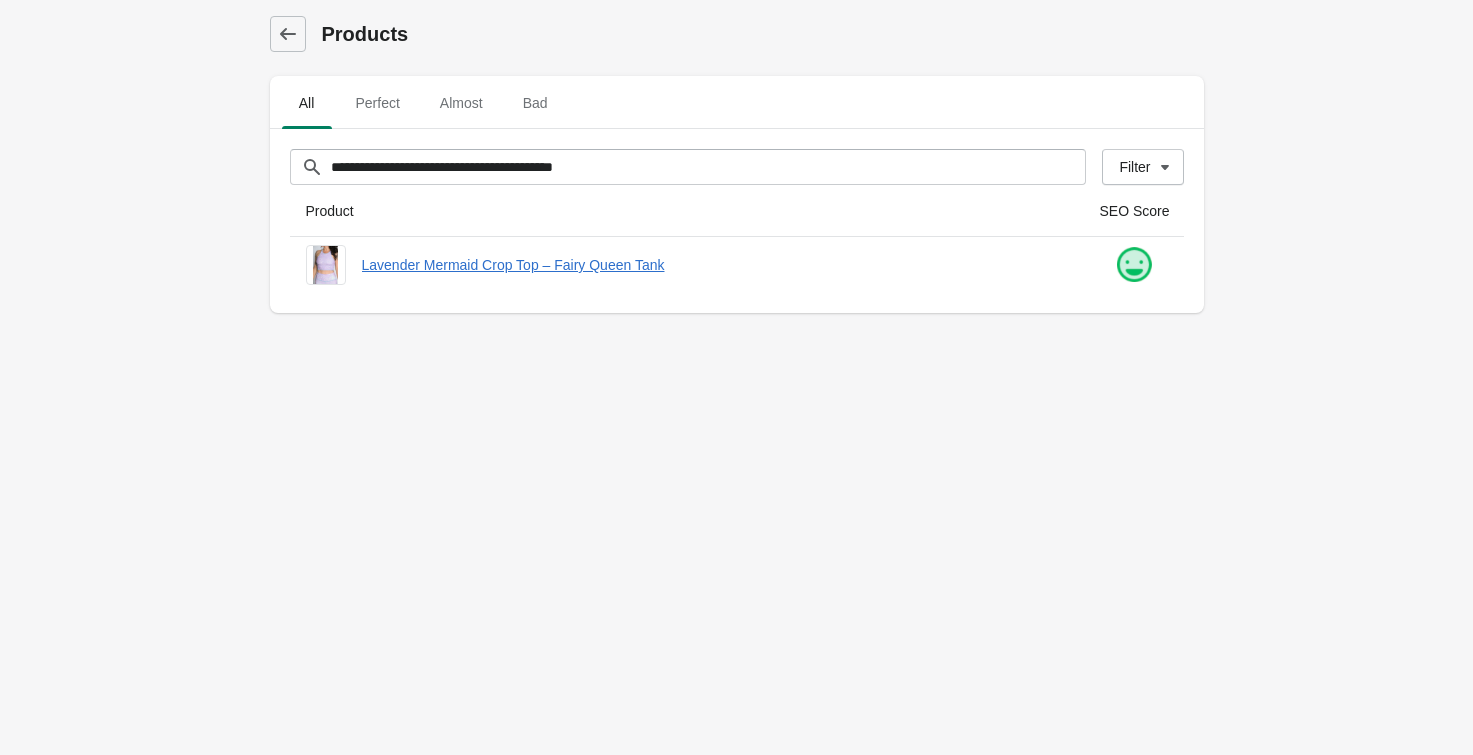 scroll, scrollTop: 0, scrollLeft: 0, axis: both 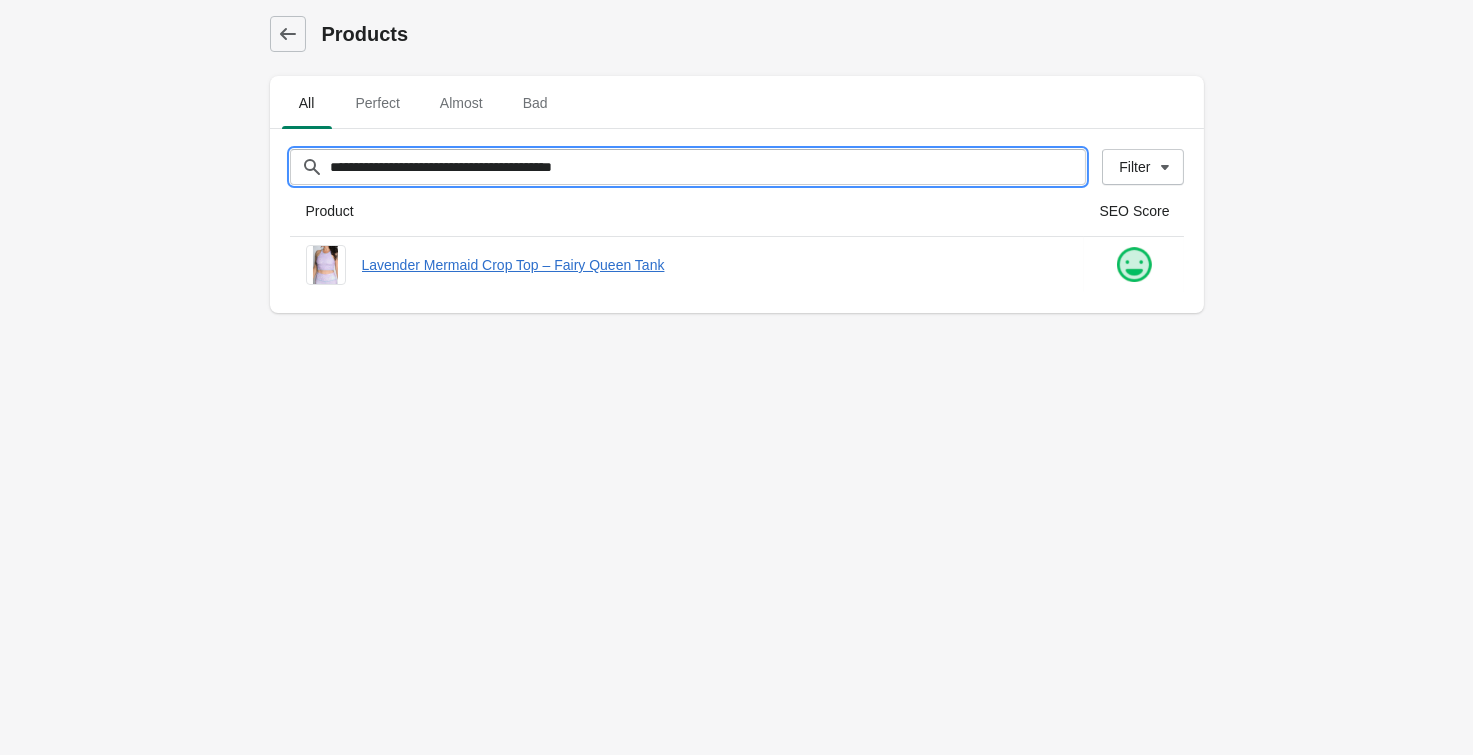 drag, startPoint x: 647, startPoint y: 180, endPoint x: 100, endPoint y: 175, distance: 547.0228 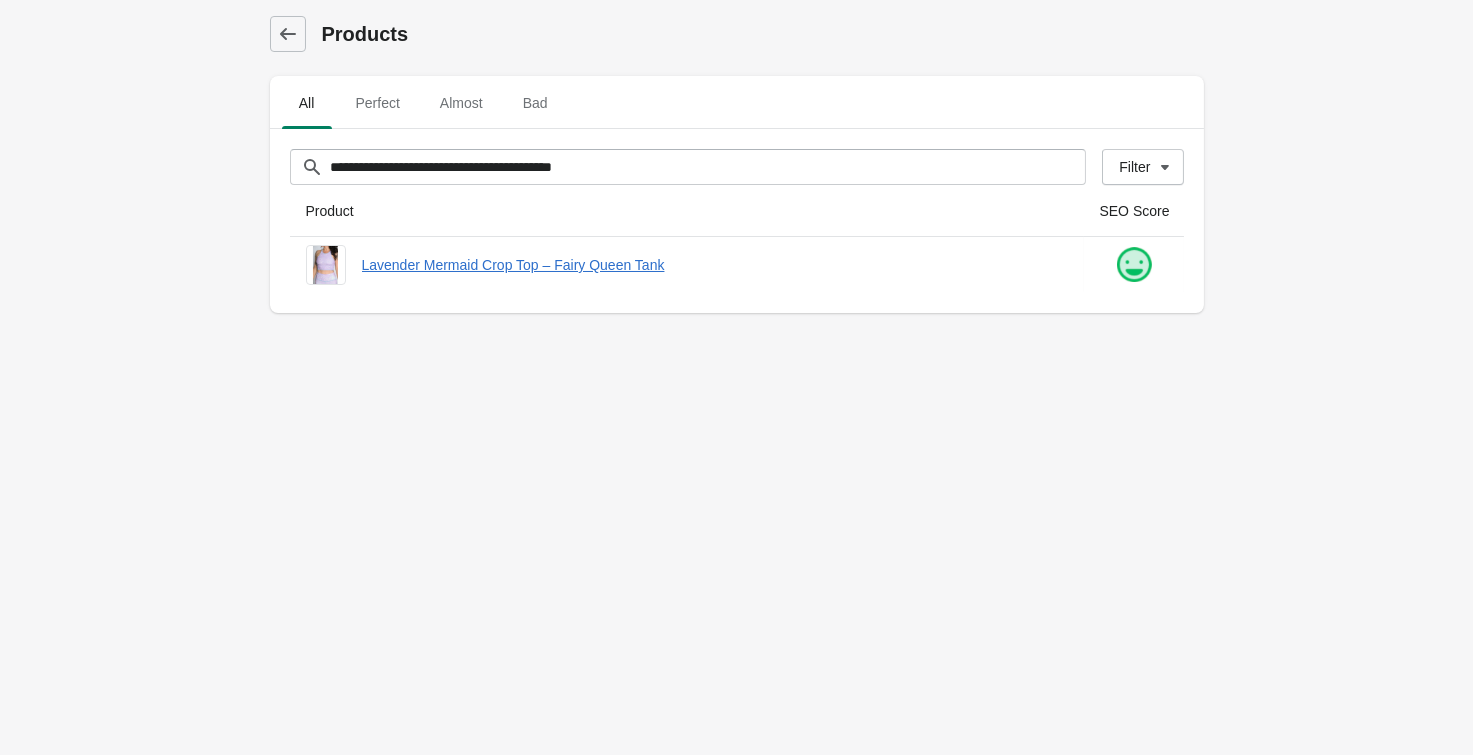click on "**********" at bounding box center (736, 377) 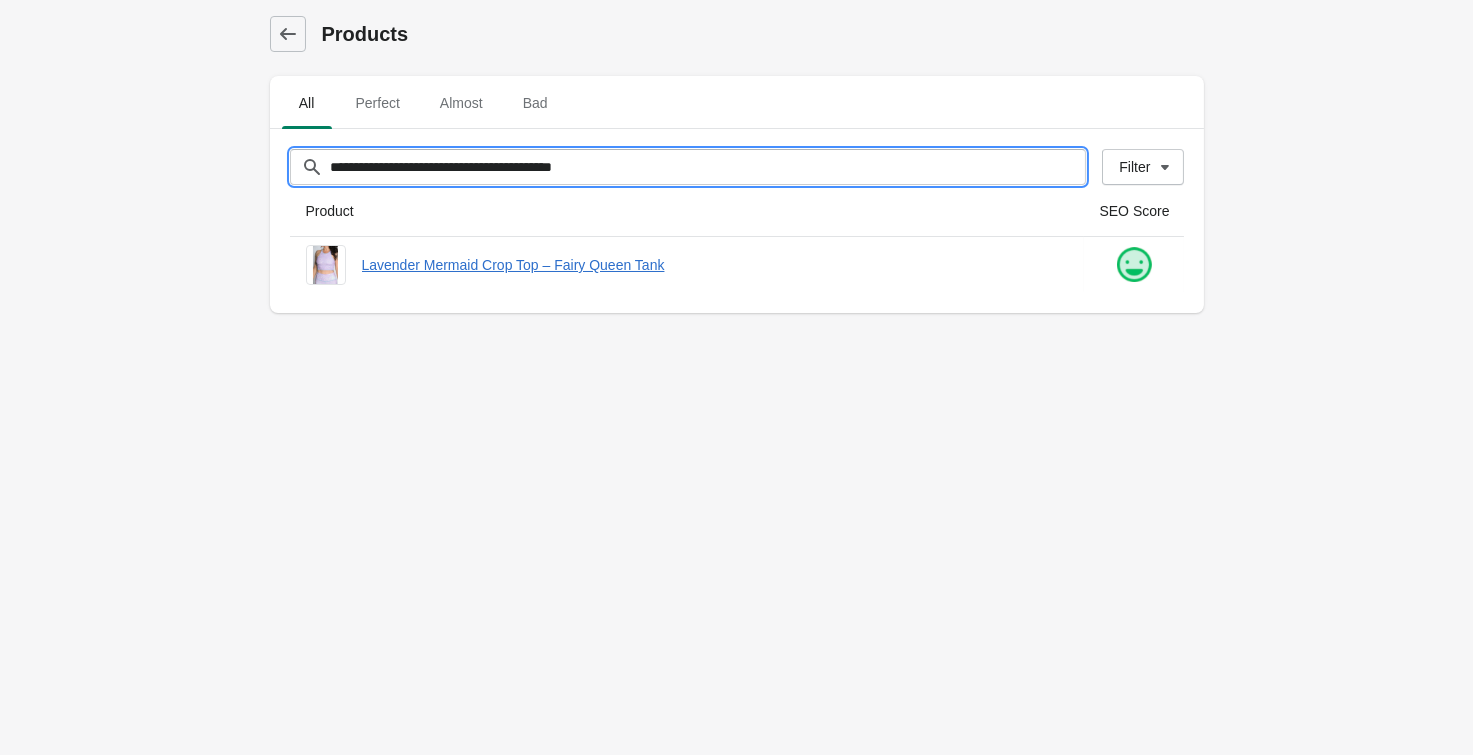 drag, startPoint x: 673, startPoint y: 156, endPoint x: -24, endPoint y: 81, distance: 701.02356 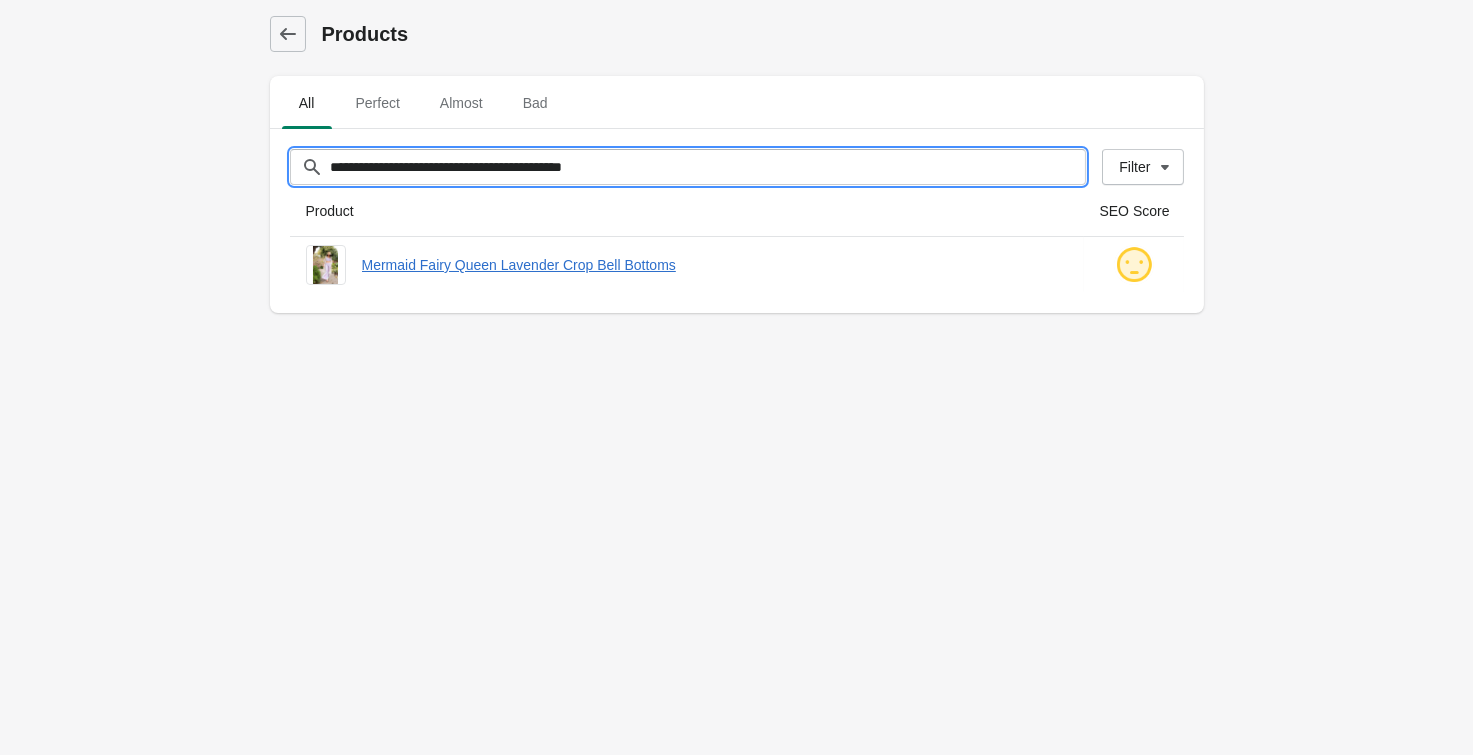type on "**********" 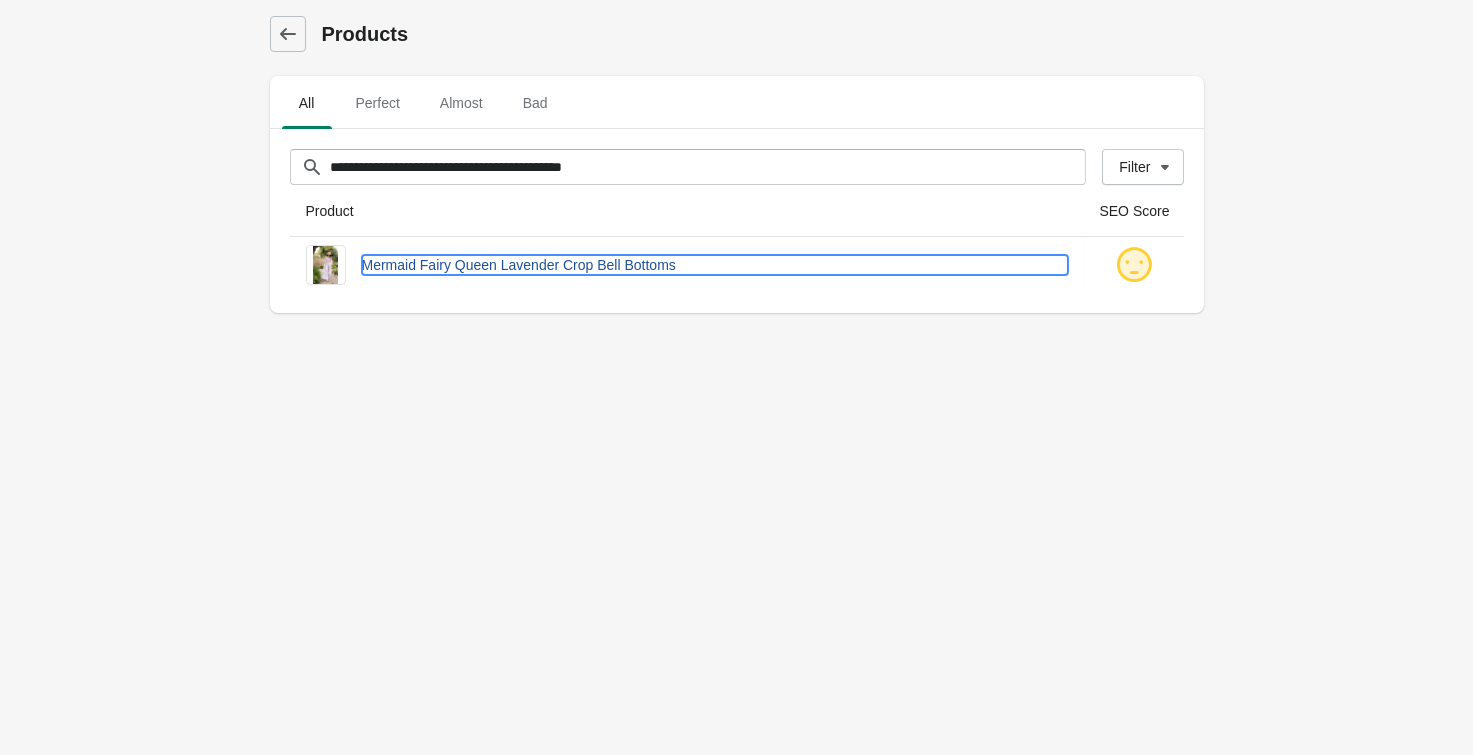click on "Mermaid Fairy Queen Lavender Crop Bell Bottoms" at bounding box center (715, 265) 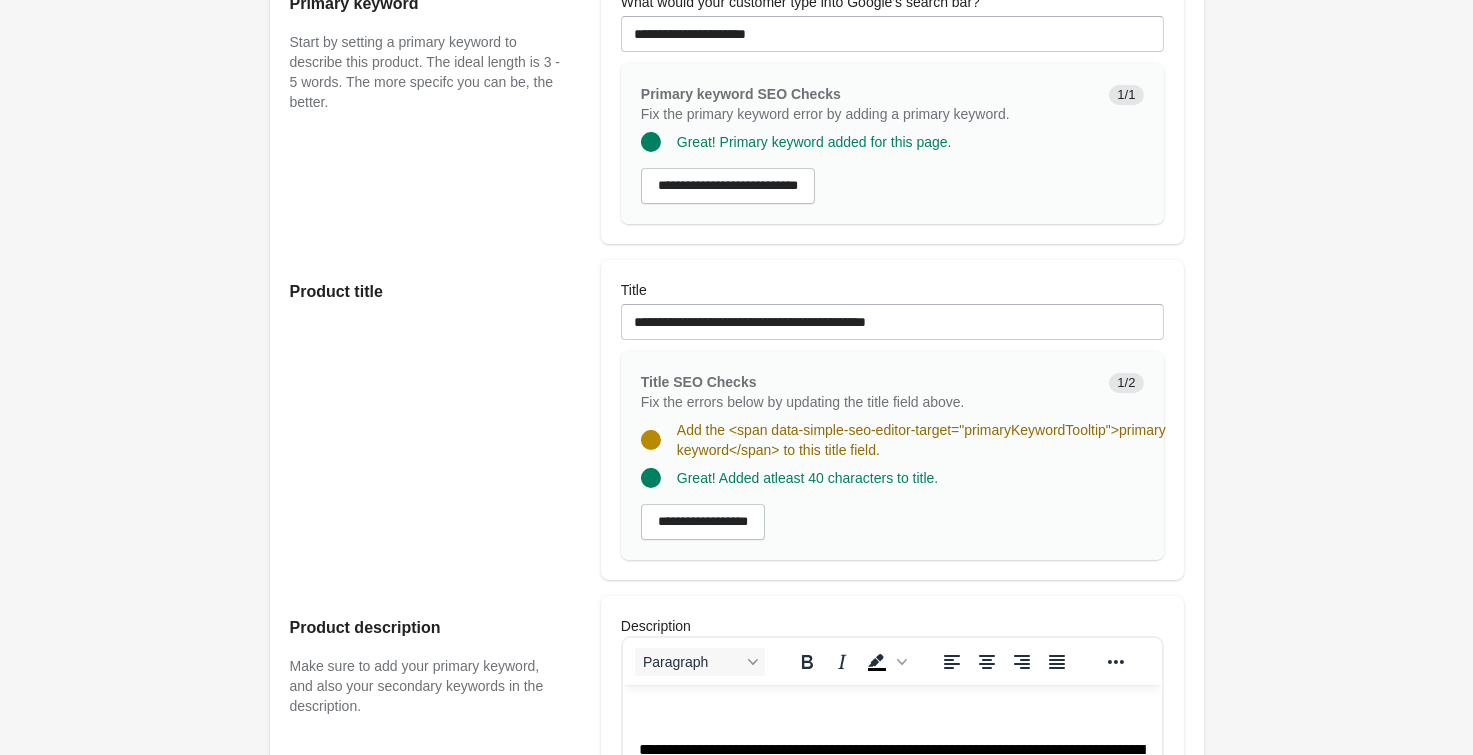 scroll, scrollTop: 220, scrollLeft: 0, axis: vertical 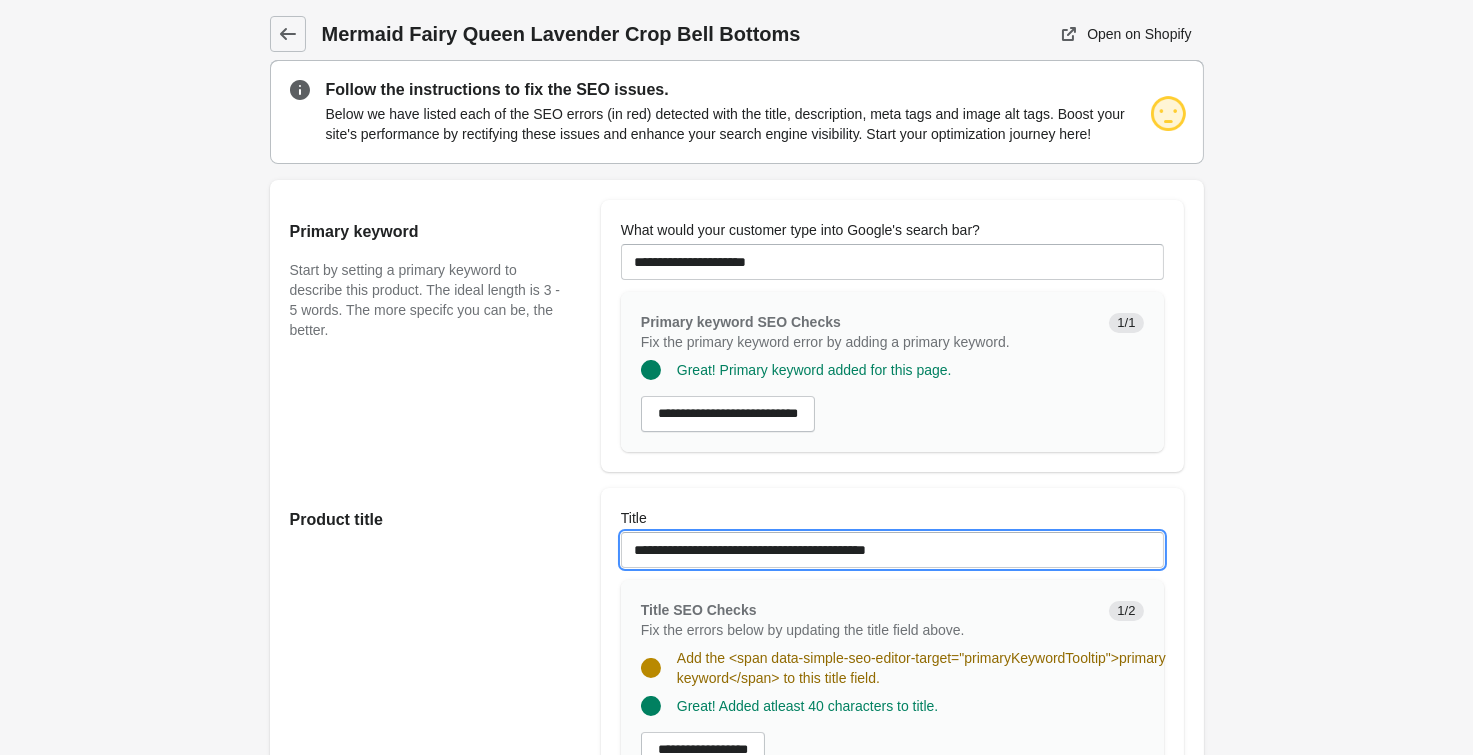 click on "**********" at bounding box center (892, 550) 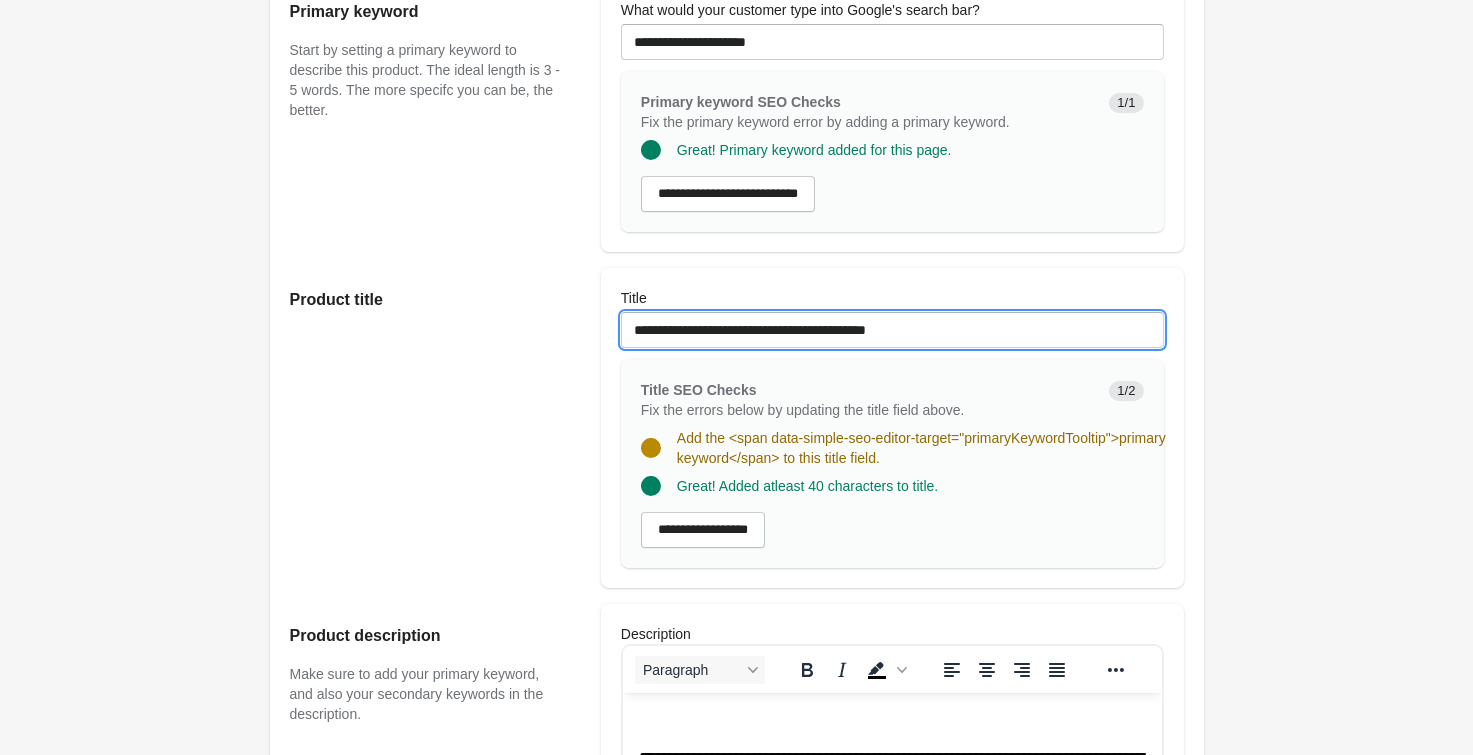 scroll, scrollTop: 440, scrollLeft: 0, axis: vertical 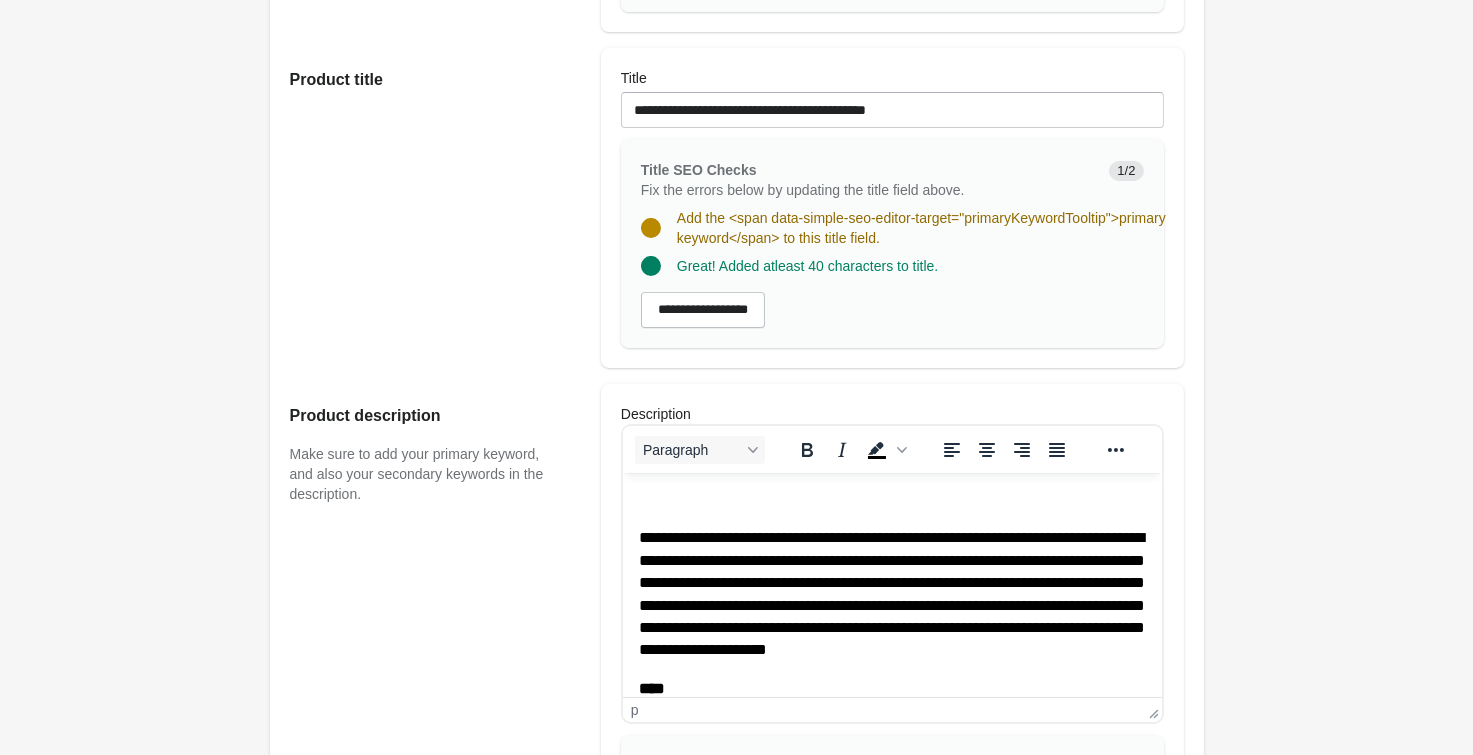 click on "**********" at bounding box center (891, 592) 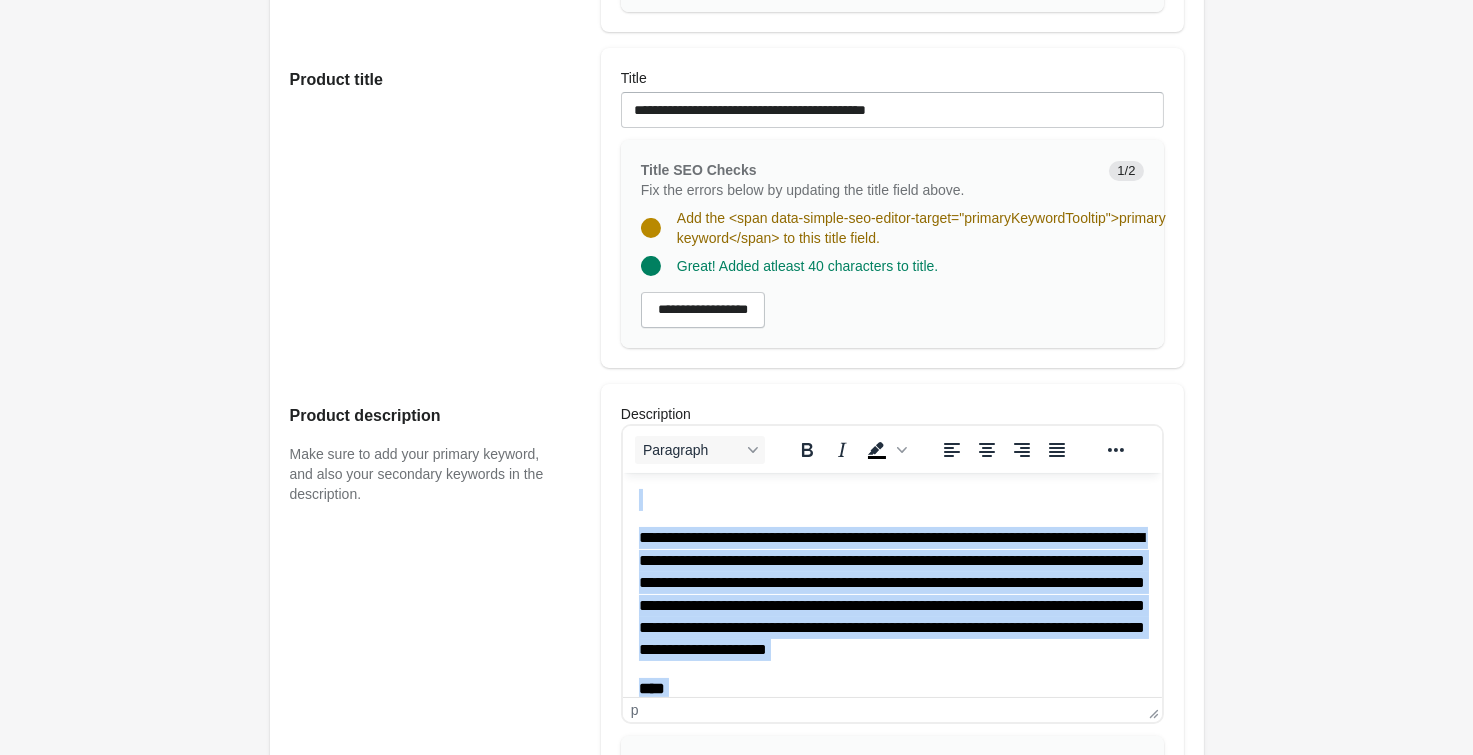copy on "**********" 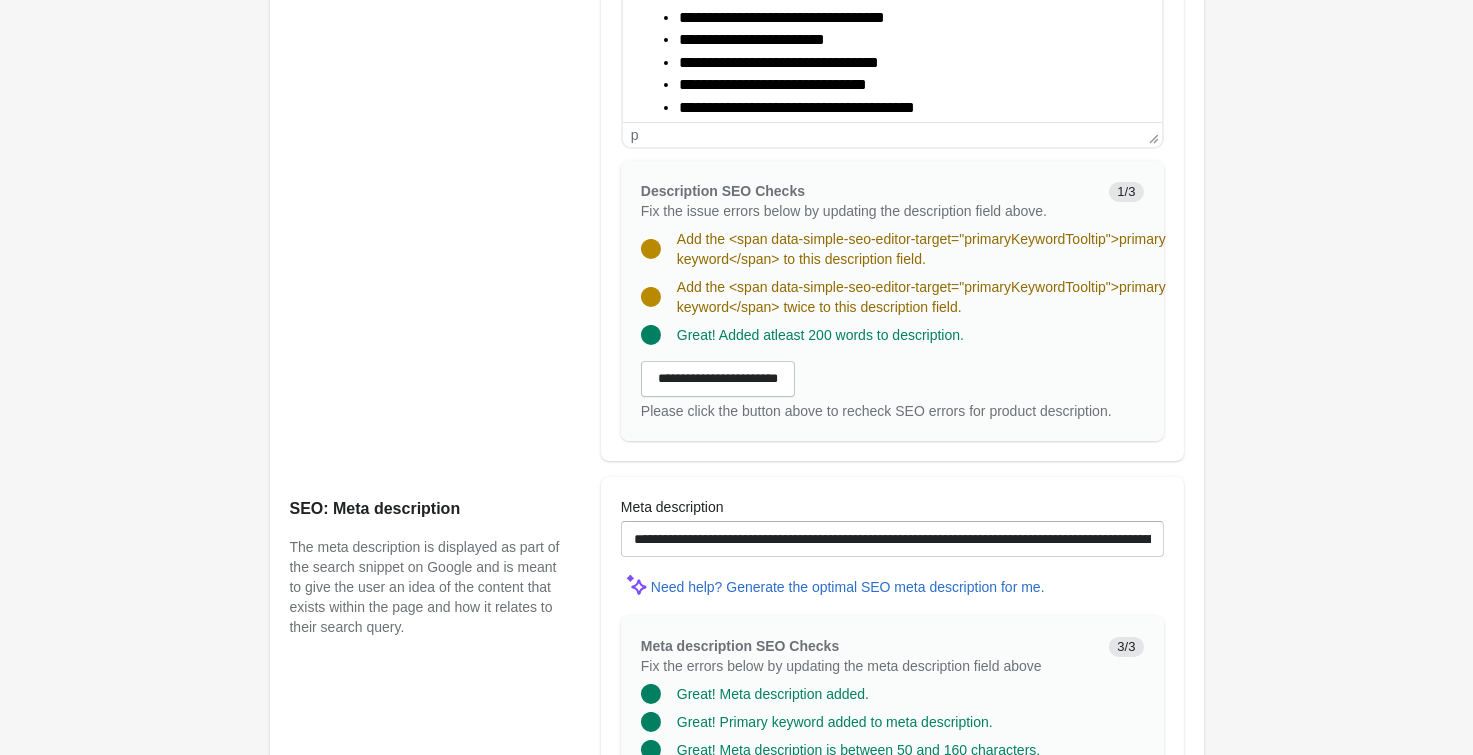 scroll, scrollTop: 1210, scrollLeft: 0, axis: vertical 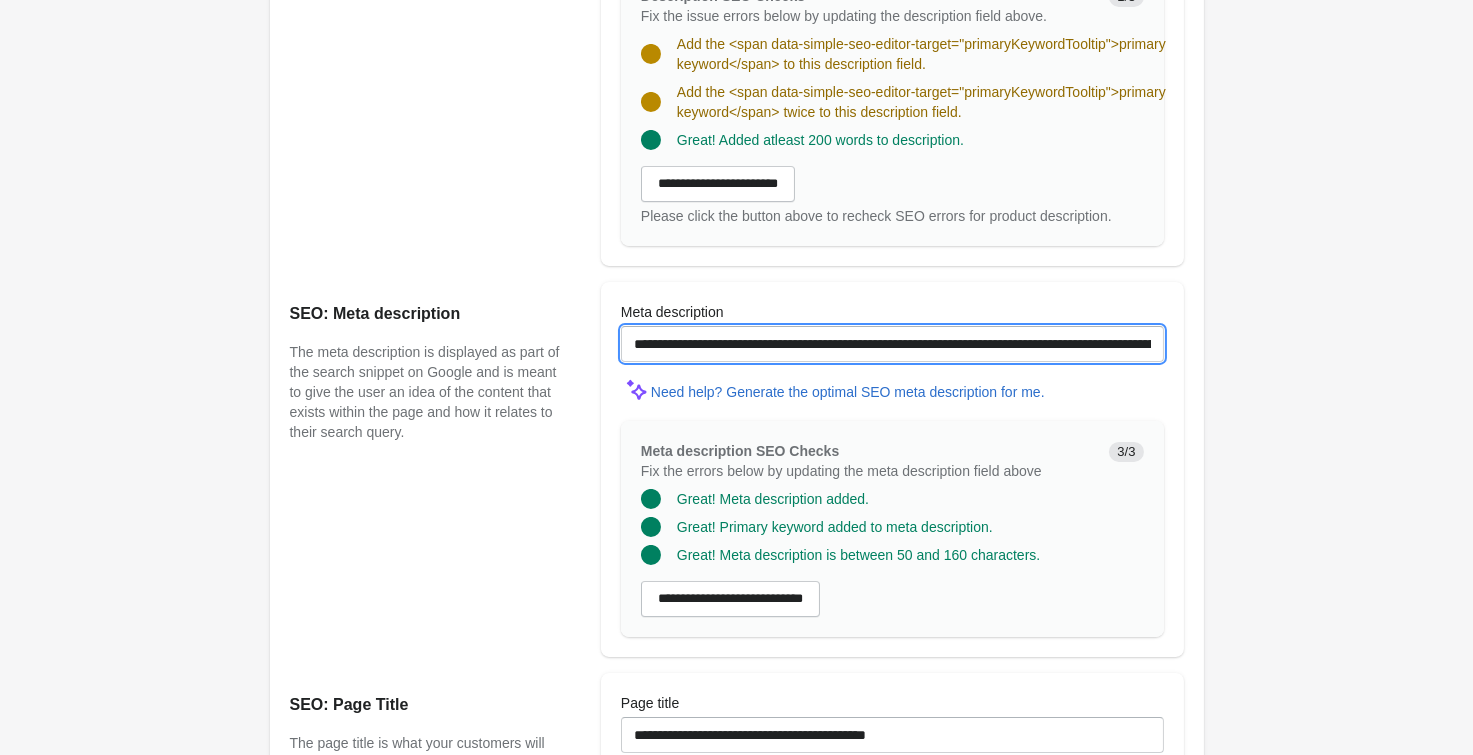 click on "**********" at bounding box center (892, 344) 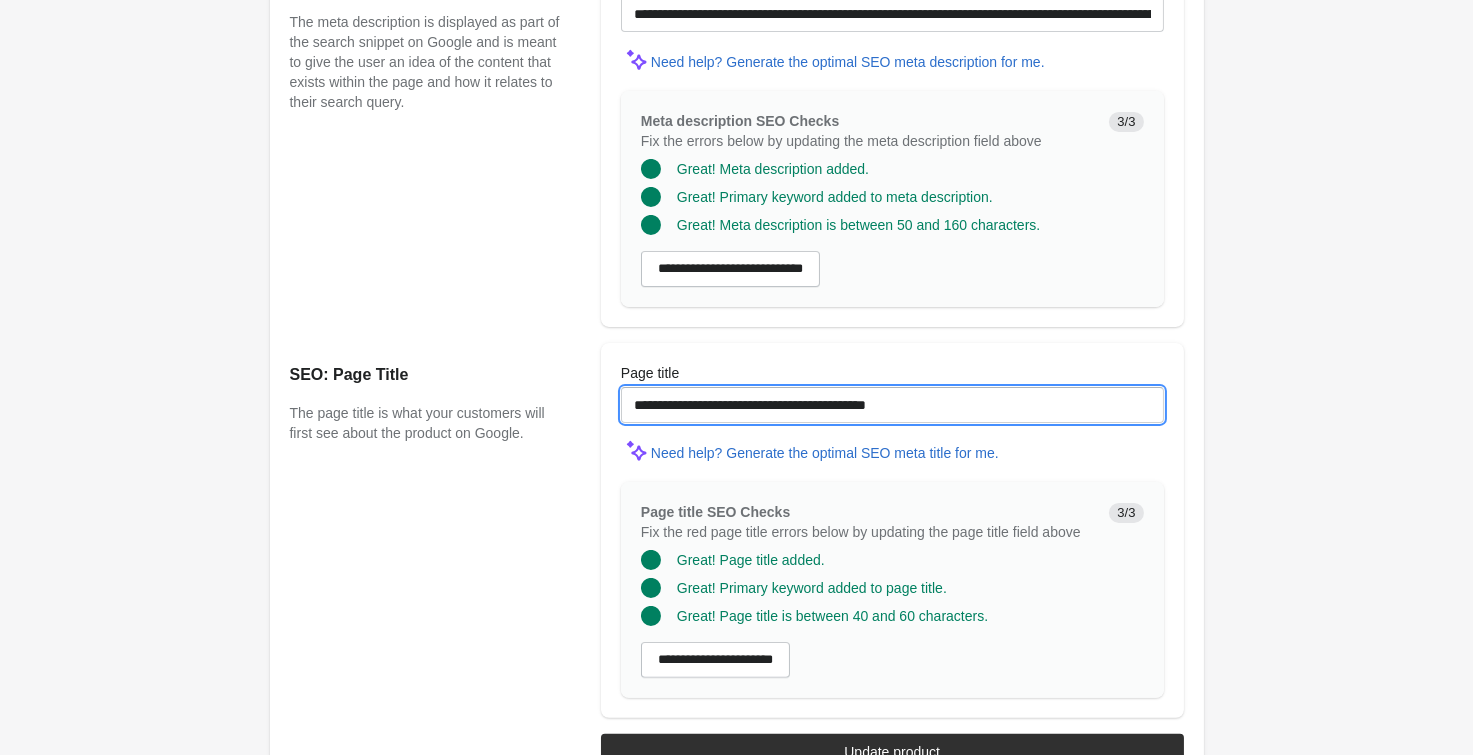 click on "**********" at bounding box center [892, 405] 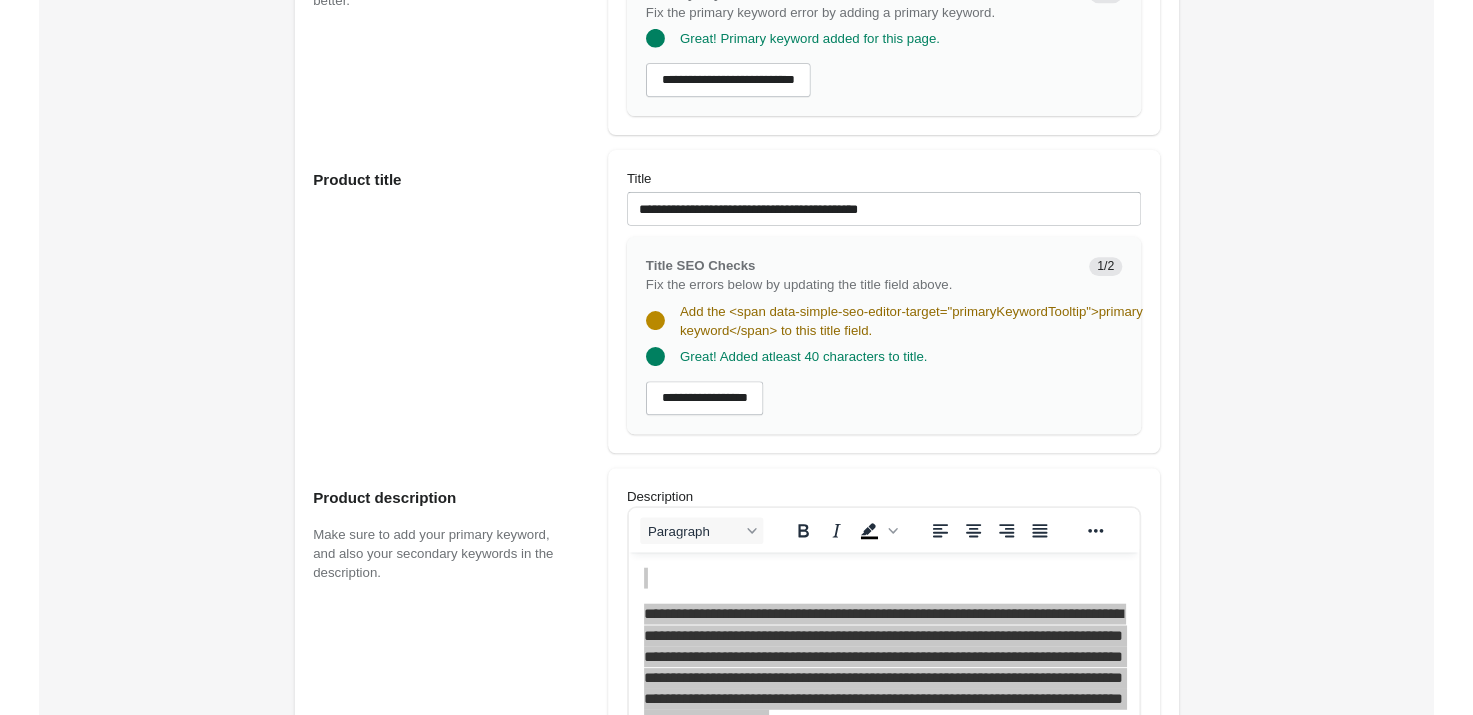 scroll, scrollTop: 0, scrollLeft: 0, axis: both 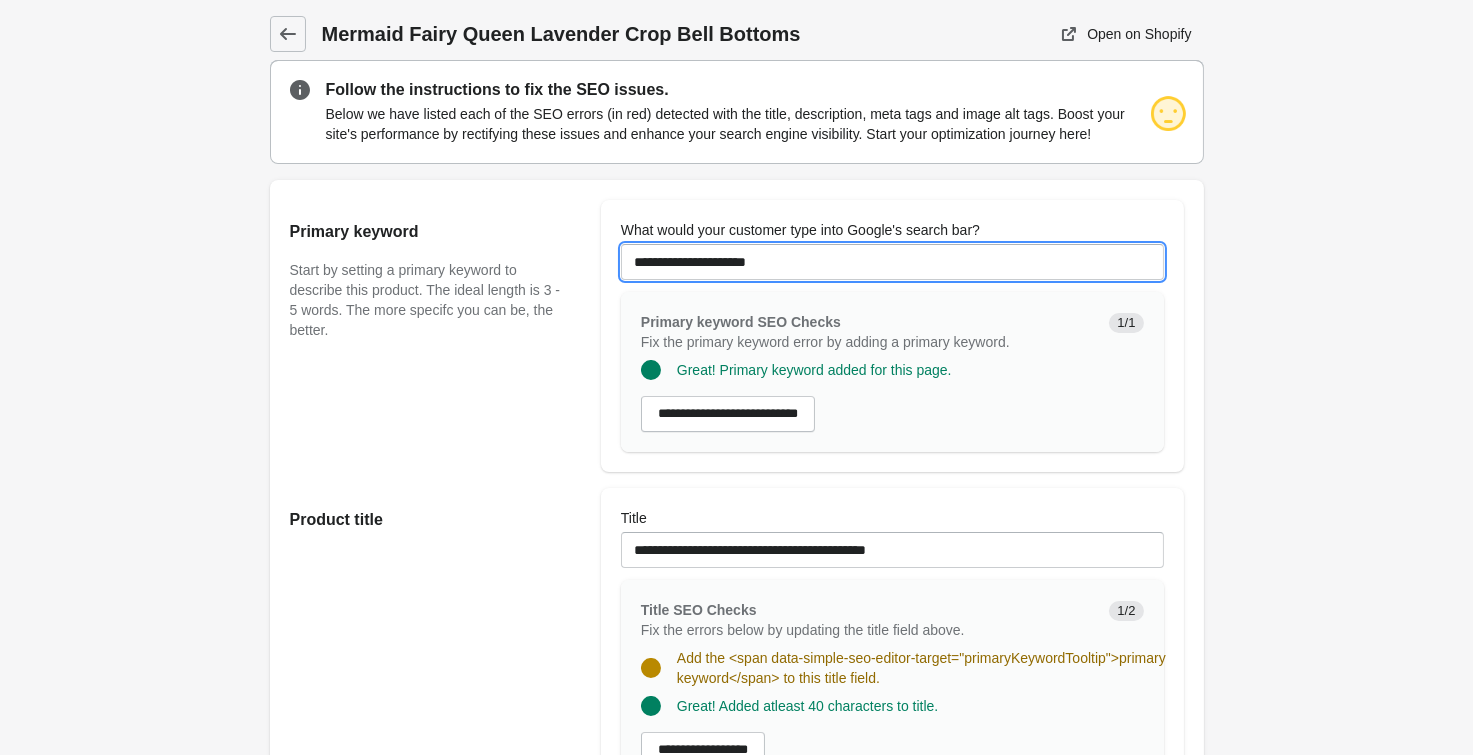 drag, startPoint x: 829, startPoint y: 270, endPoint x: 377, endPoint y: 250, distance: 452.44226 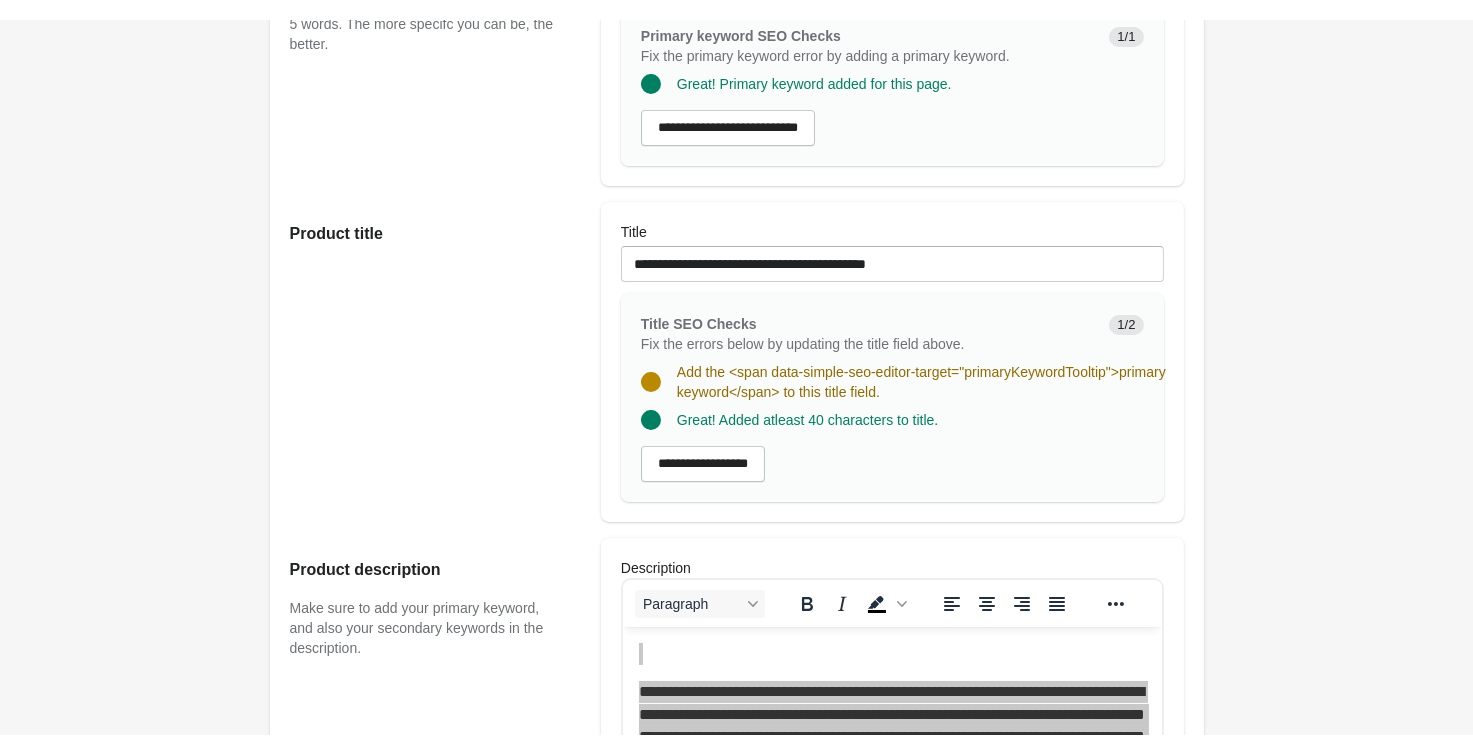 scroll, scrollTop: 0, scrollLeft: 0, axis: both 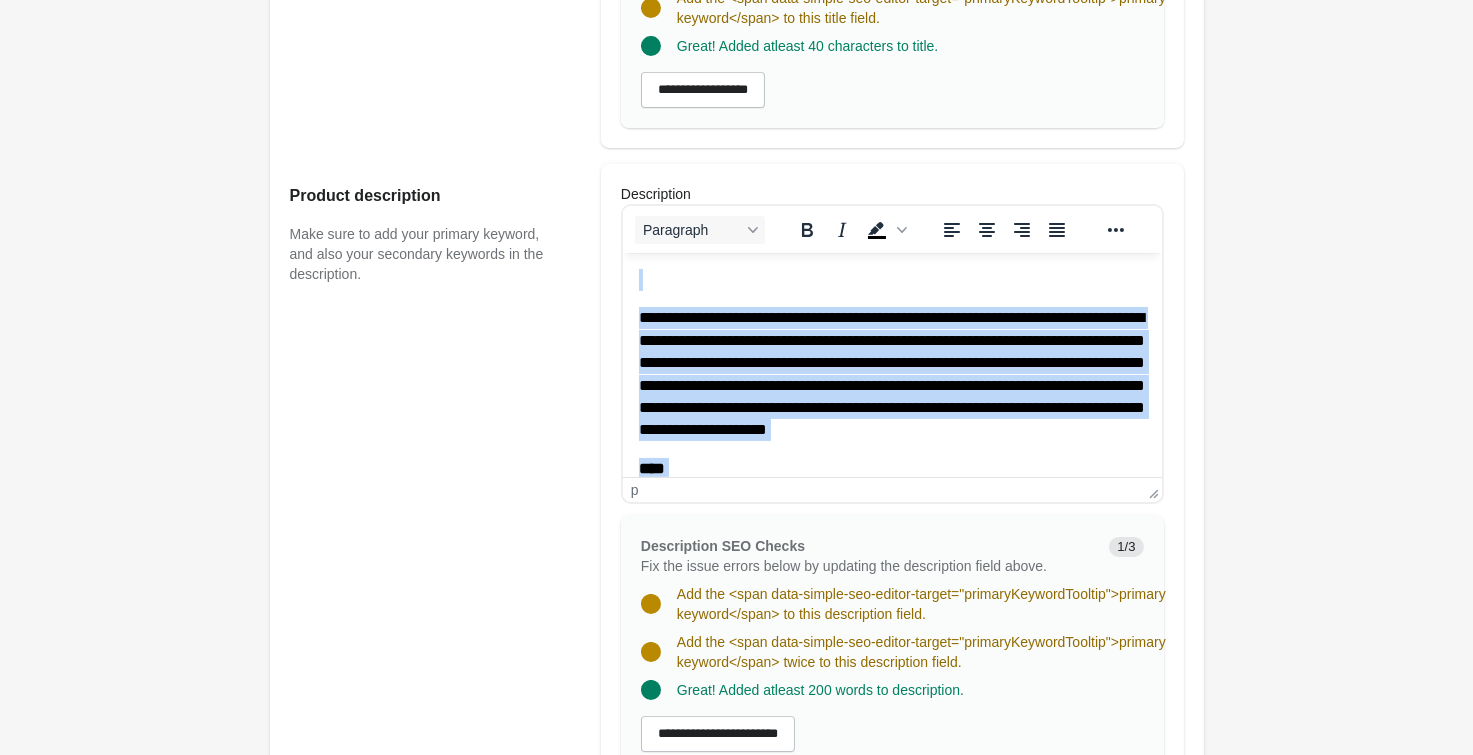 click on "**********" at bounding box center [891, 372] 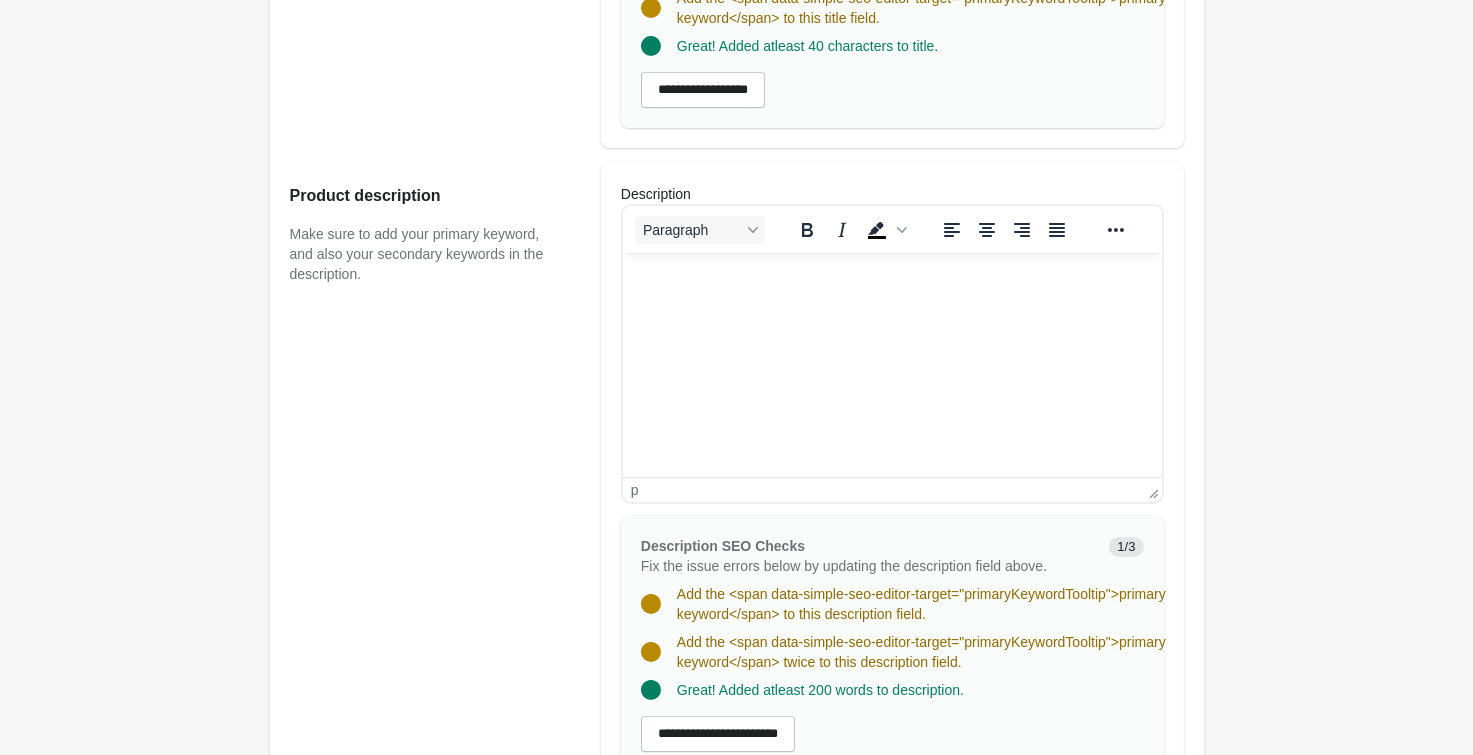 scroll, scrollTop: 413, scrollLeft: 0, axis: vertical 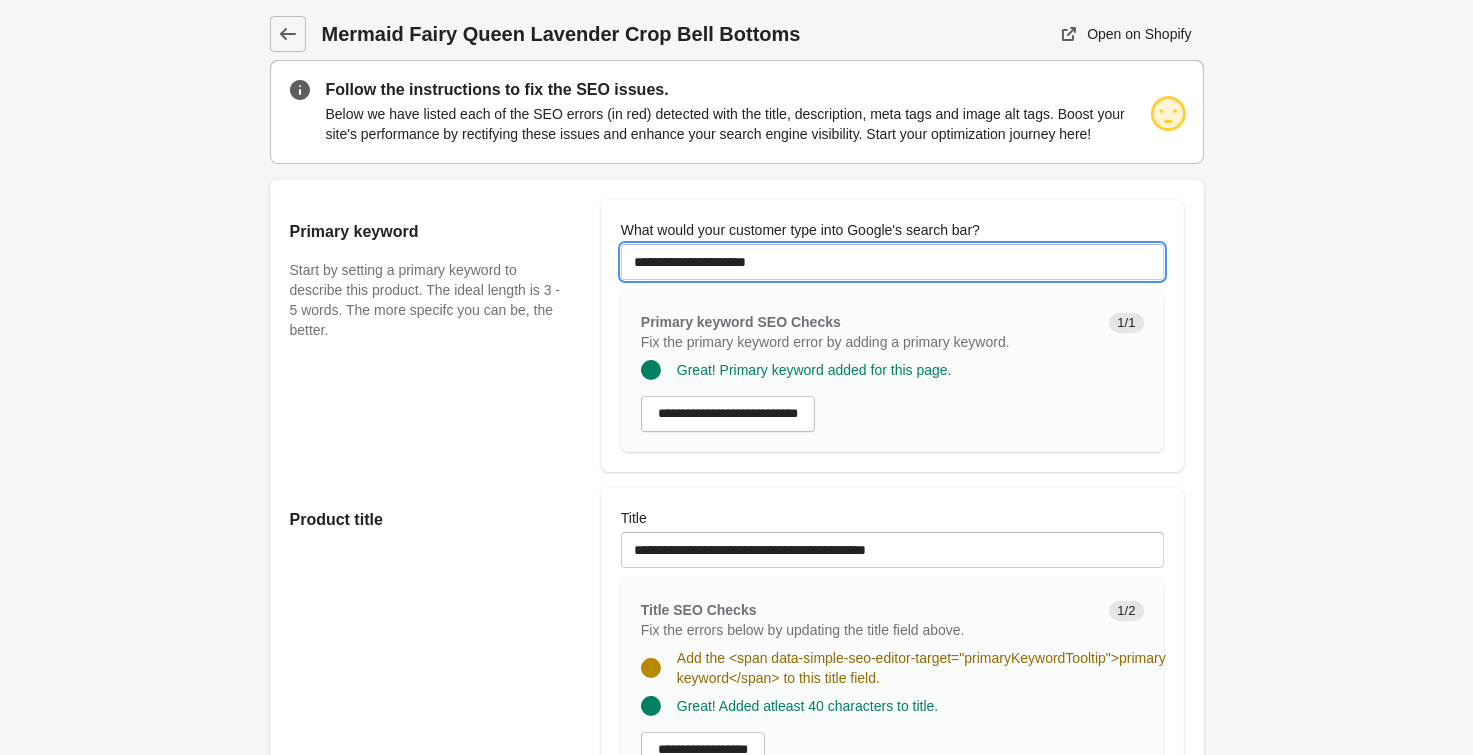 drag, startPoint x: 811, startPoint y: 265, endPoint x: 522, endPoint y: 242, distance: 289.9138 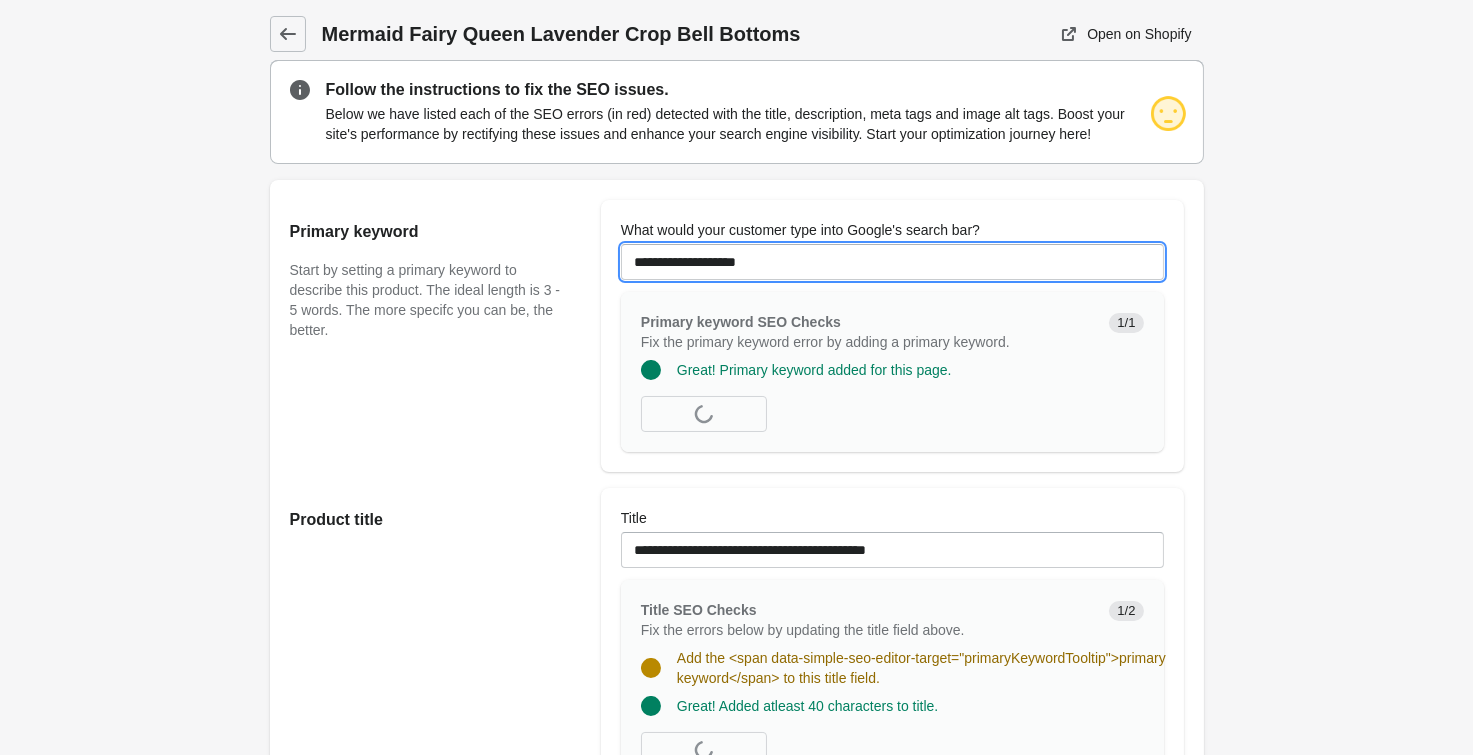 type on "**********" 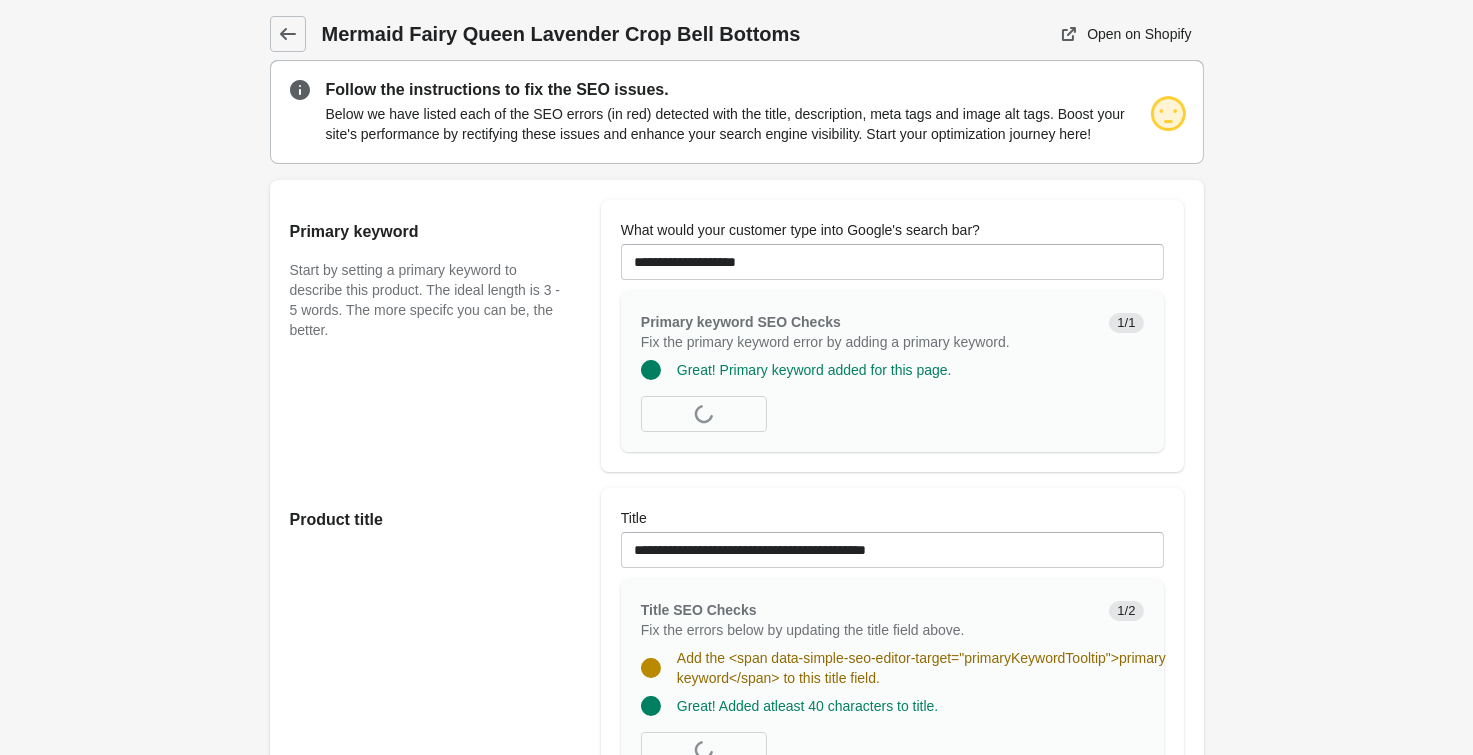 click on "Mermaid Fairy Queen Lavender Crop Bell Bottoms
Open on Shopify" at bounding box center (736, 1171) 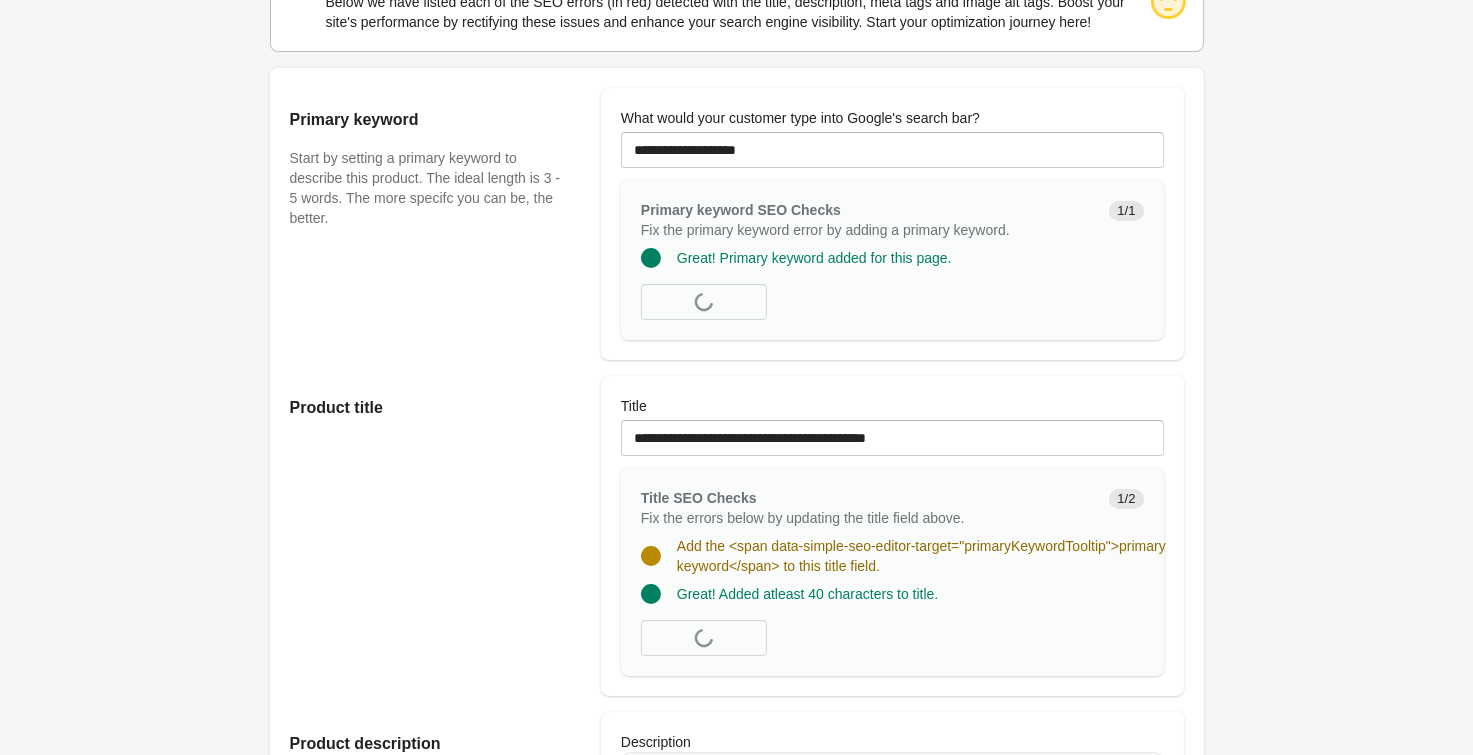 scroll, scrollTop: 330, scrollLeft: 0, axis: vertical 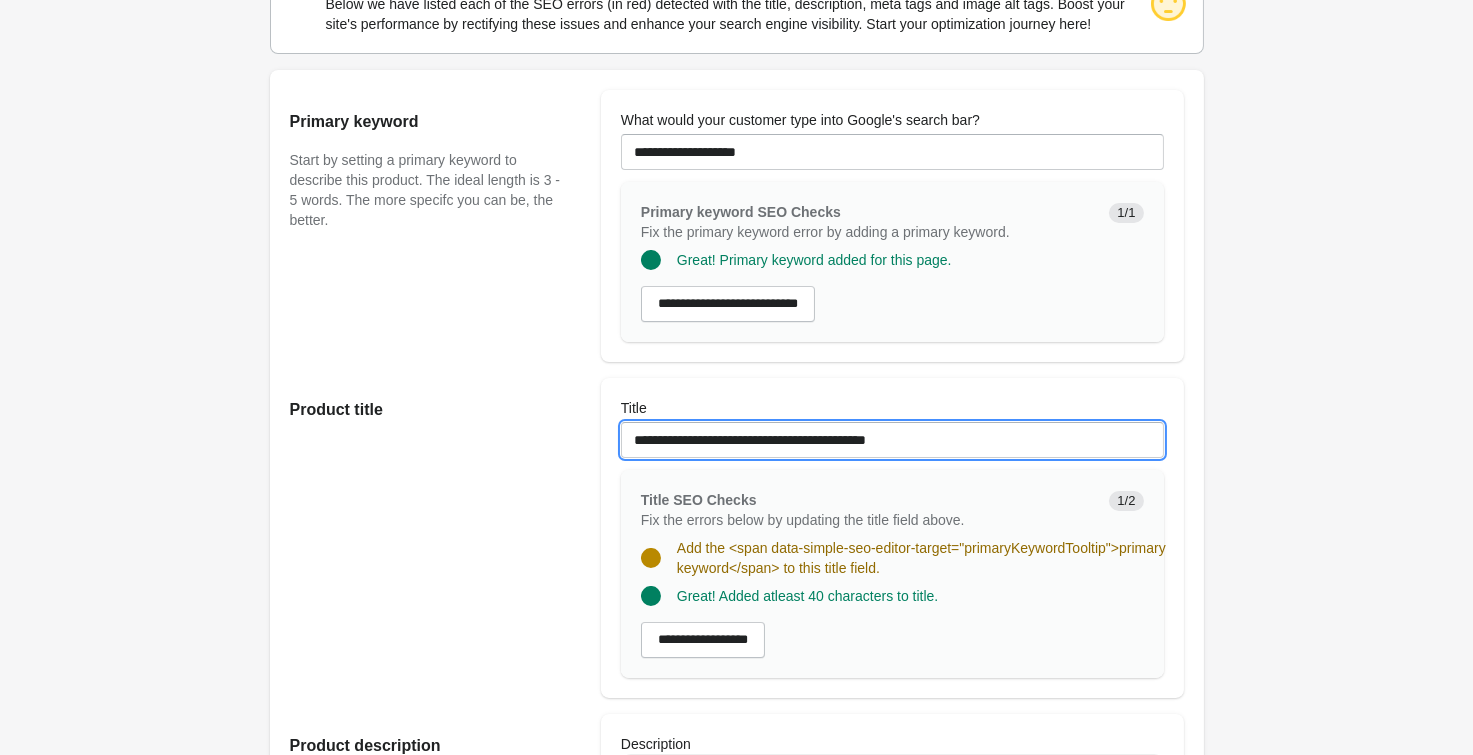 drag, startPoint x: 831, startPoint y: 441, endPoint x: 1117, endPoint y: 443, distance: 286.007 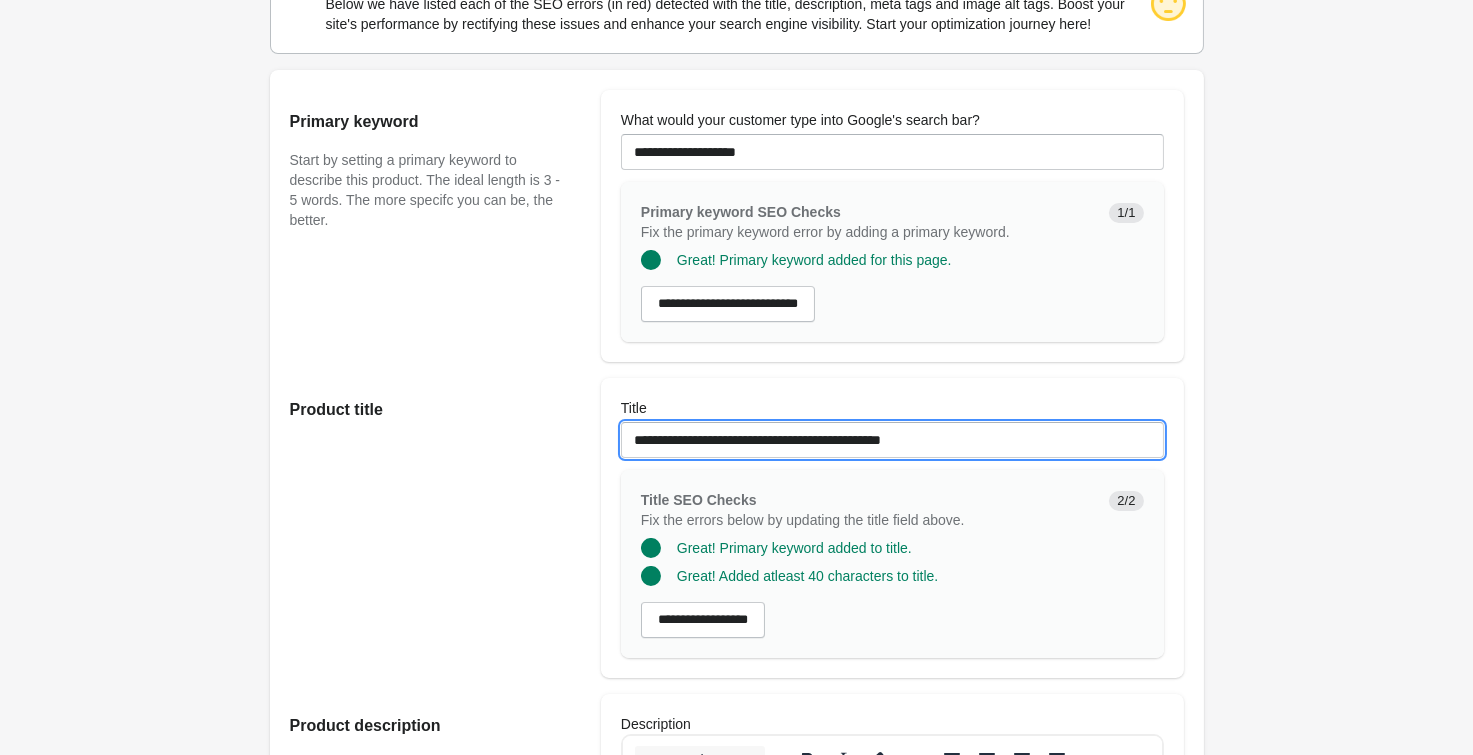 drag, startPoint x: 1000, startPoint y: 426, endPoint x: 413, endPoint y: 408, distance: 587.27594 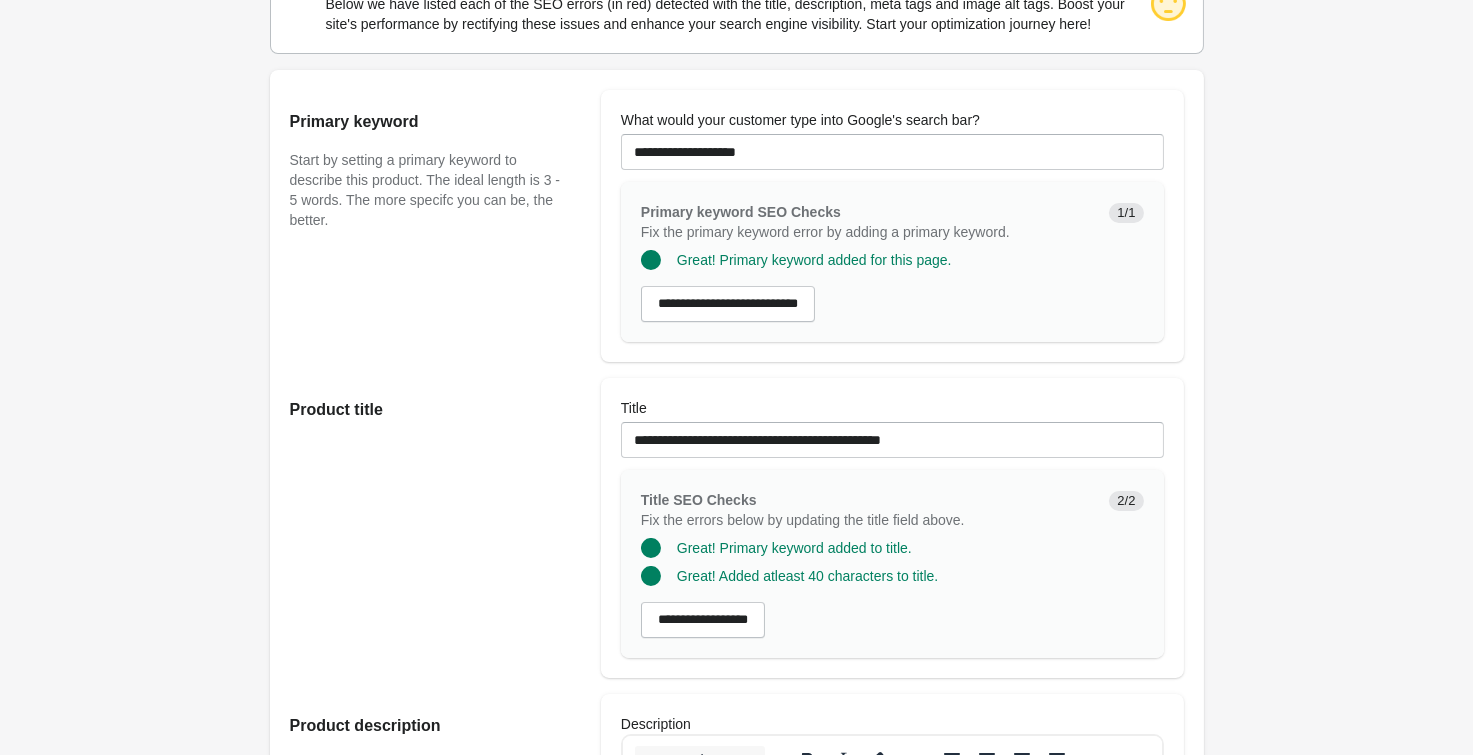 click on "Mermaid Fairy Queen Lavender Crop Bell Bottoms
Open on Shopify" at bounding box center (736, 1051) 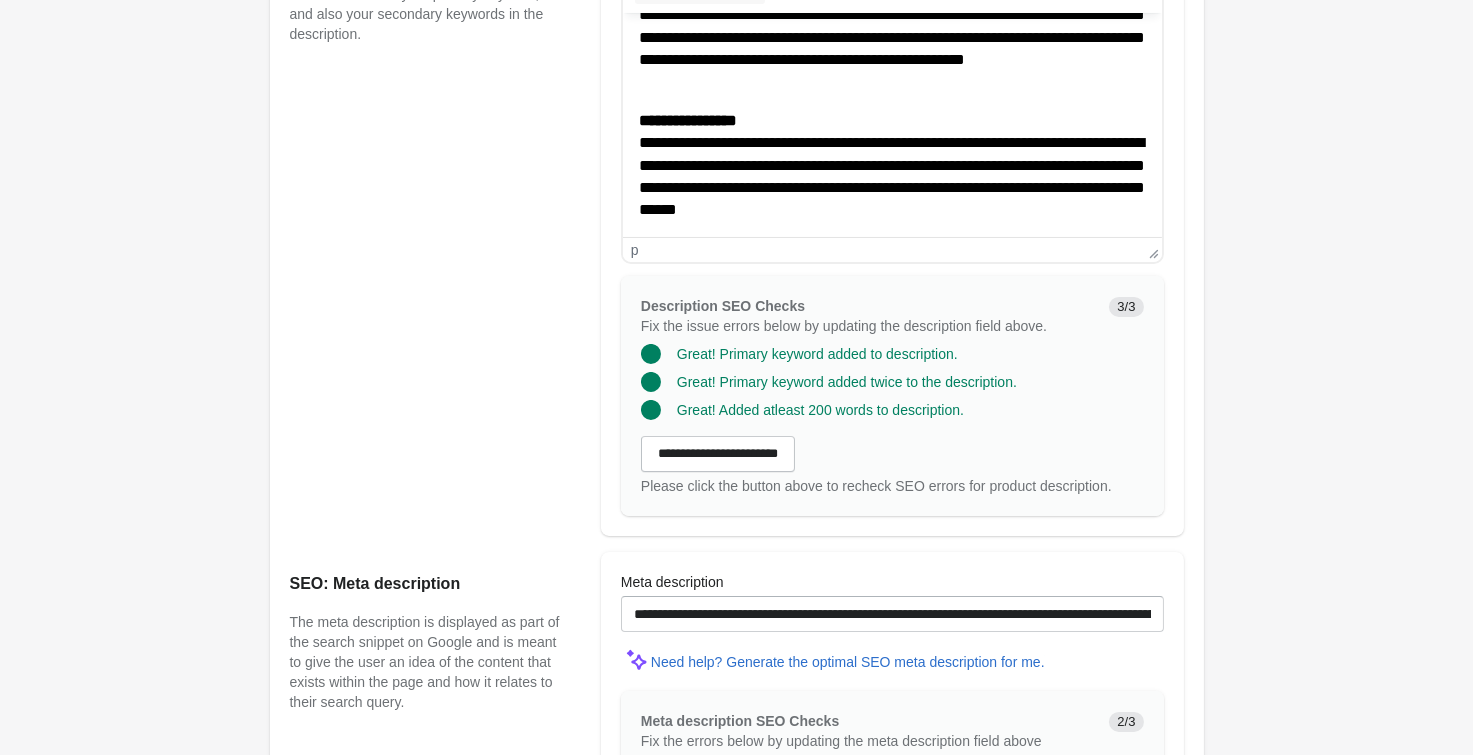 scroll, scrollTop: 1100, scrollLeft: 0, axis: vertical 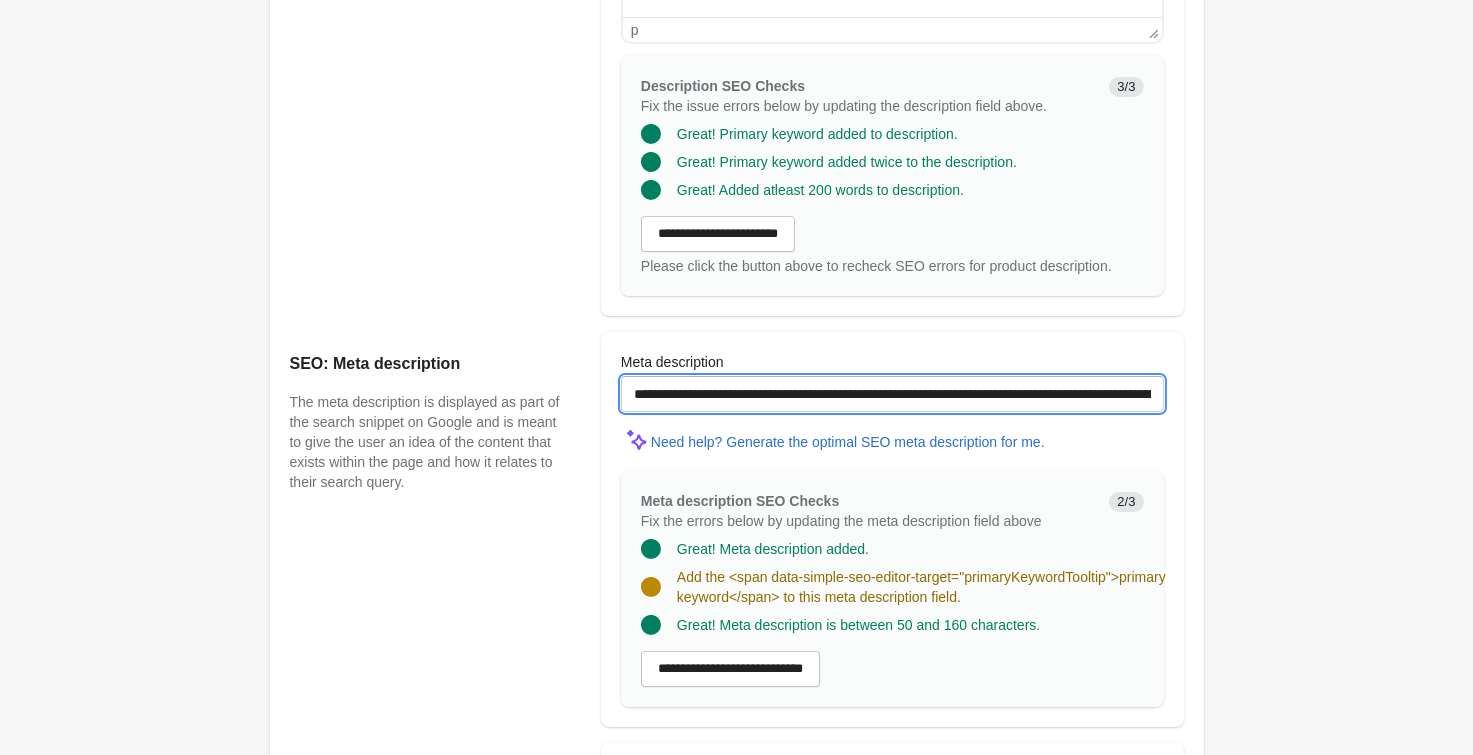 click on "**********" at bounding box center [892, 394] 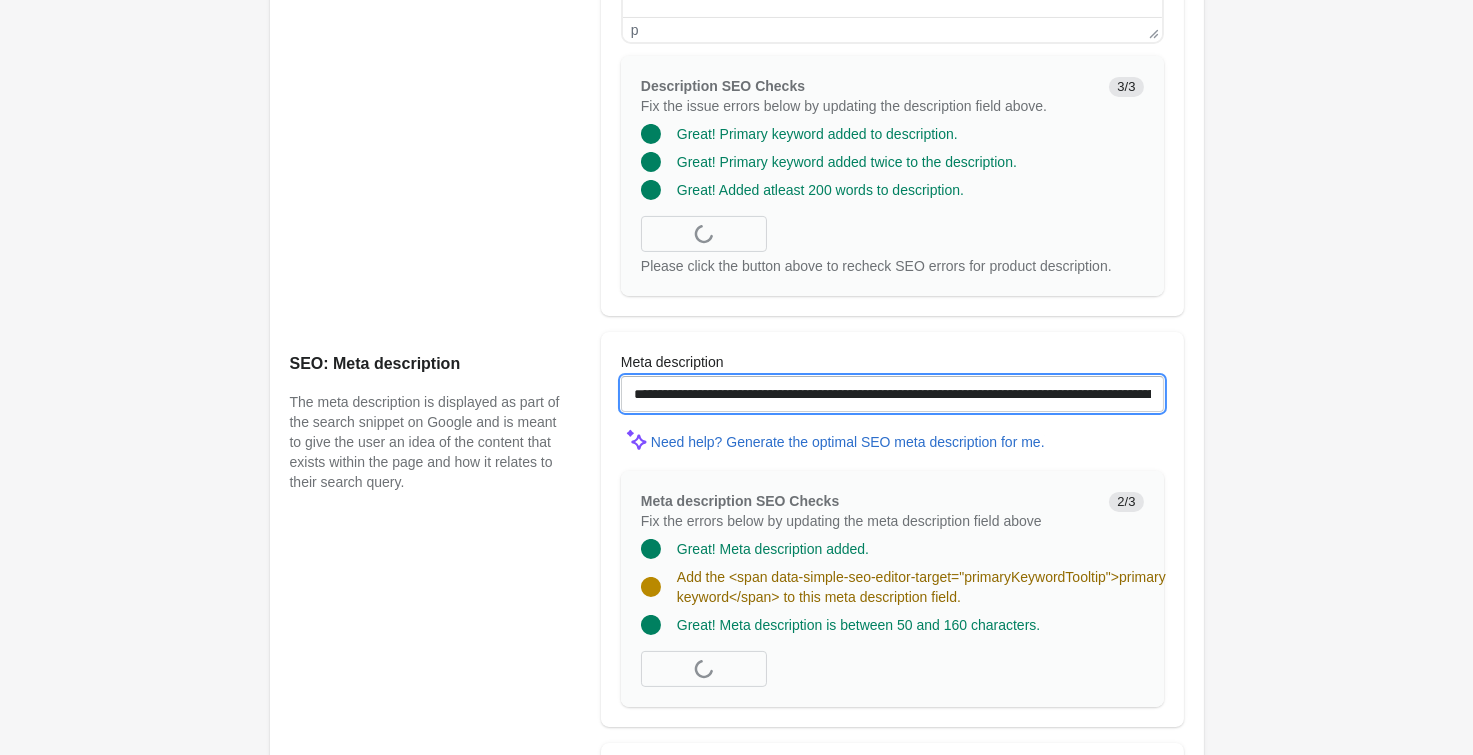 paste on "**********" 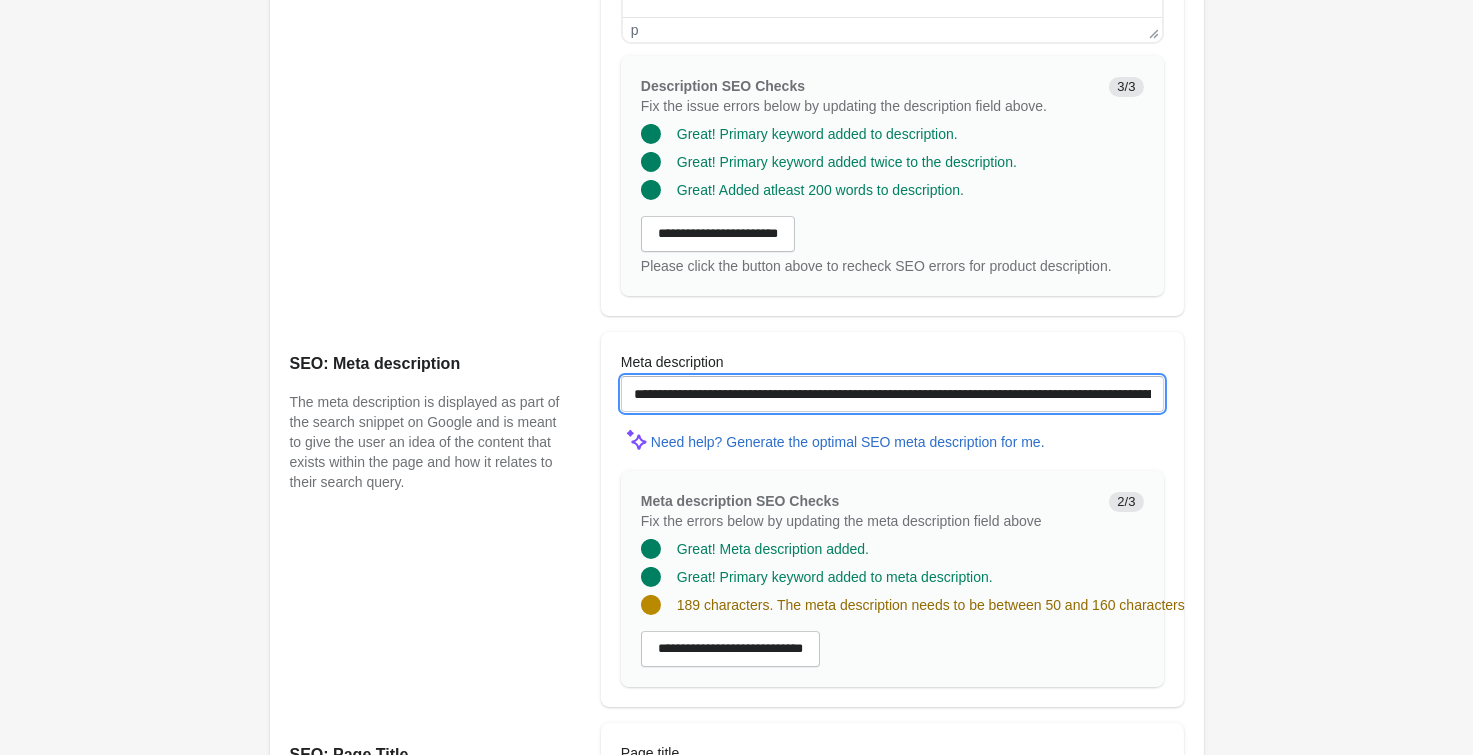 click on "**********" at bounding box center [892, 394] 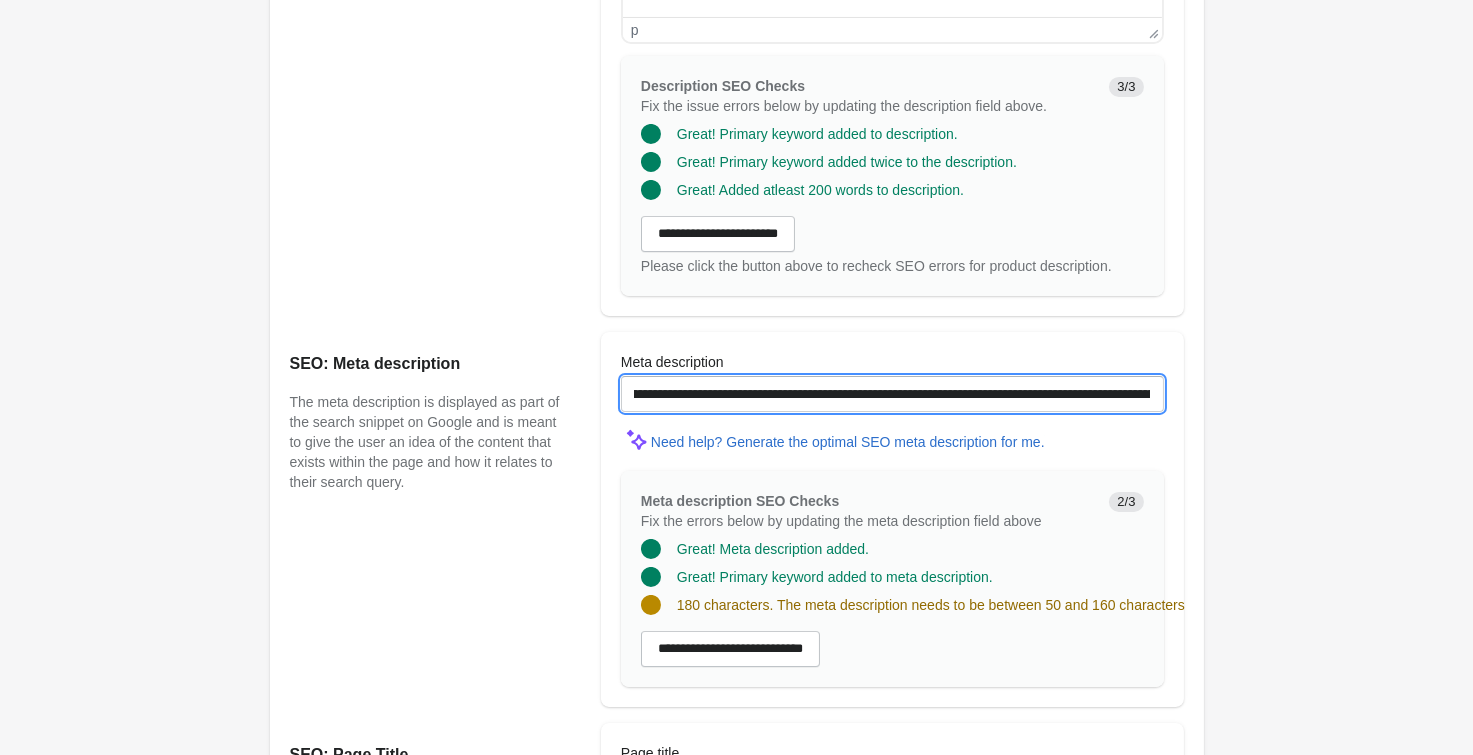 scroll, scrollTop: 0, scrollLeft: 581, axis: horizontal 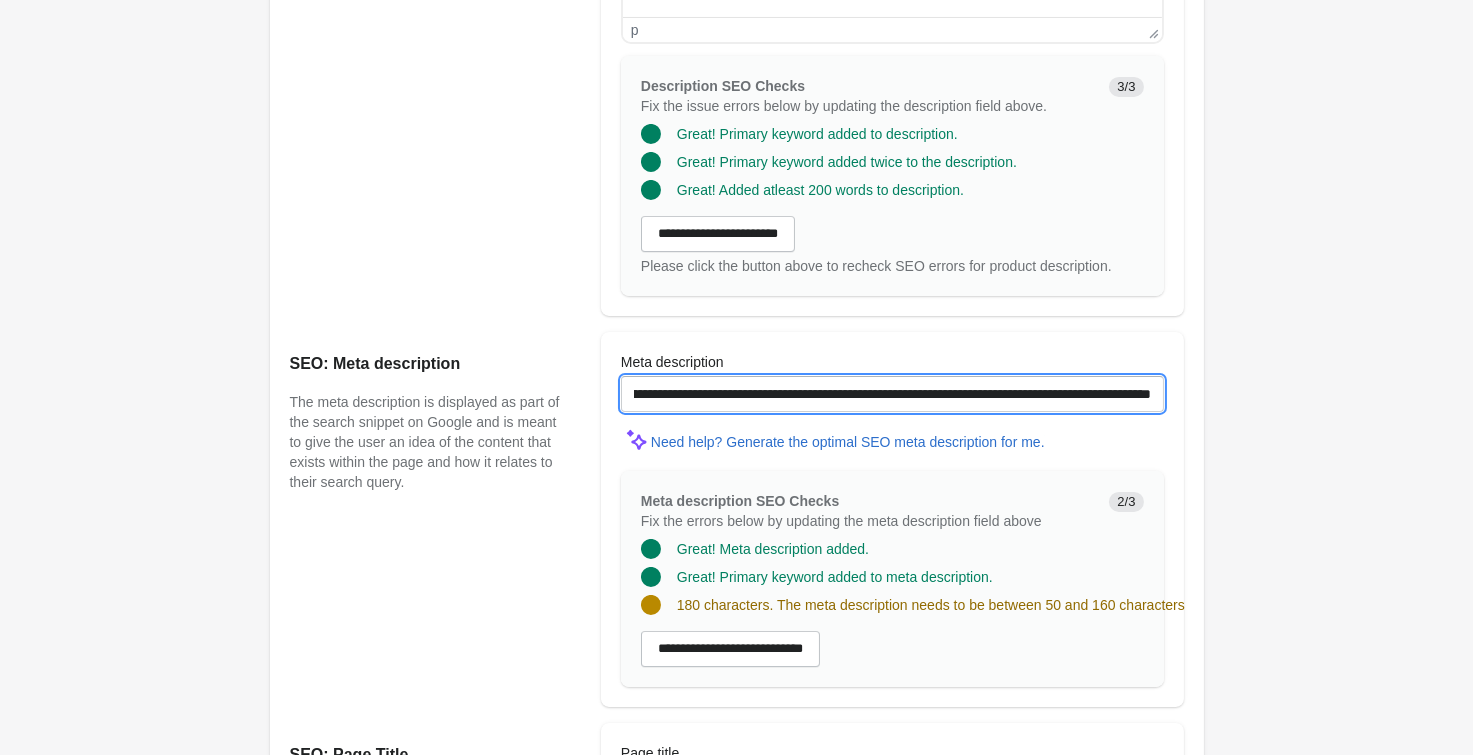 drag, startPoint x: 1014, startPoint y: 389, endPoint x: 1314, endPoint y: 403, distance: 300.32648 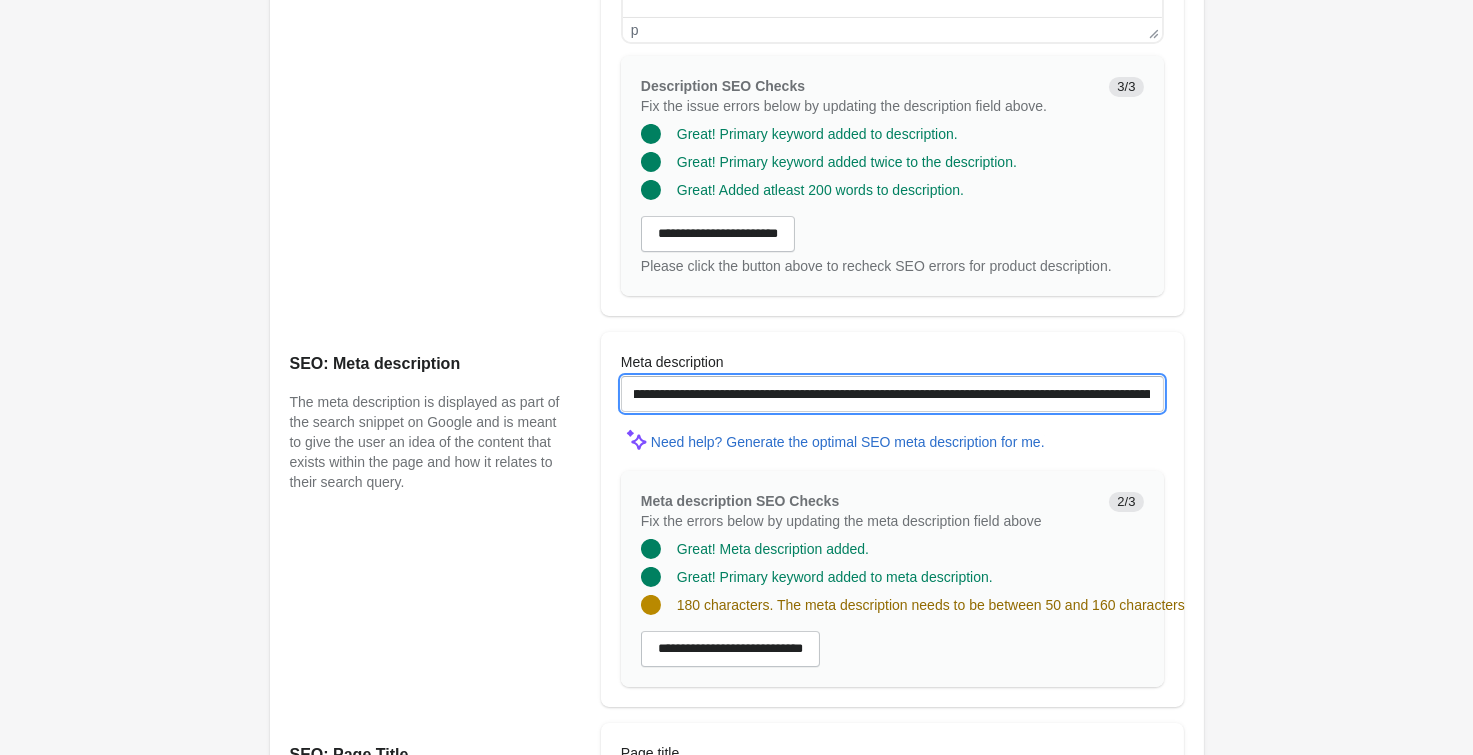 click on "**********" at bounding box center [892, 394] 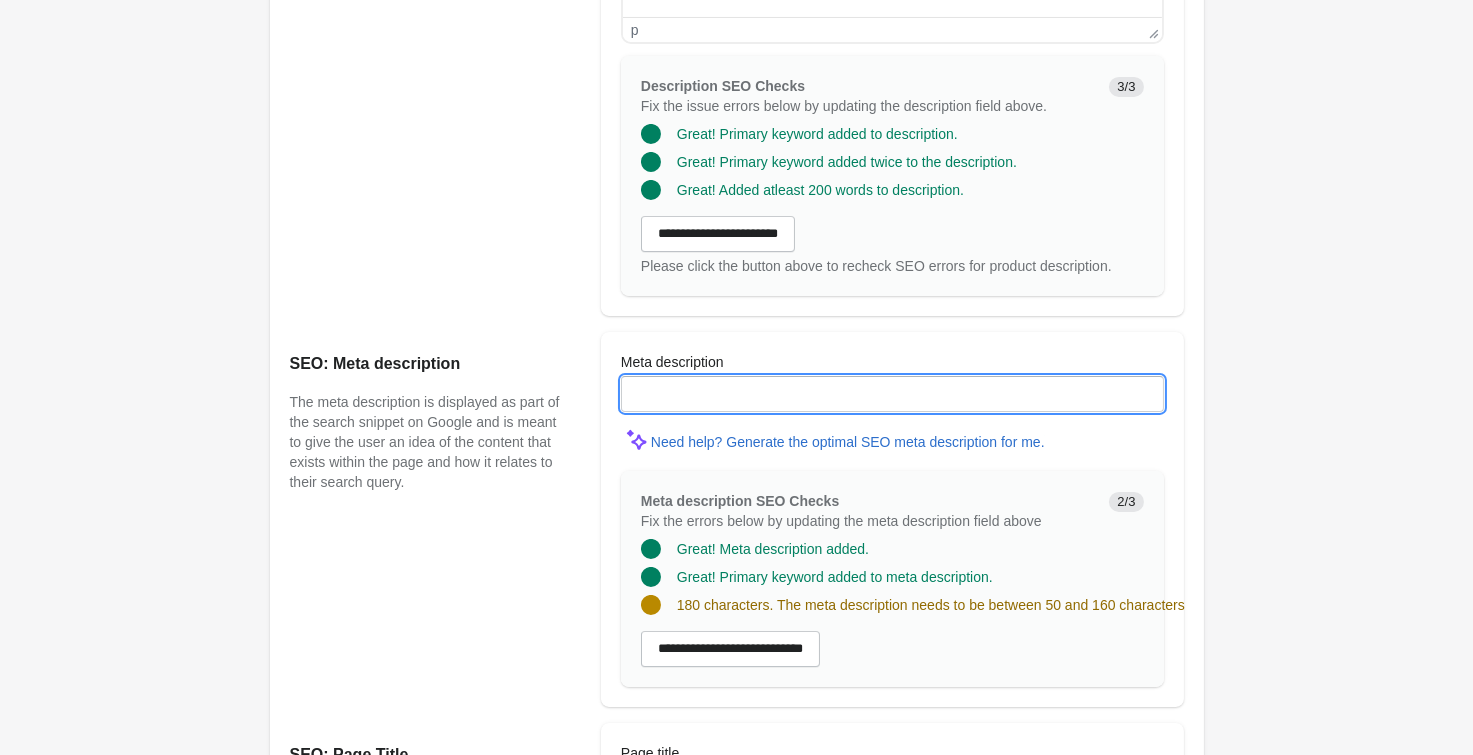 scroll, scrollTop: 0, scrollLeft: 0, axis: both 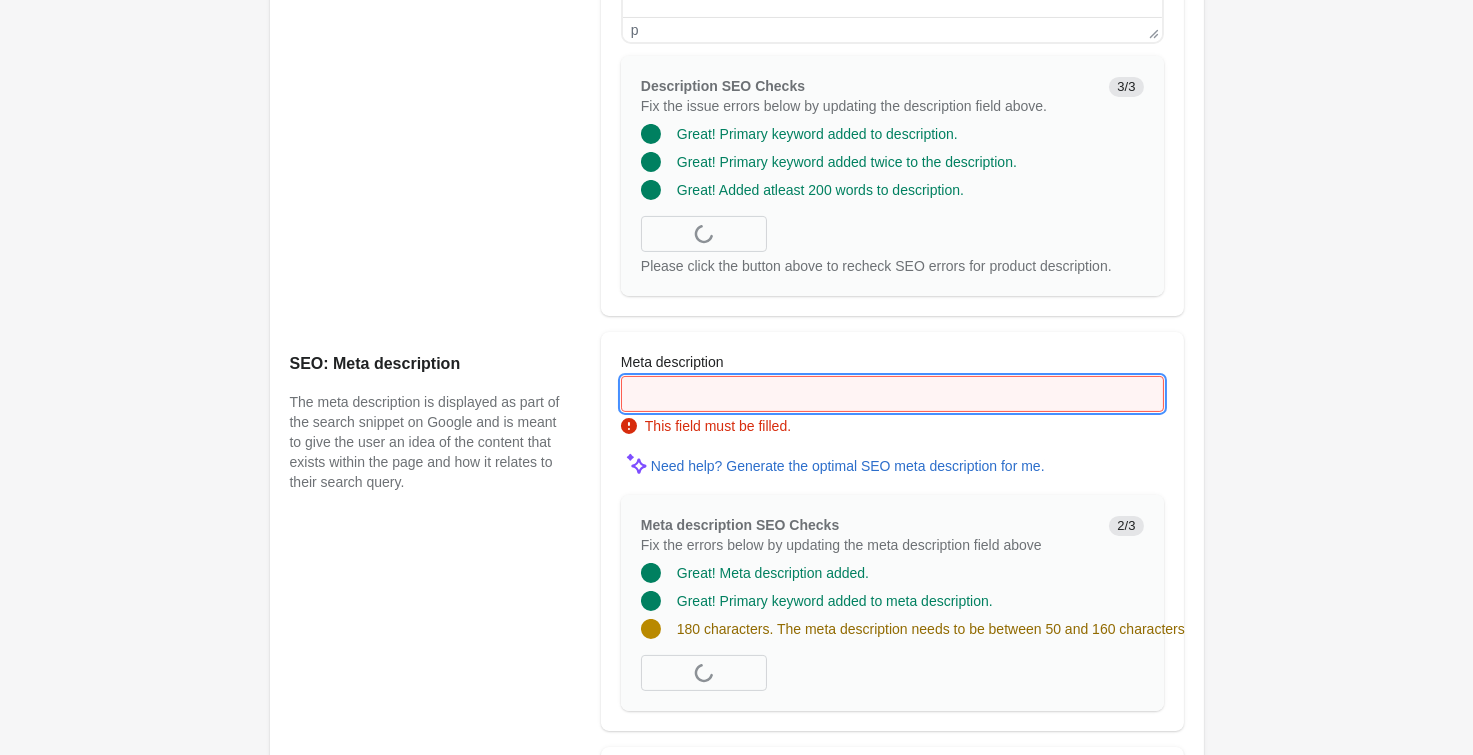 paste on "**********" 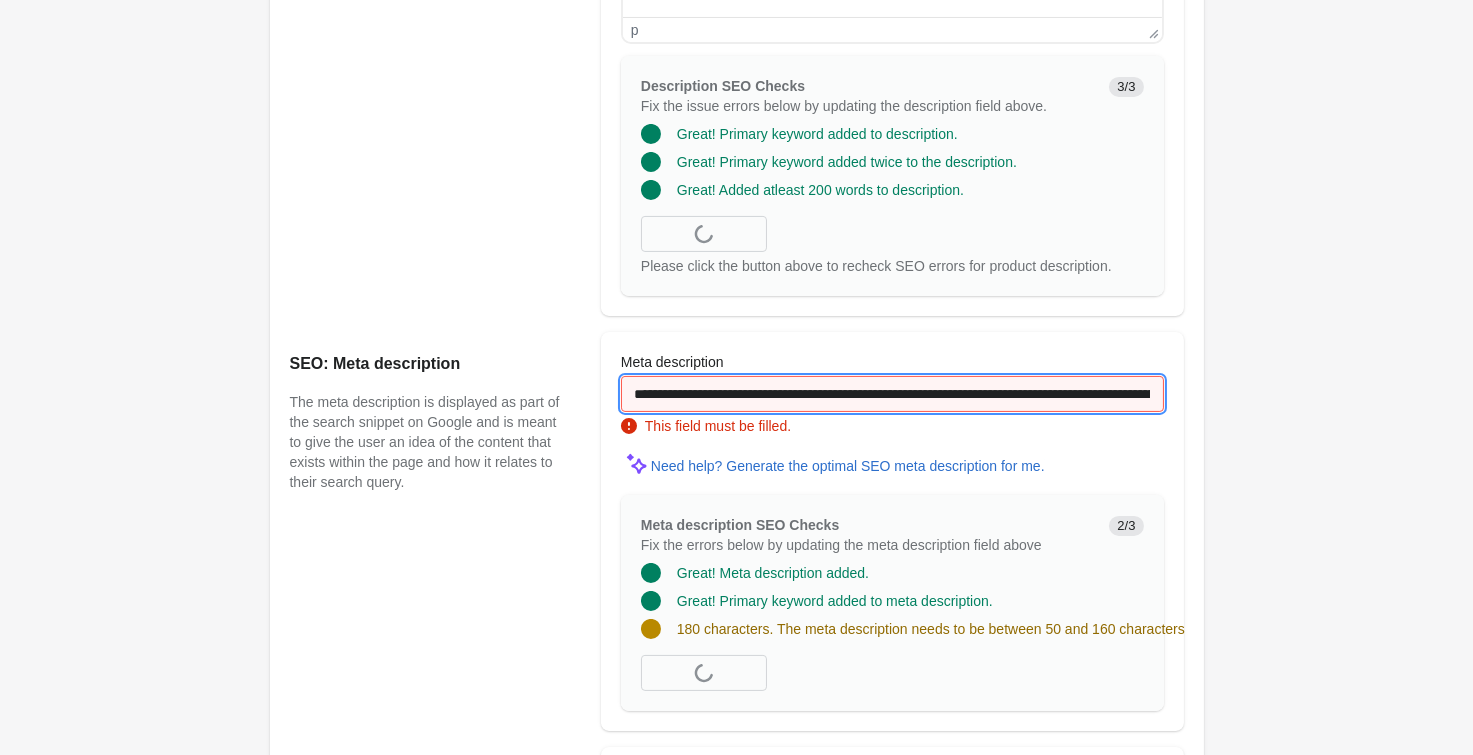 scroll, scrollTop: 0, scrollLeft: 408, axis: horizontal 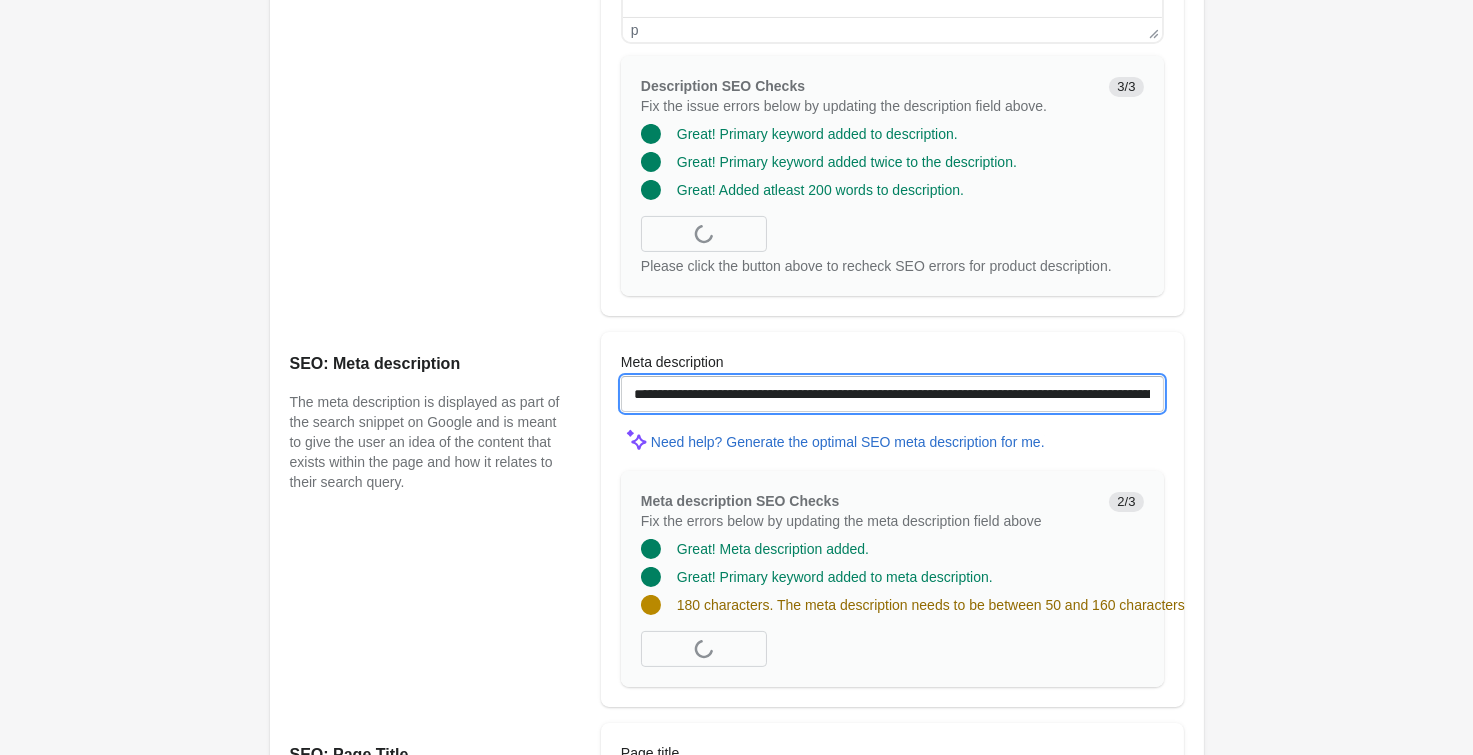 drag, startPoint x: 733, startPoint y: 395, endPoint x: 128, endPoint y: 353, distance: 606.4561 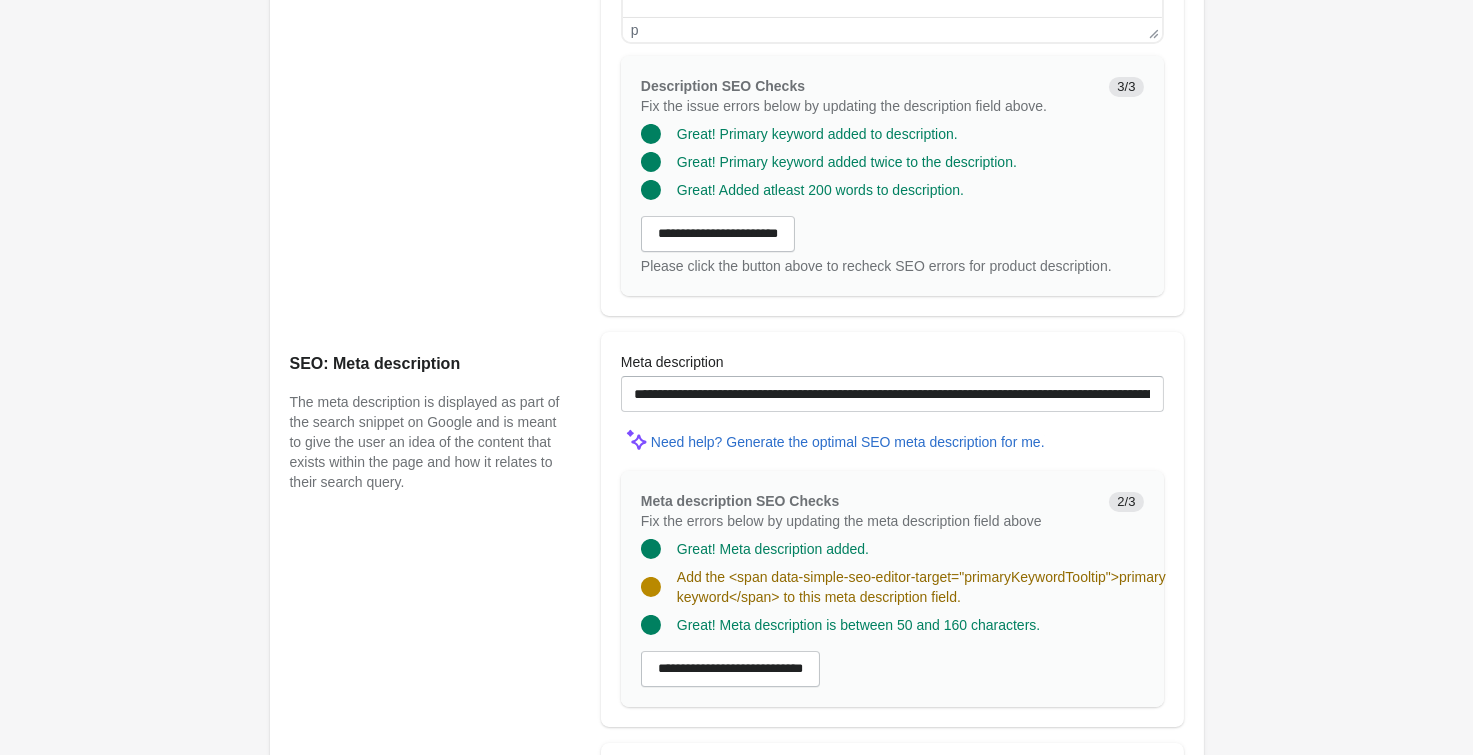 click on "SEO: Meta description
The meta description is displayed as part of the search snippet on Google and is meant to give the user an idea of the content that exists within the page and how it relates to their search query." at bounding box center (435, 529) 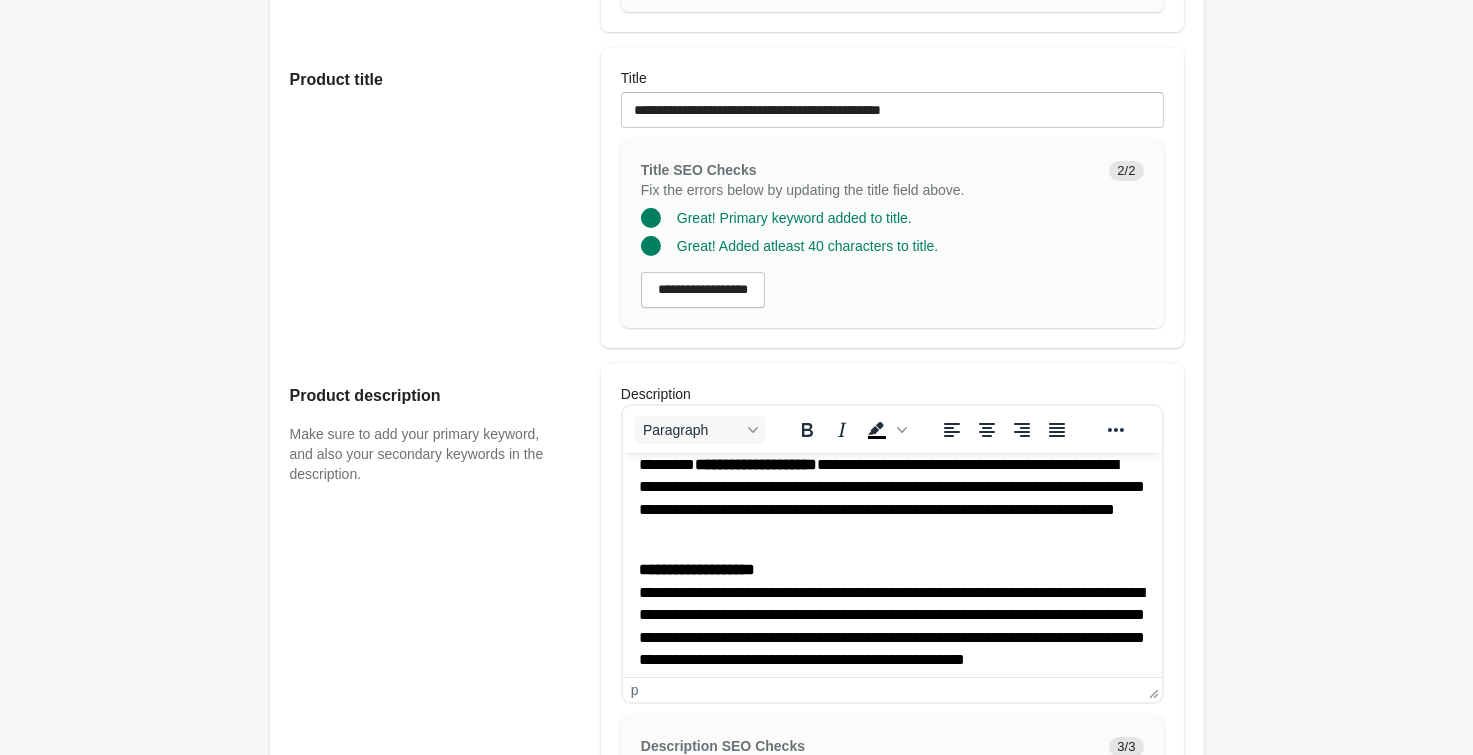 scroll, scrollTop: 0, scrollLeft: 0, axis: both 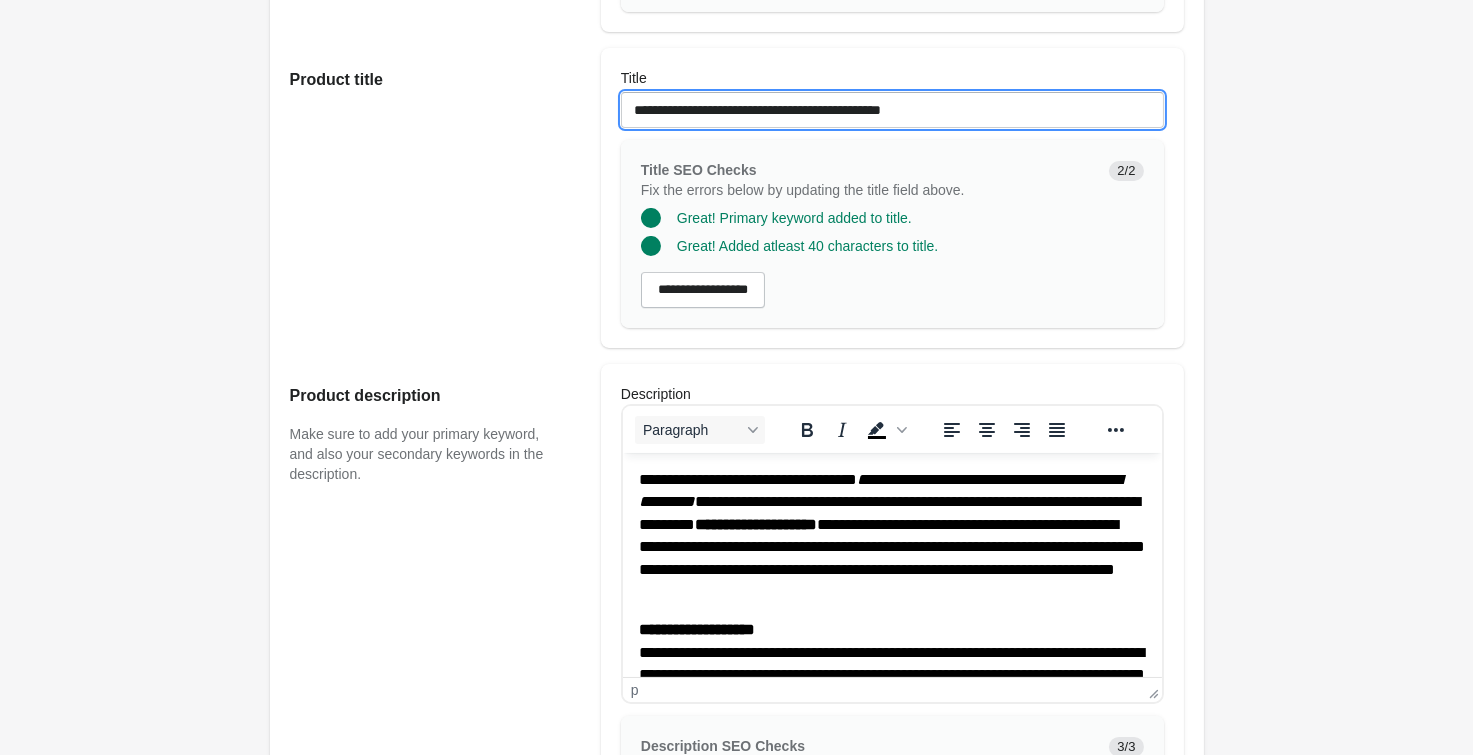 drag, startPoint x: 1002, startPoint y: 108, endPoint x: 556, endPoint y: 104, distance: 446.01794 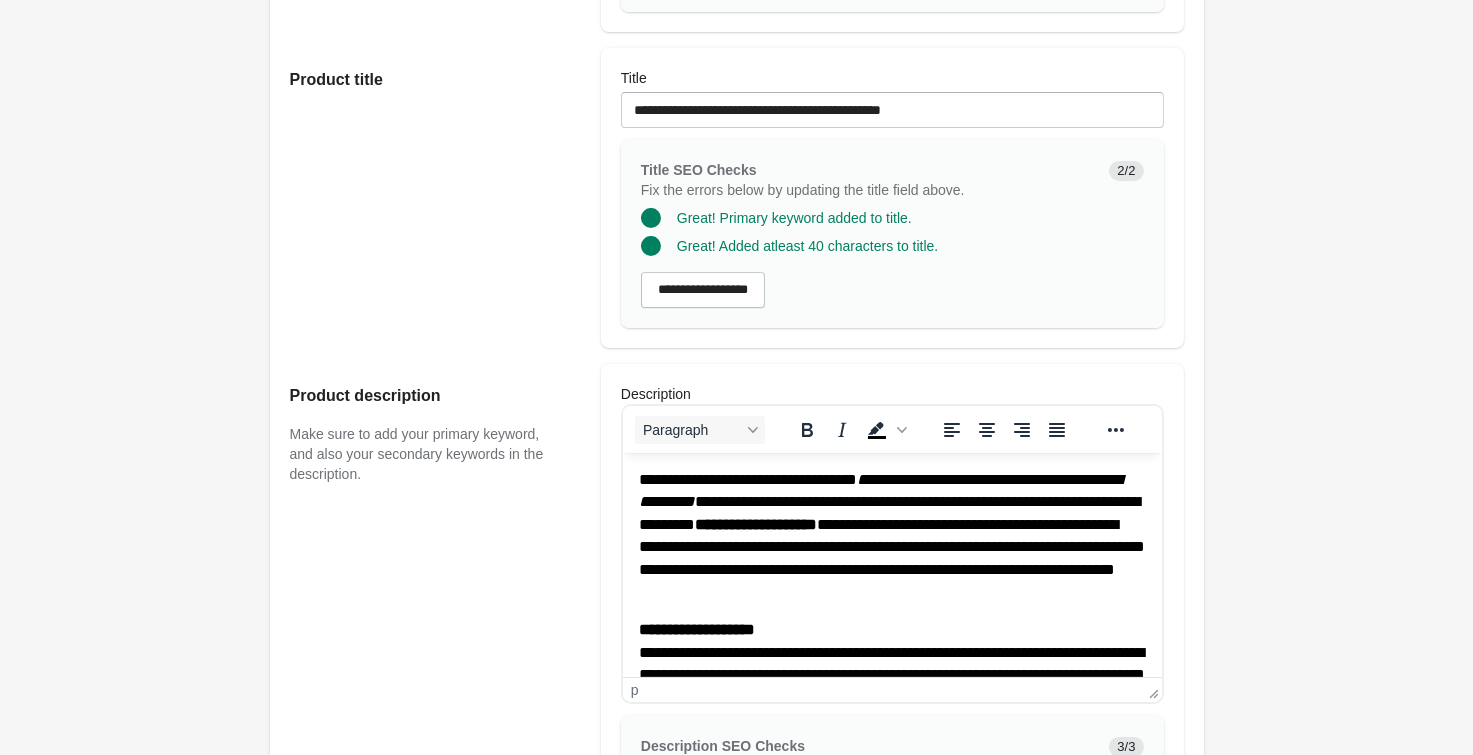 drag, startPoint x: 1329, startPoint y: 299, endPoint x: 1314, endPoint y: 302, distance: 15.297058 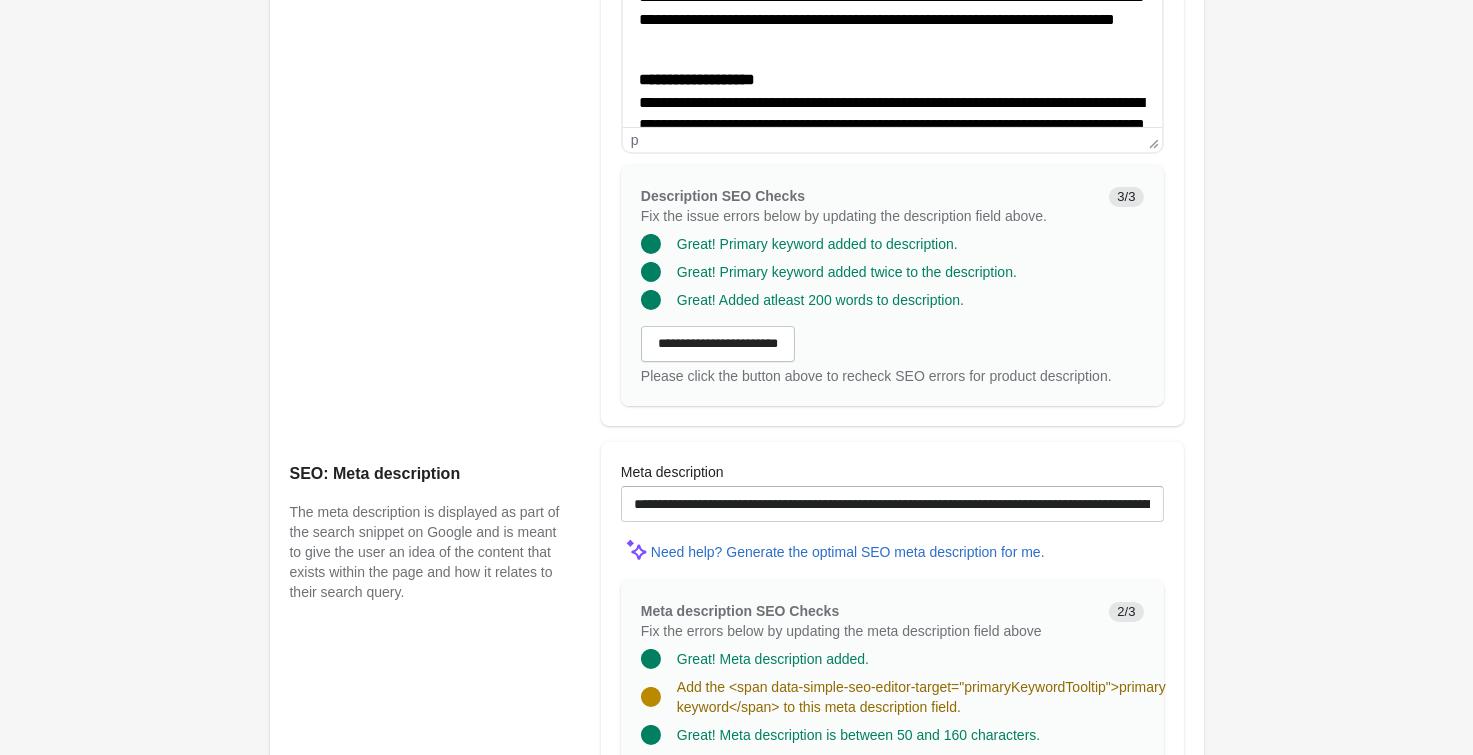 scroll, scrollTop: 1210, scrollLeft: 0, axis: vertical 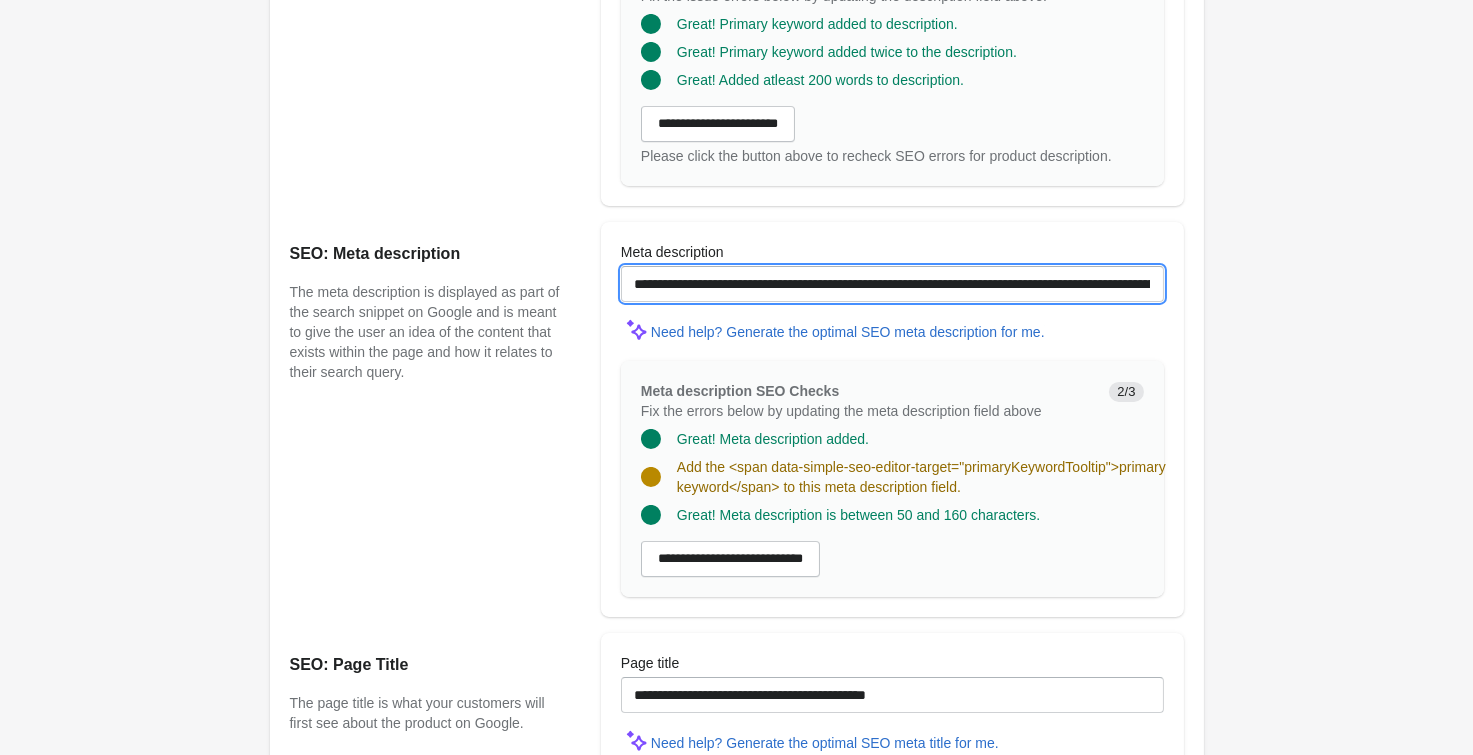 click on "**********" at bounding box center (892, 284) 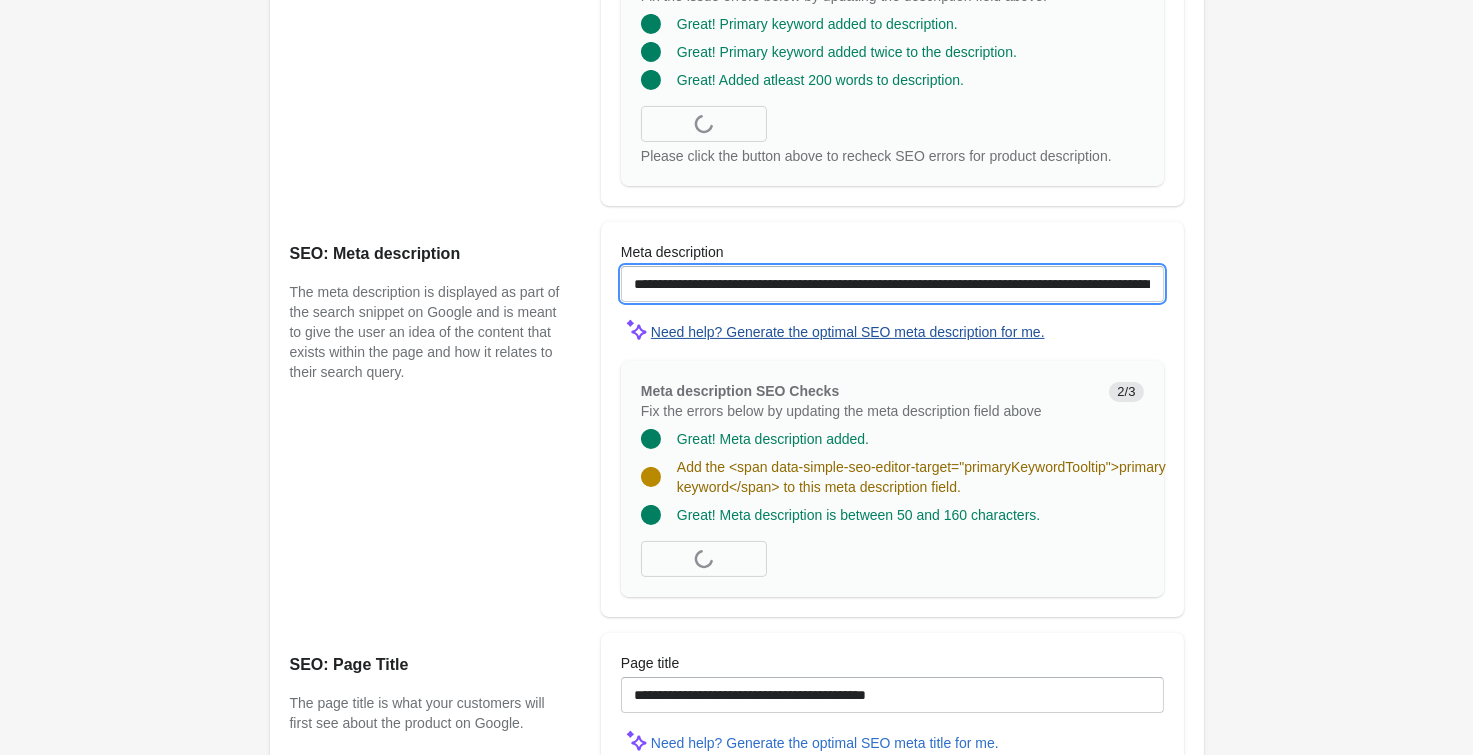 paste on "**********" 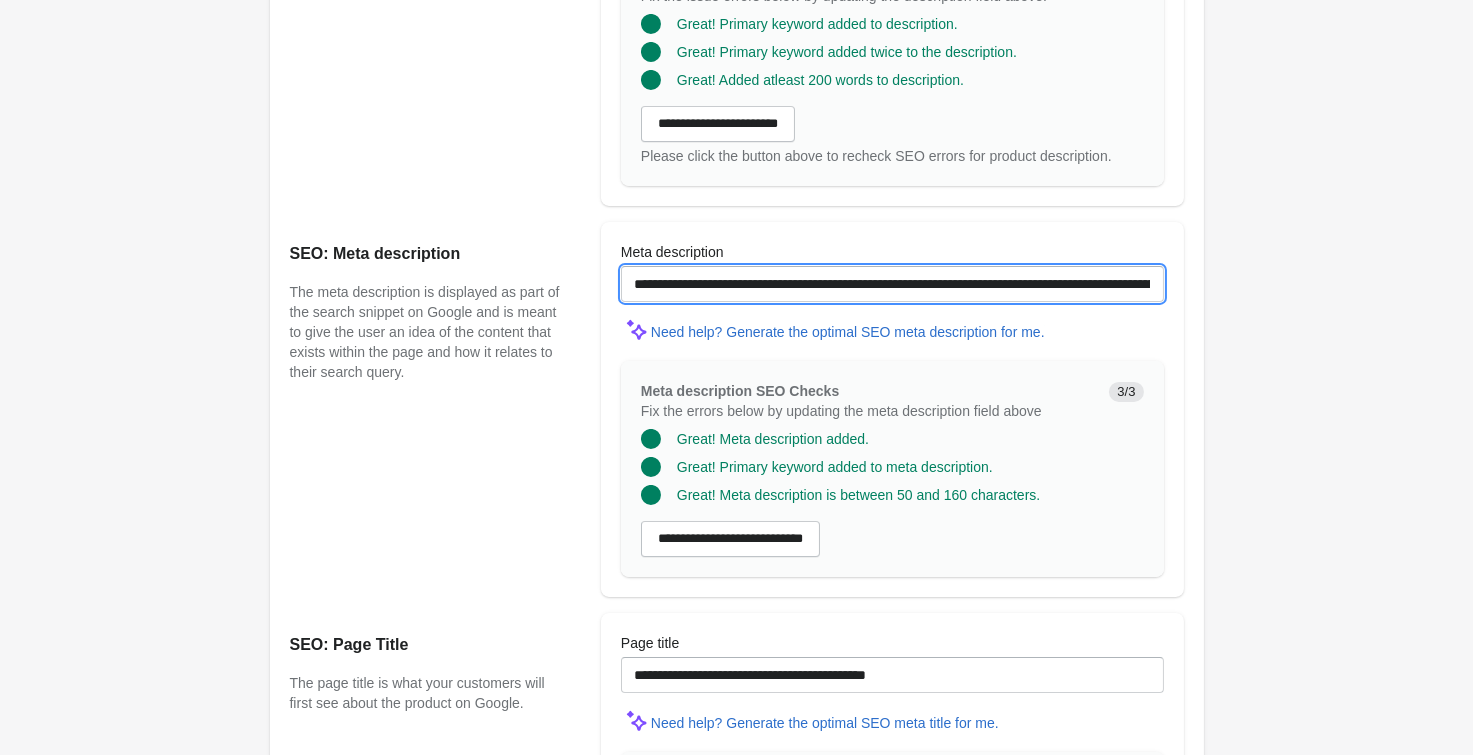 type on "**********" 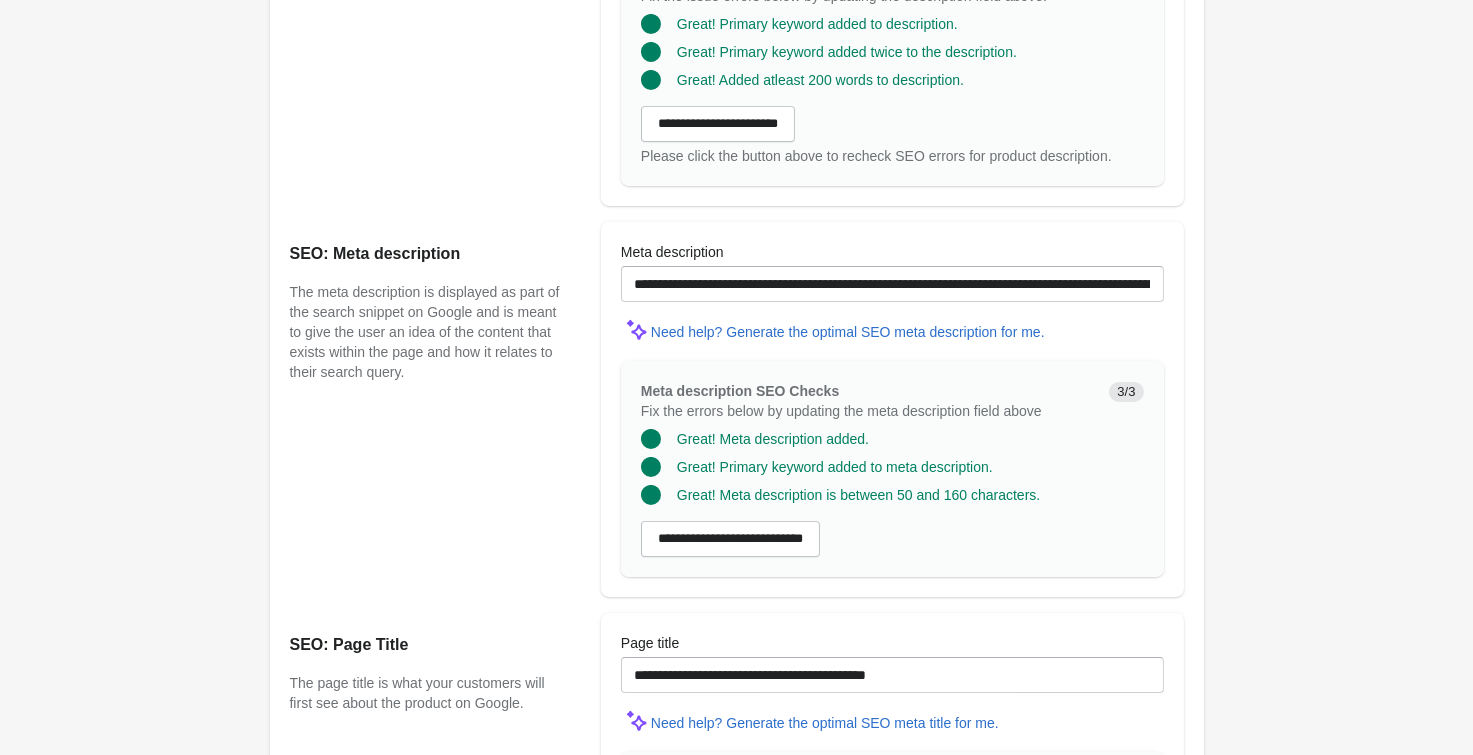 click on "Mermaid Fairy Queen Lavender Crop Bell Bottoms
Open on Shopify" at bounding box center [736, -59] 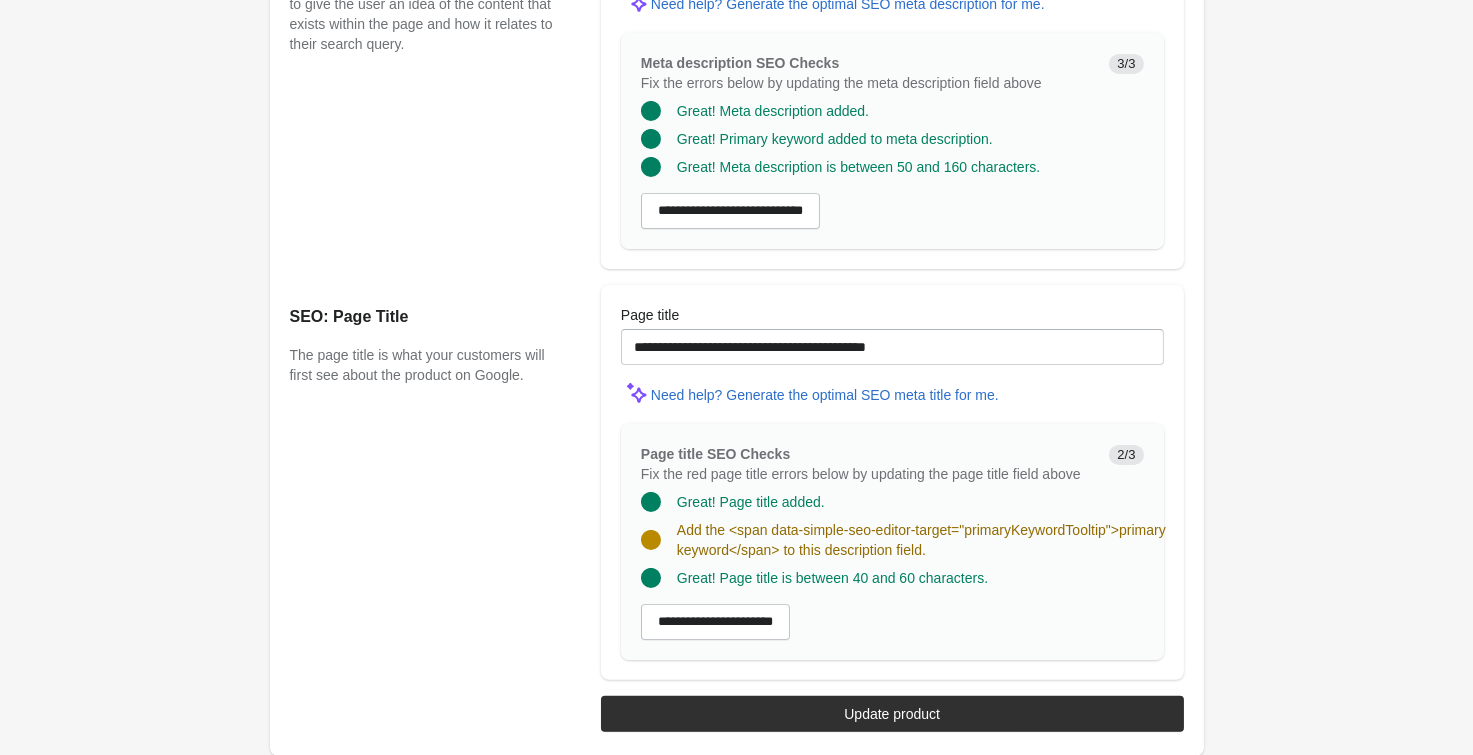 scroll, scrollTop: 1545, scrollLeft: 0, axis: vertical 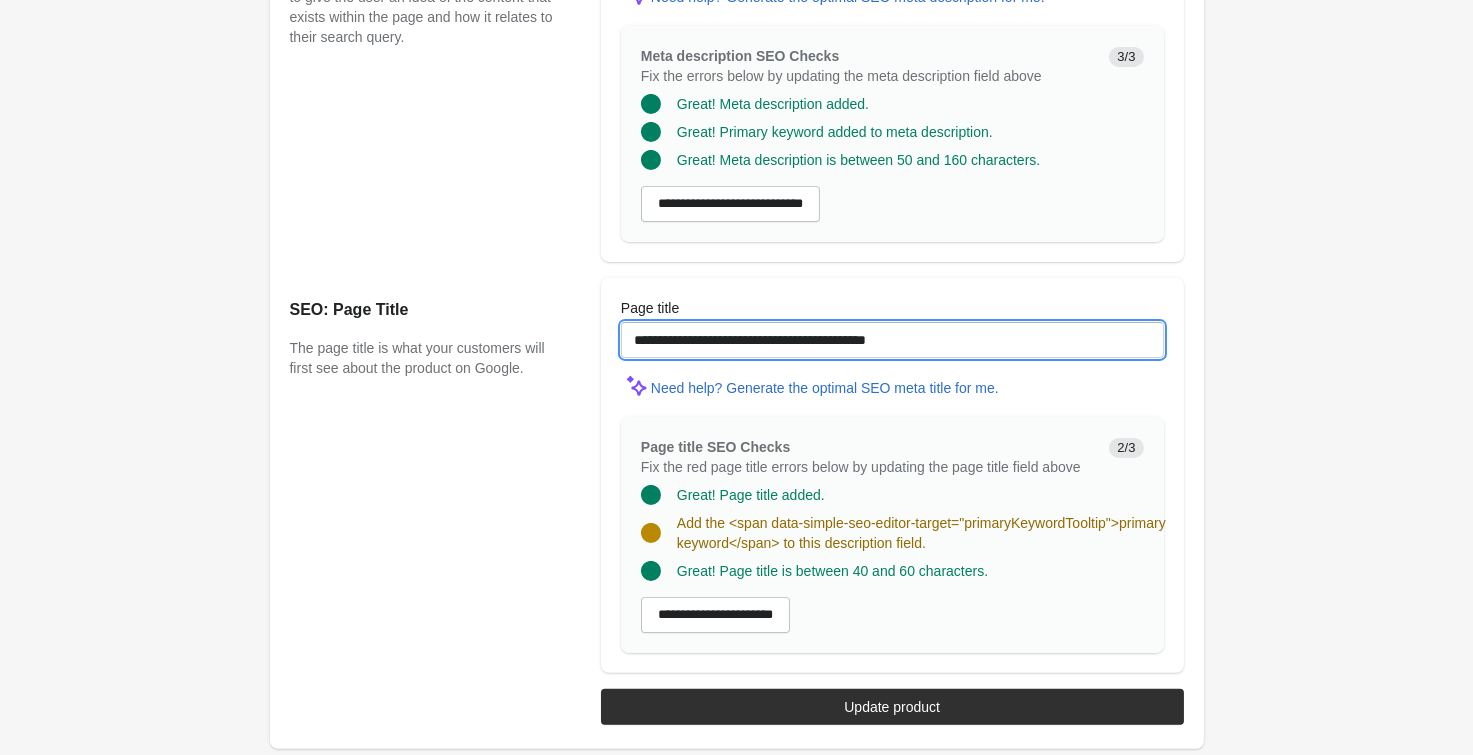 drag, startPoint x: 976, startPoint y: 345, endPoint x: 513, endPoint y: 324, distance: 463.47598 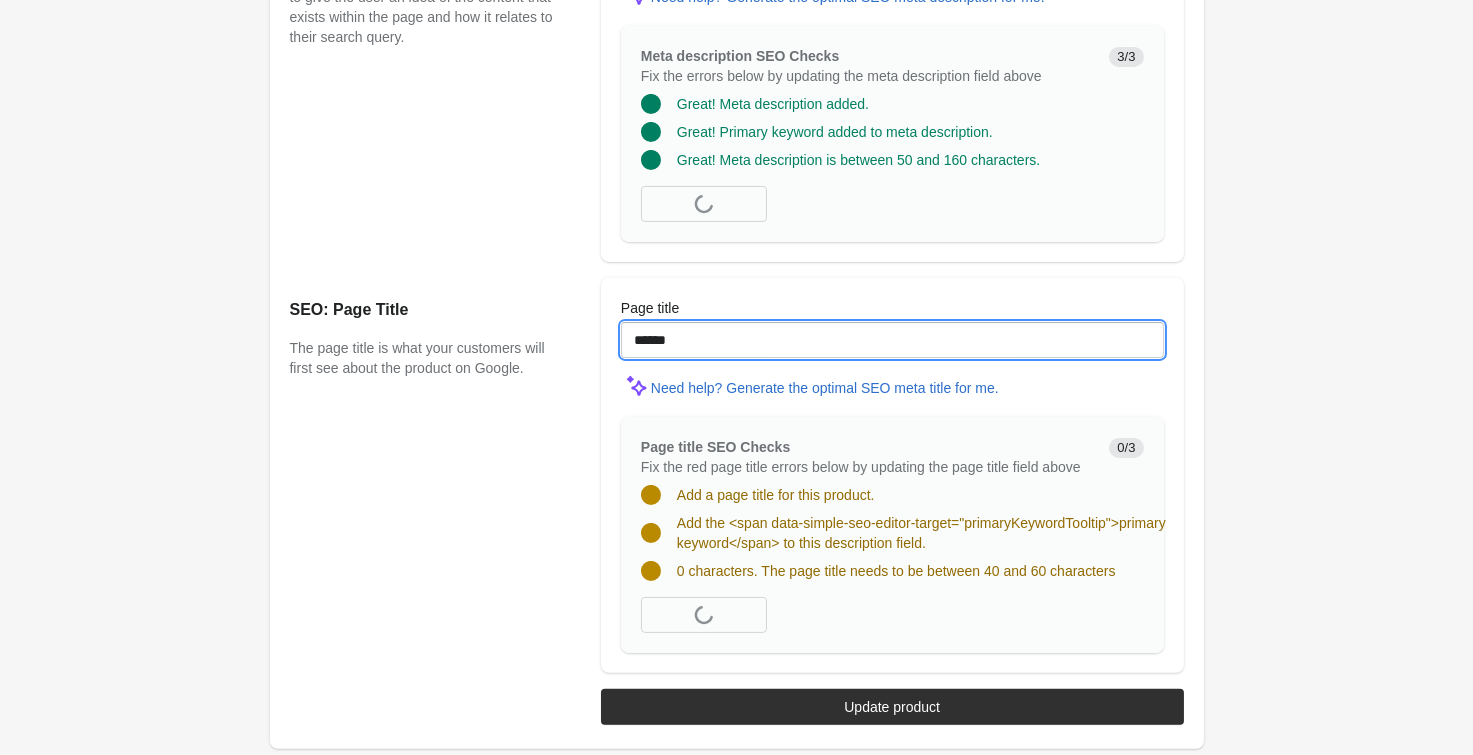 paste on "**********" 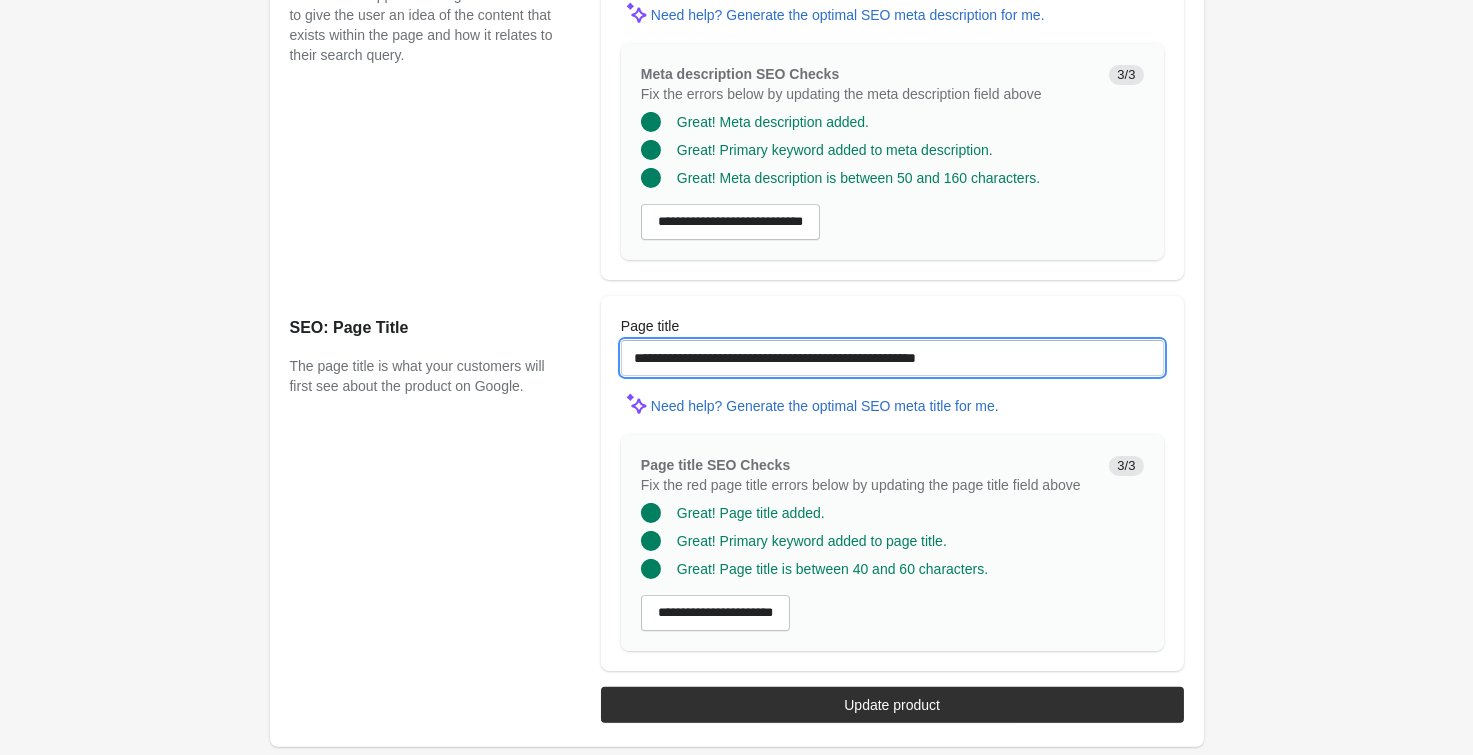 scroll, scrollTop: 1525, scrollLeft: 0, axis: vertical 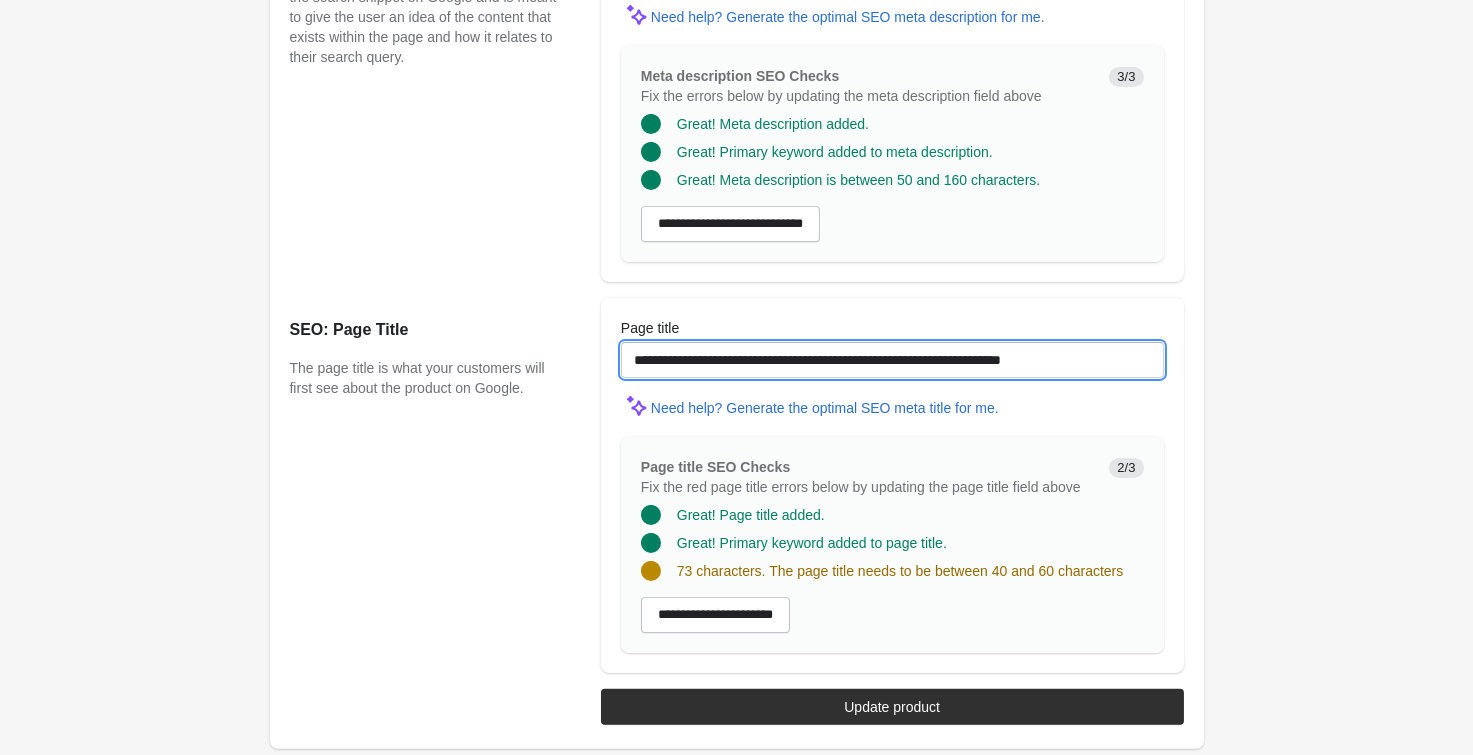 click on "**********" at bounding box center [892, 360] 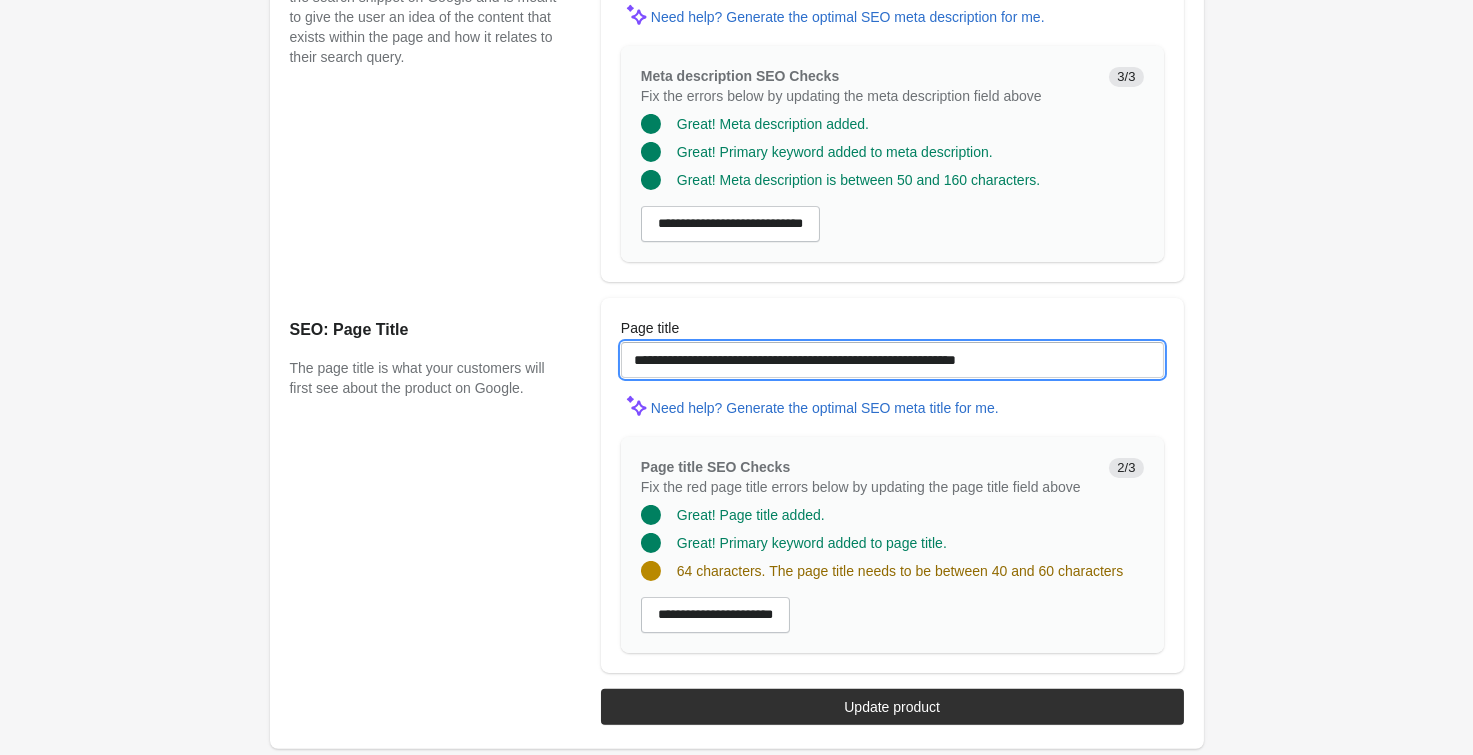 click on "**********" at bounding box center [892, 360] 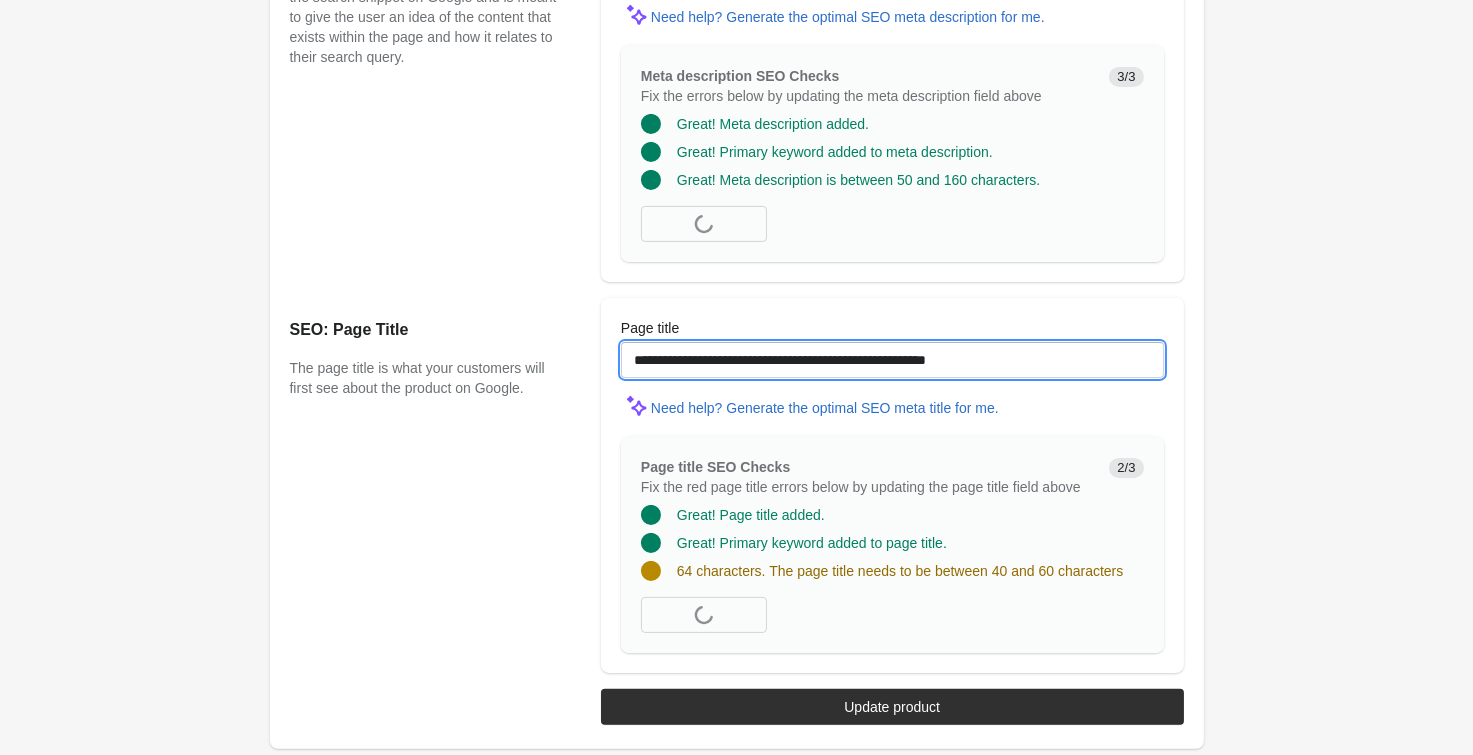 type on "**********" 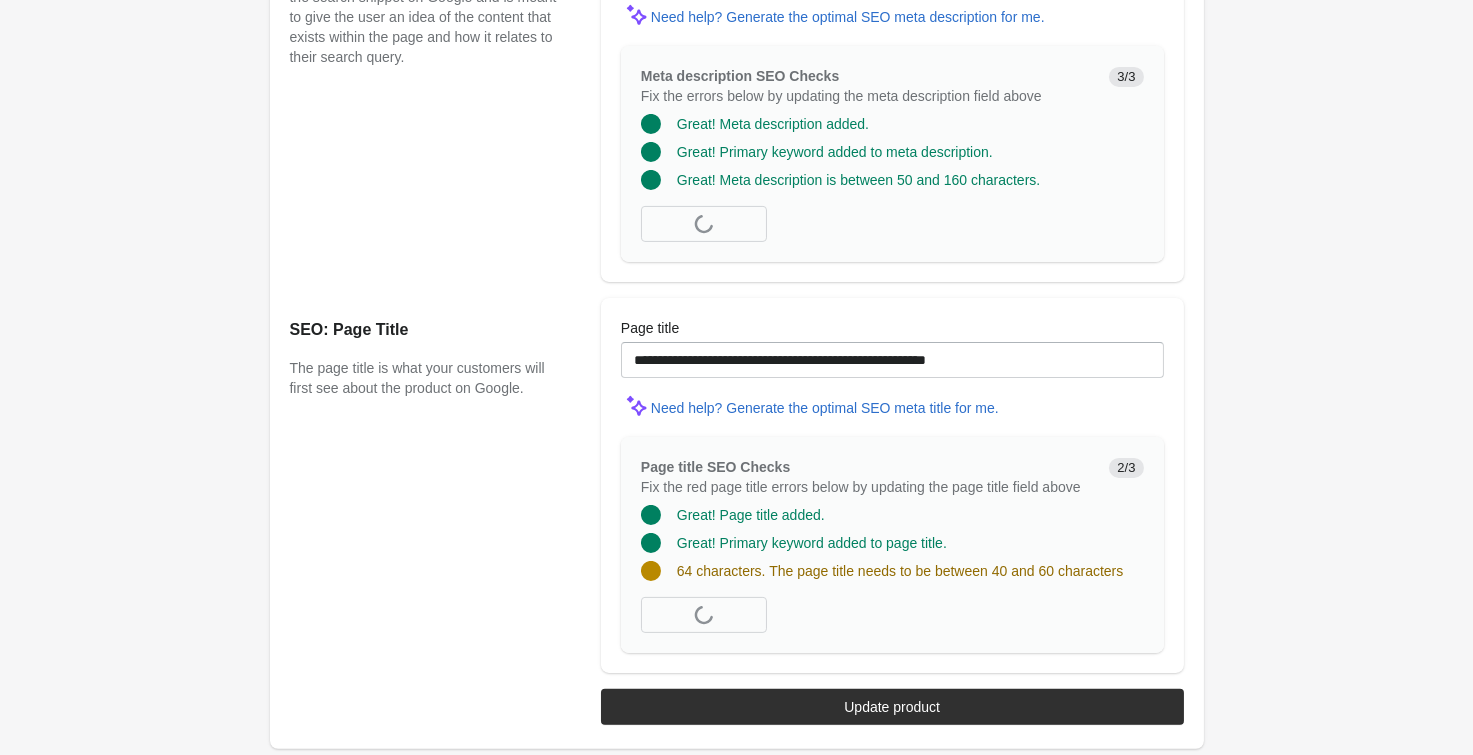 click on "Mermaid Fairy Queen Lavender Crop Bell Bottoms
Open on Shopify" at bounding box center [736, -384] 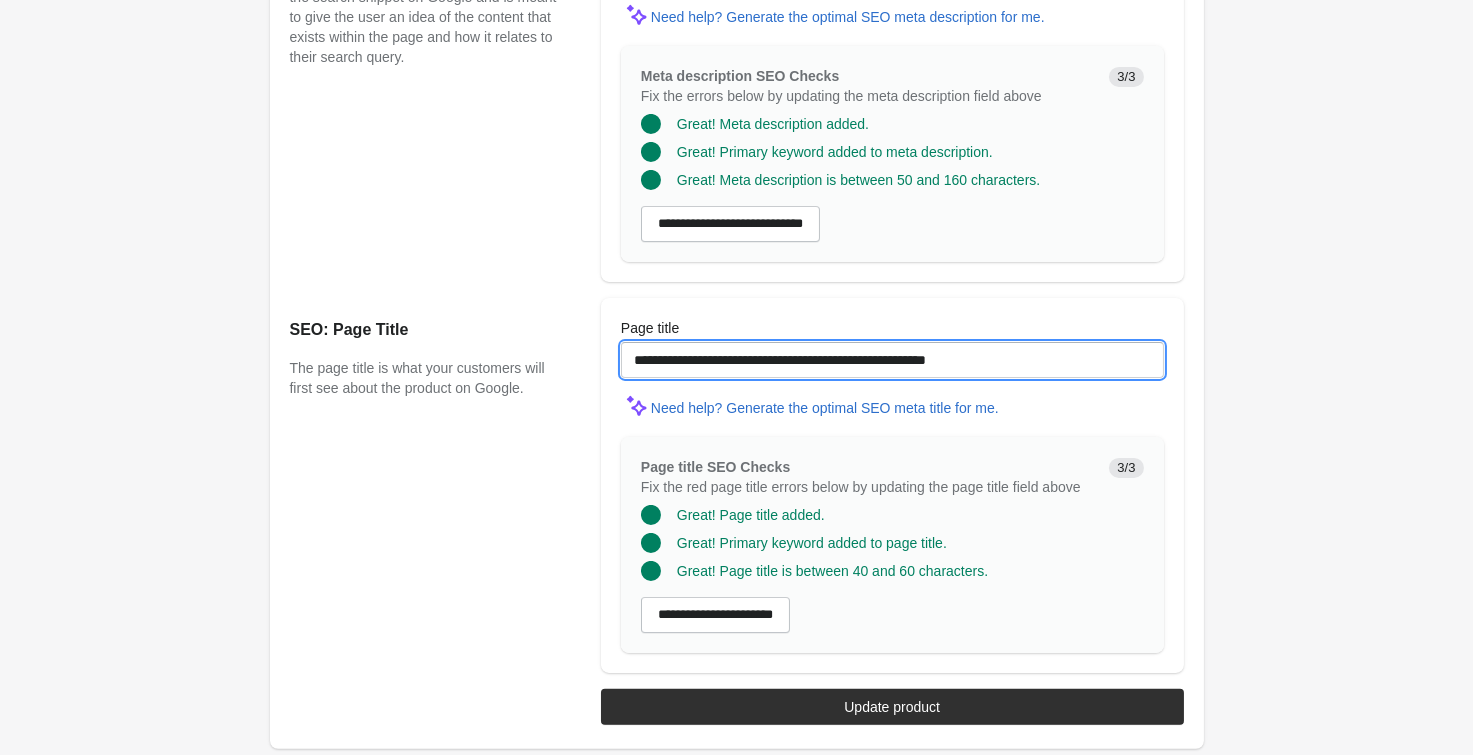 click on "**********" at bounding box center [892, 360] 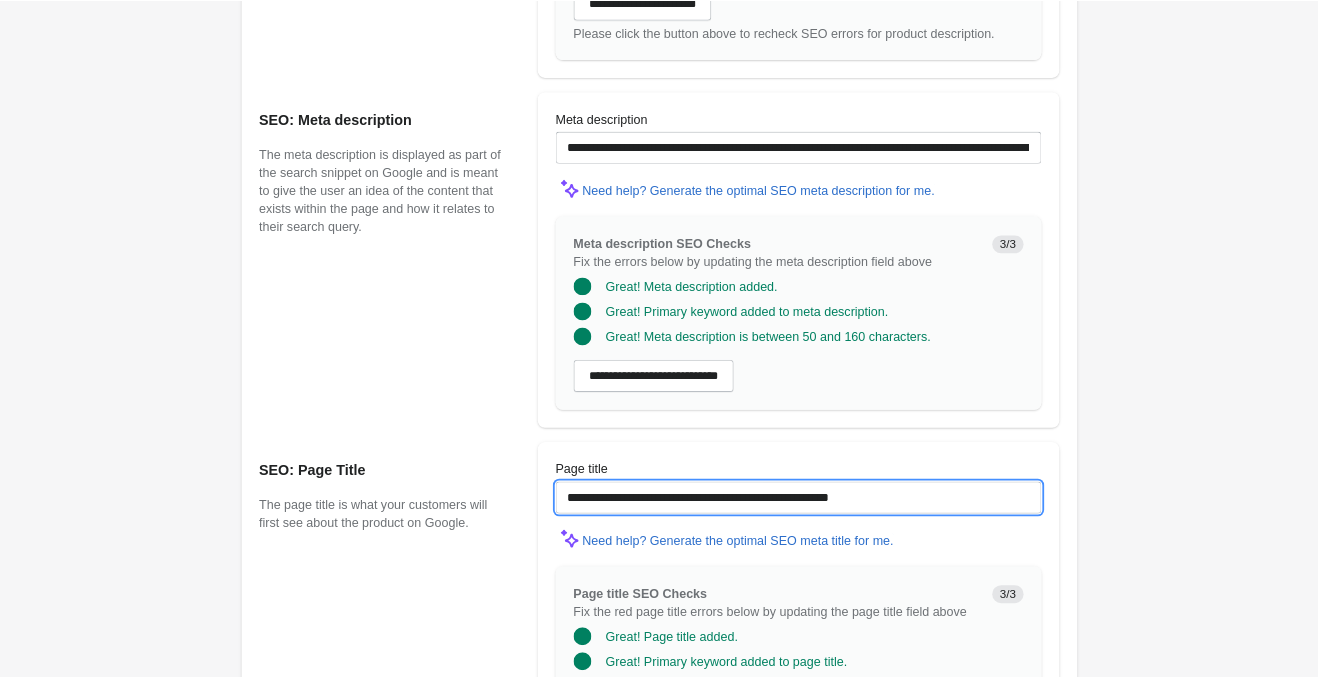 scroll, scrollTop: 1305, scrollLeft: 0, axis: vertical 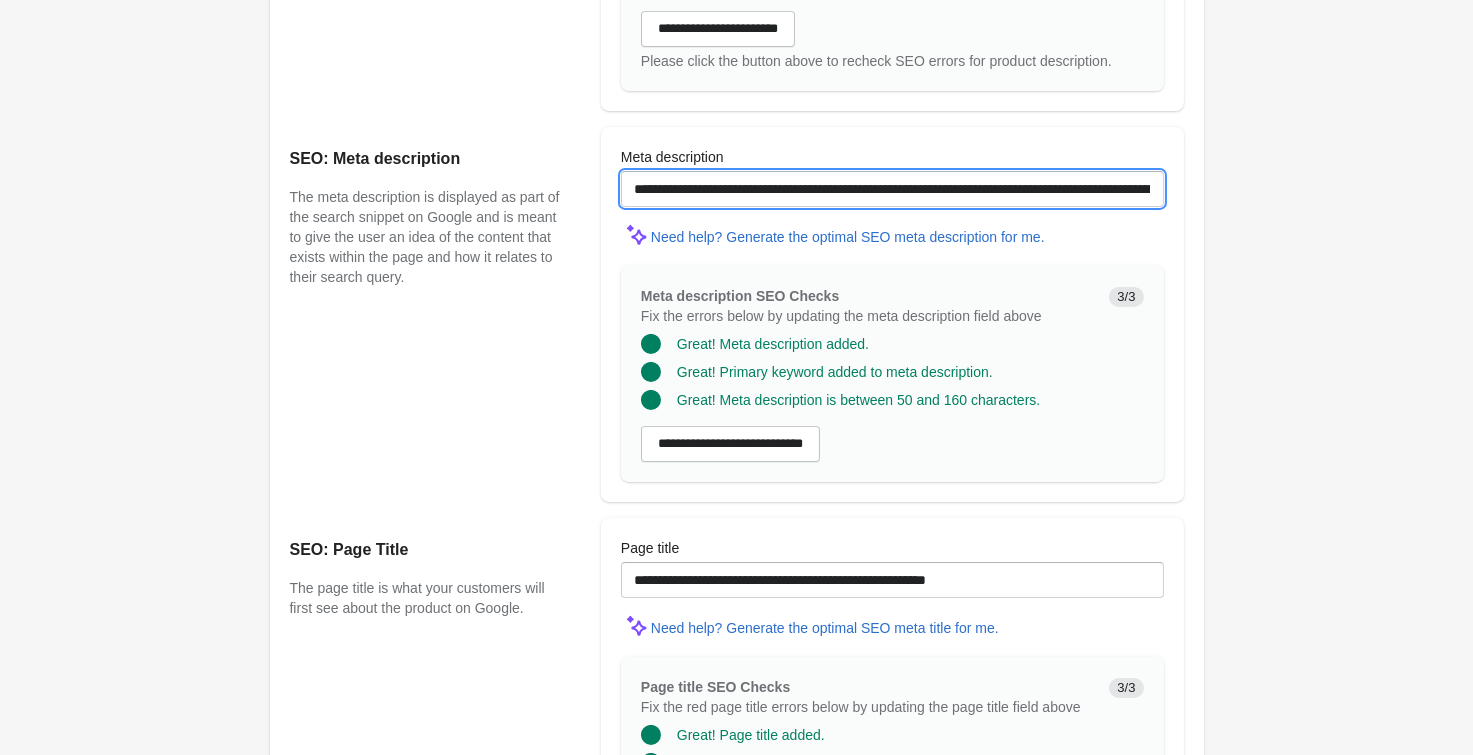click on "**********" at bounding box center (892, 189) 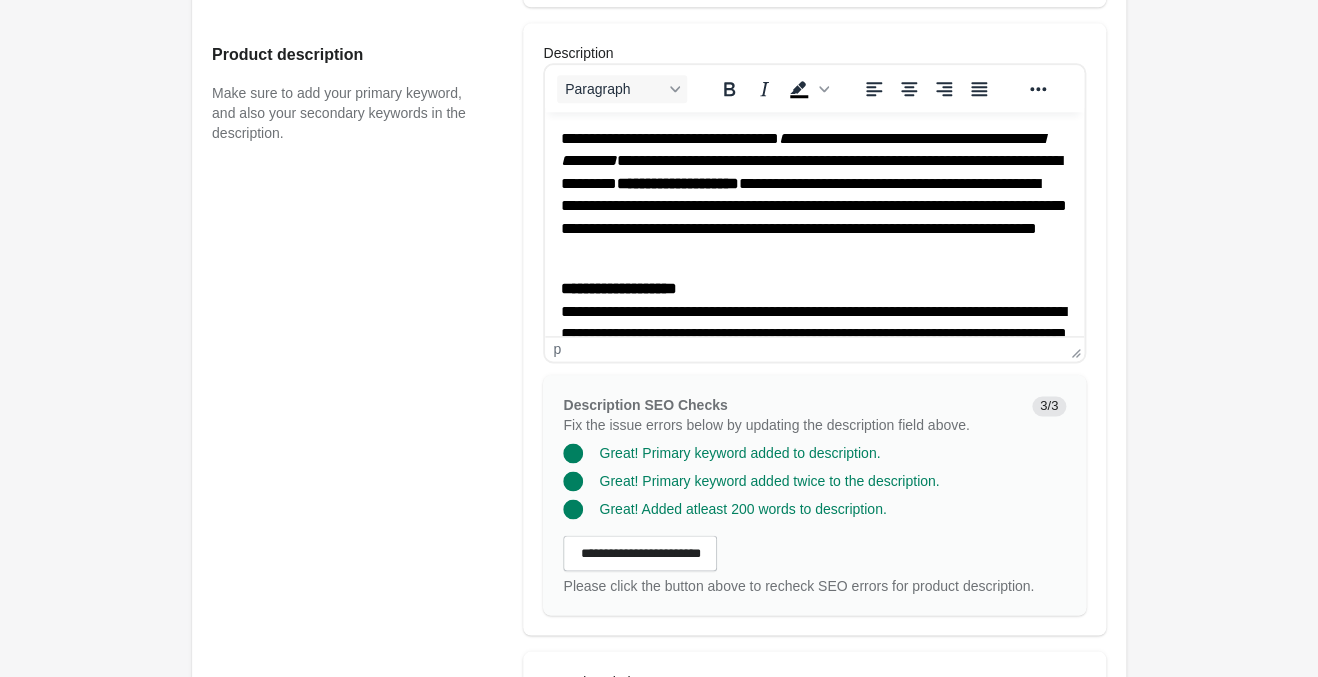 scroll, scrollTop: 780, scrollLeft: 0, axis: vertical 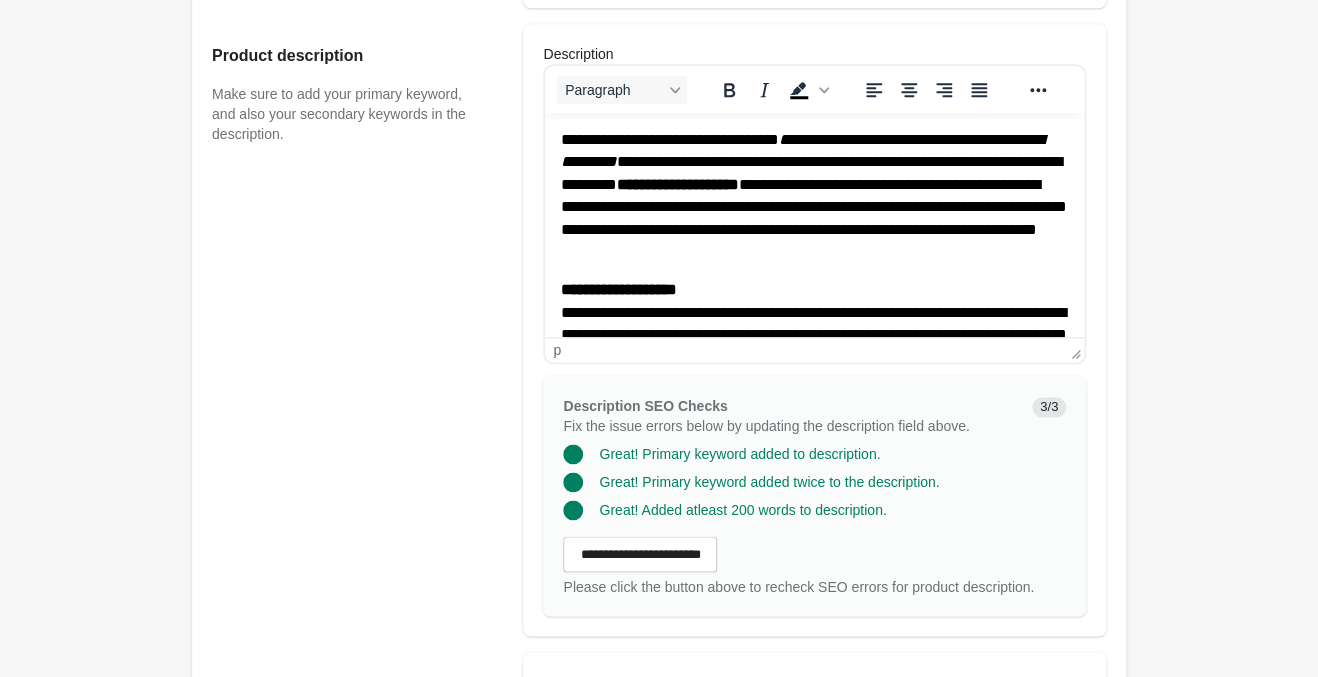 click on "**********" at bounding box center (814, 196) 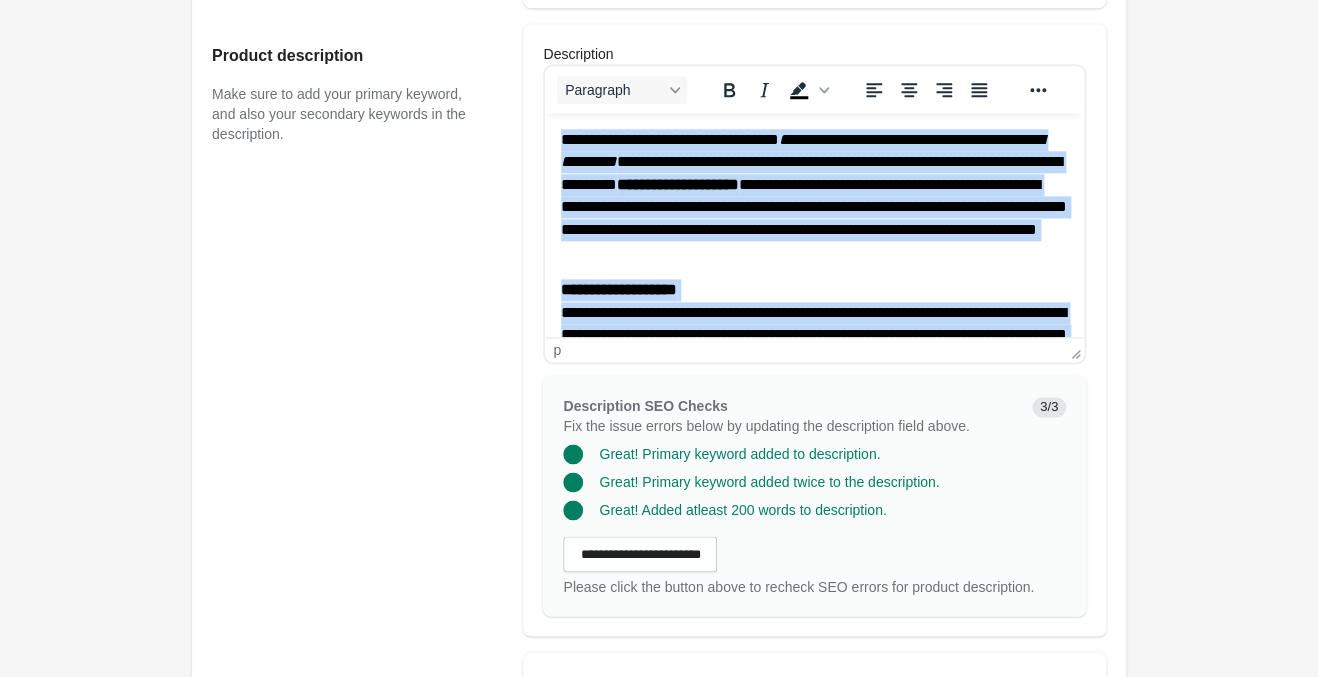 copy on "**********" 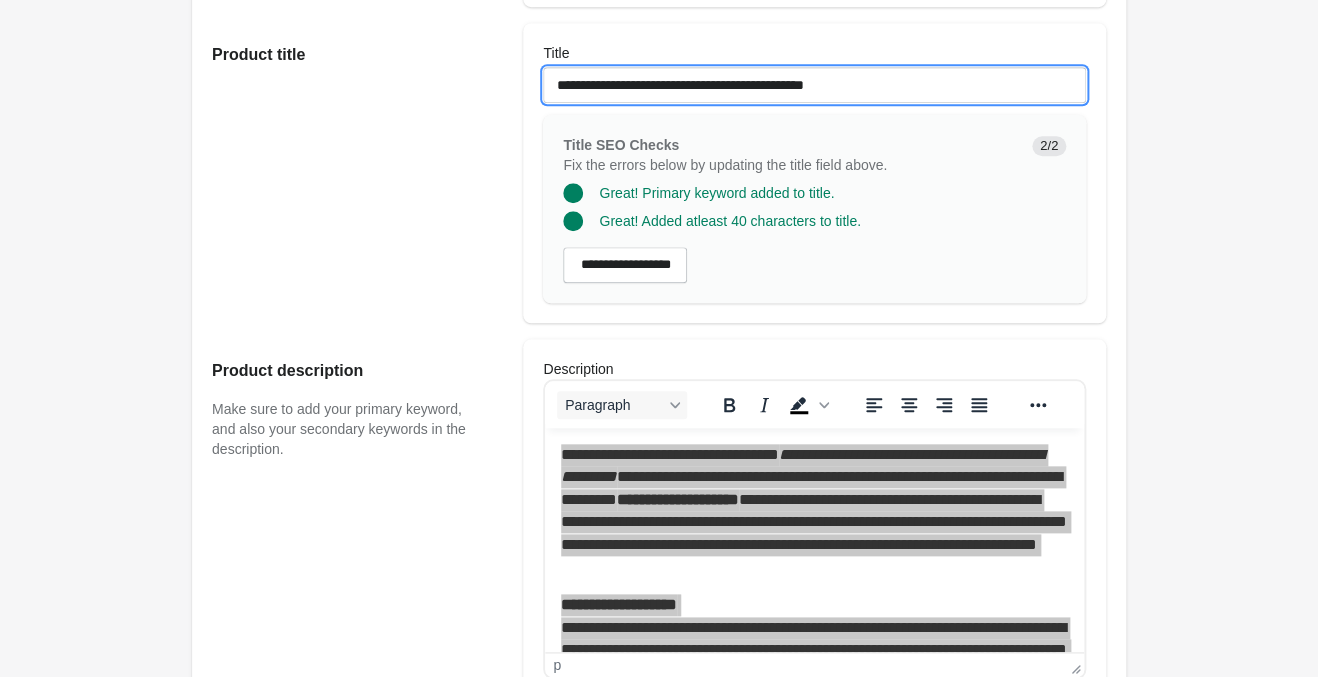 click on "**********" at bounding box center [814, 85] 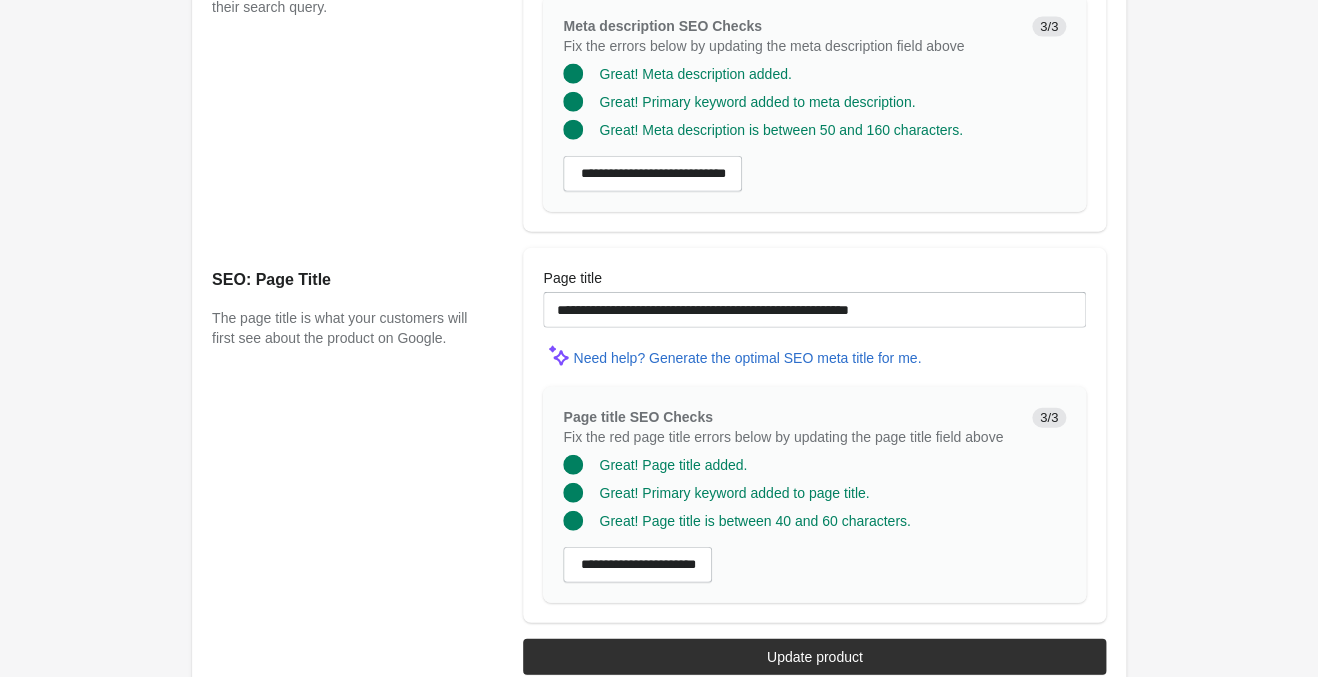 scroll, scrollTop: 1603, scrollLeft: 0, axis: vertical 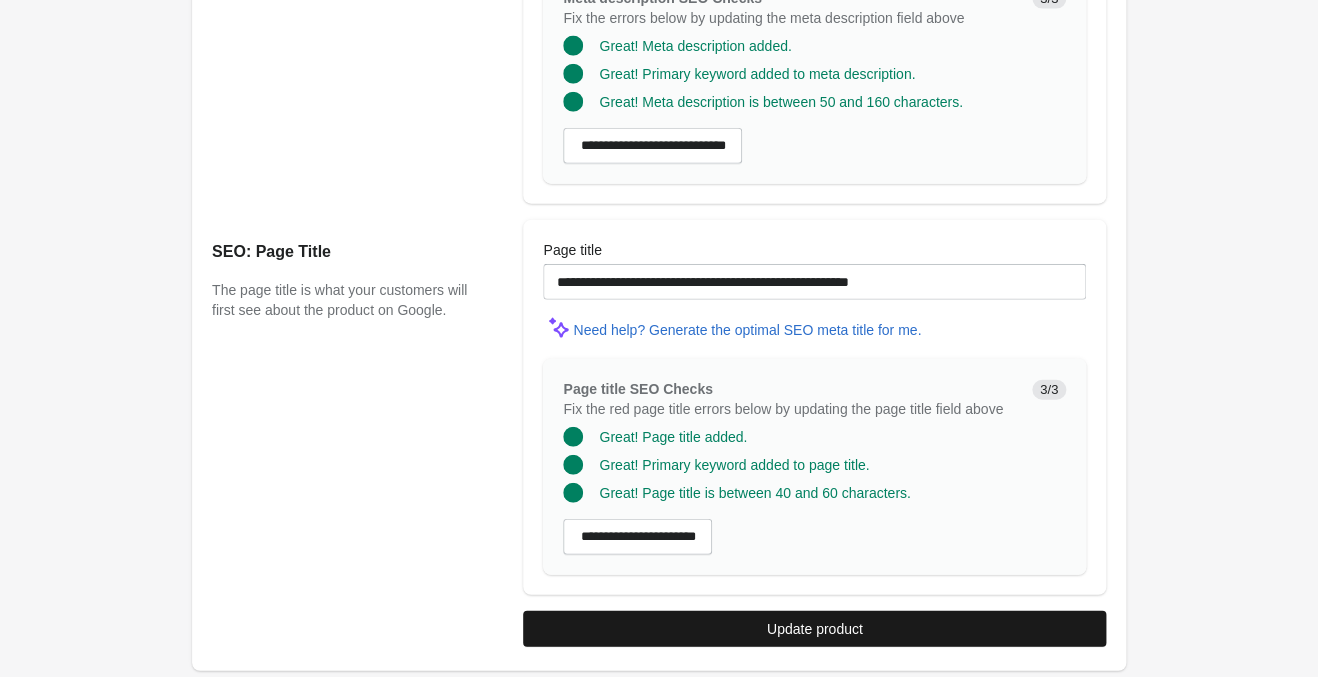 click on "Update product" at bounding box center (814, 629) 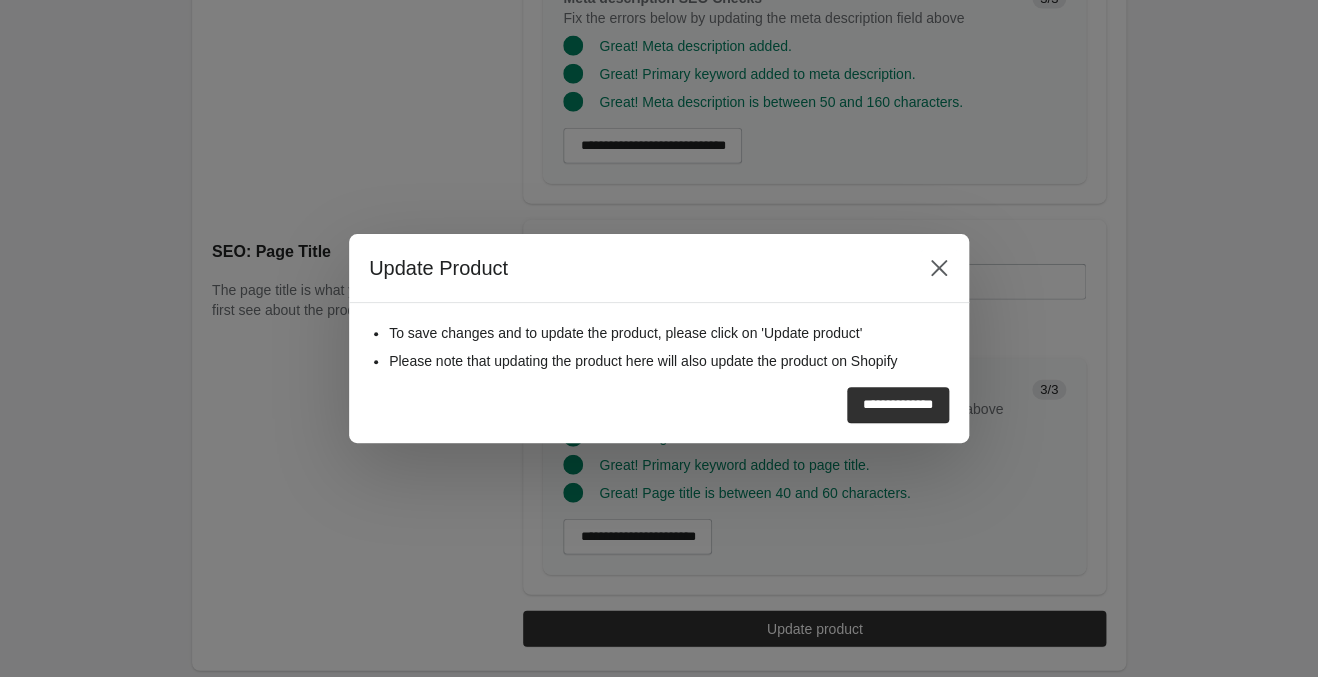 click on "**********" at bounding box center [898, 405] 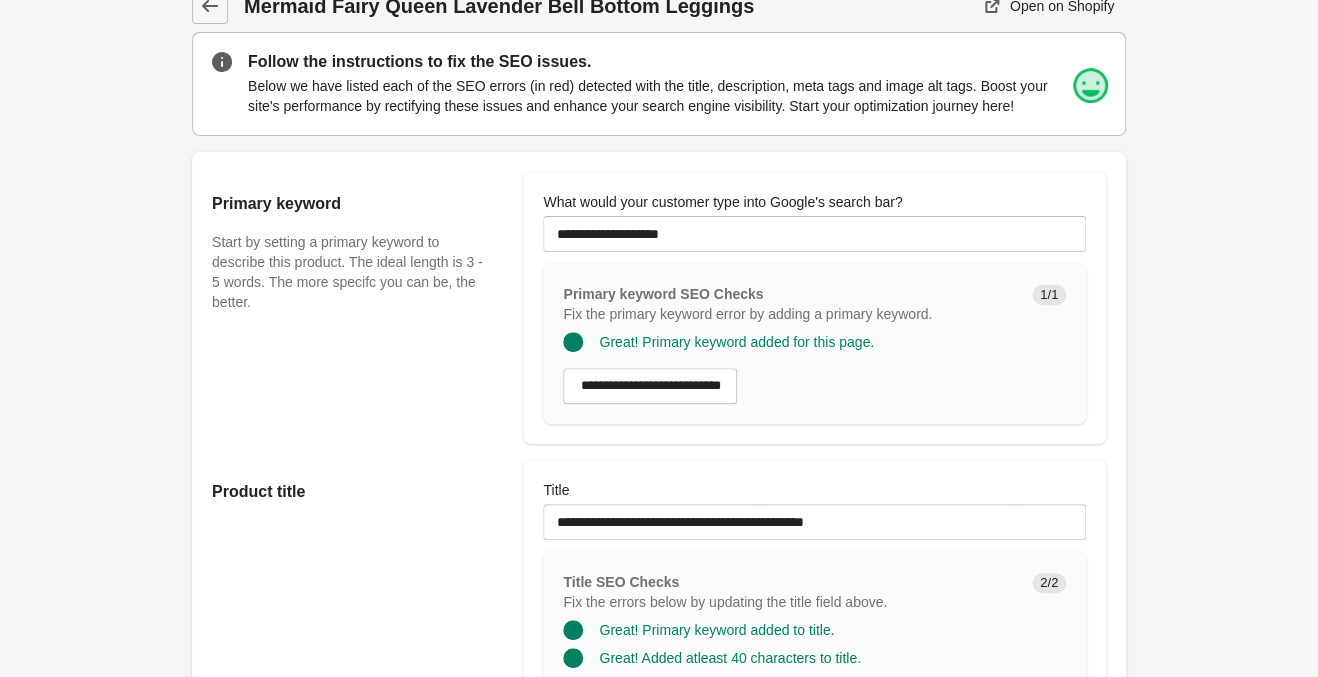 scroll, scrollTop: 0, scrollLeft: 0, axis: both 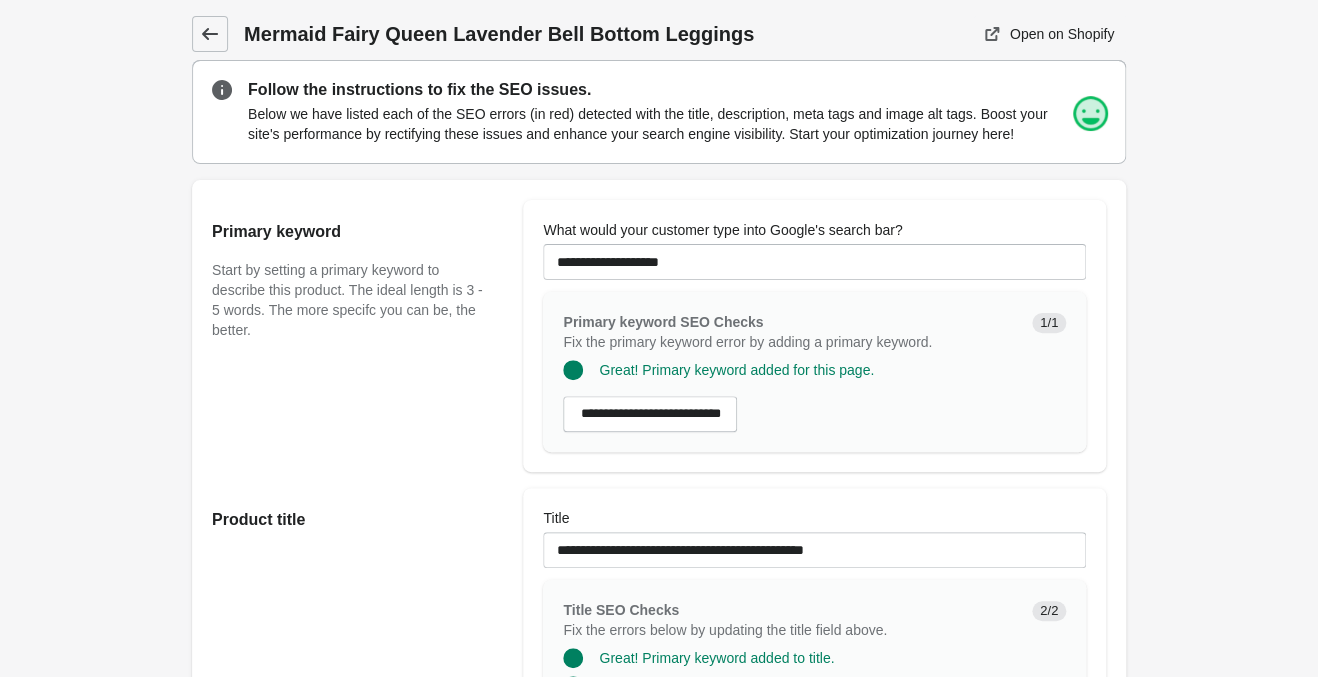 click at bounding box center (210, 34) 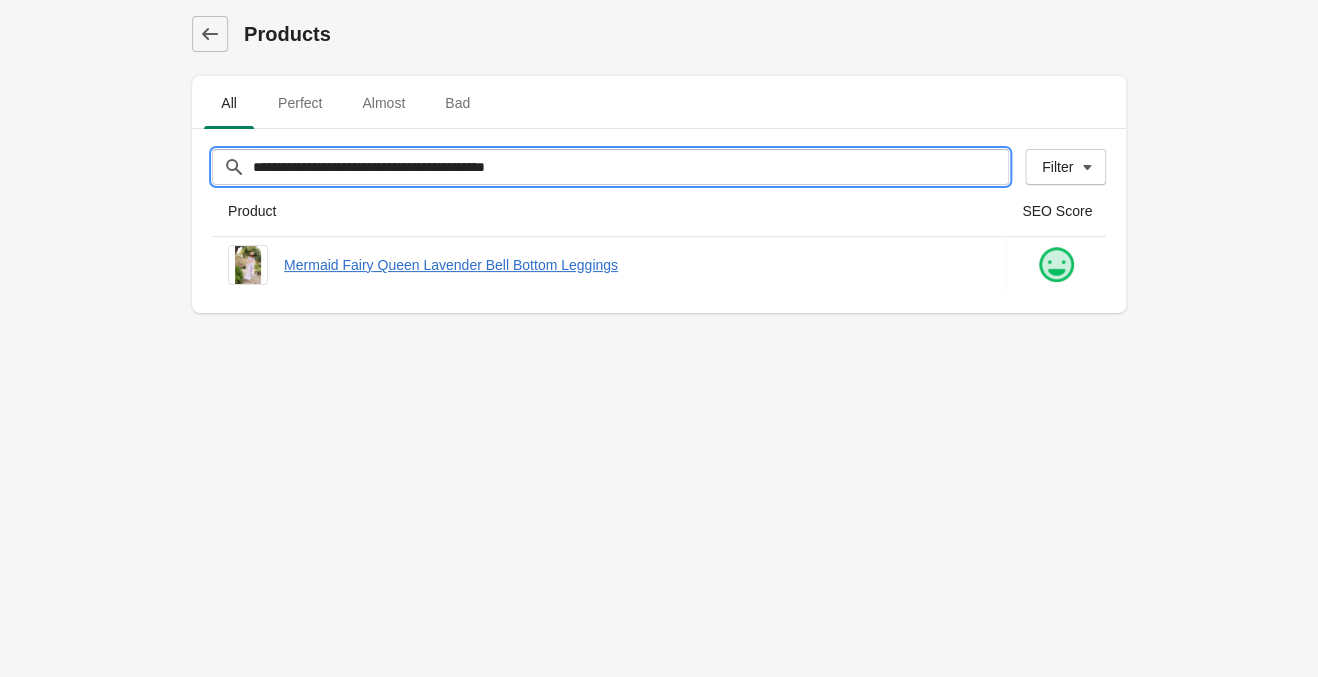 drag, startPoint x: 244, startPoint y: 155, endPoint x: 118, endPoint y: 173, distance: 127.27922 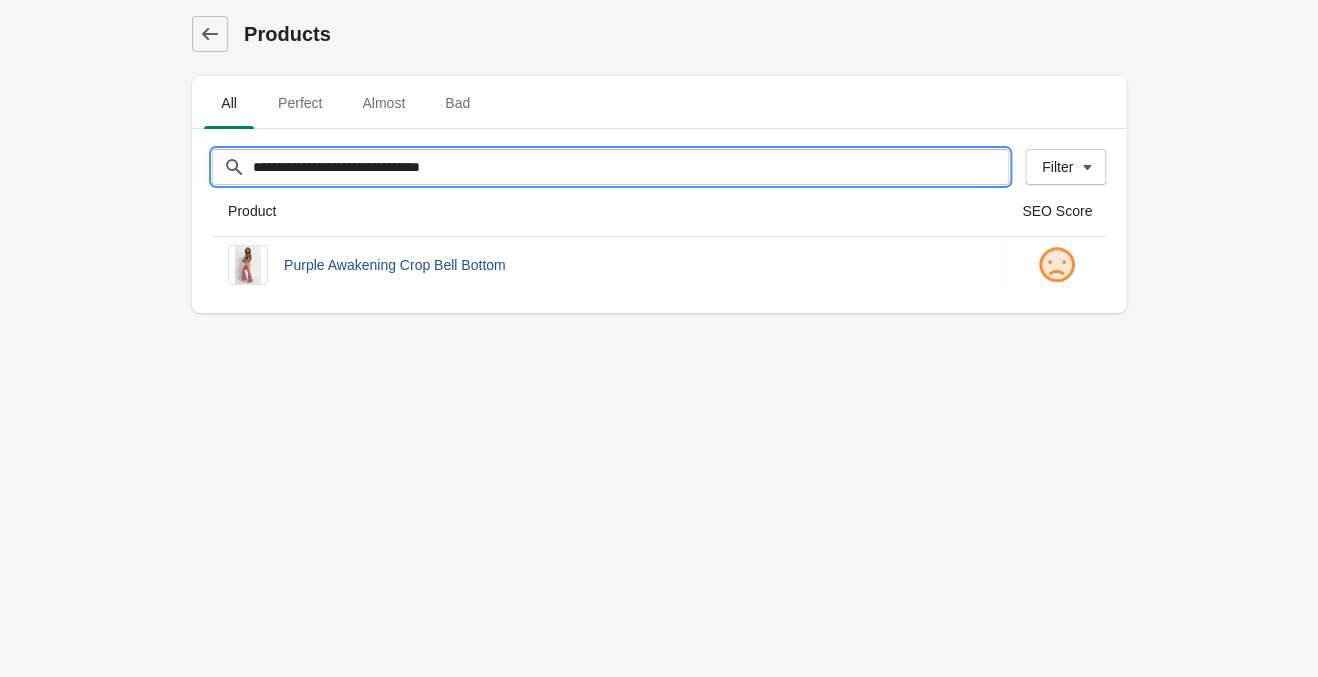 type on "**********" 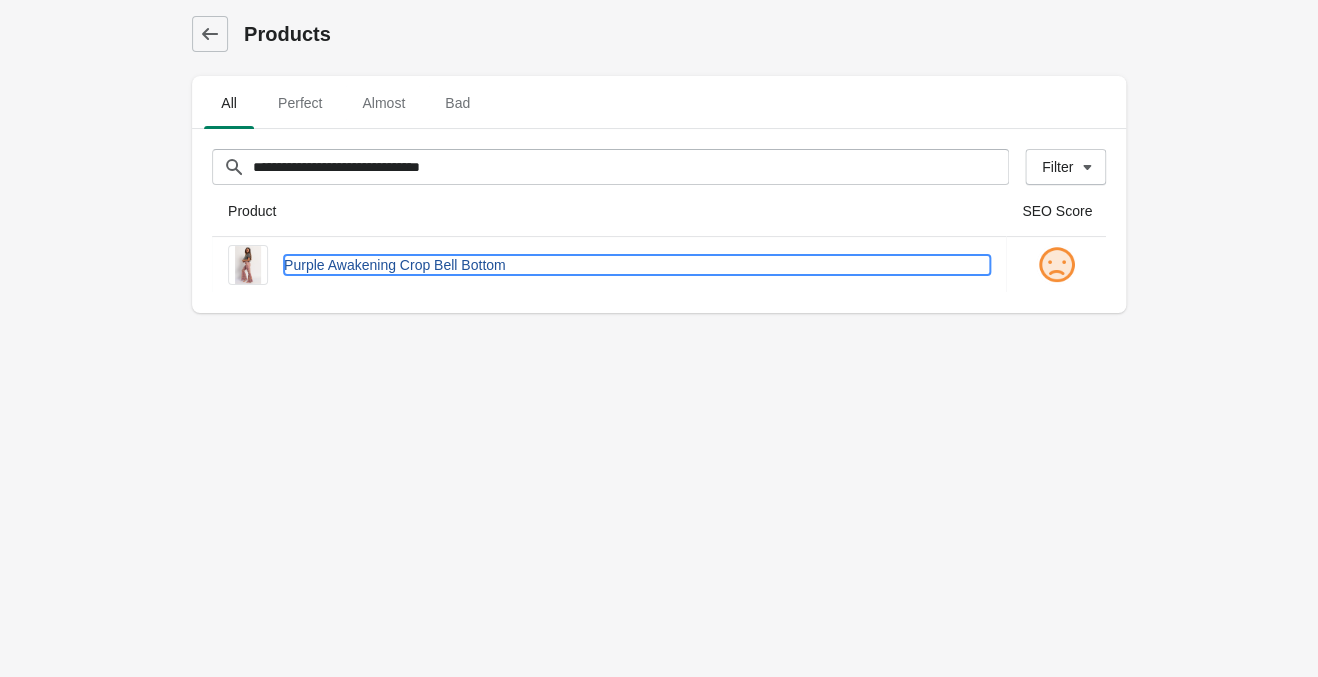click on "Purple Awakening Crop Bell Bottom" at bounding box center [637, 265] 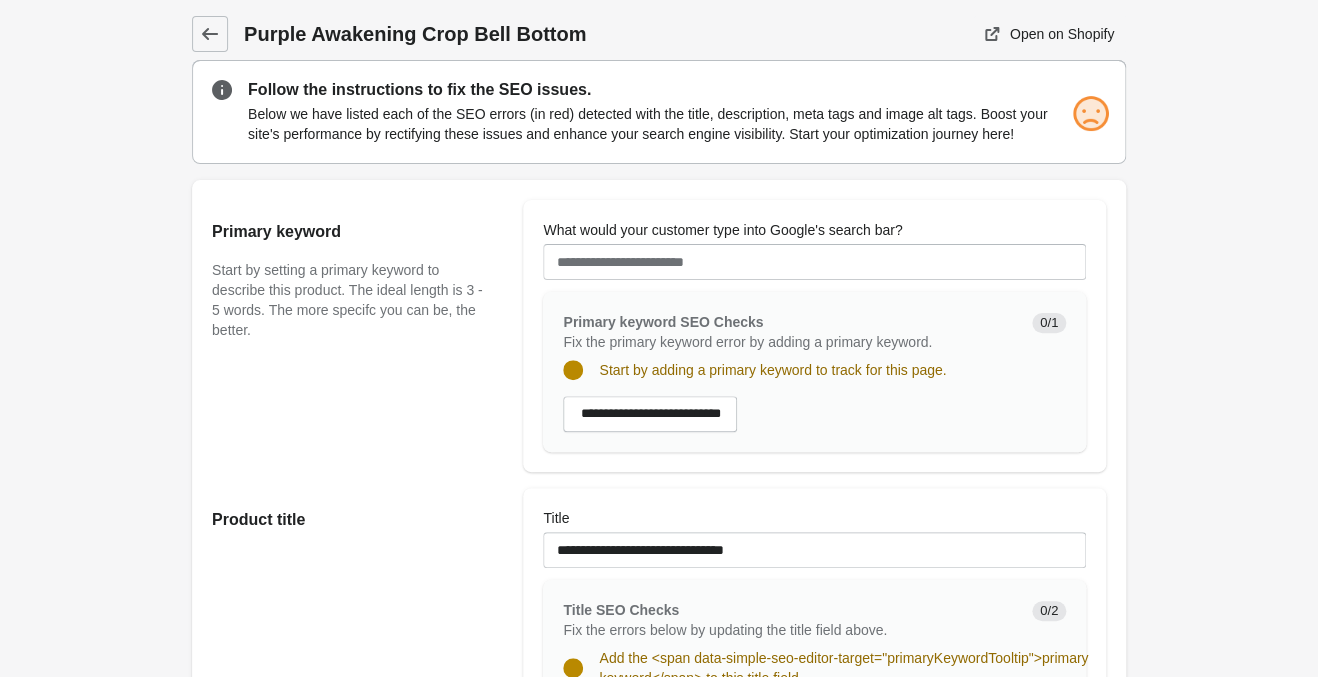 scroll, scrollTop: 0, scrollLeft: 0, axis: both 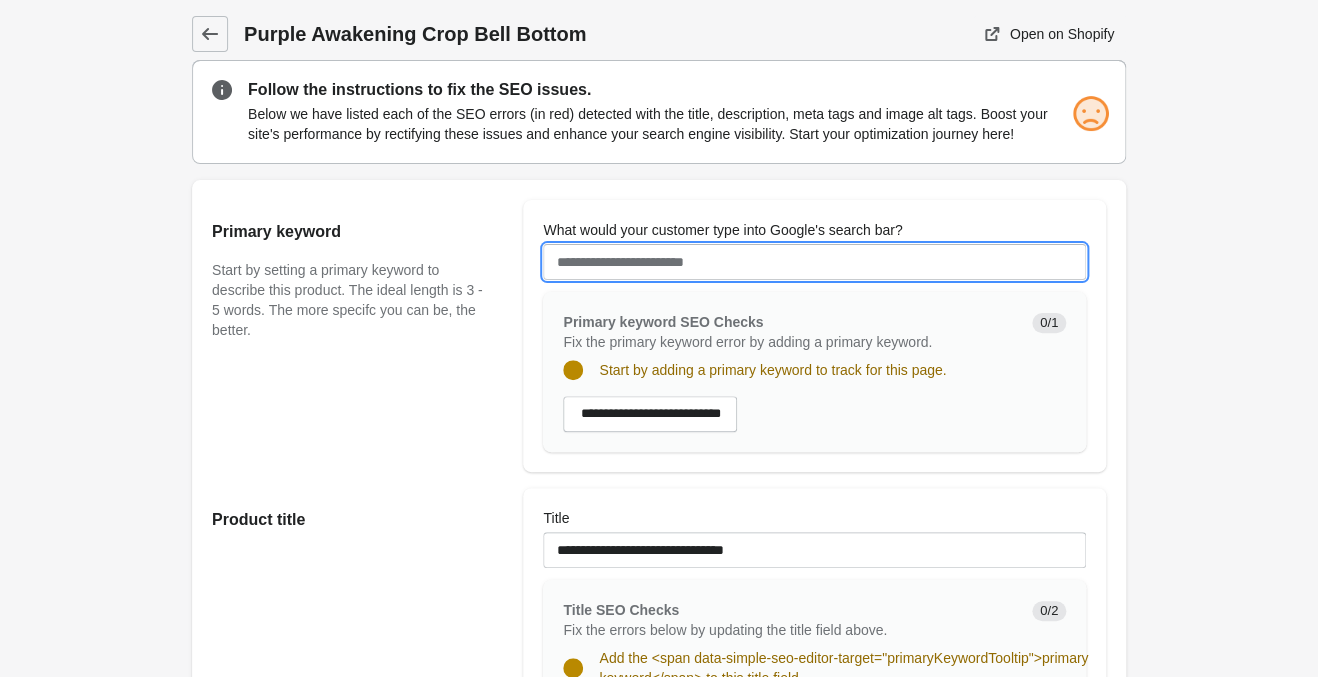 click on "What would your customer type into Google's search bar?" at bounding box center [814, 262] 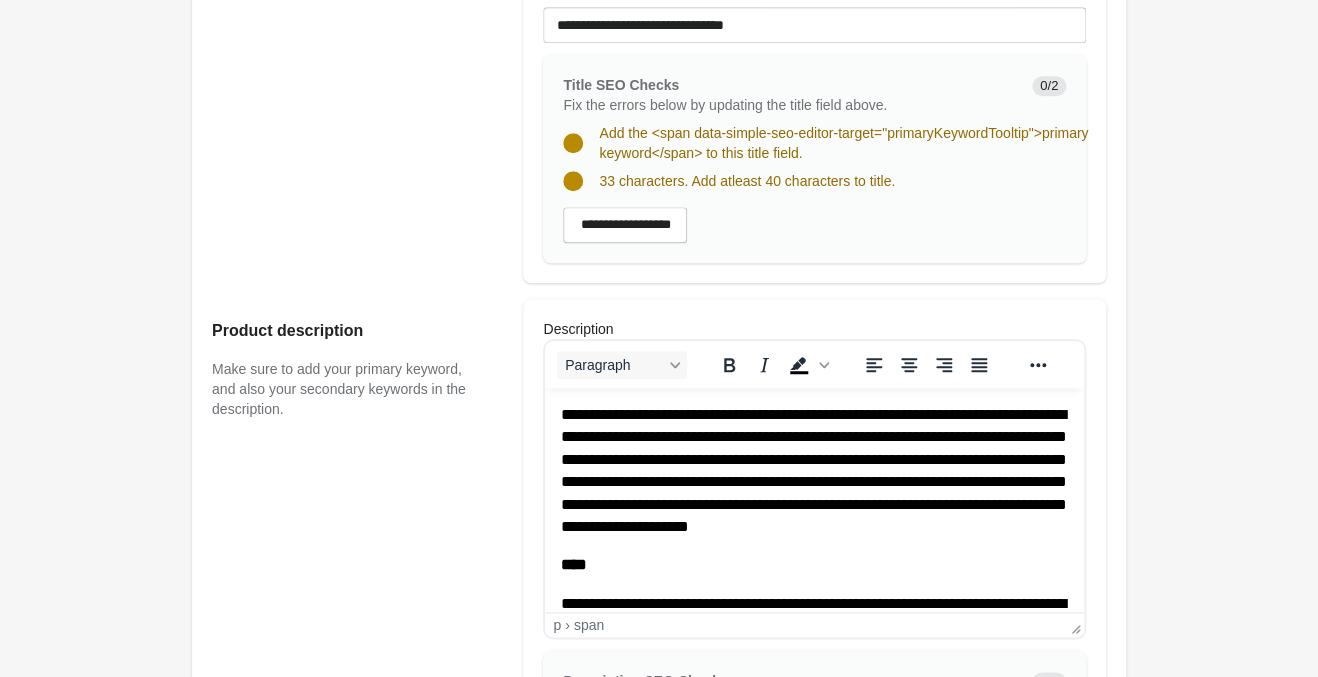 scroll, scrollTop: 840, scrollLeft: 0, axis: vertical 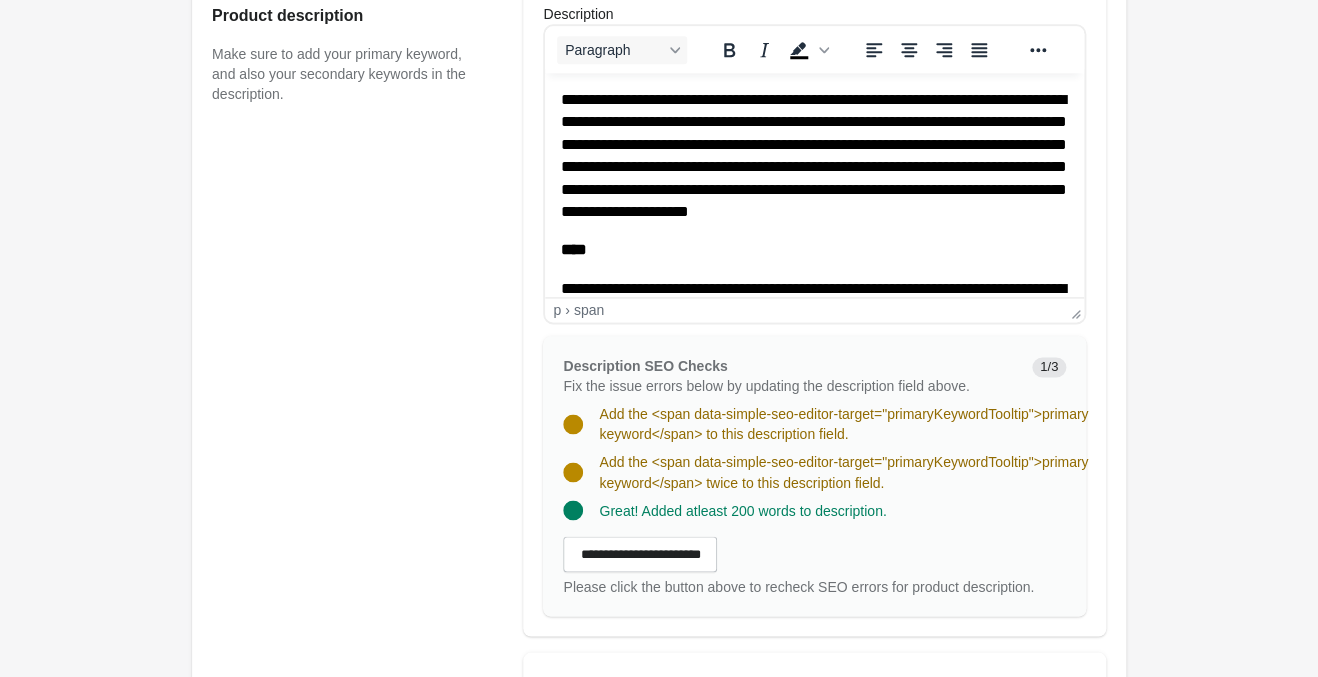 click on "Fix the issue errors below by updating the description field above." at bounding box center (789, 386) 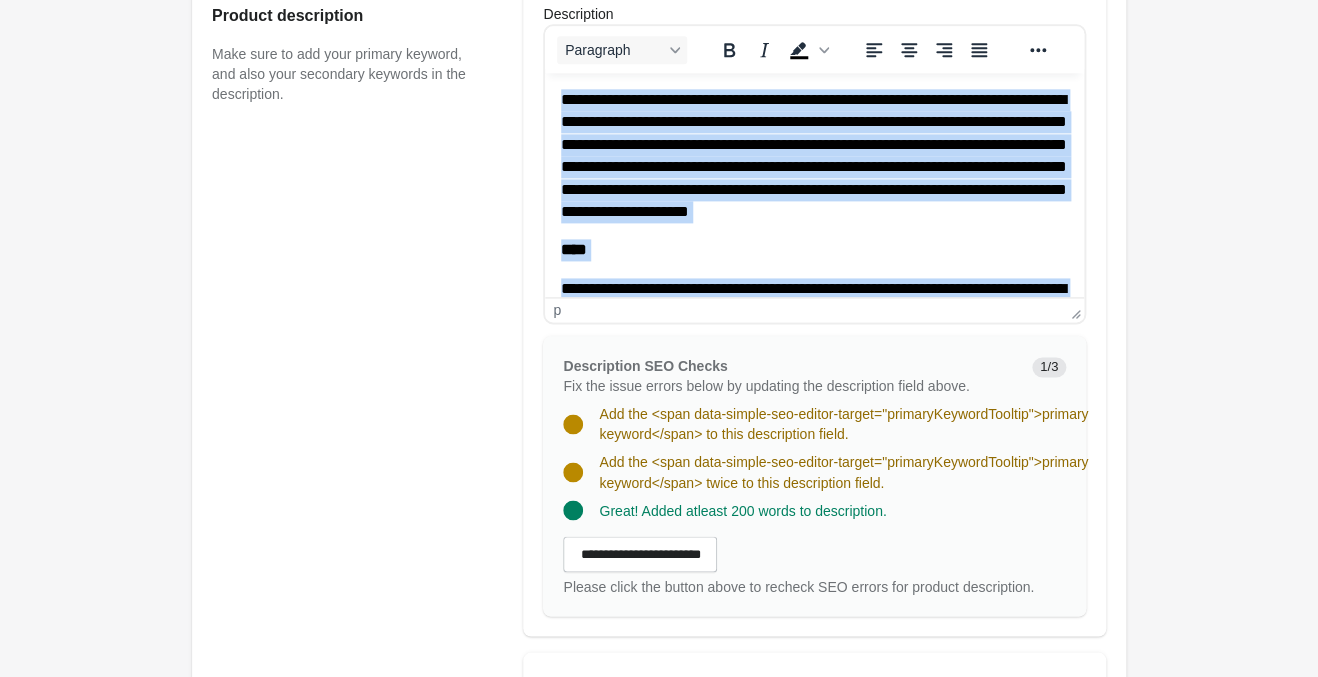 copy on "**********" 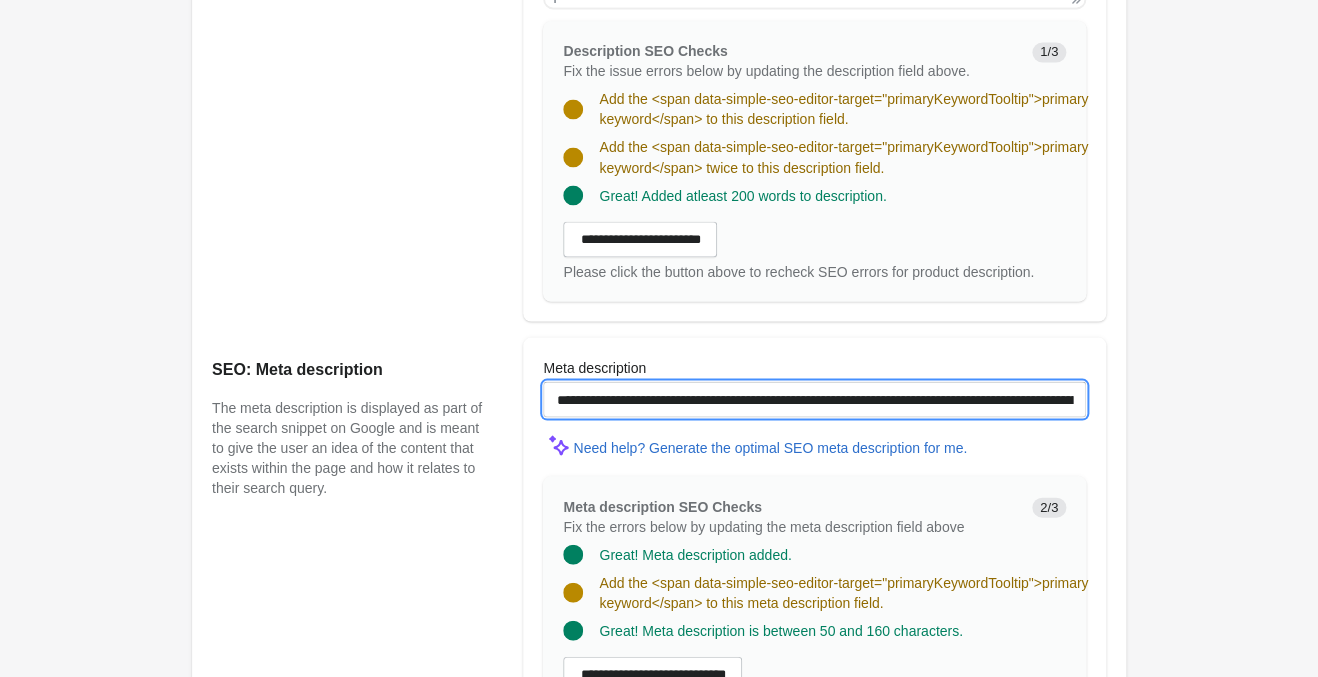click on "**********" at bounding box center (814, 399) 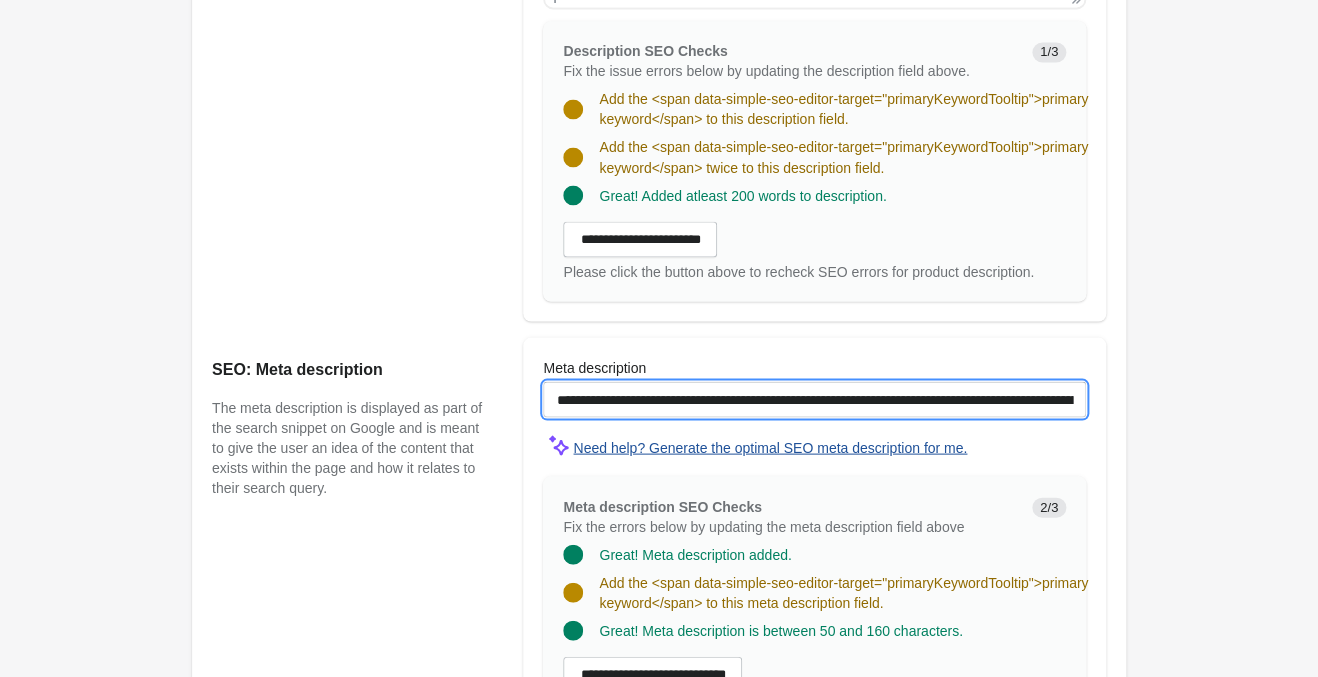 scroll, scrollTop: 1470, scrollLeft: 0, axis: vertical 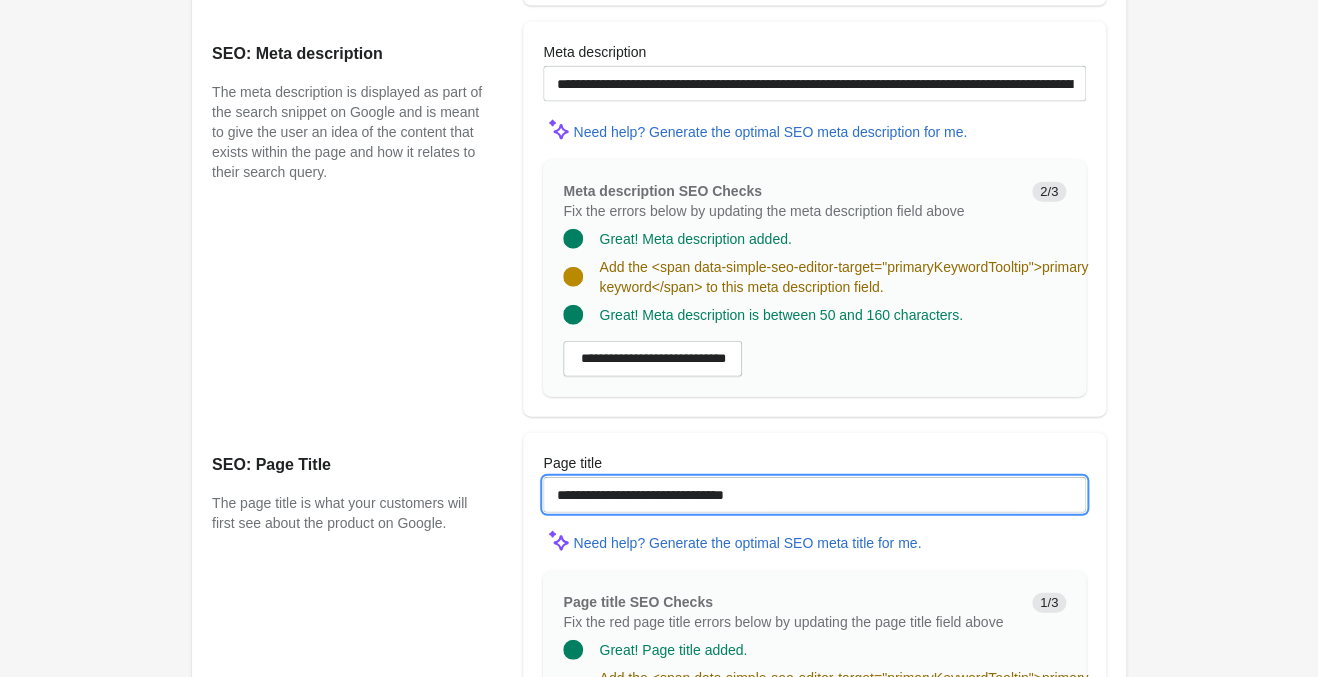 click on "**********" at bounding box center [814, 495] 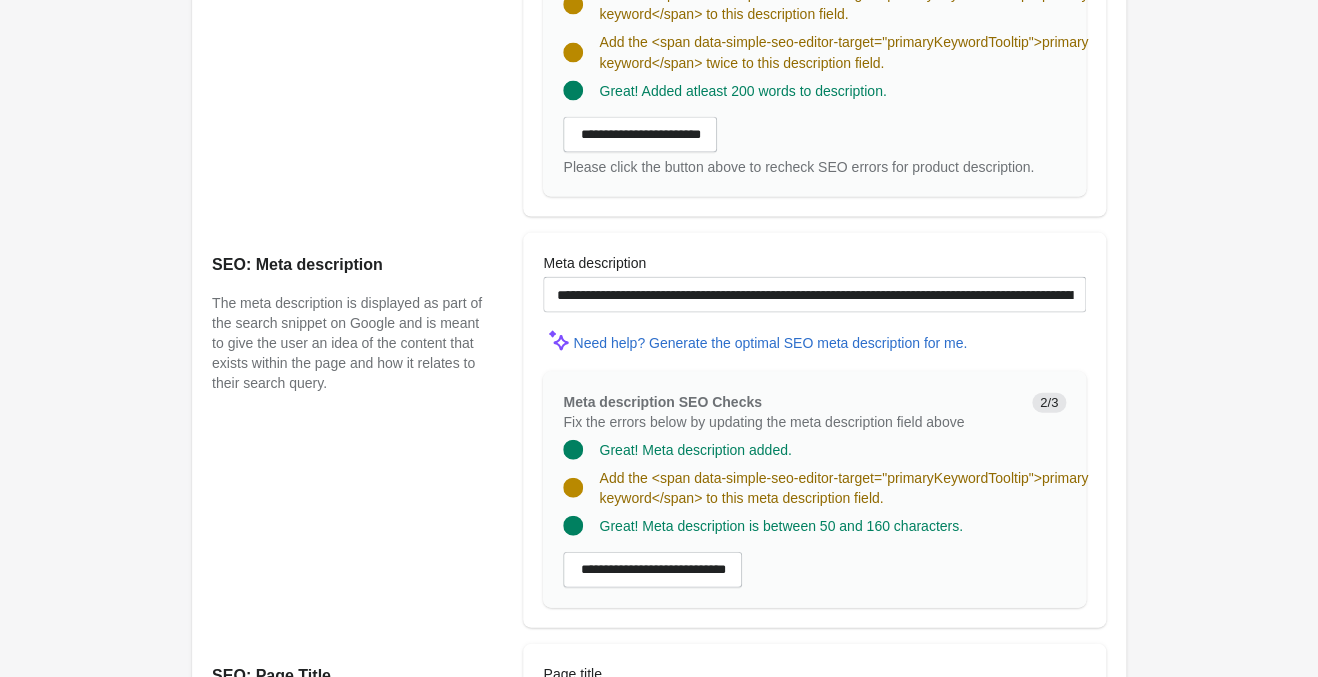 scroll, scrollTop: 1470, scrollLeft: 0, axis: vertical 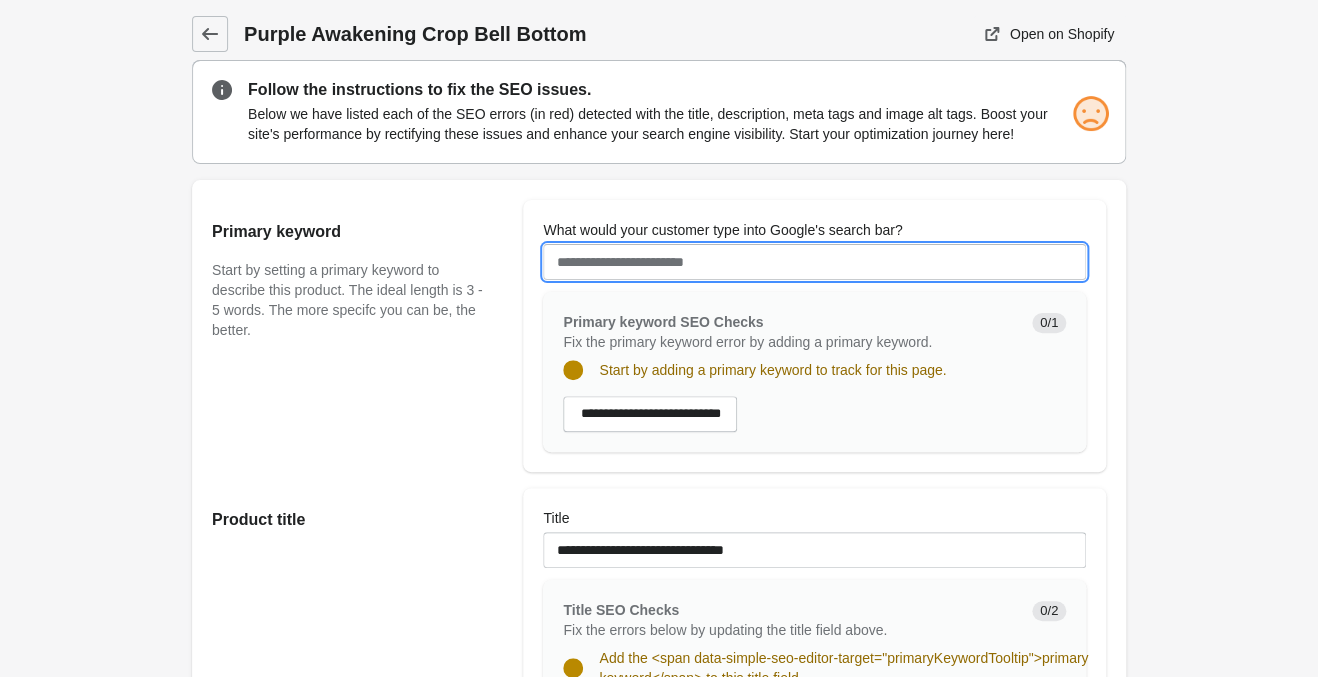 click on "What would your customer type into Google's search bar?" at bounding box center (814, 262) 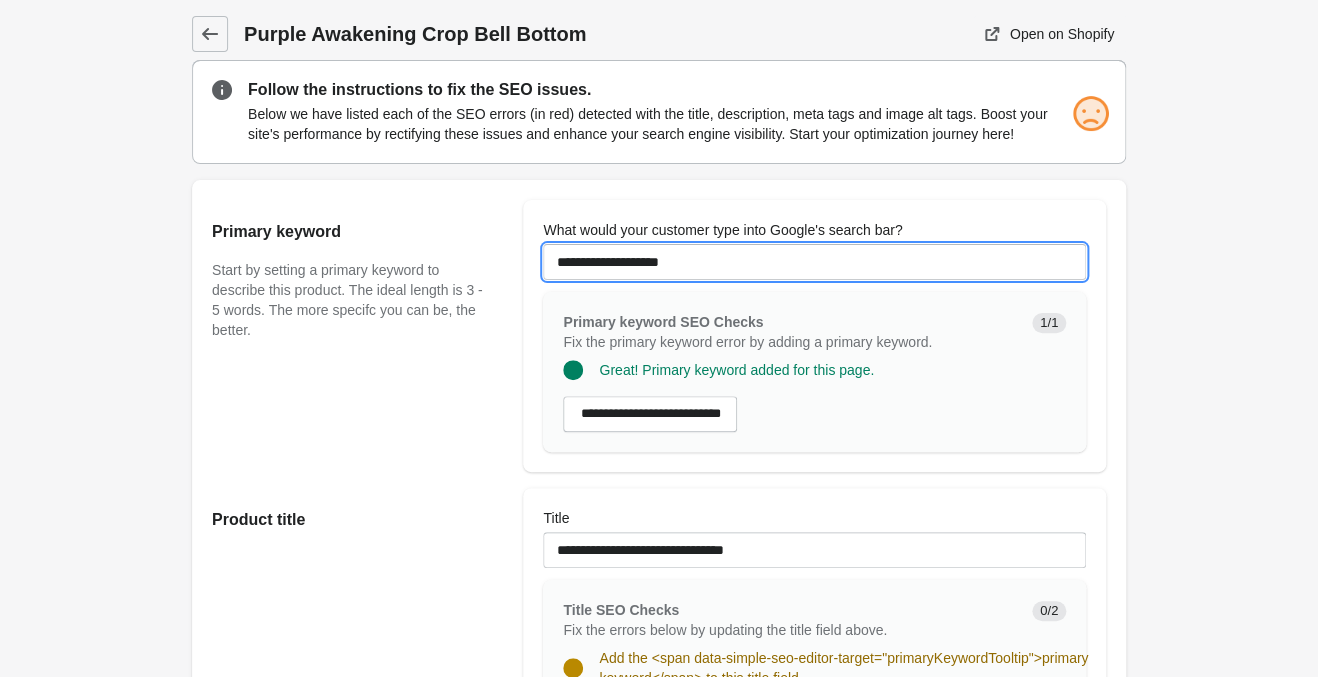 type on "**********" 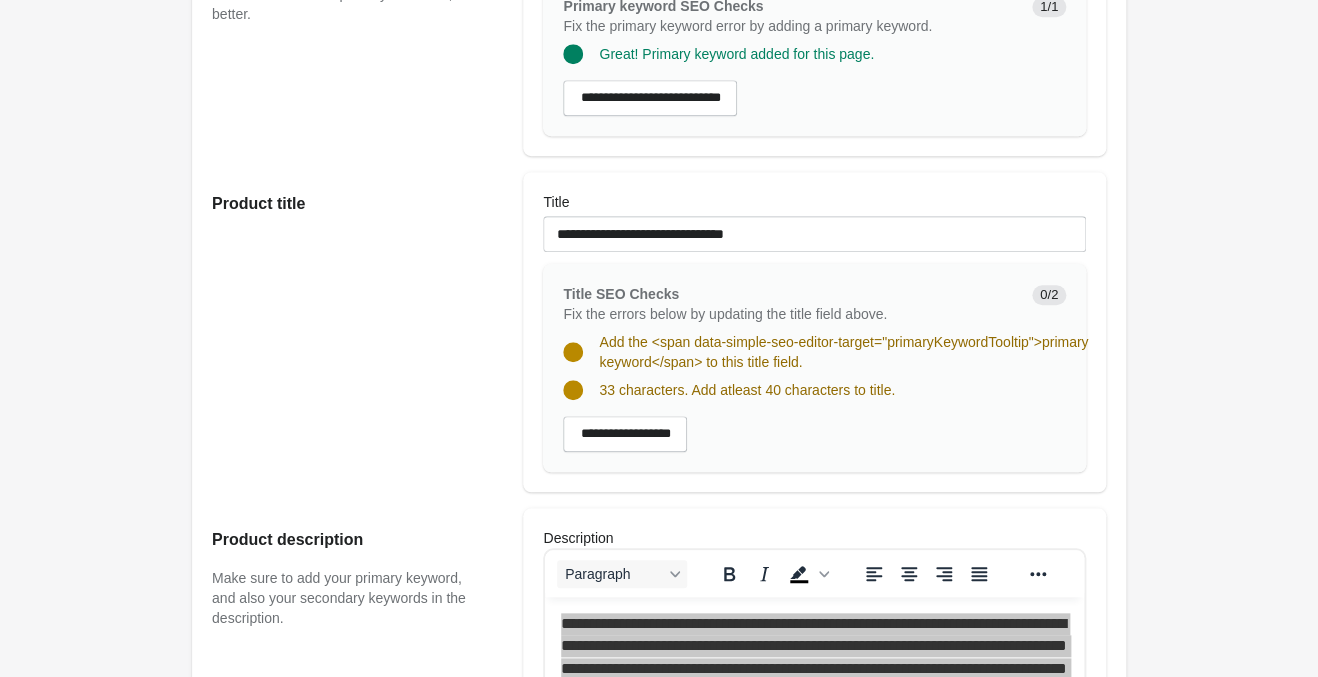 scroll, scrollTop: 525, scrollLeft: 0, axis: vertical 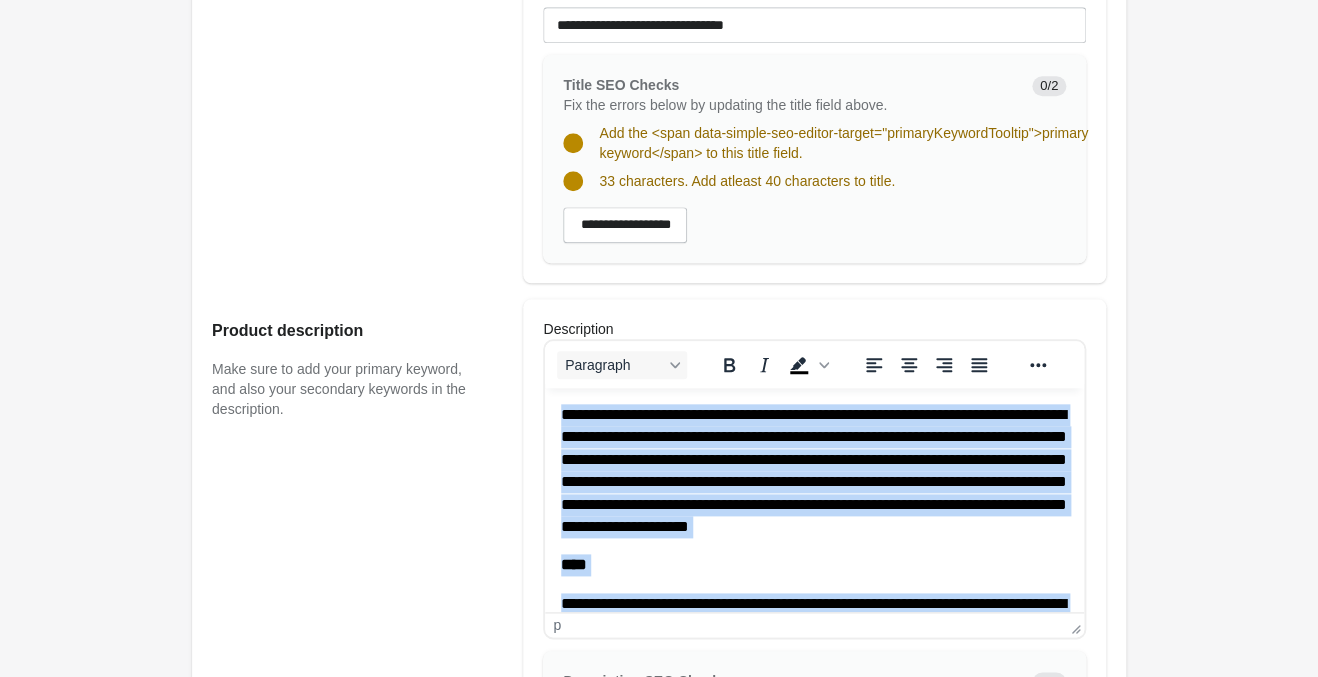 click on "**********" at bounding box center [814, 470] 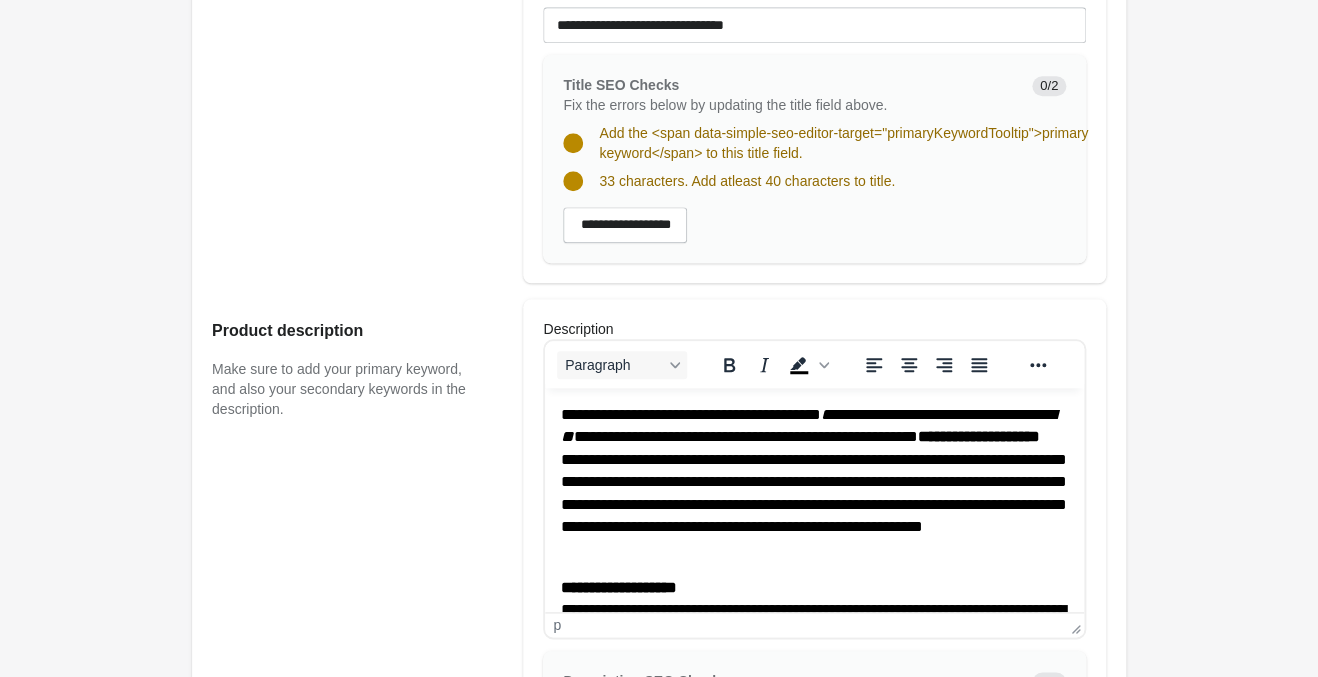 scroll, scrollTop: 435, scrollLeft: 0, axis: vertical 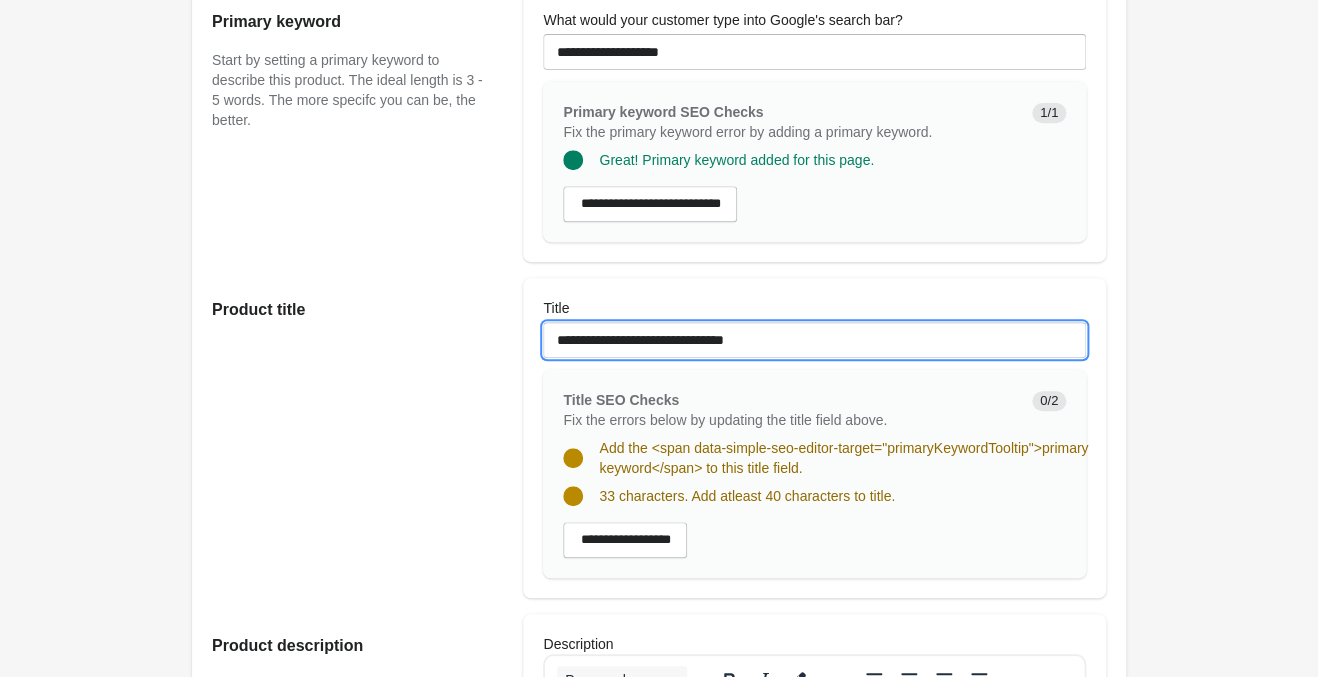 drag, startPoint x: 807, startPoint y: 342, endPoint x: 346, endPoint y: 293, distance: 463.5968 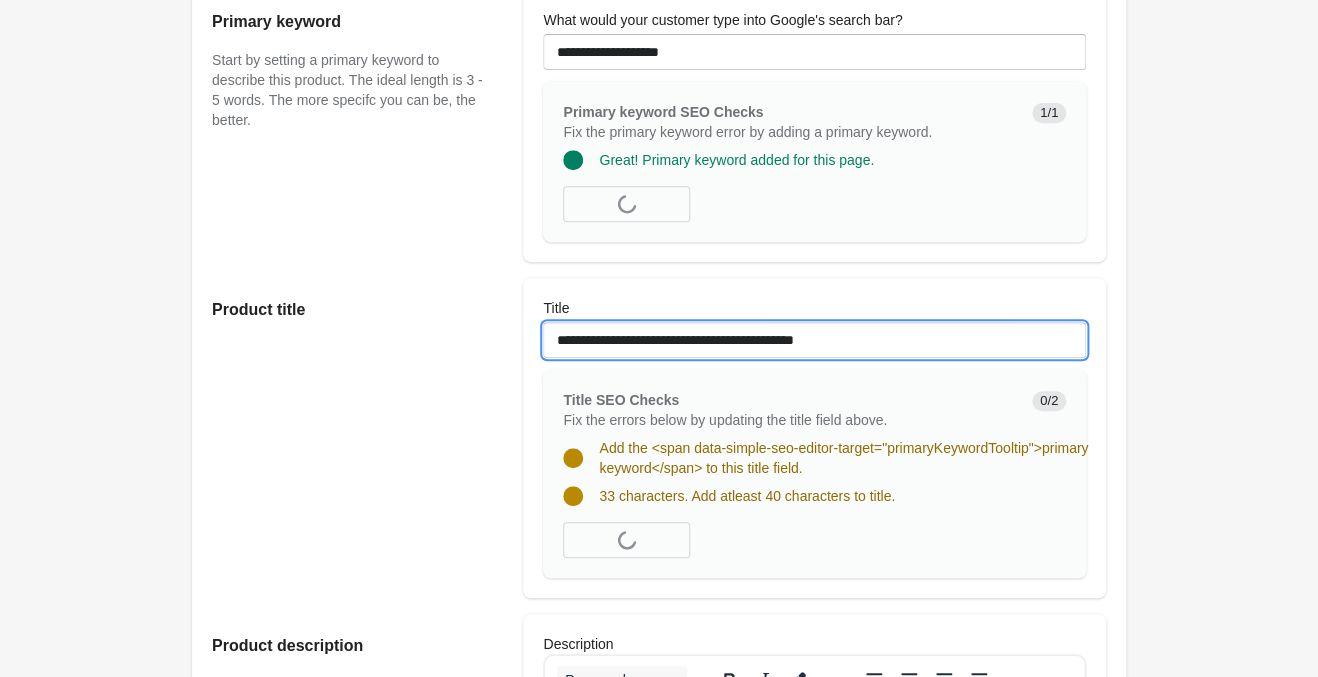 type on "**********" 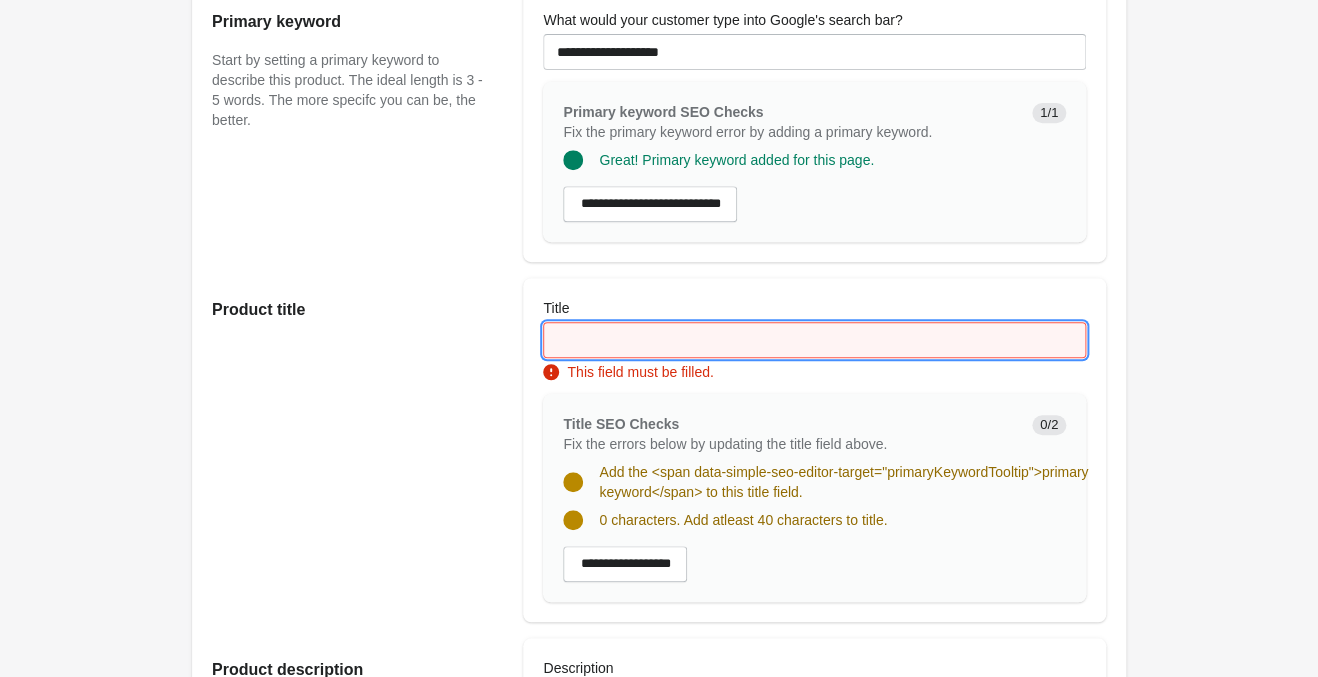paste on "**********" 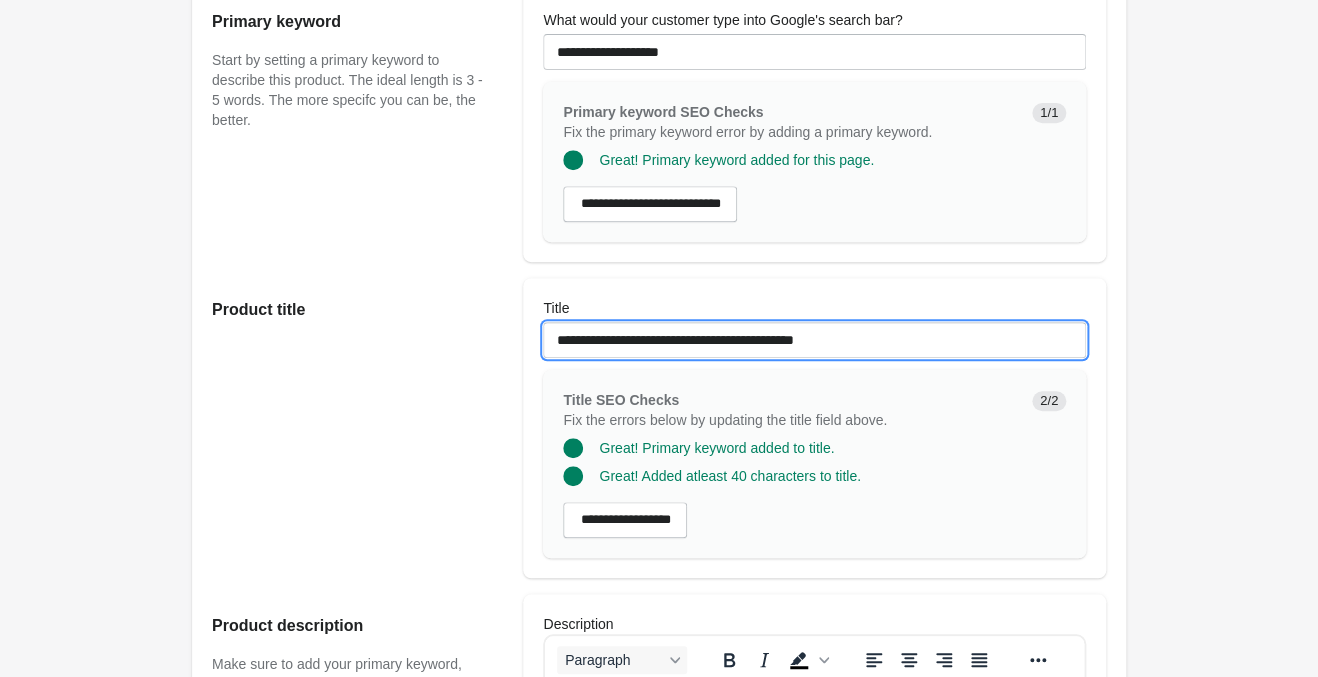 click on "**********" at bounding box center (814, 340) 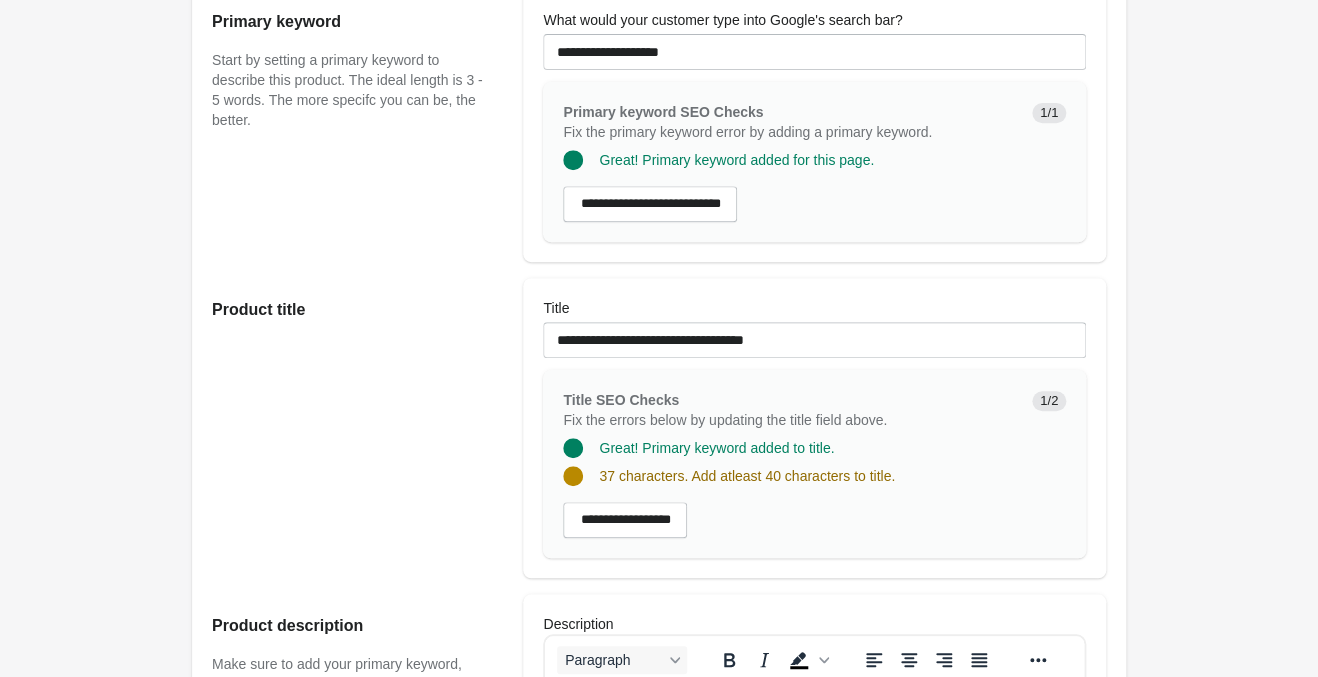 click on "Purple Awakening Crop Bell Bottom
Open on Shopify" at bounding box center (659, 951) 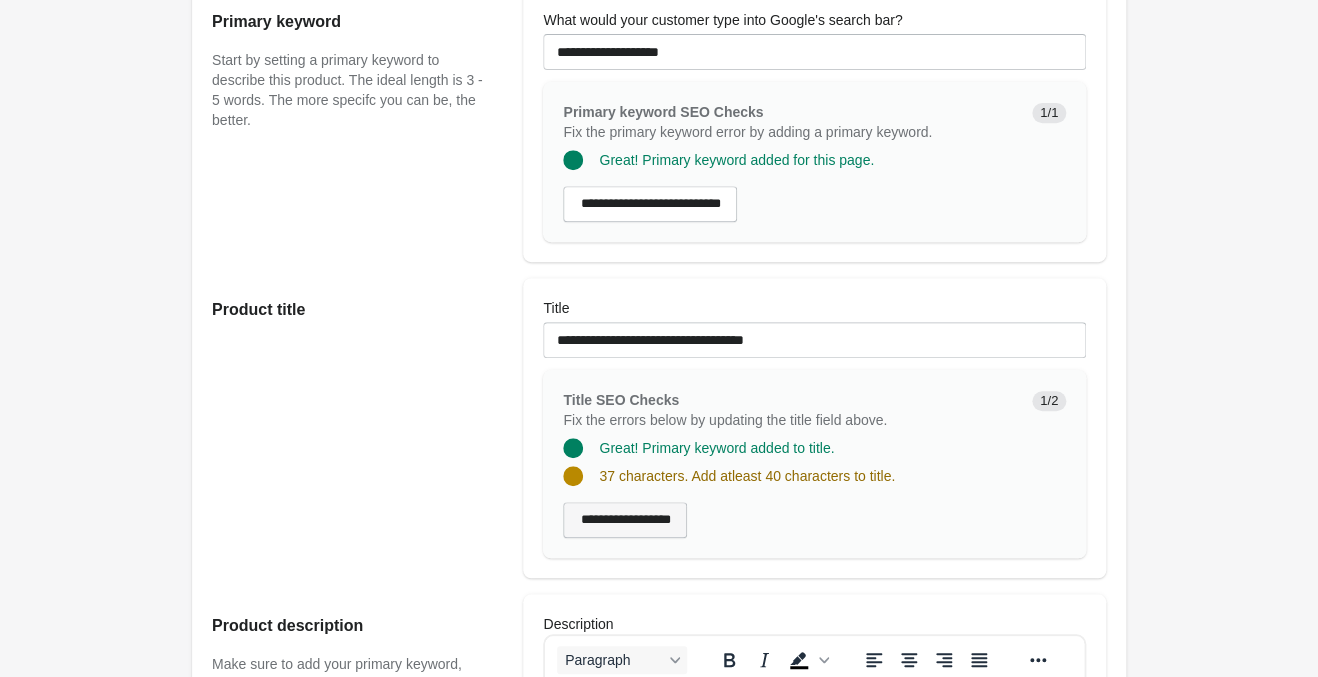 click on "**********" at bounding box center (625, 520) 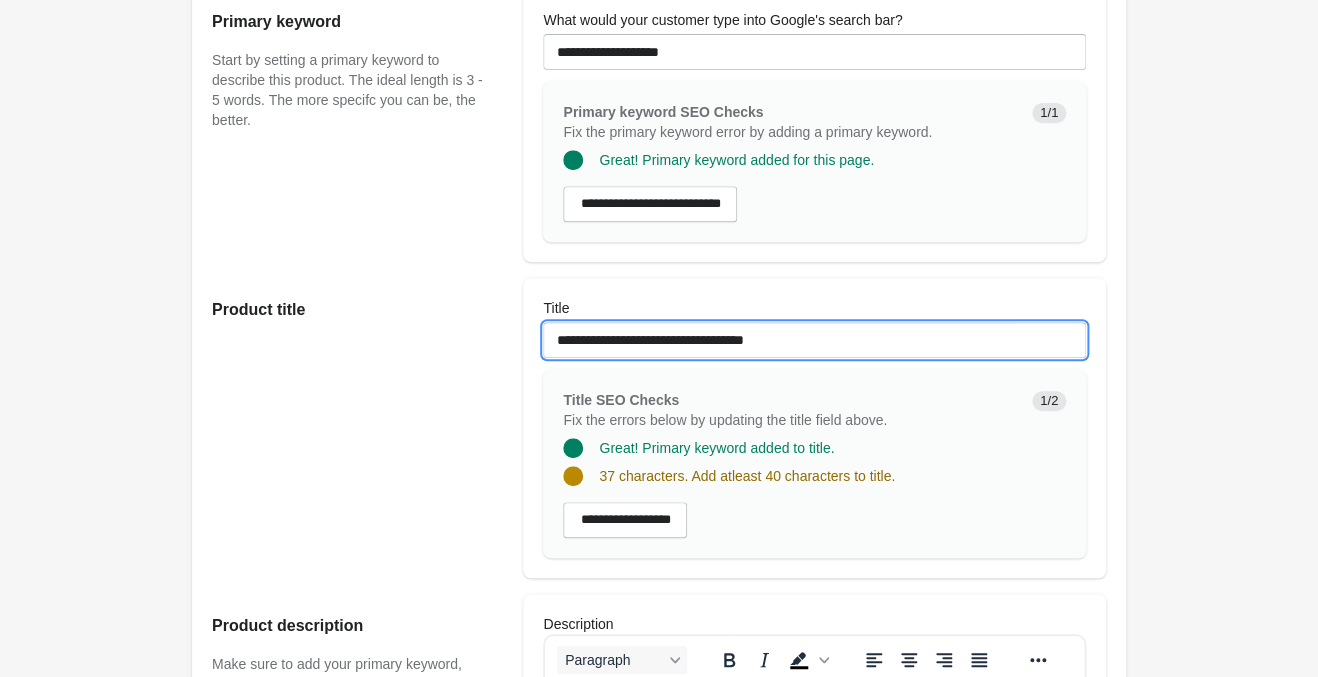 click on "**********" at bounding box center (814, 340) 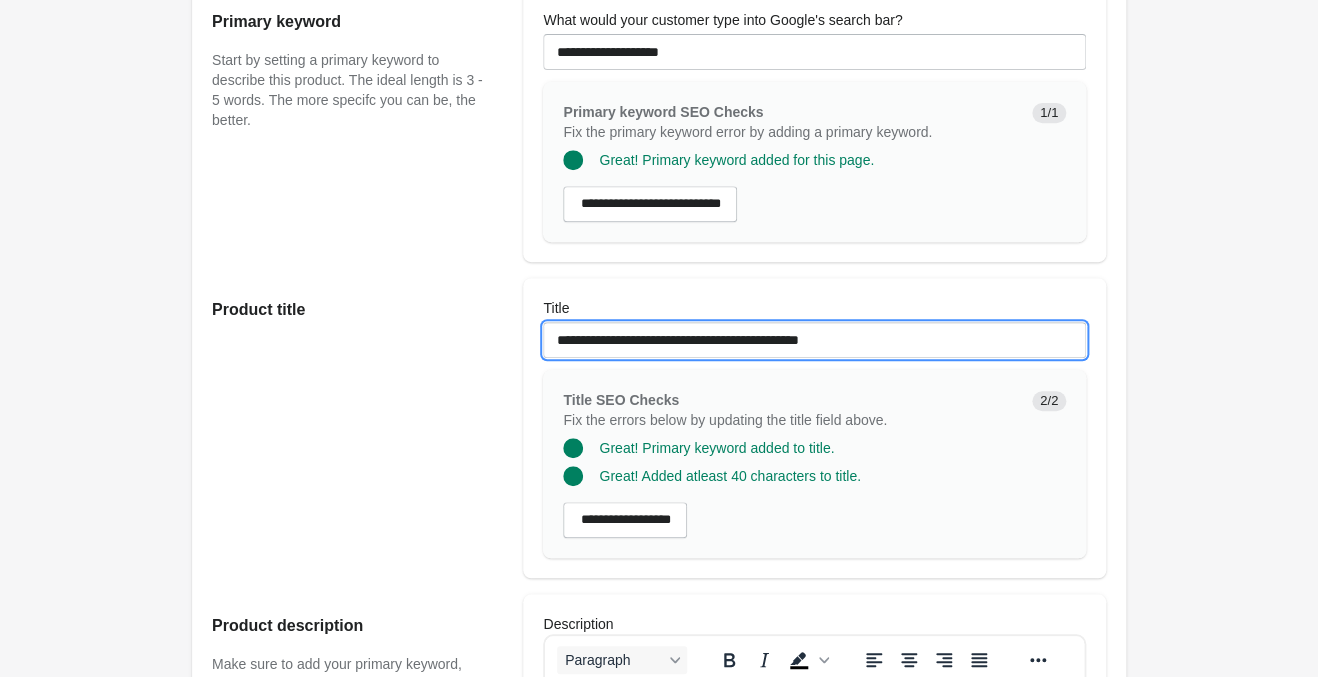 type on "**********" 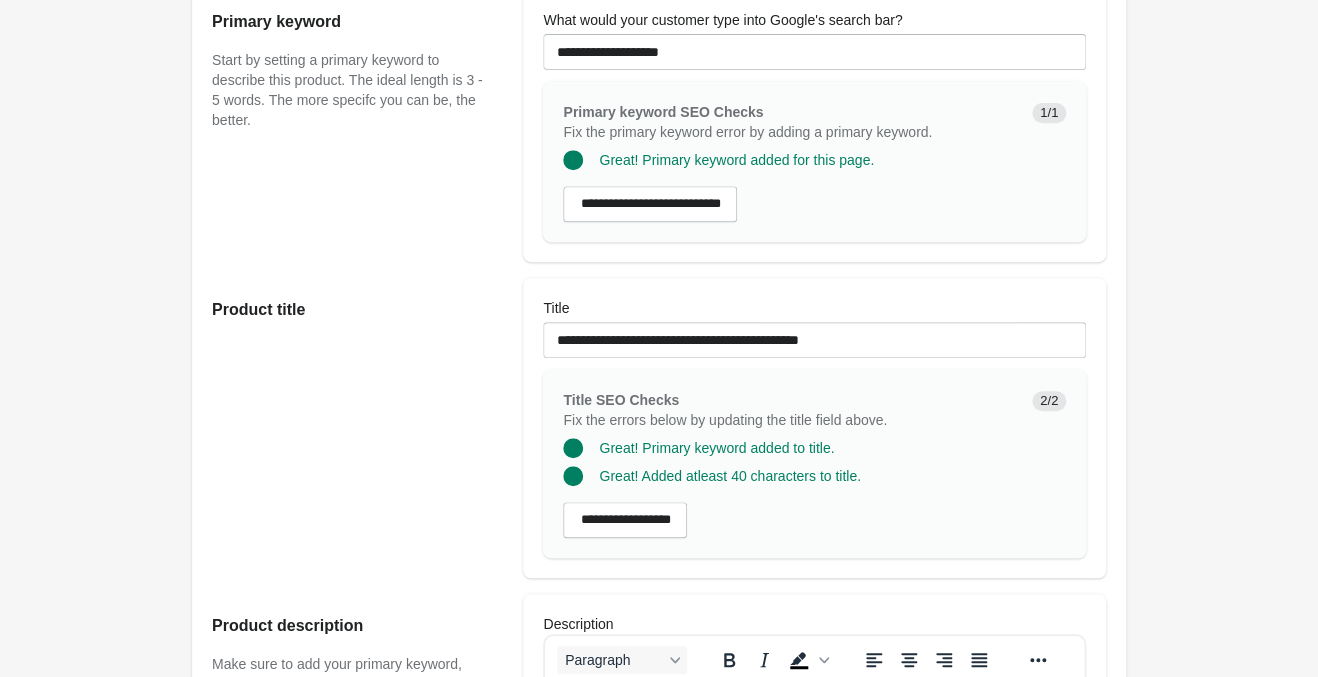 click on "Purple Awakening Crop Bell Bottom
Open on Shopify" at bounding box center [659, 951] 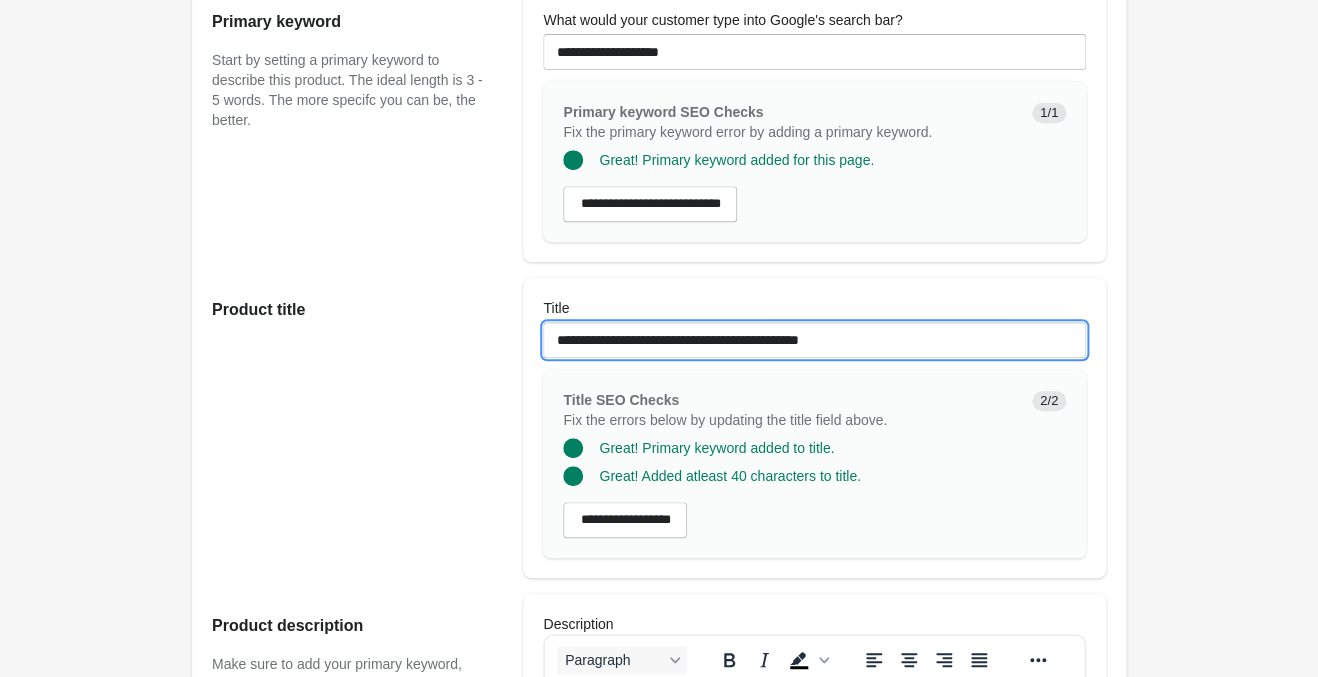drag, startPoint x: 928, startPoint y: 339, endPoint x: 36, endPoint y: 283, distance: 893.7561 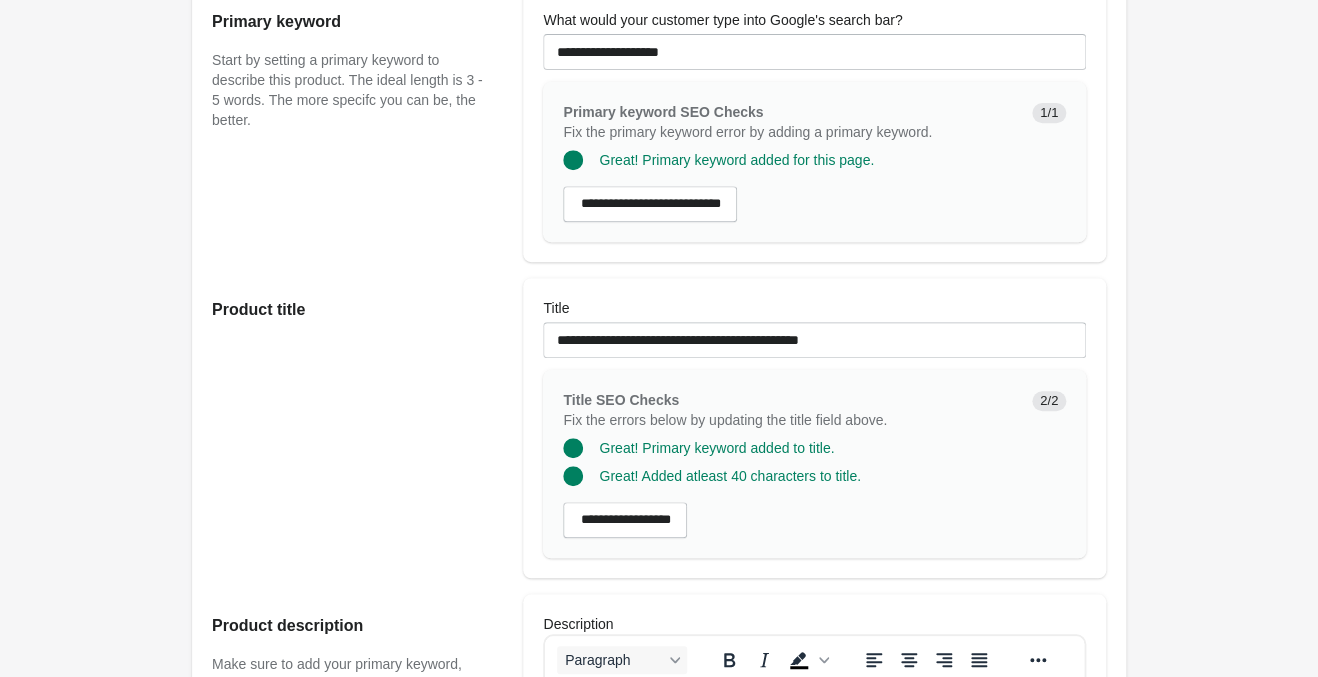 click on "Purple Awakening Crop Bell Bottom
Open on Shopify" at bounding box center (659, 951) 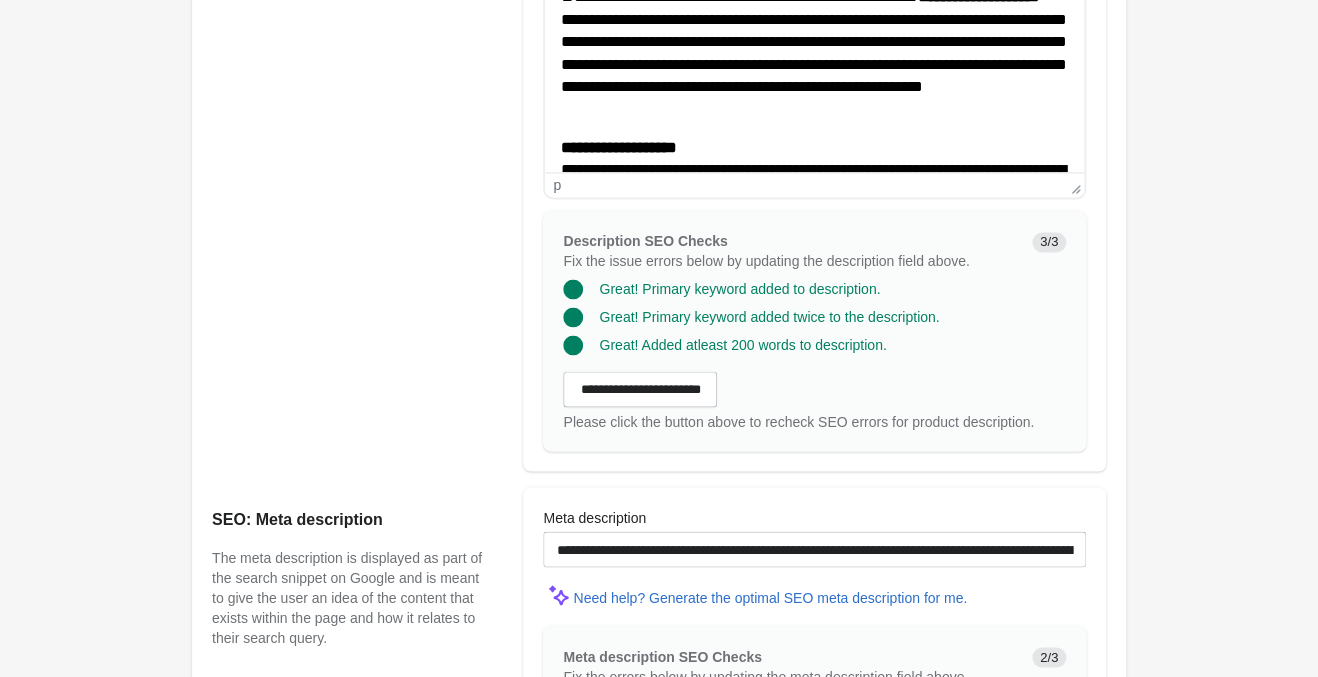 scroll, scrollTop: 1050, scrollLeft: 0, axis: vertical 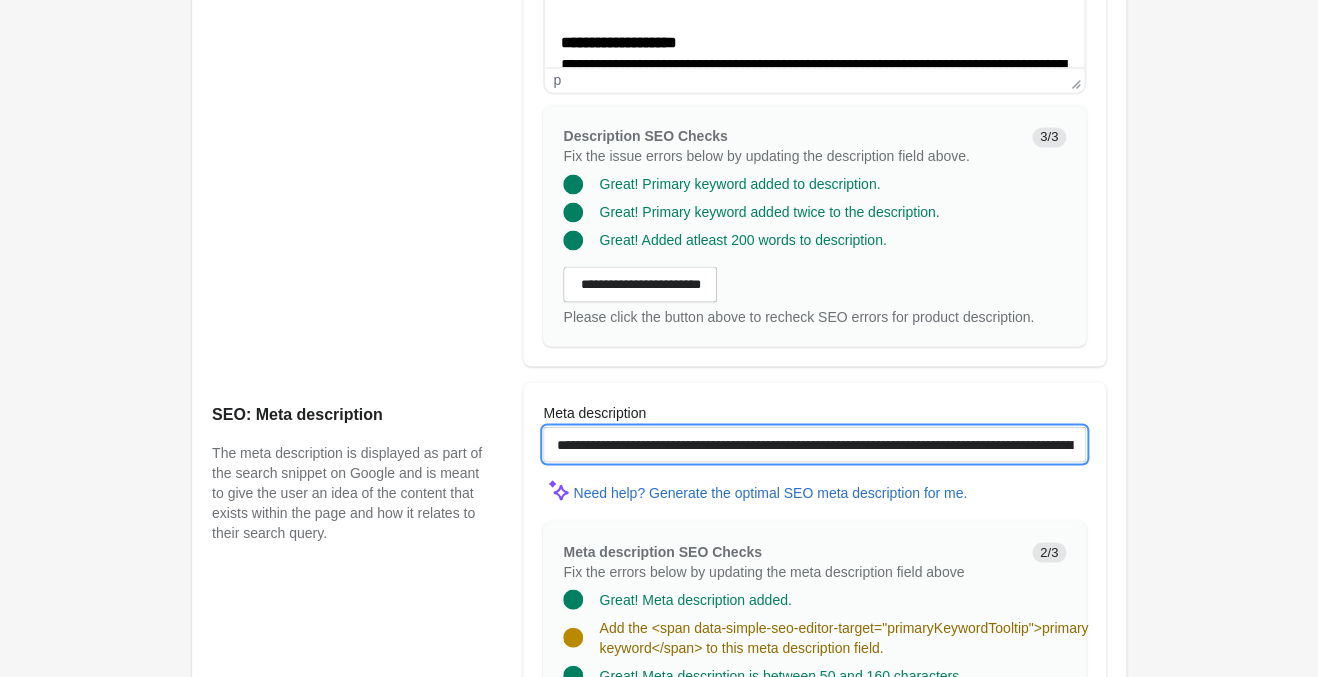 click on "**********" at bounding box center [814, 444] 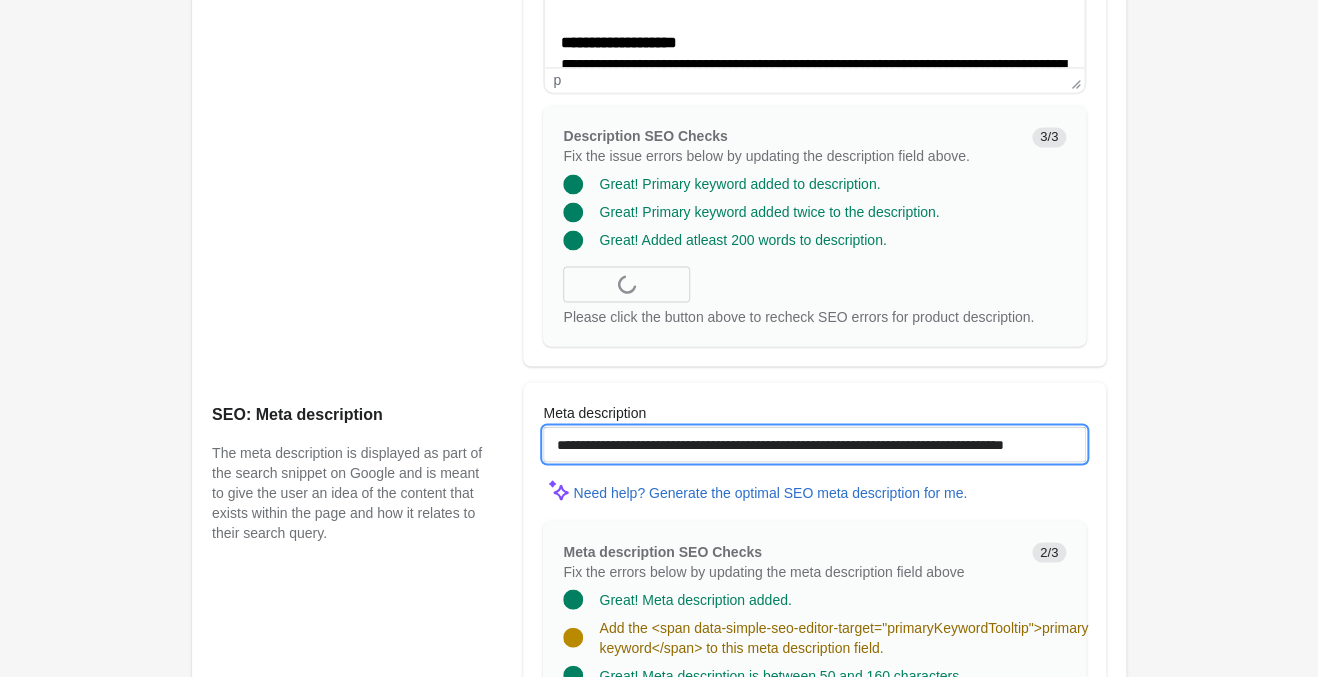 paste on "**********" 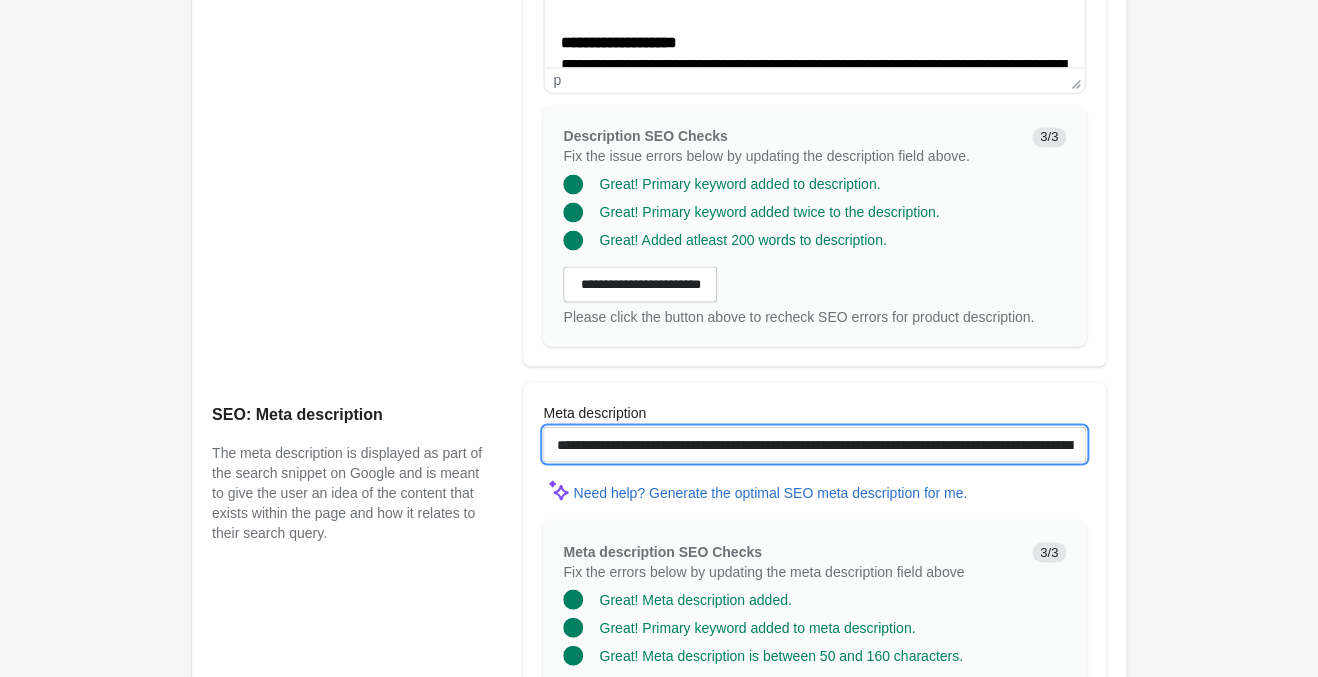 type on "**********" 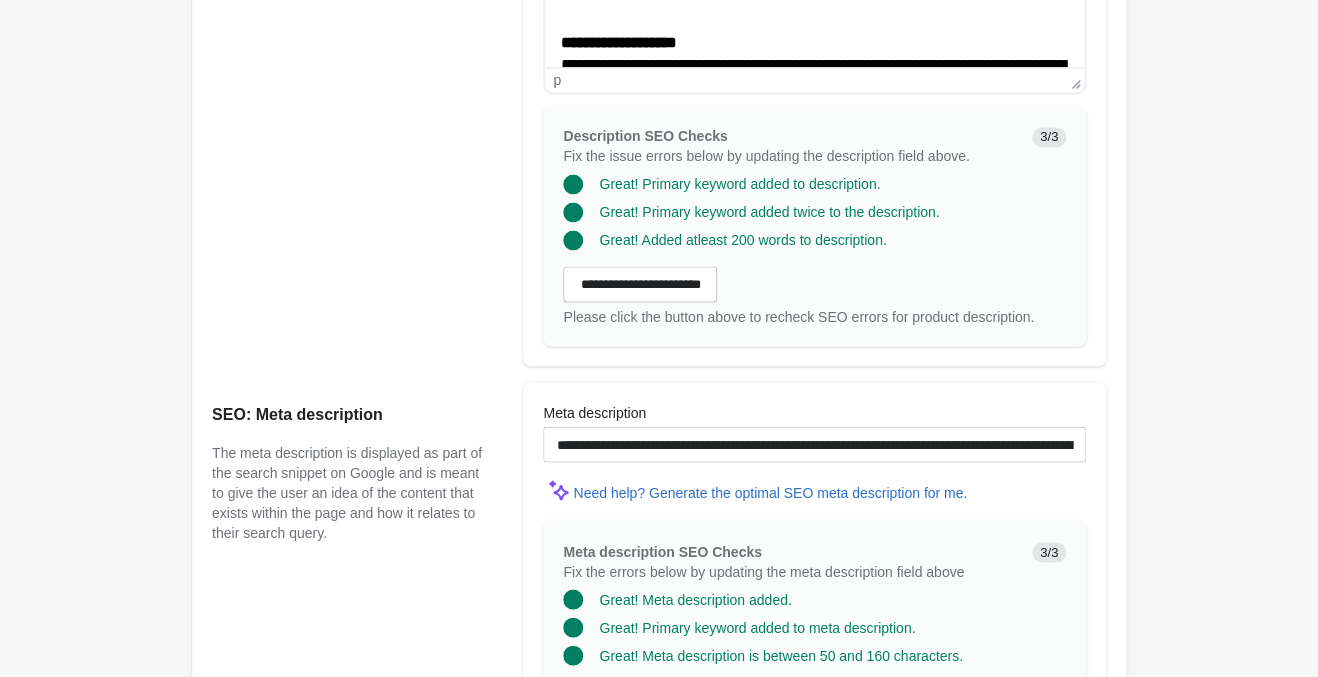 click on "Purple Awakening Crop Bell Bottom
Open on Shopify" at bounding box center [659, 101] 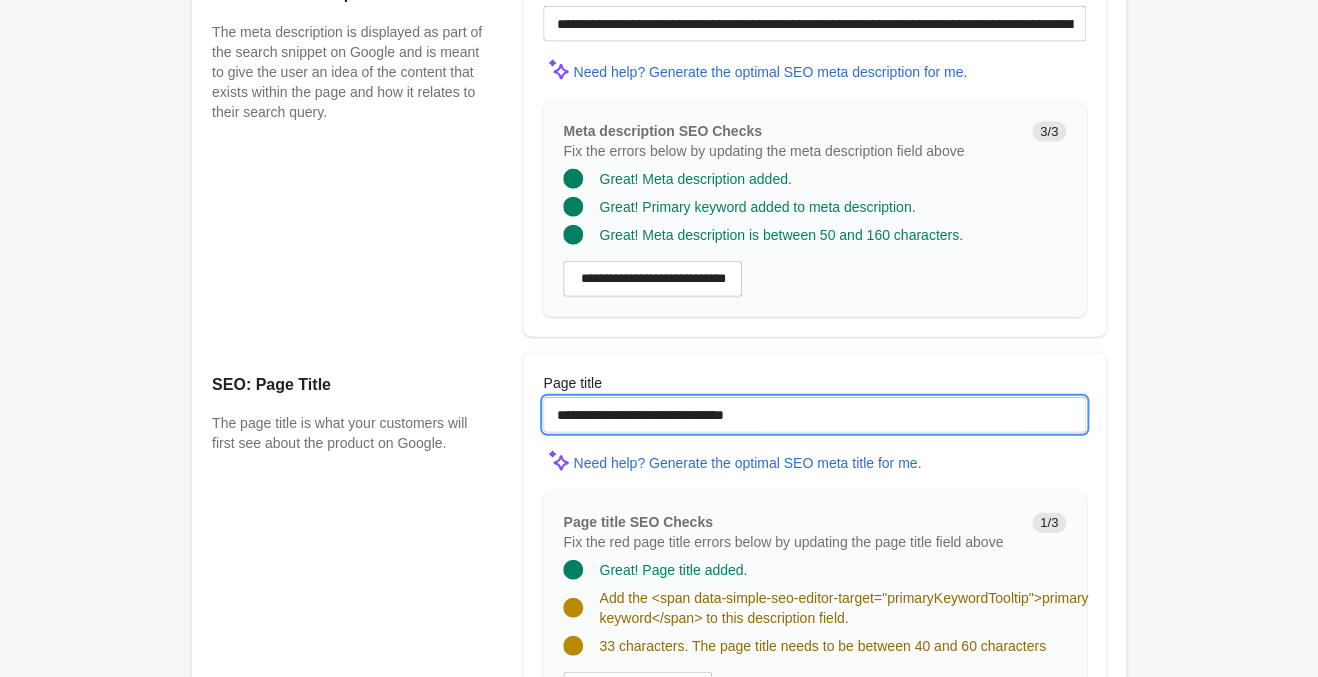 drag, startPoint x: 788, startPoint y: 407, endPoint x: 323, endPoint y: 383, distance: 465.61896 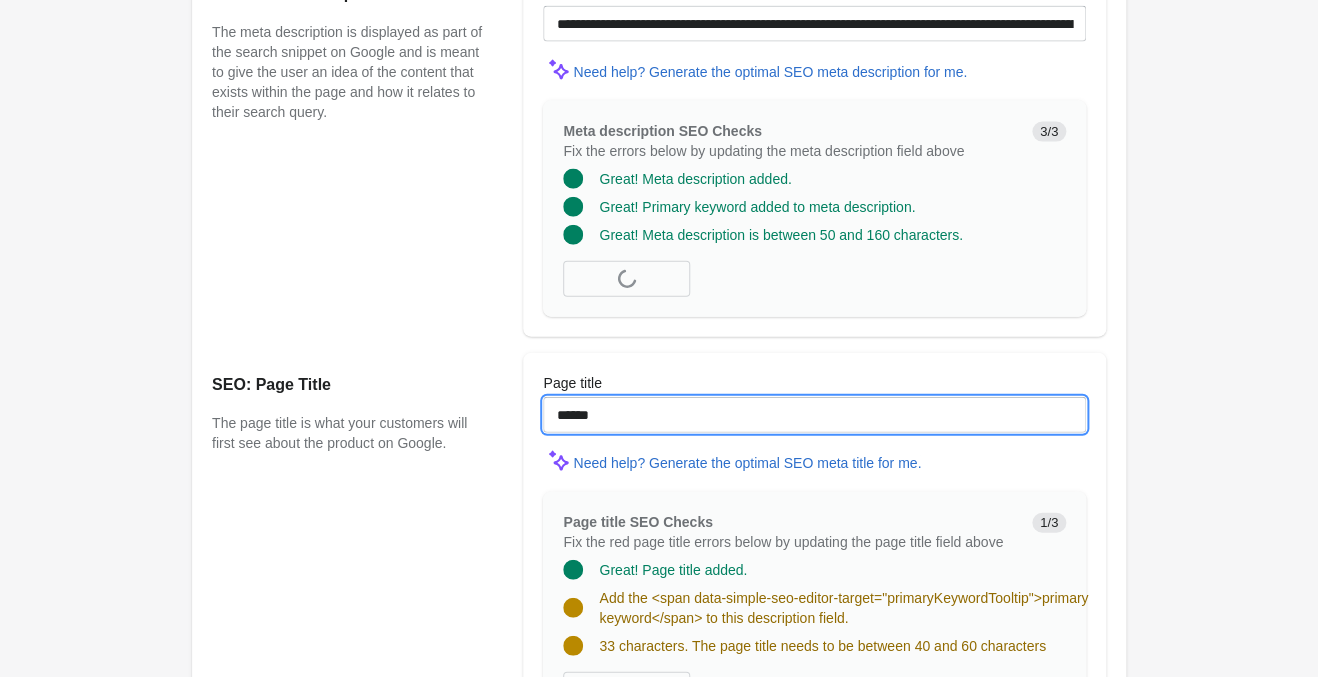 paste on "**********" 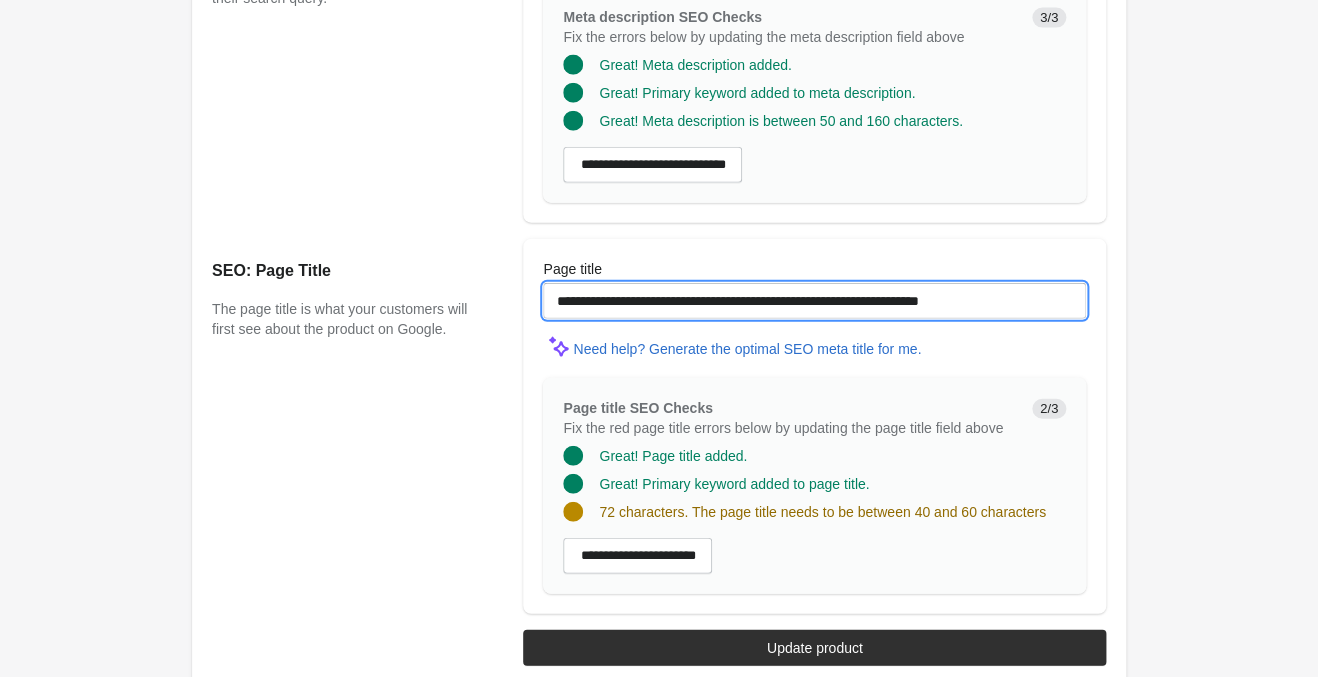 scroll, scrollTop: 1603, scrollLeft: 0, axis: vertical 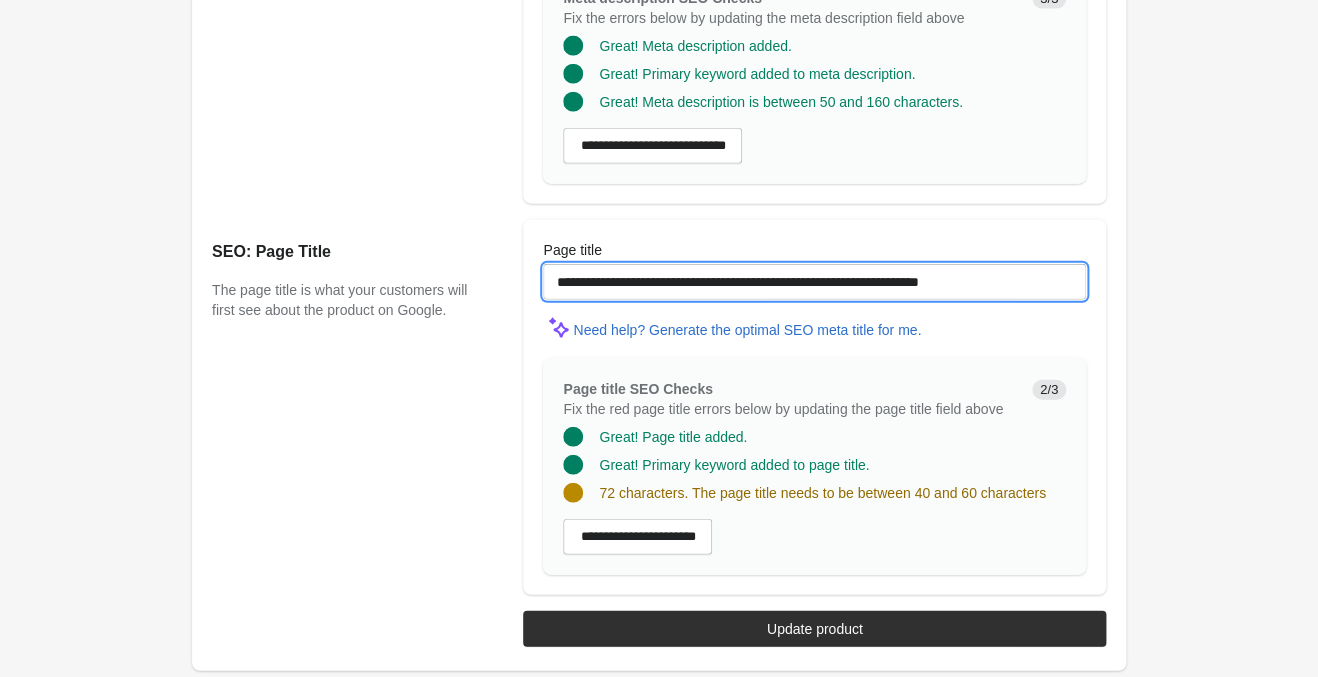 click on "**********" at bounding box center (814, 282) 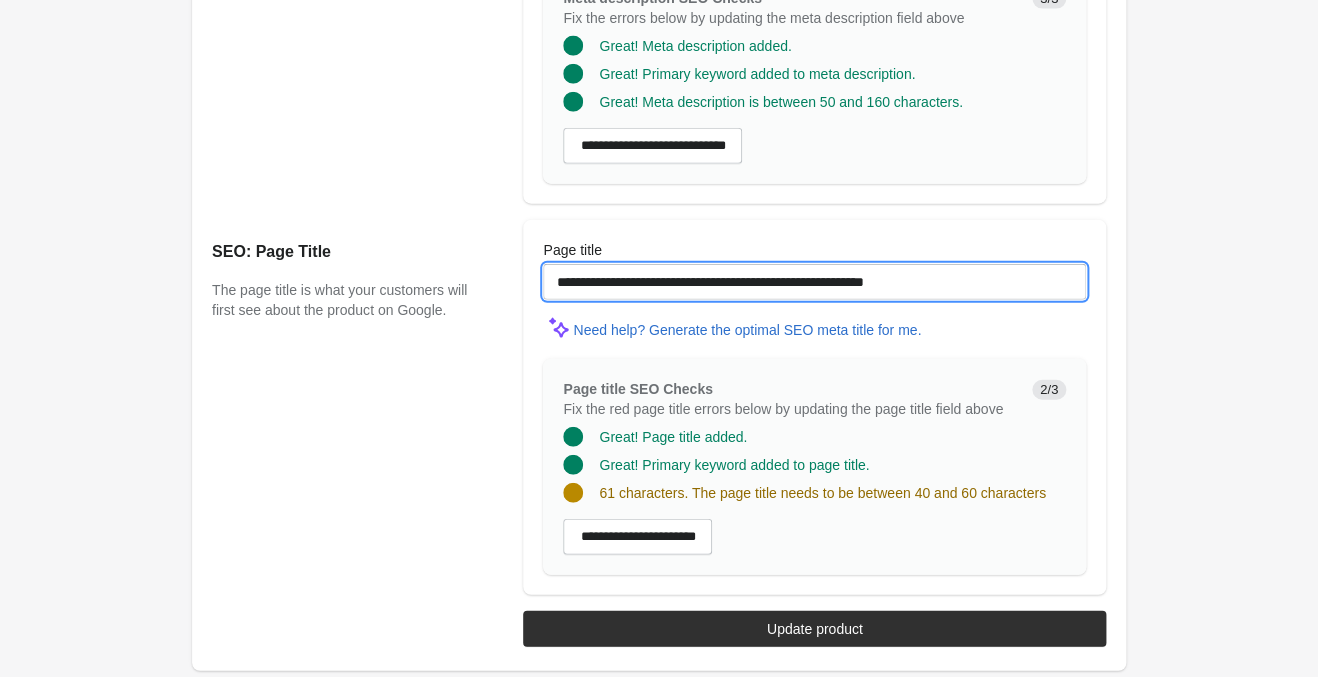 click on "**********" at bounding box center (814, 282) 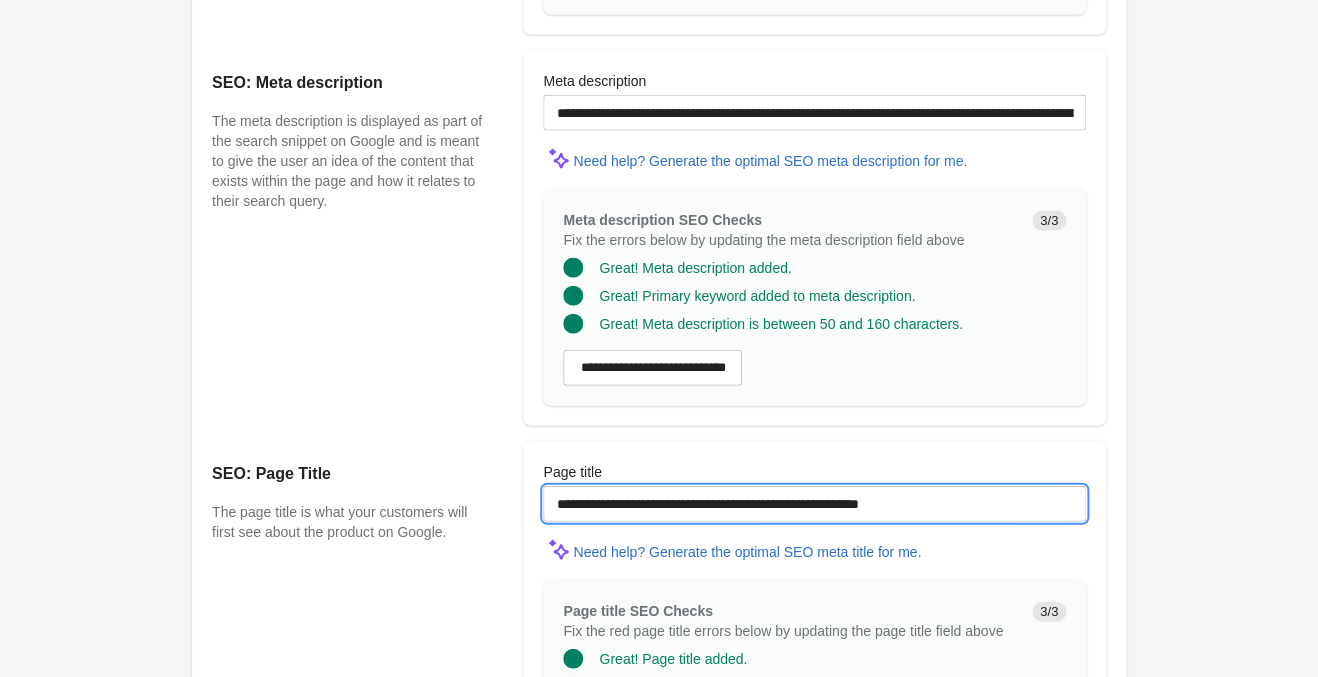 scroll, scrollTop: 1591, scrollLeft: 0, axis: vertical 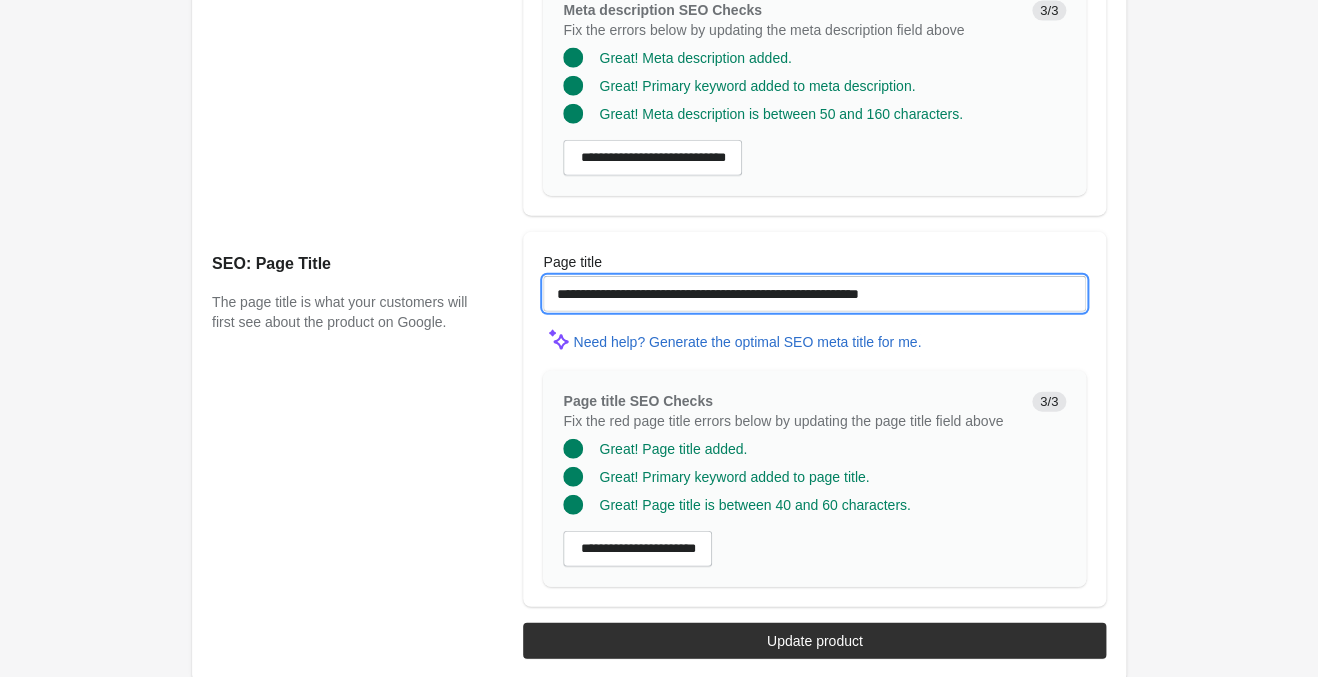 click on "**********" at bounding box center (814, 294) 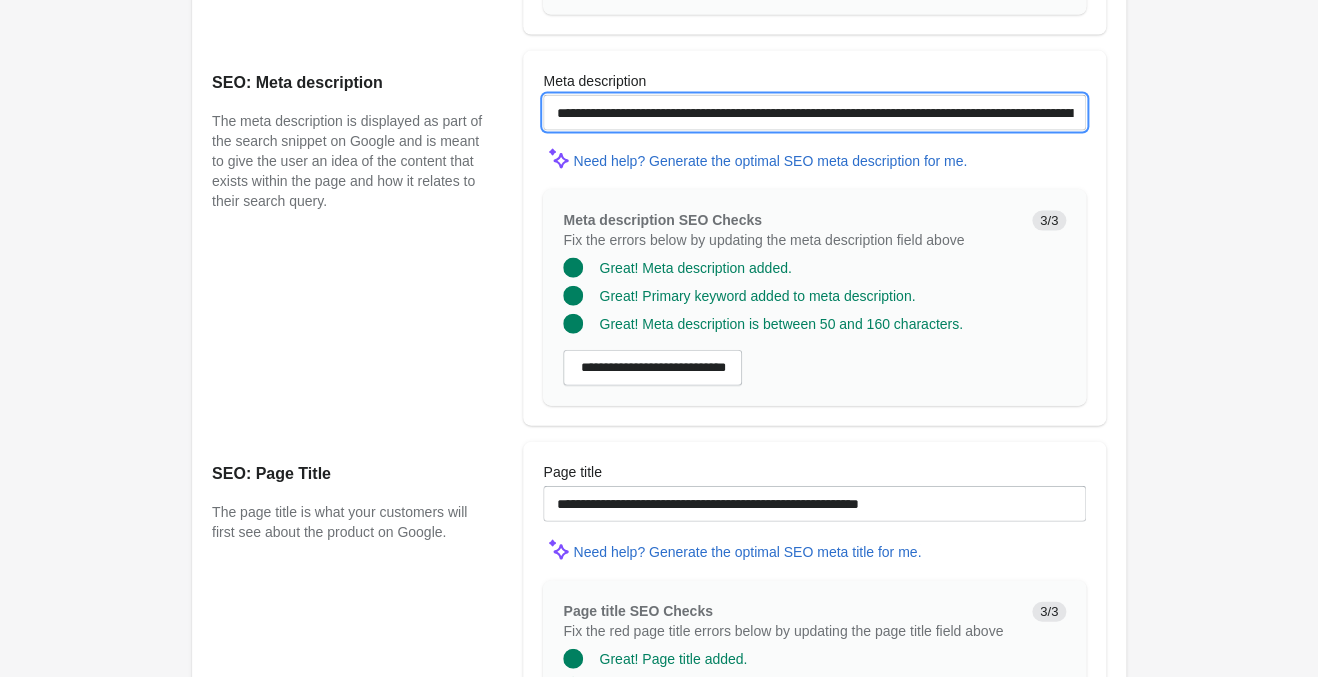 click on "**********" at bounding box center [814, 113] 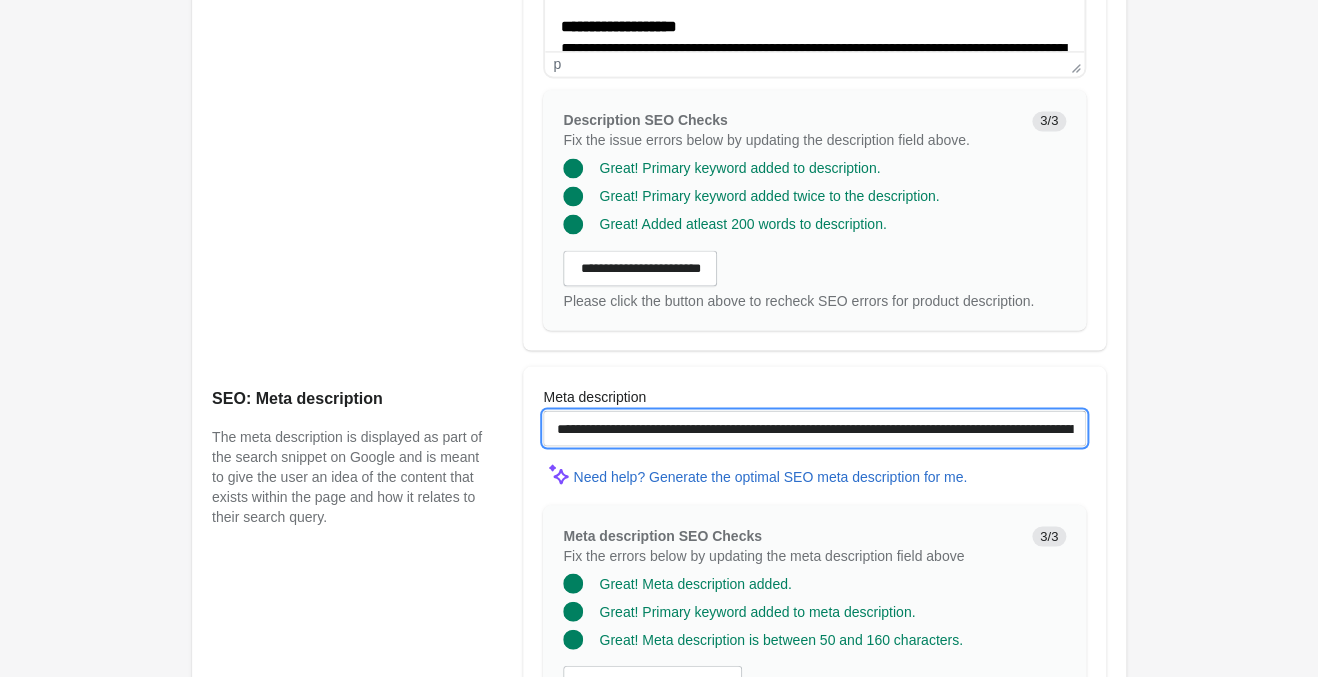 scroll, scrollTop: 856, scrollLeft: 0, axis: vertical 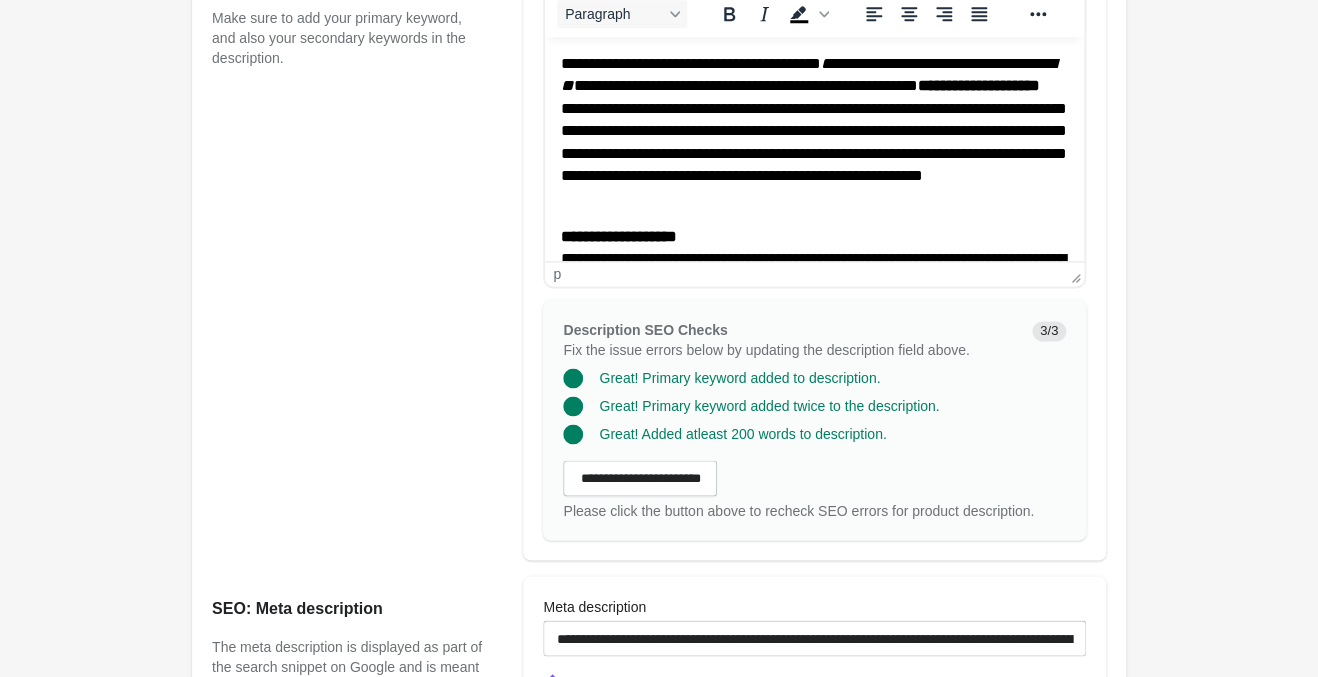 click on "**********" at bounding box center [814, 131] 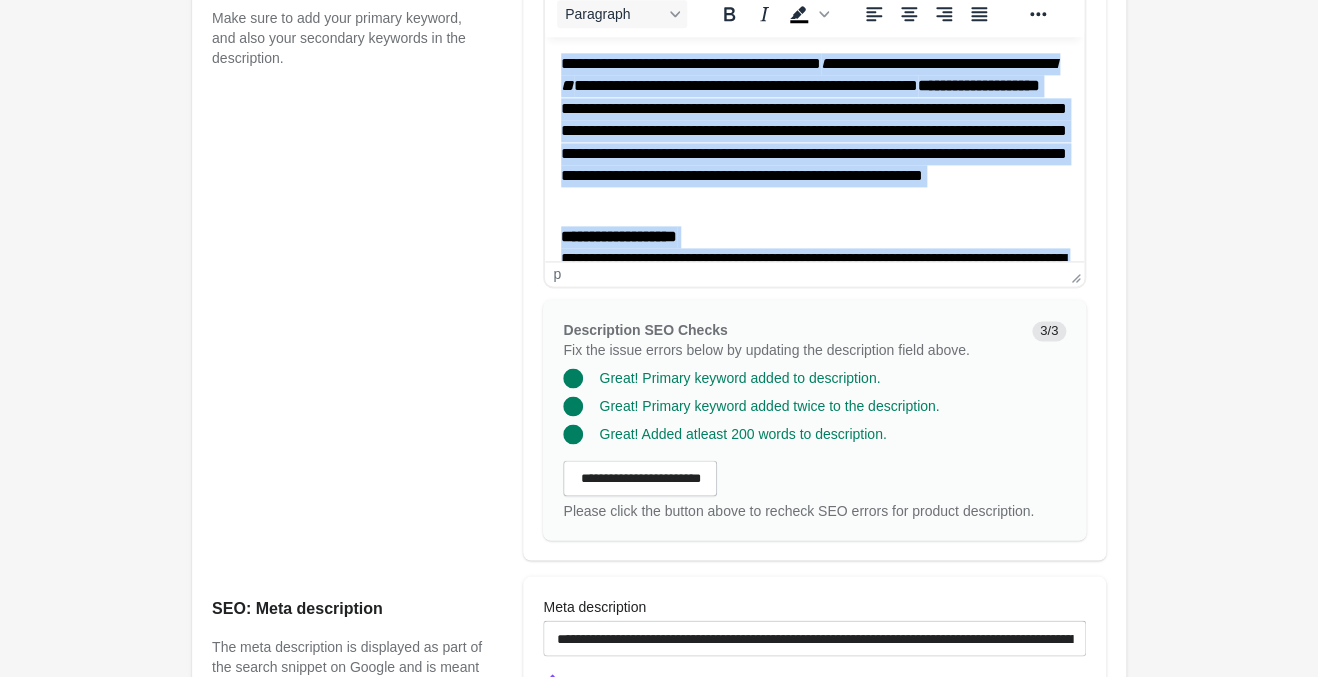 copy on "**********" 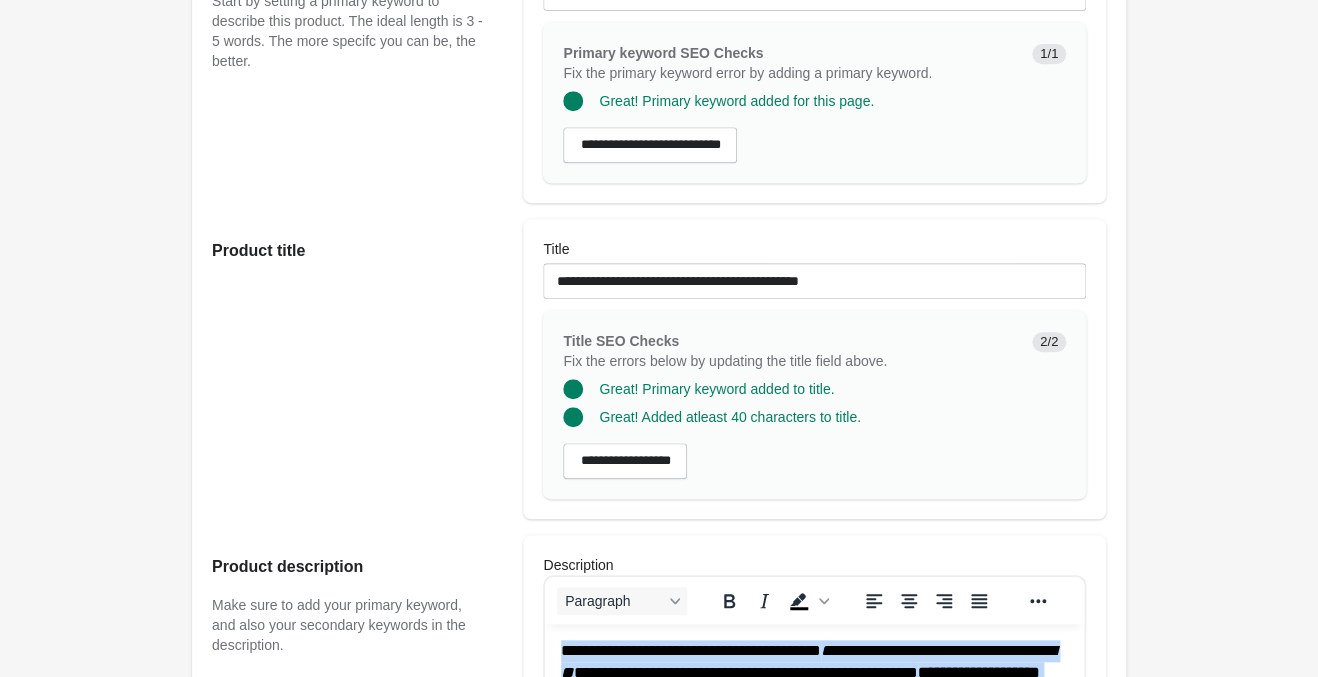 scroll, scrollTop: 226, scrollLeft: 0, axis: vertical 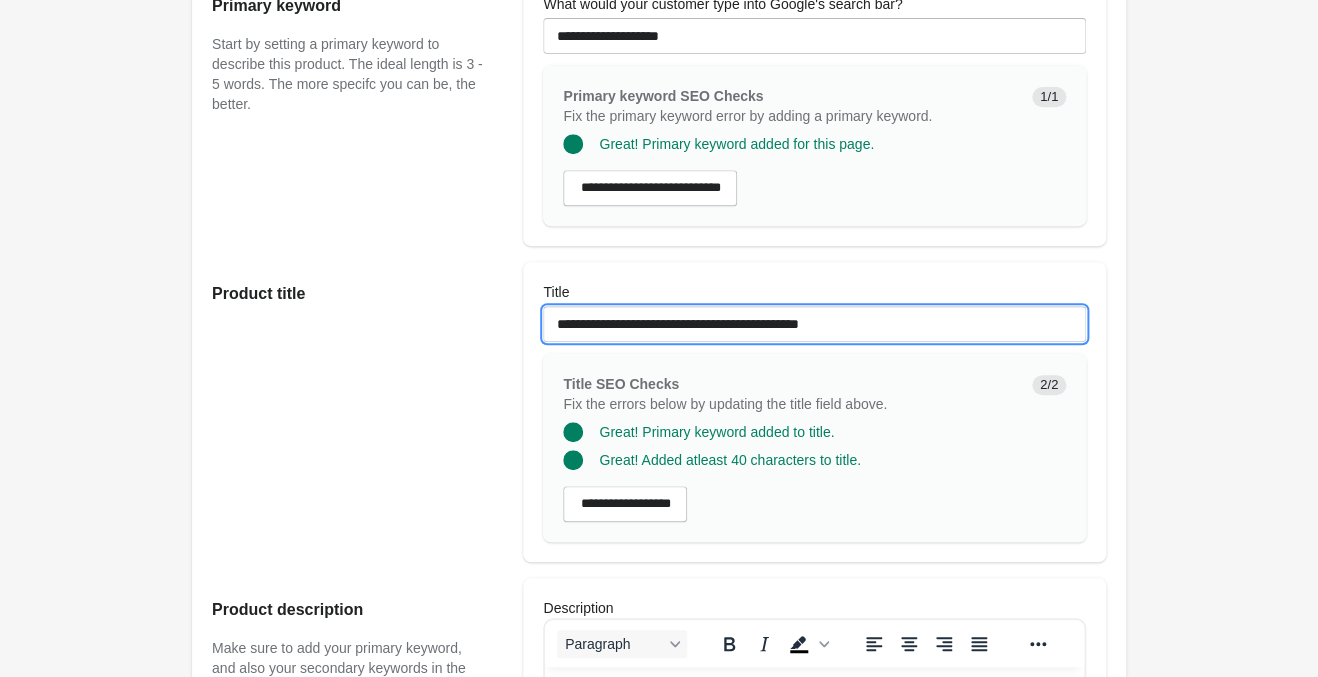 click on "**********" at bounding box center (814, 324) 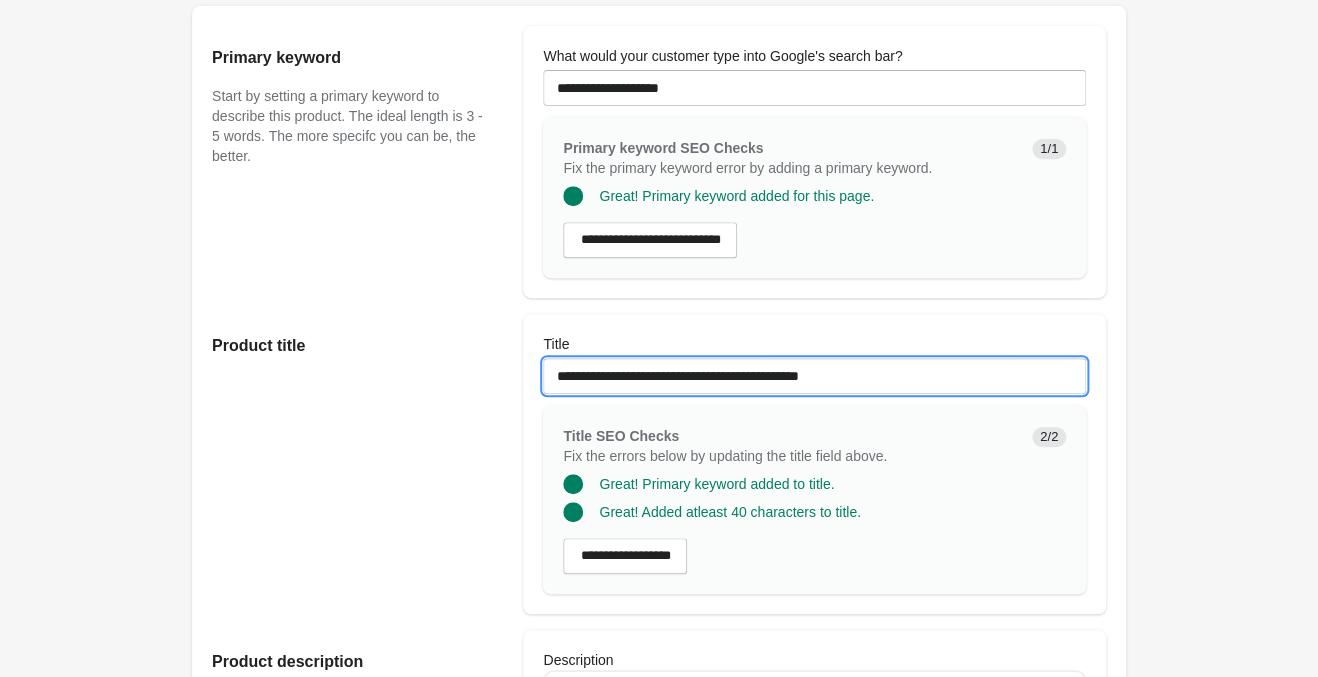 scroll, scrollTop: 16, scrollLeft: 0, axis: vertical 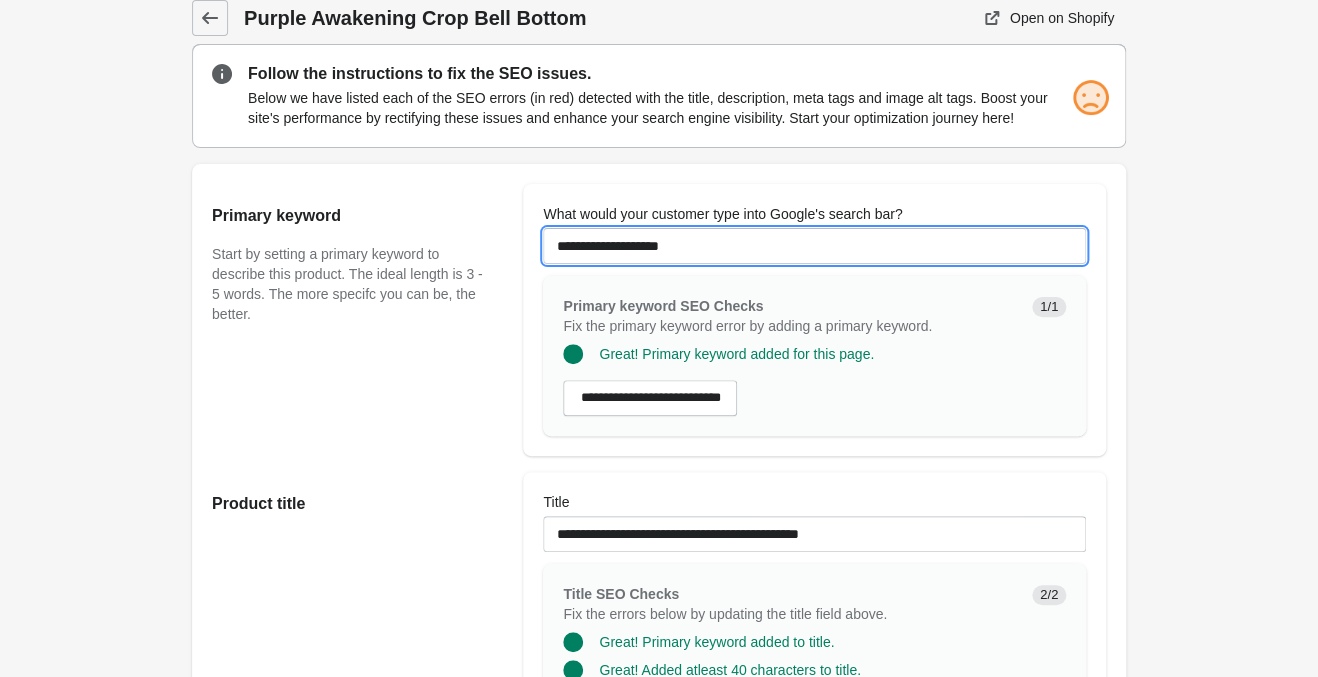 drag, startPoint x: 705, startPoint y: 249, endPoint x: 253, endPoint y: 203, distance: 454.3347 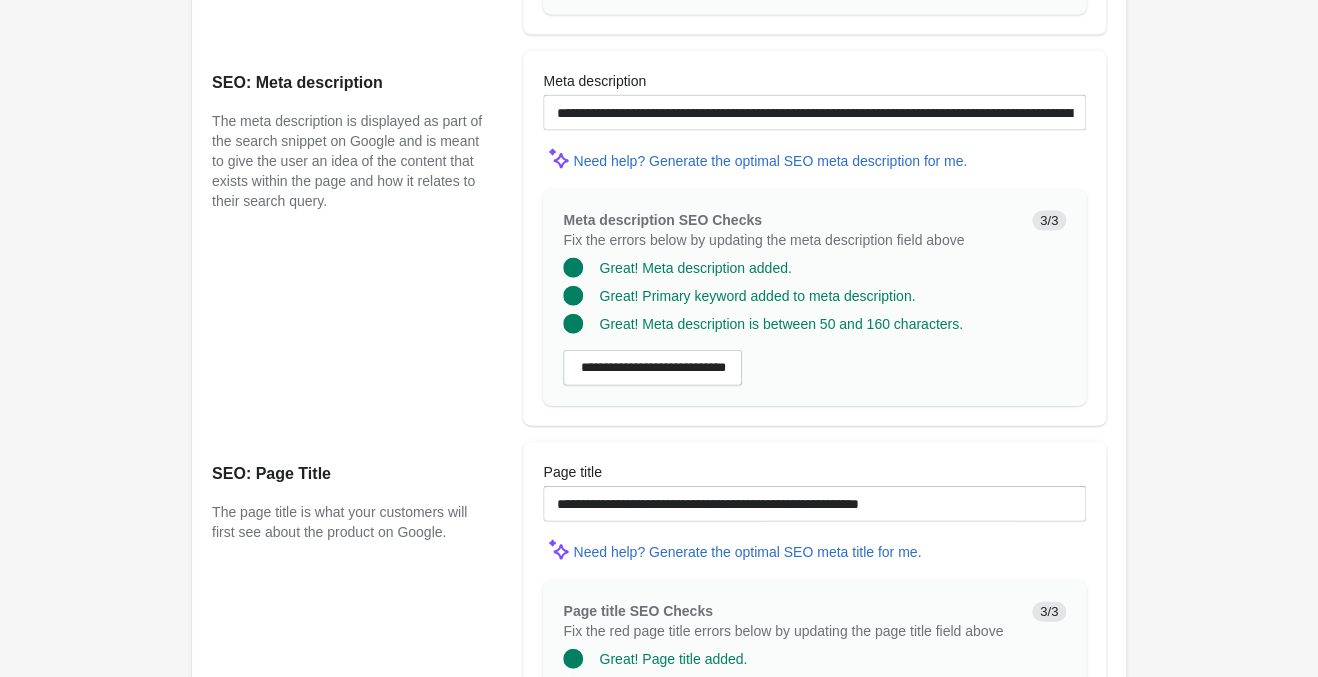 scroll, scrollTop: 1603, scrollLeft: 0, axis: vertical 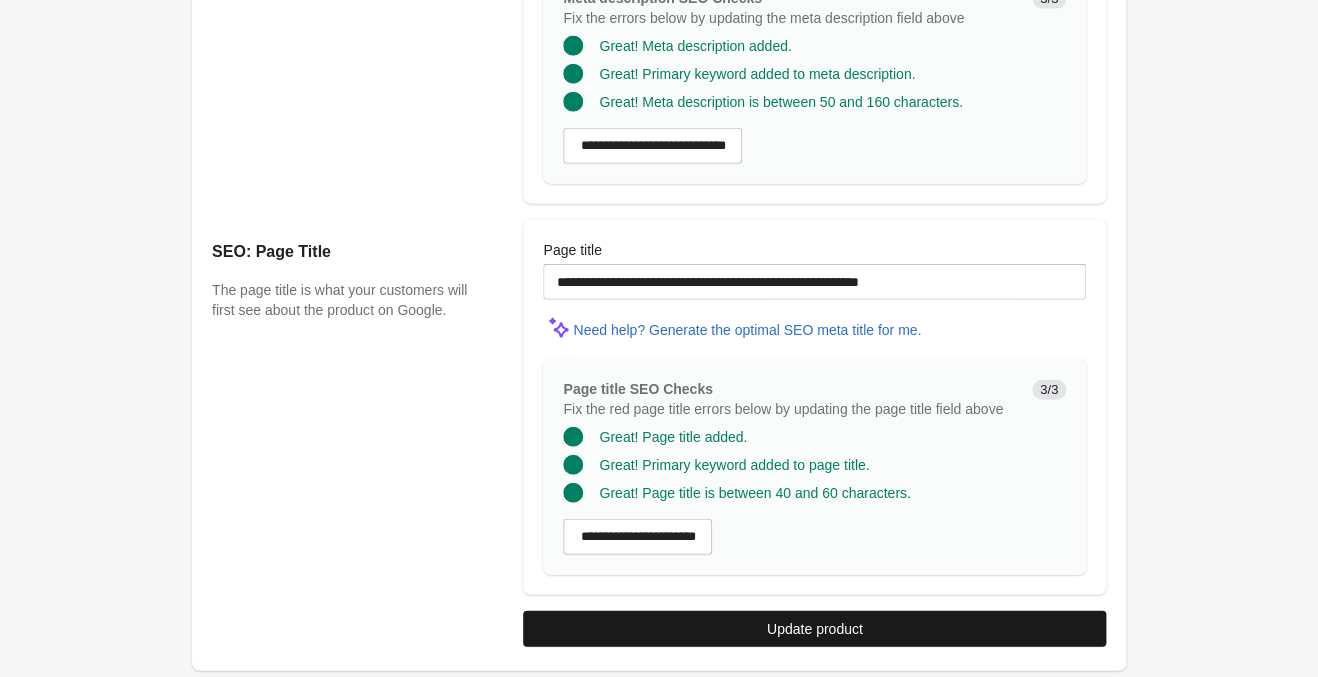 click on "Update product" at bounding box center (814, 629) 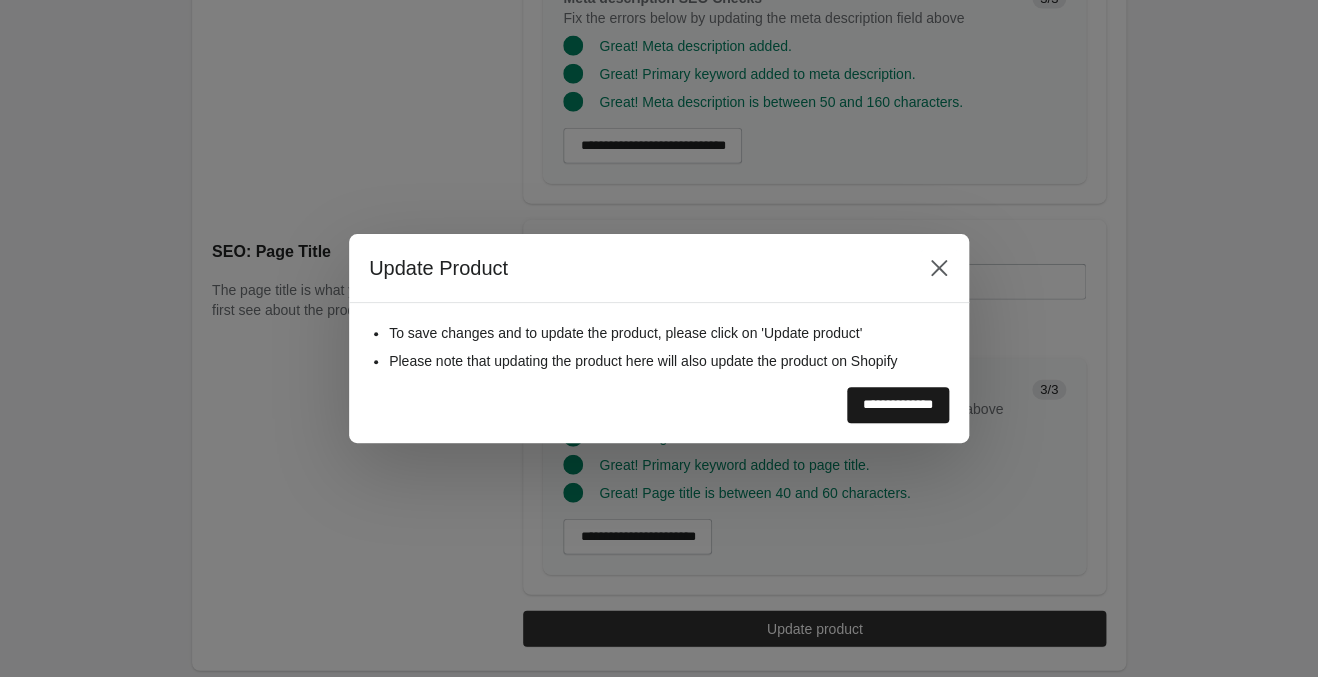 click on "**********" at bounding box center [898, 405] 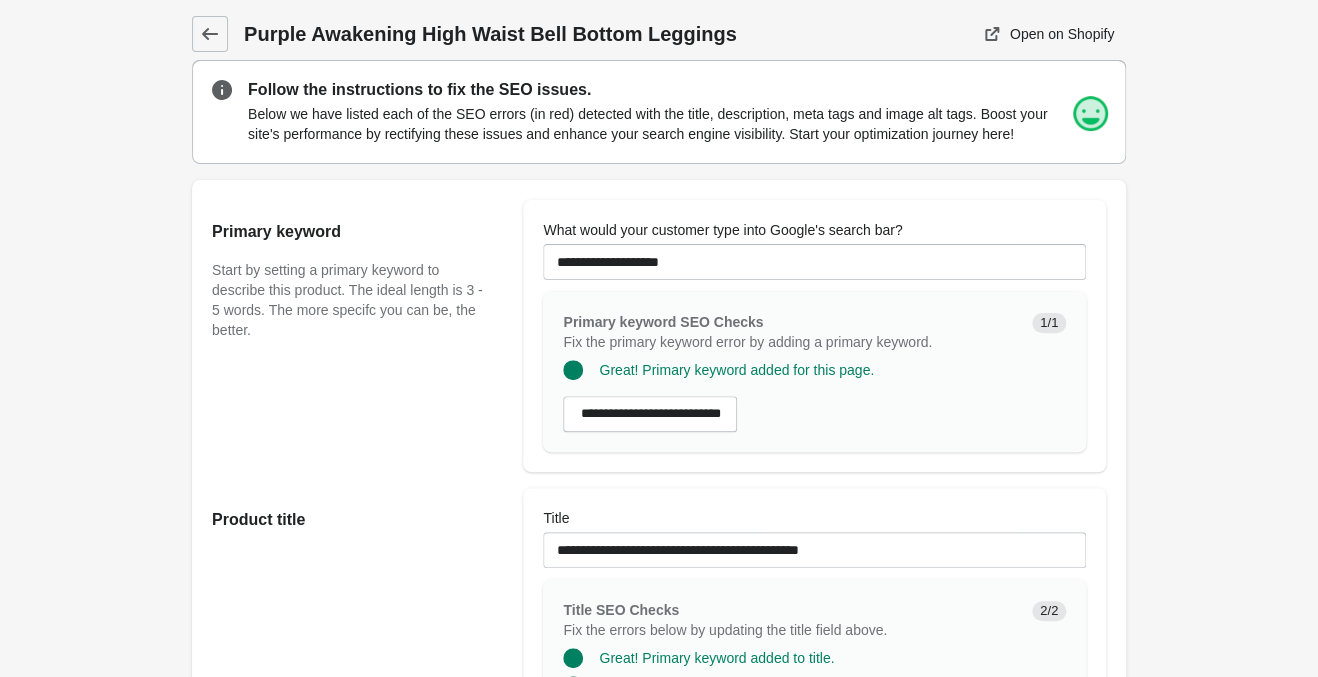 scroll, scrollTop: 0, scrollLeft: 0, axis: both 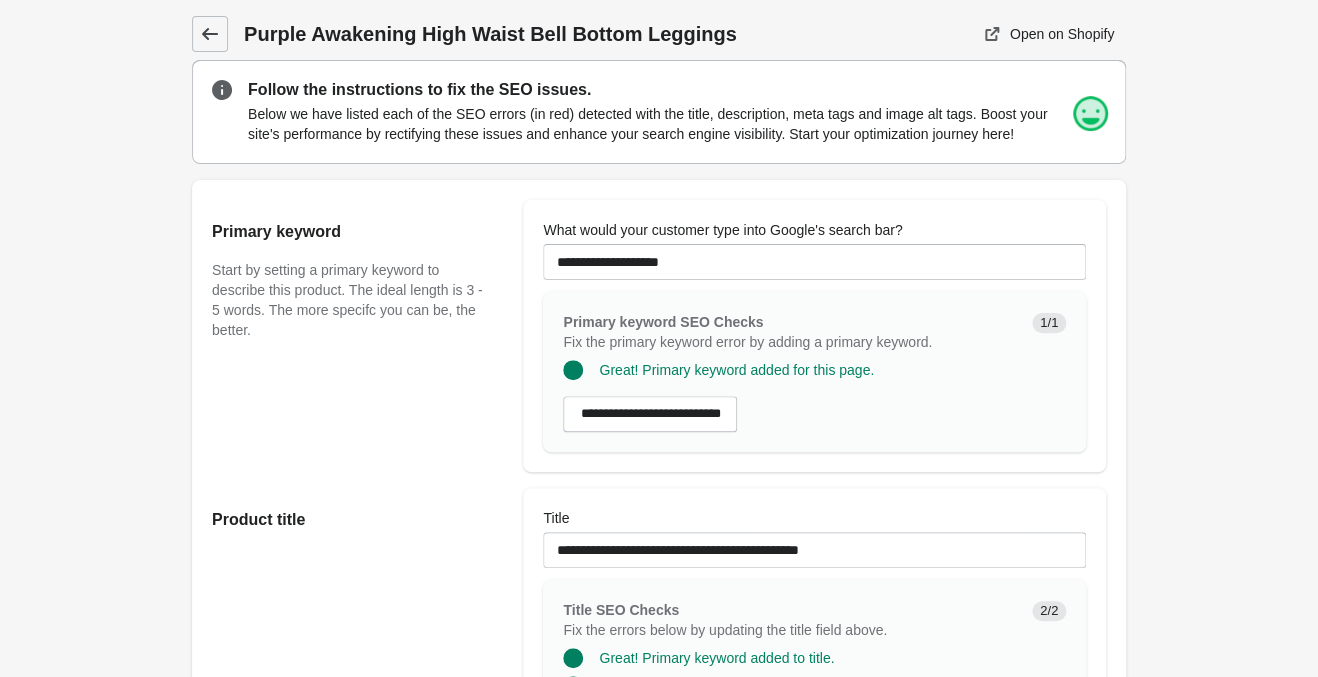 click at bounding box center (210, 34) 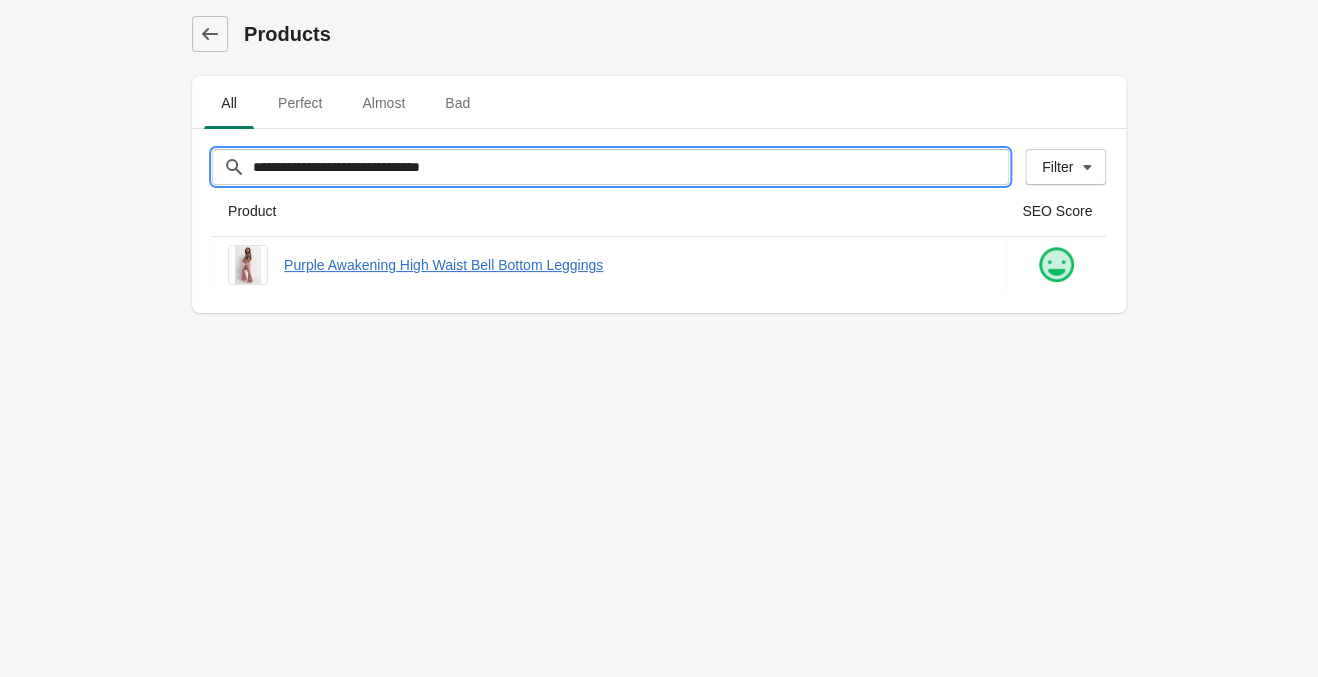 drag, startPoint x: 575, startPoint y: 177, endPoint x: 30, endPoint y: 124, distance: 547.571 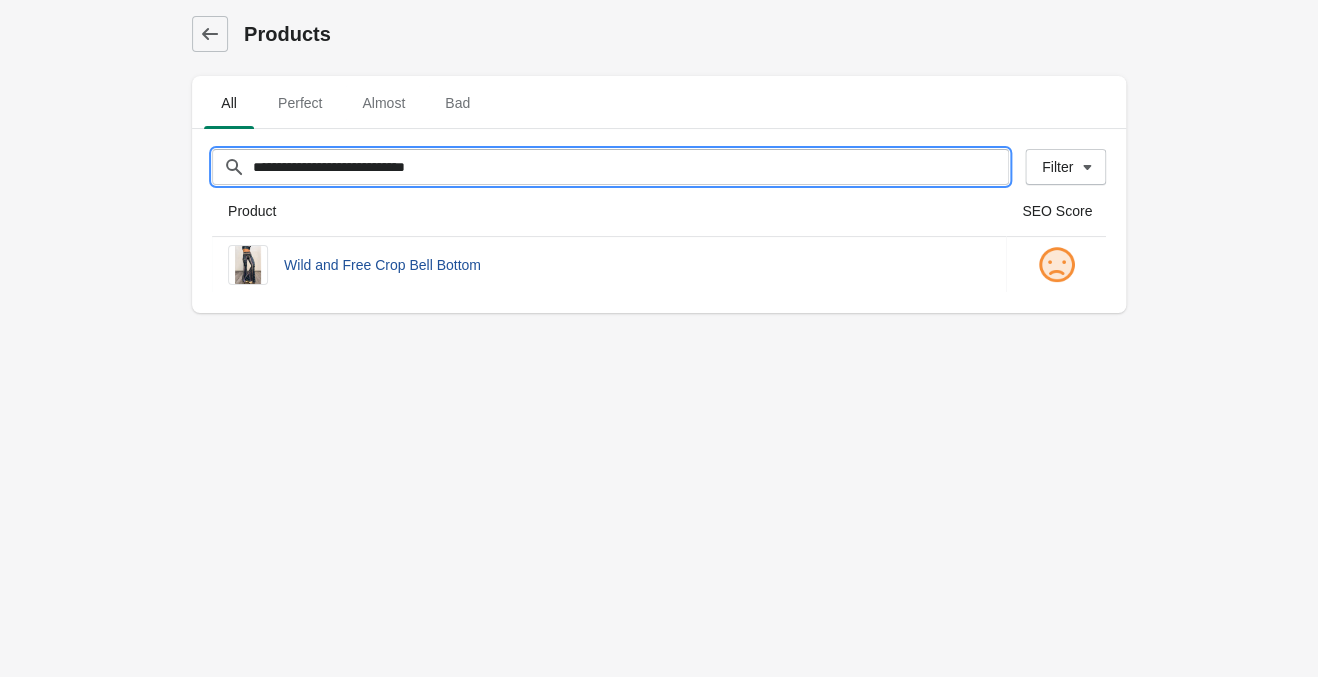 type on "**********" 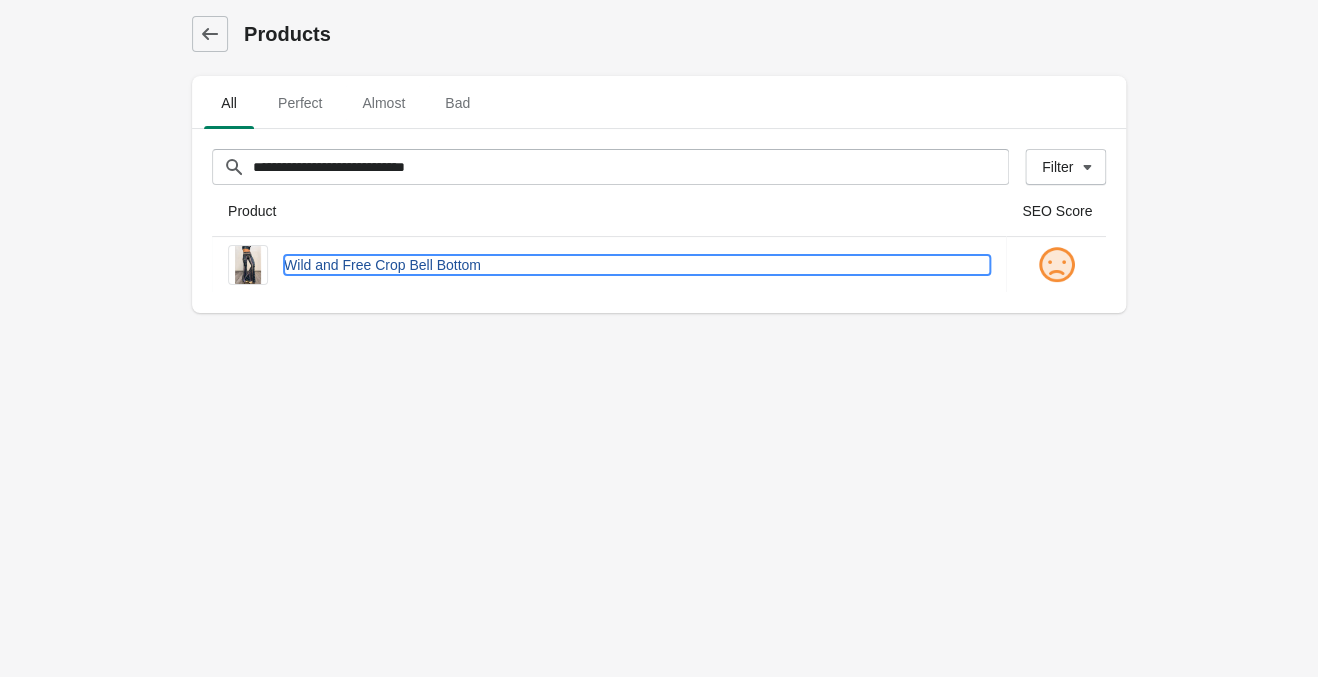 click on "Wild and Free Crop Bell Bottom" at bounding box center [637, 265] 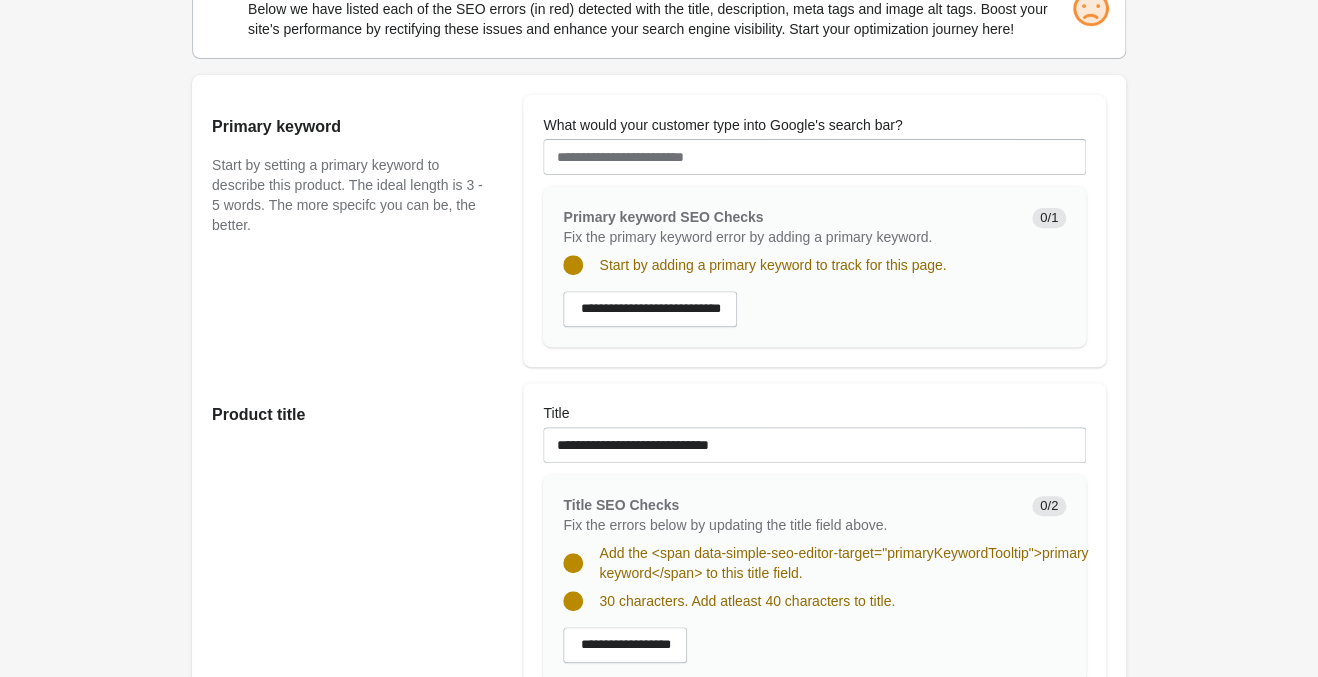 scroll, scrollTop: 0, scrollLeft: 0, axis: both 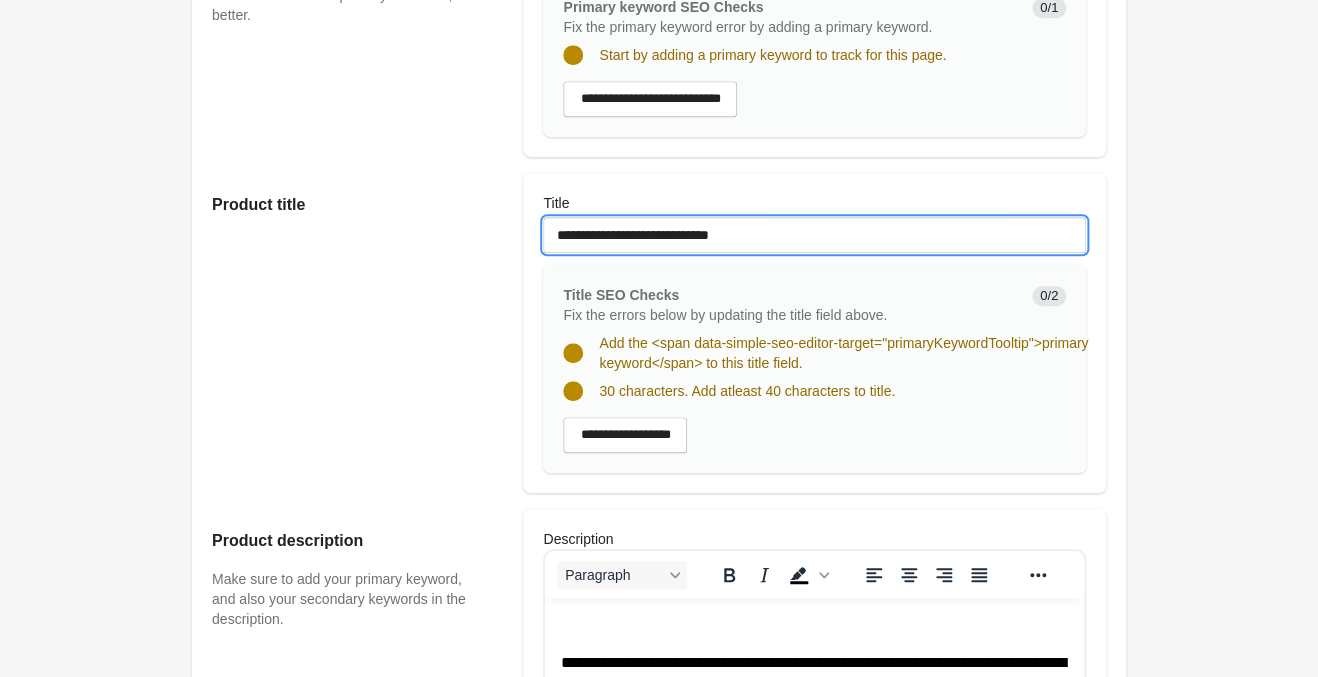 click on "**********" at bounding box center [814, 235] 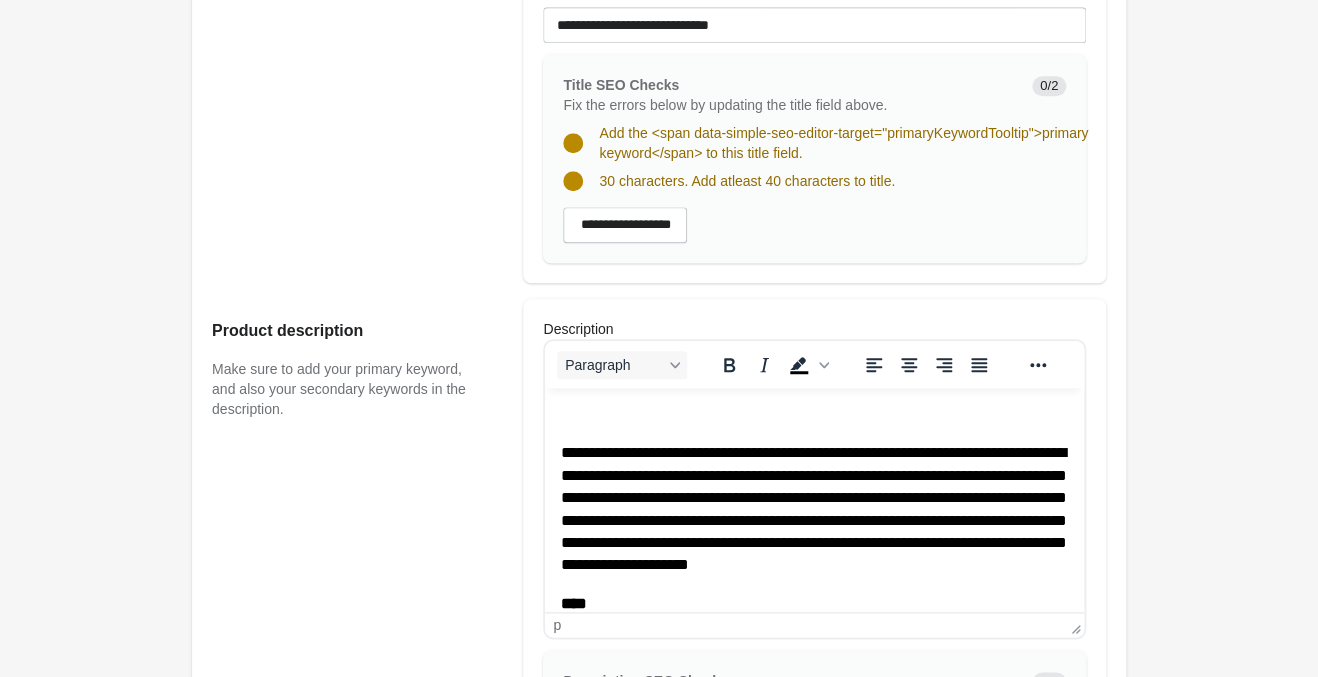 click on "**********" at bounding box center (814, 509) 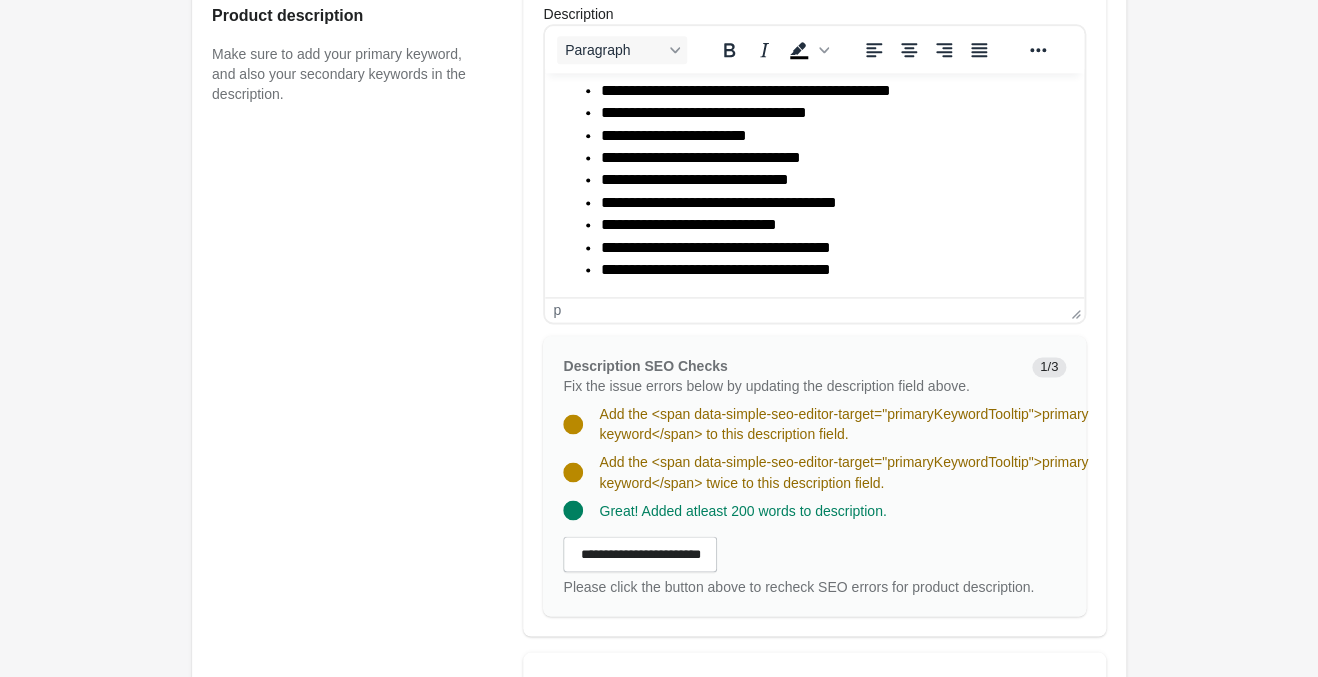 scroll, scrollTop: 1155, scrollLeft: 0, axis: vertical 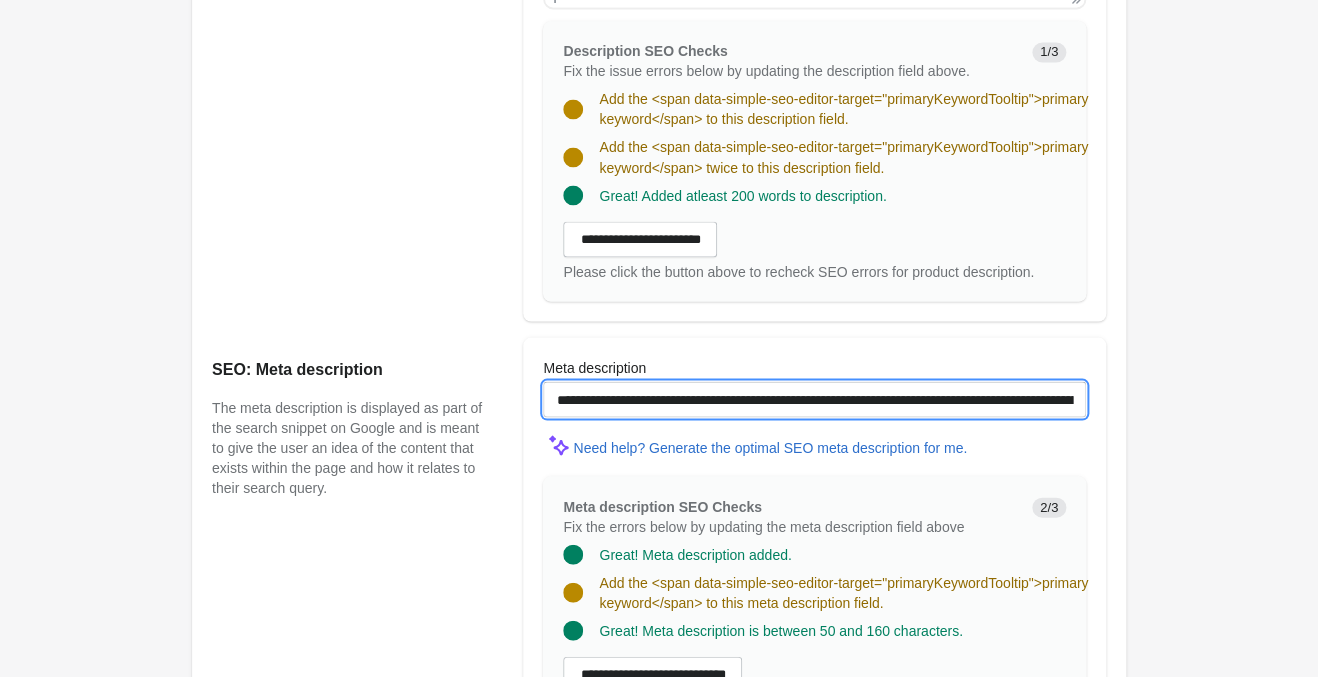 click on "**********" at bounding box center (814, 399) 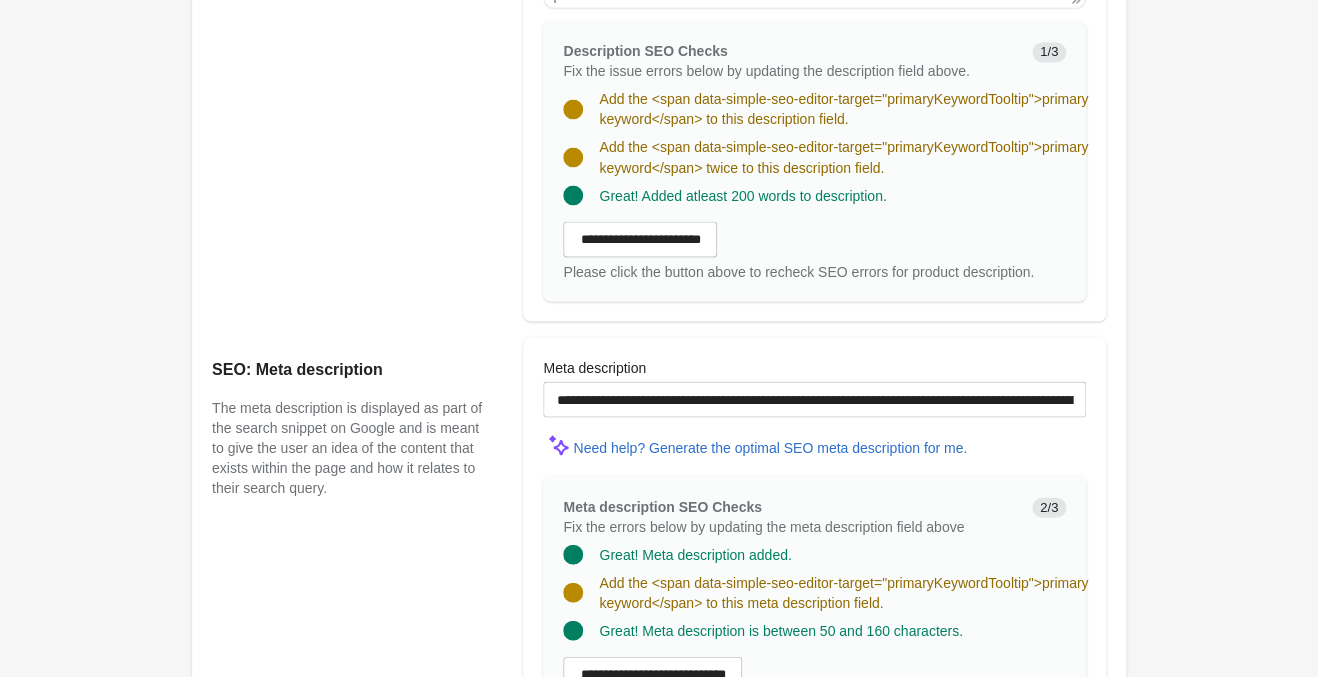 click on "Wild and Free Crop Bell Bottom
Open on Shopify
Open on Shopify" at bounding box center (659, 36) 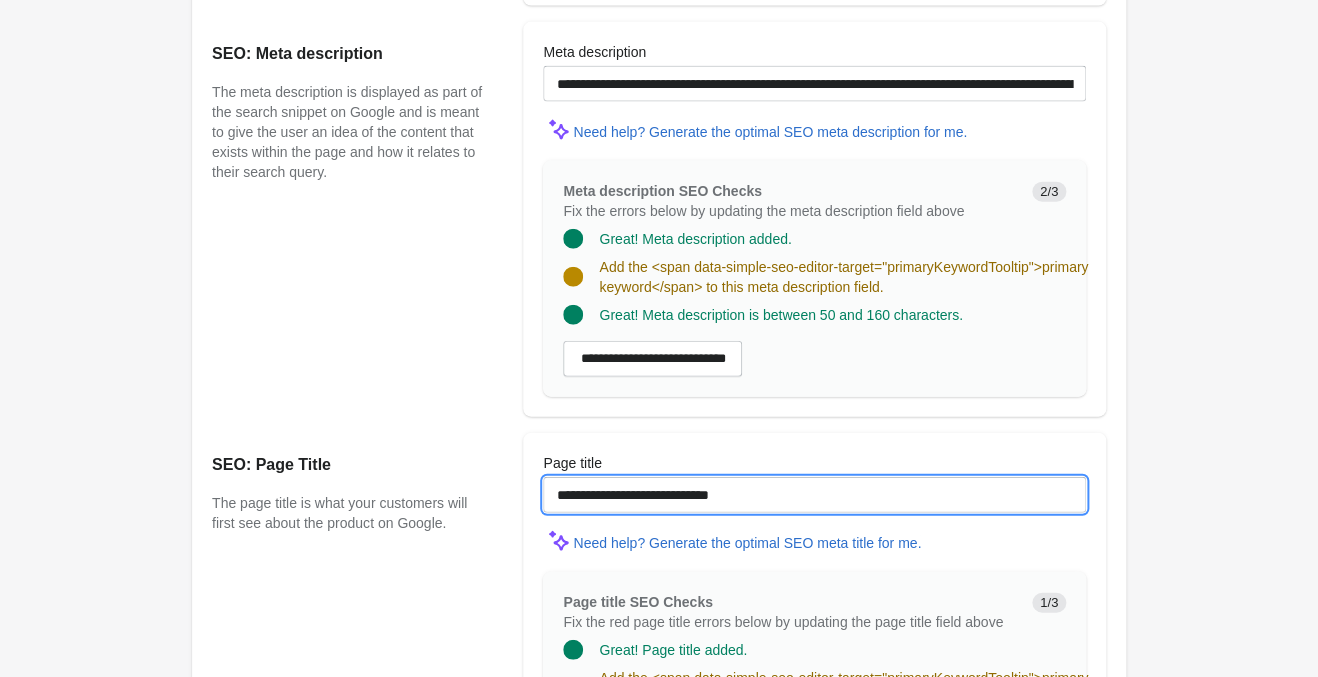click on "**********" at bounding box center (814, 495) 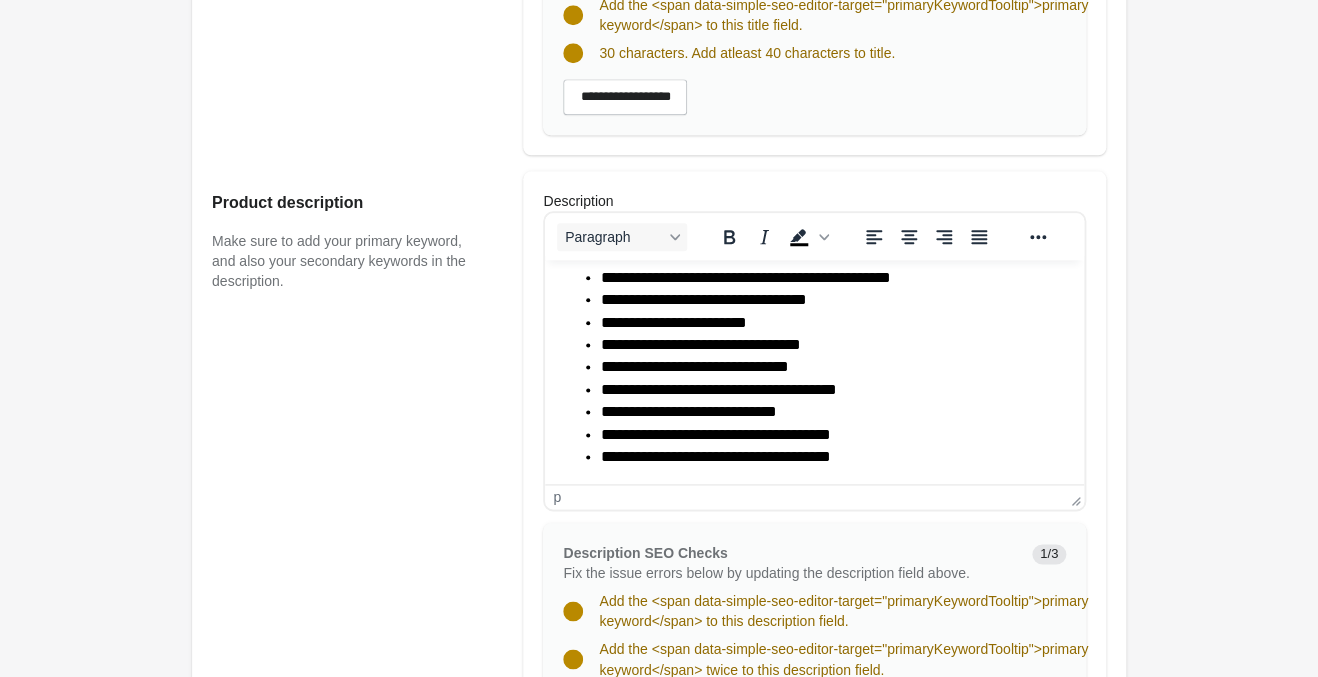 scroll, scrollTop: 210, scrollLeft: 0, axis: vertical 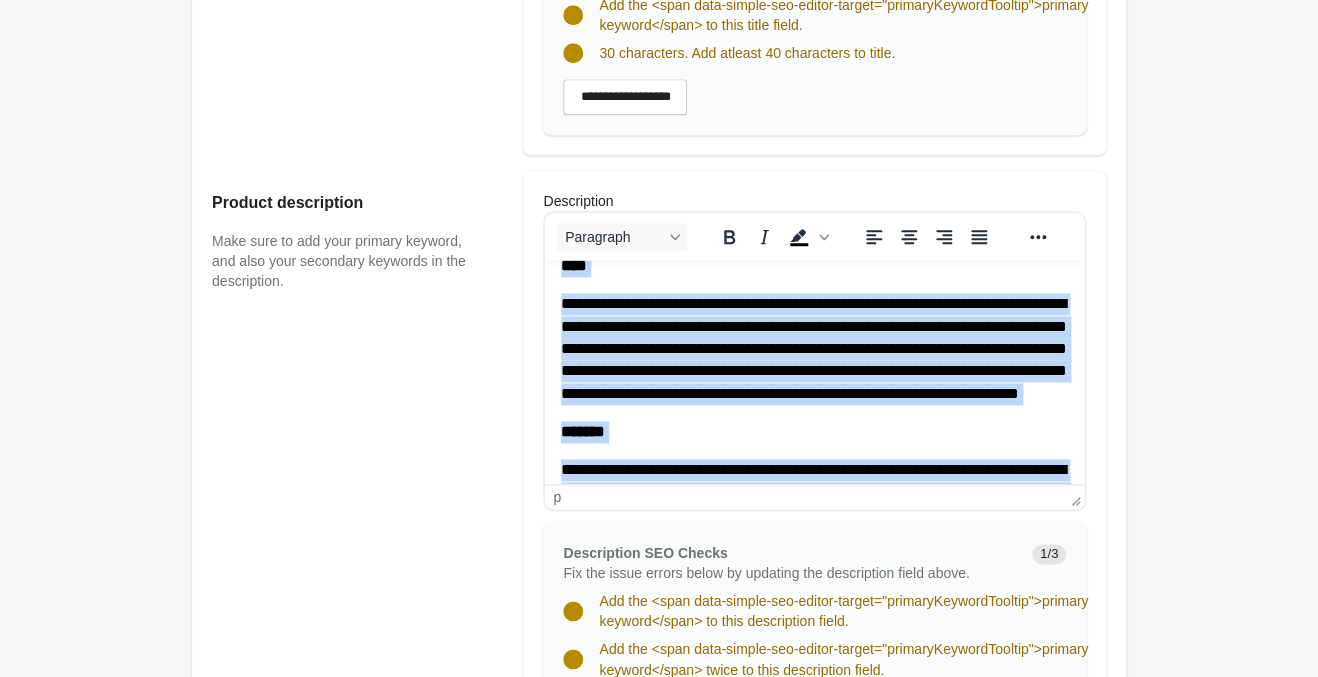 click on "**********" at bounding box center (814, 348) 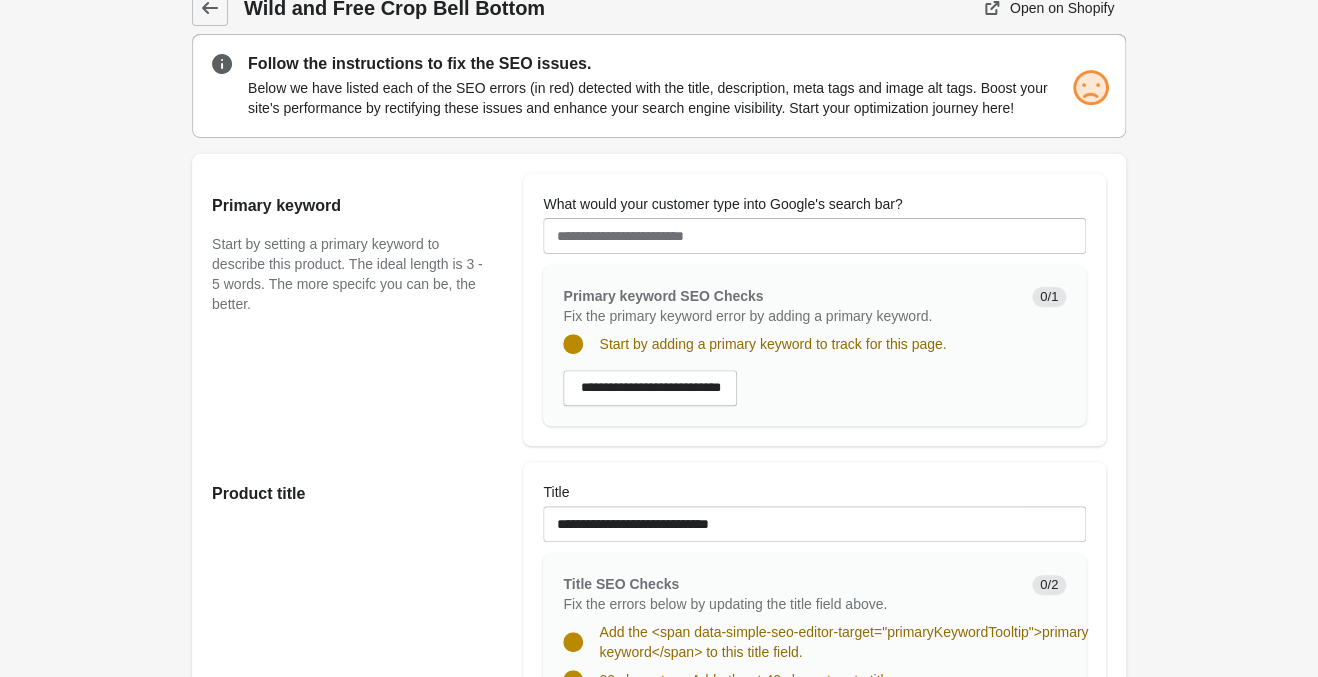 scroll, scrollTop: 23, scrollLeft: 0, axis: vertical 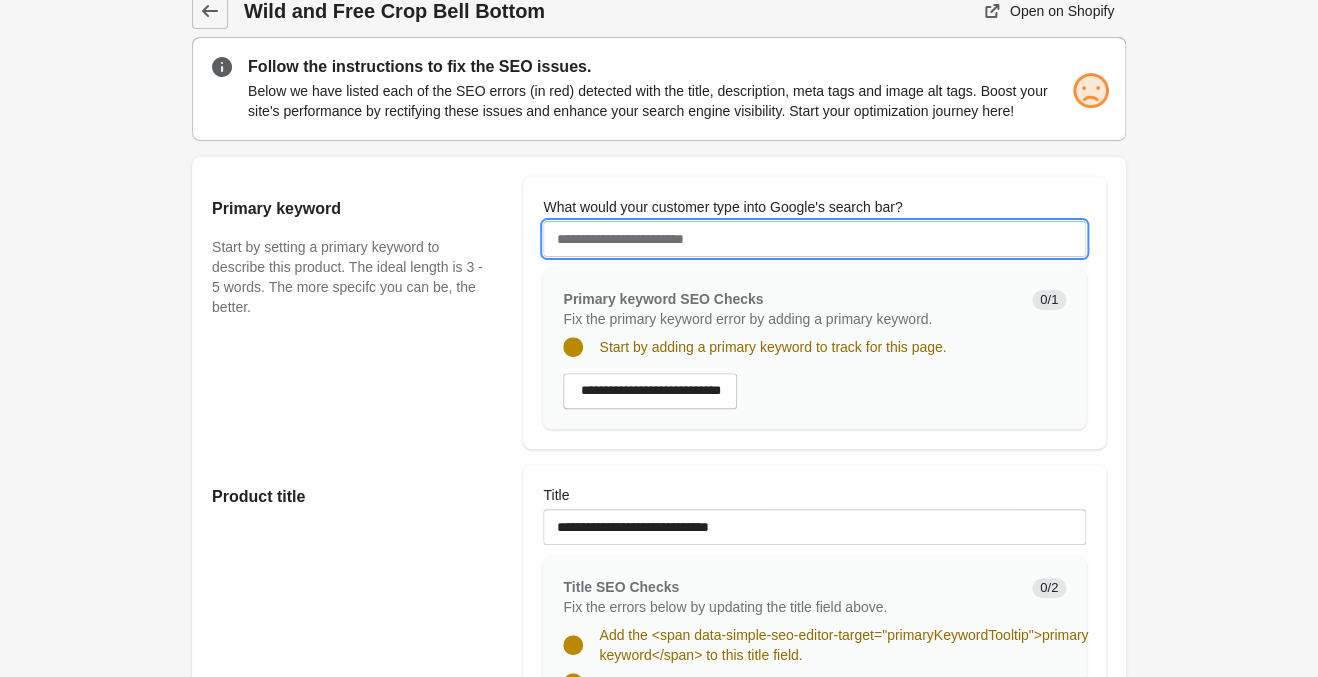 click on "What would your customer type into Google's search bar?" at bounding box center [814, 239] 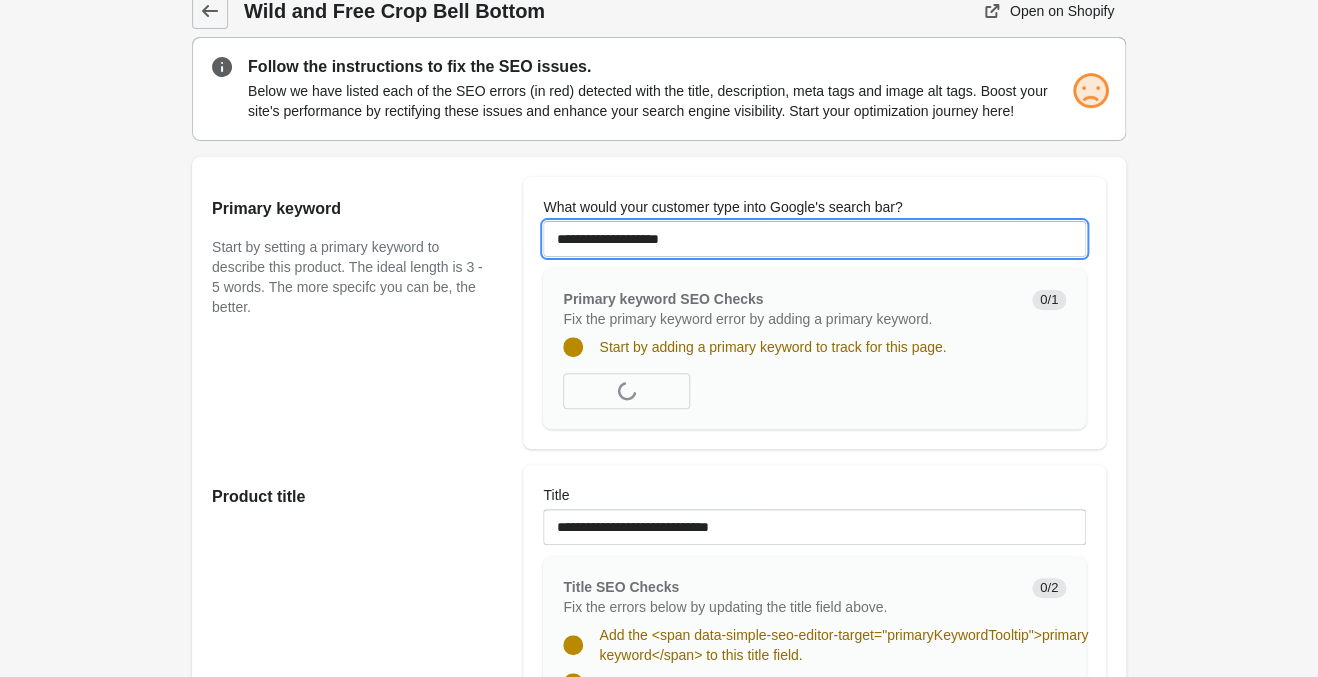type on "**********" 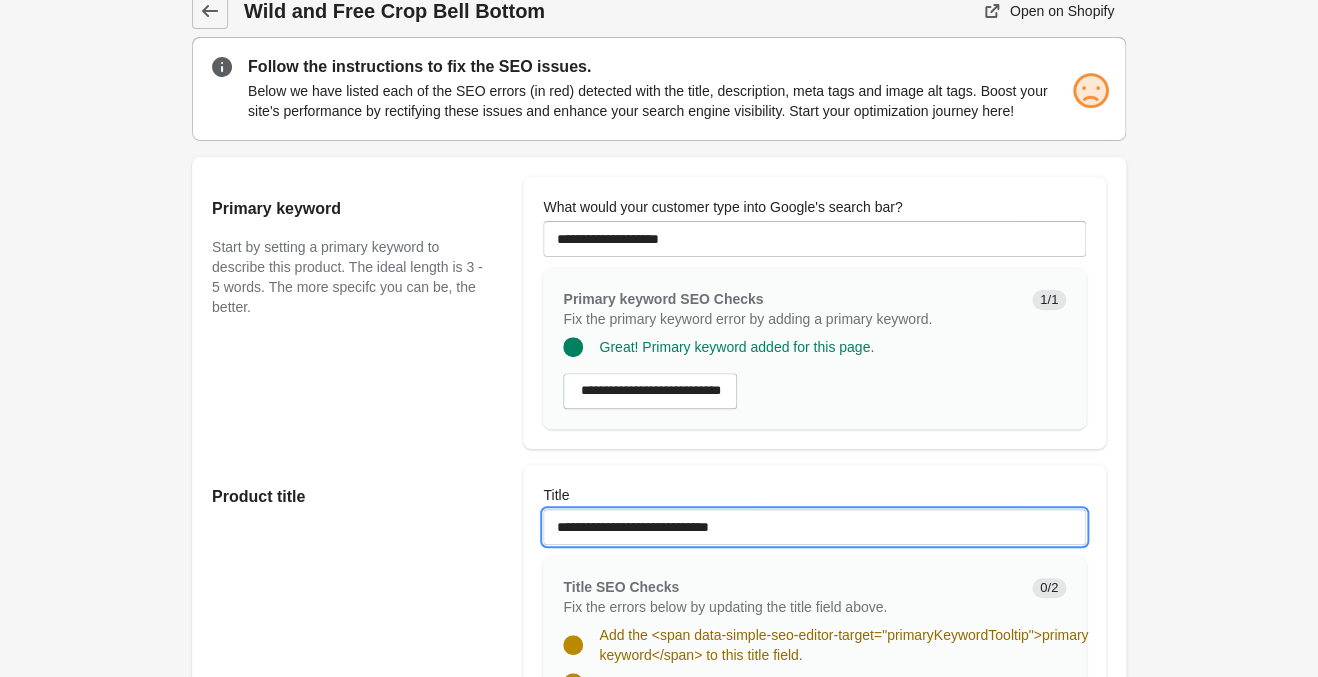 click on "**********" at bounding box center [814, 527] 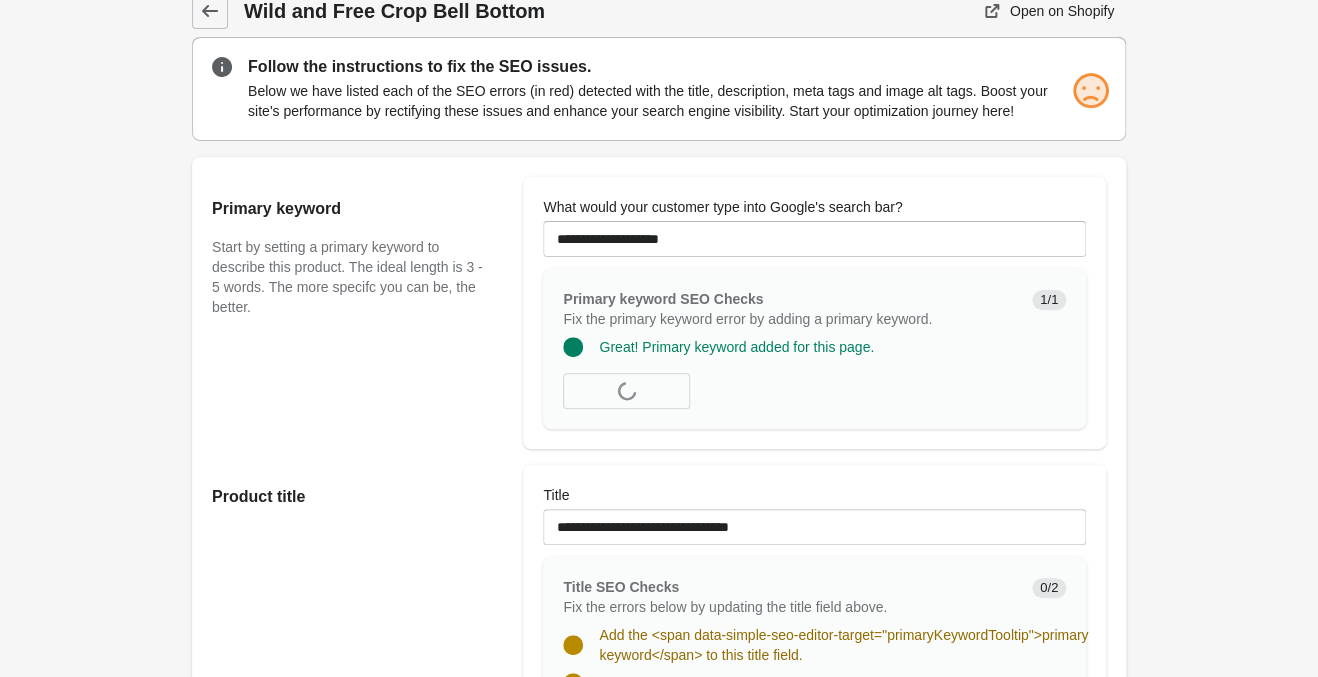 click on "Wild and Free Crop Bell Bottom
Open on Shopify
Open on Shopify" at bounding box center [659, 1148] 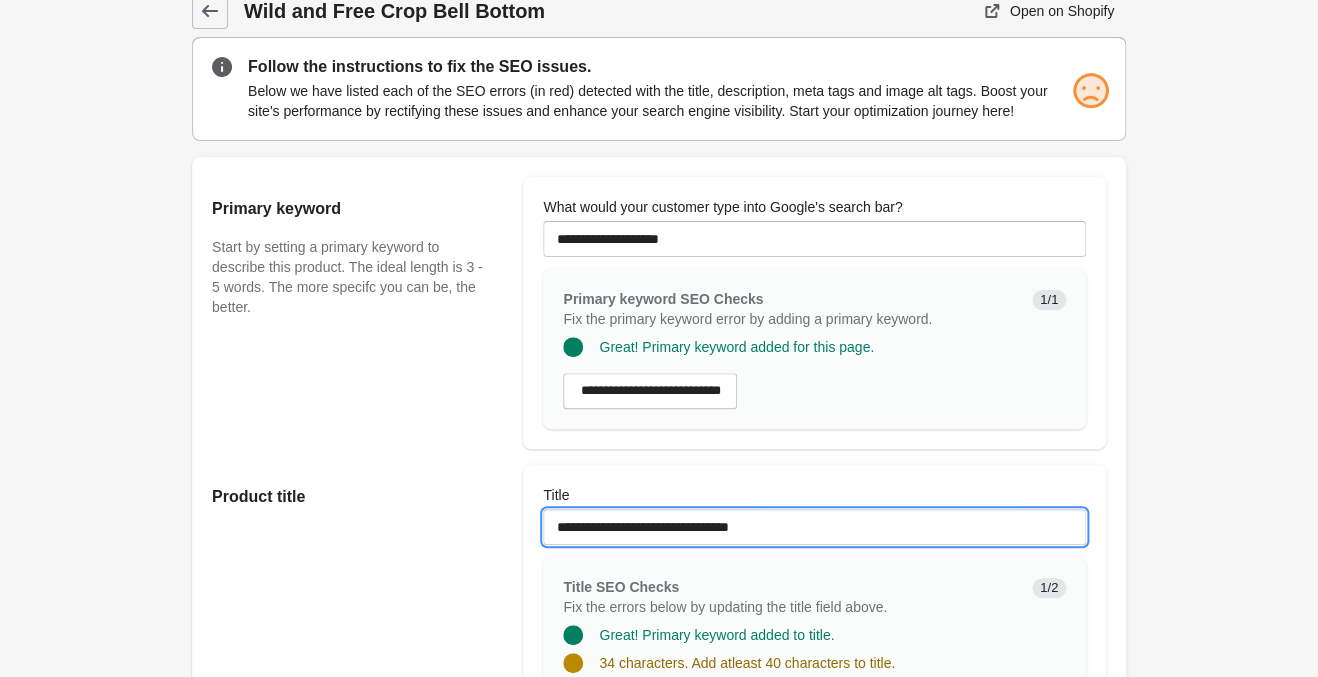 click on "**********" at bounding box center [814, 527] 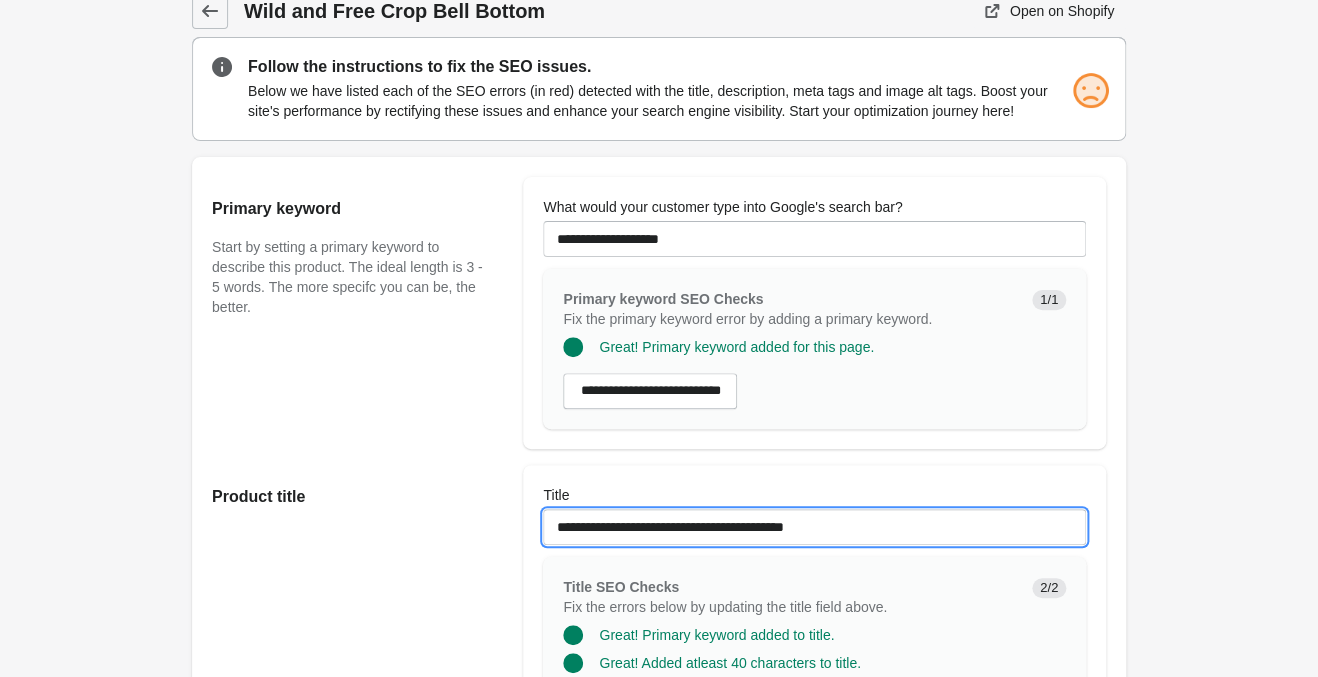 scroll, scrollTop: 233, scrollLeft: 0, axis: vertical 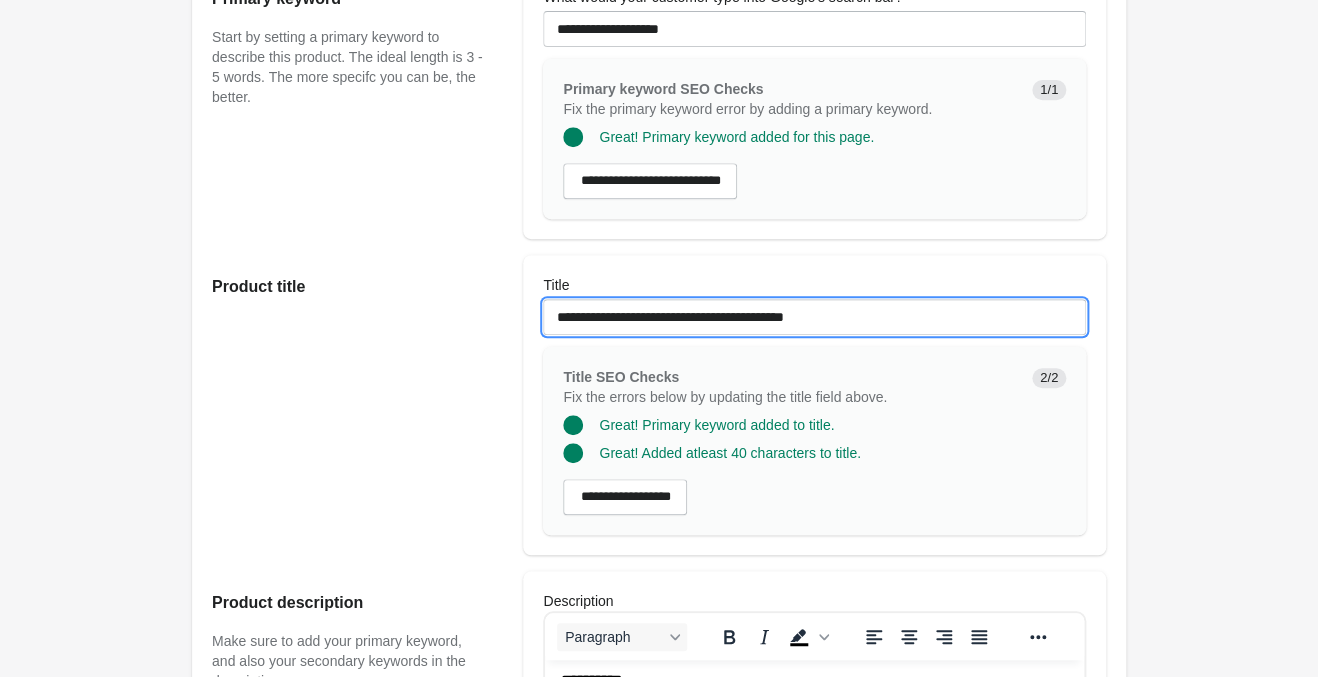 drag, startPoint x: 898, startPoint y: 320, endPoint x: 248, endPoint y: 297, distance: 650.4068 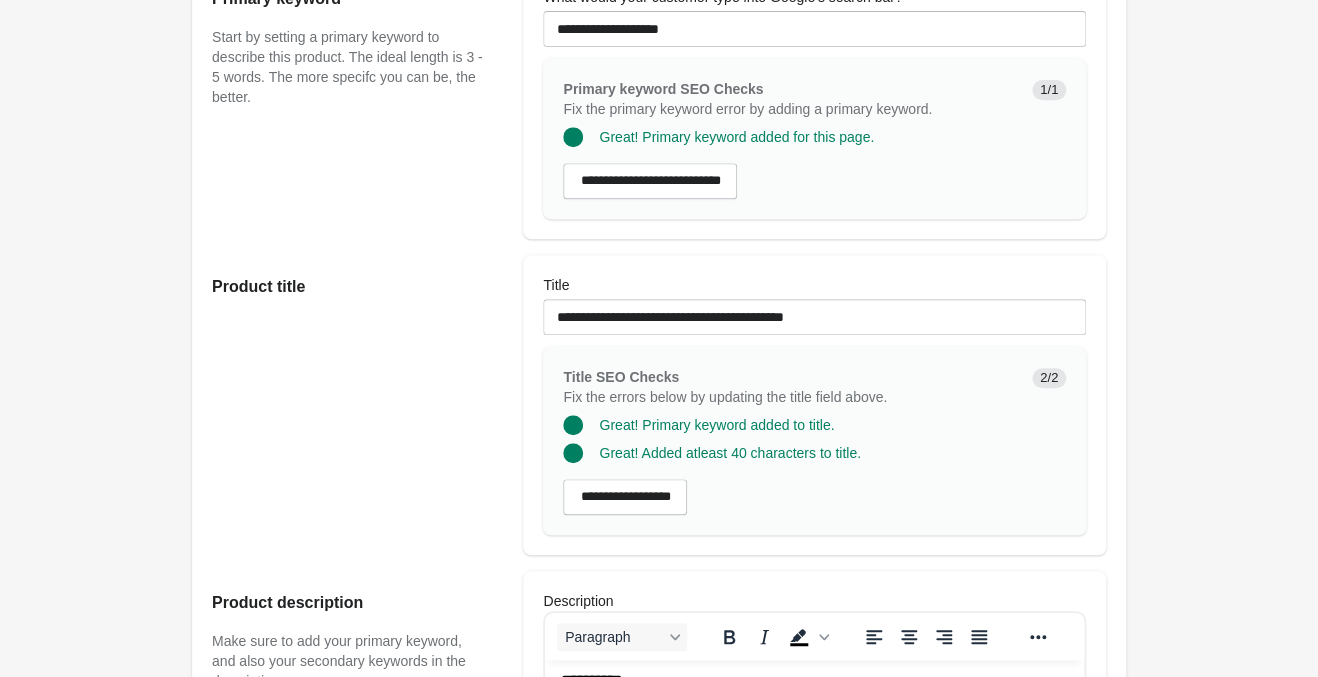 click on "Wild and Free Crop Bell Bottom
Open on Shopify
Open on Shopify" at bounding box center [659, 928] 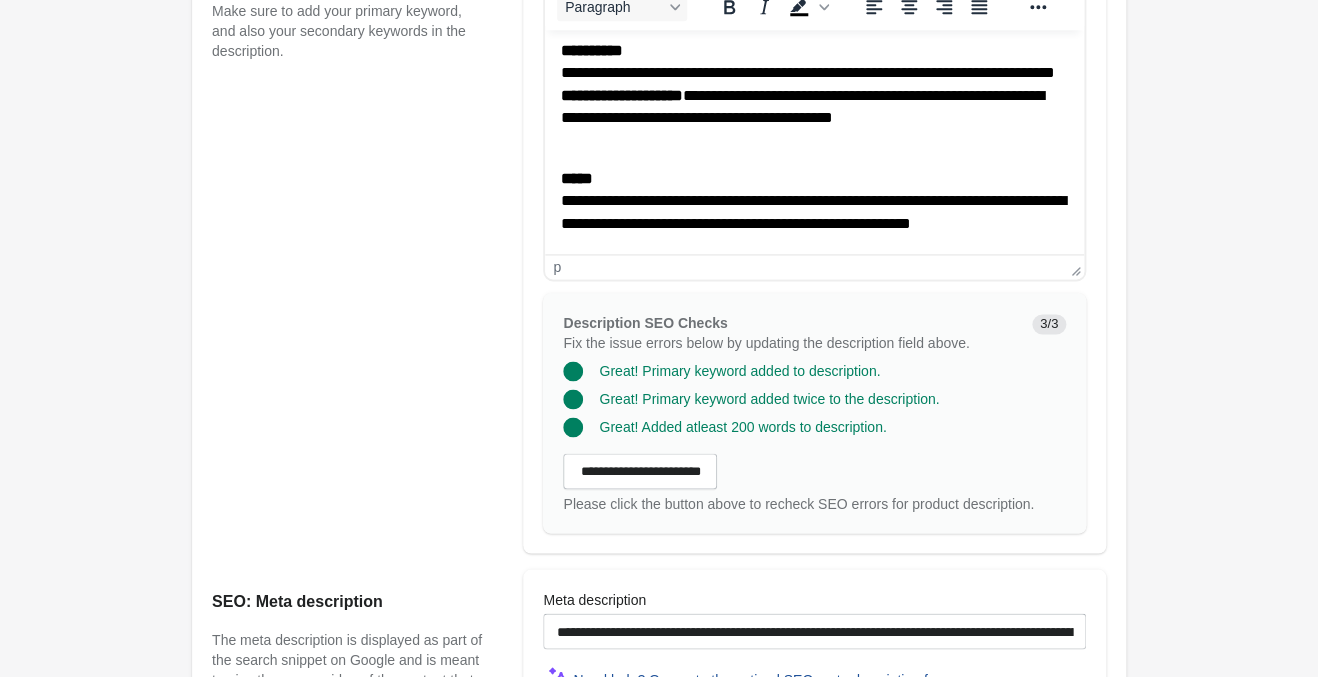 scroll, scrollTop: 1178, scrollLeft: 0, axis: vertical 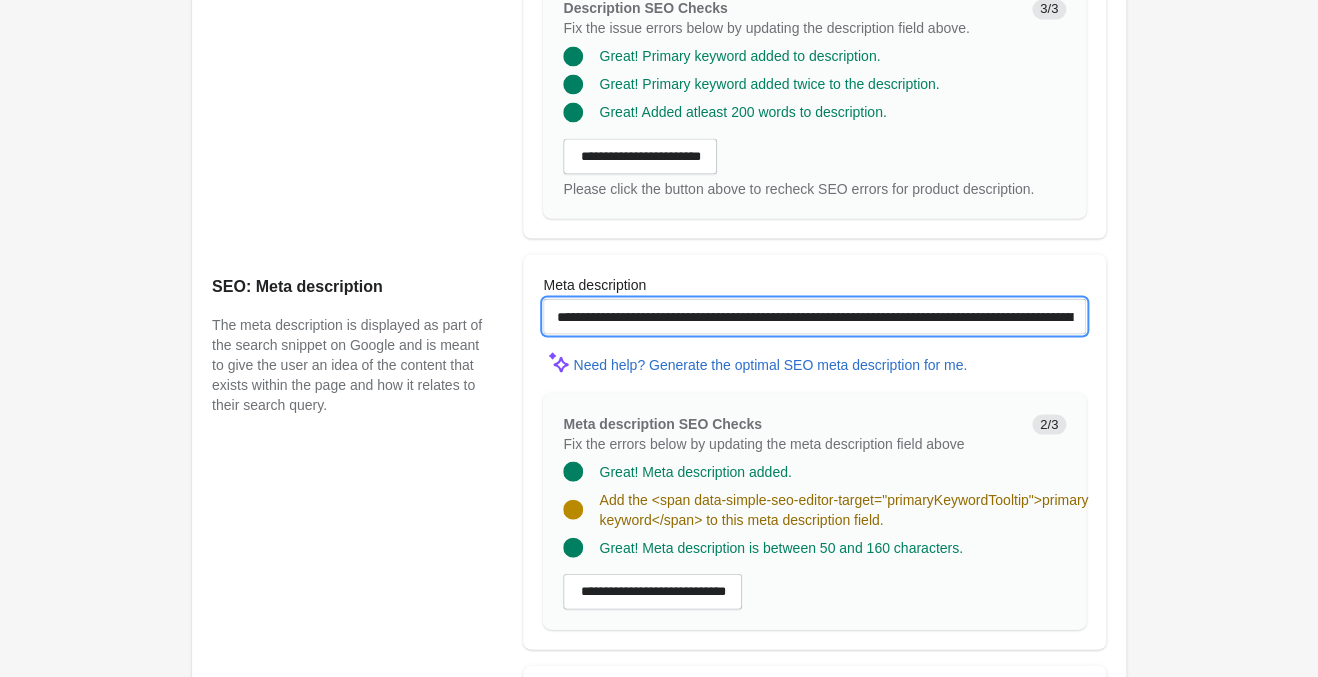 click on "**********" at bounding box center (814, 316) 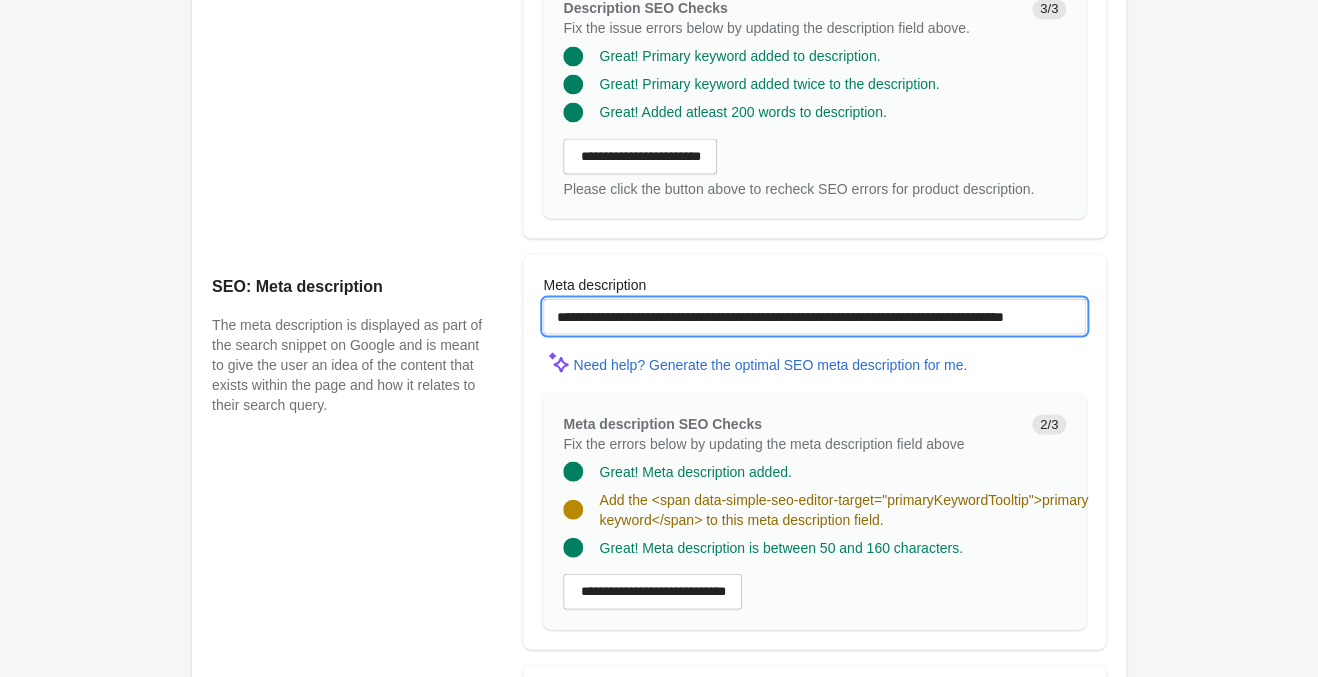 paste on "**********" 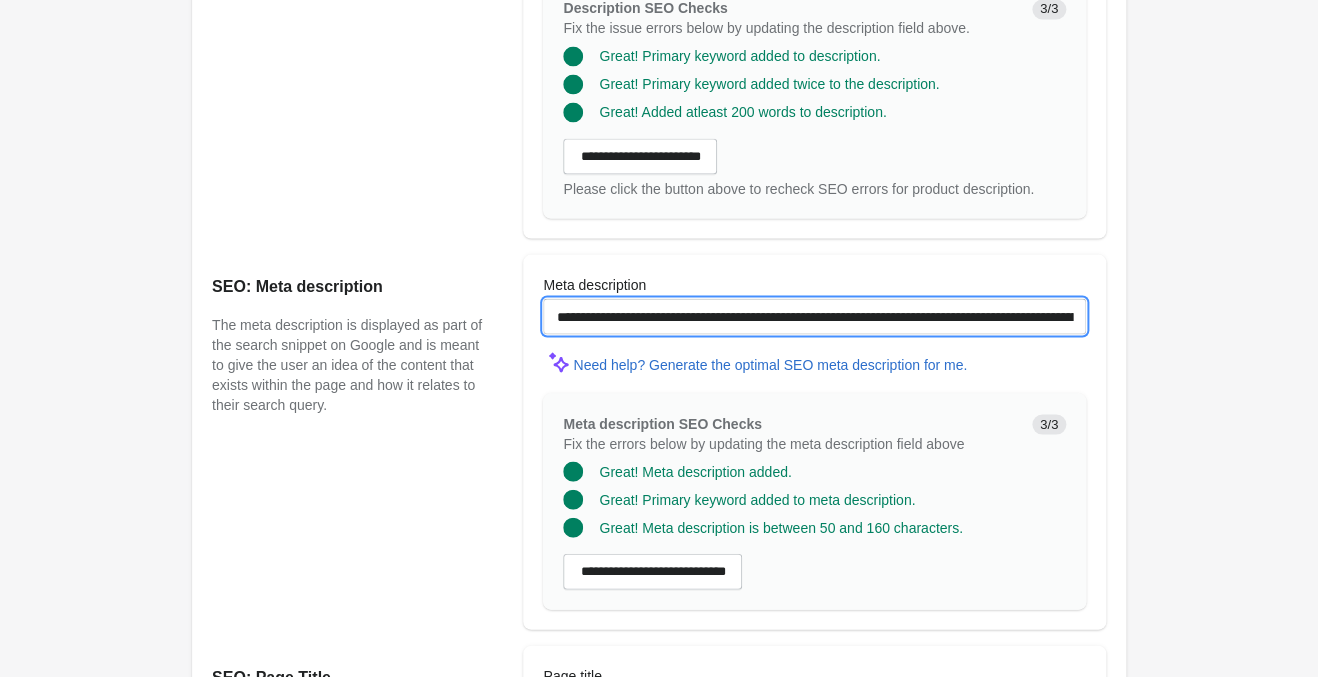 type on "**********" 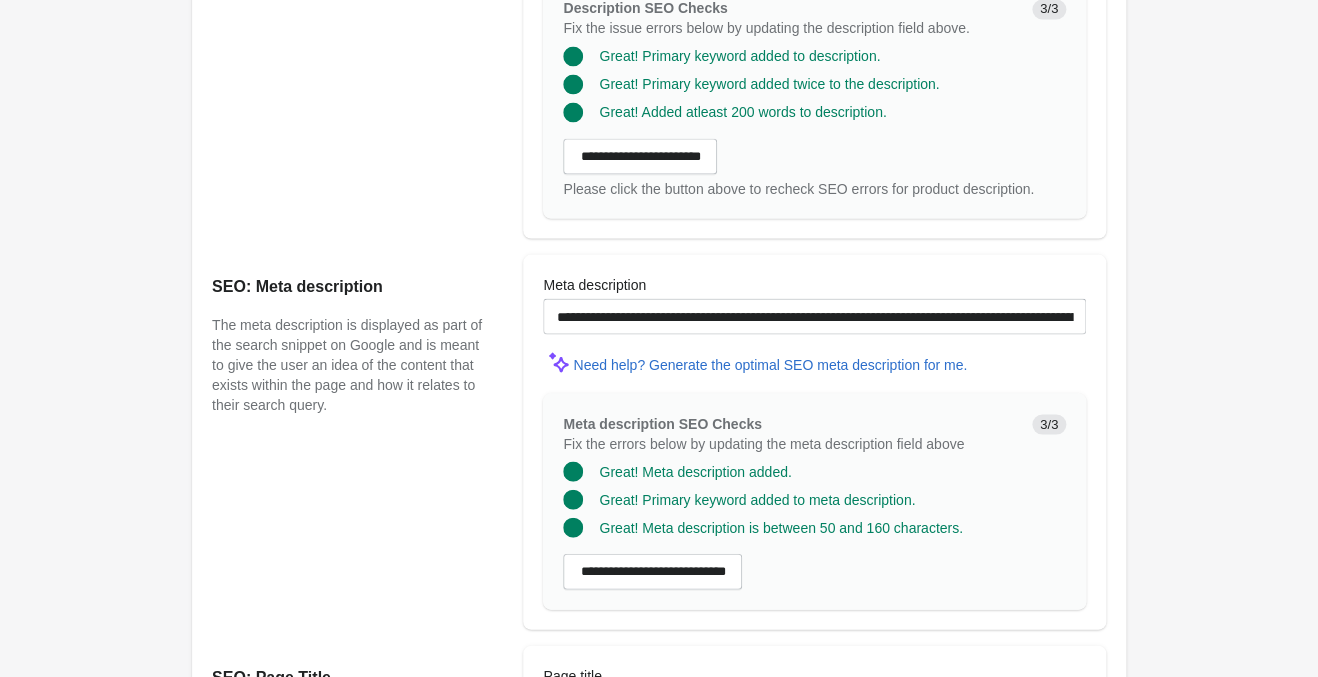 click on "Wild and Free Crop Bell Bottom
Open on Shopify
Open on Shopify" at bounding box center (659, -27) 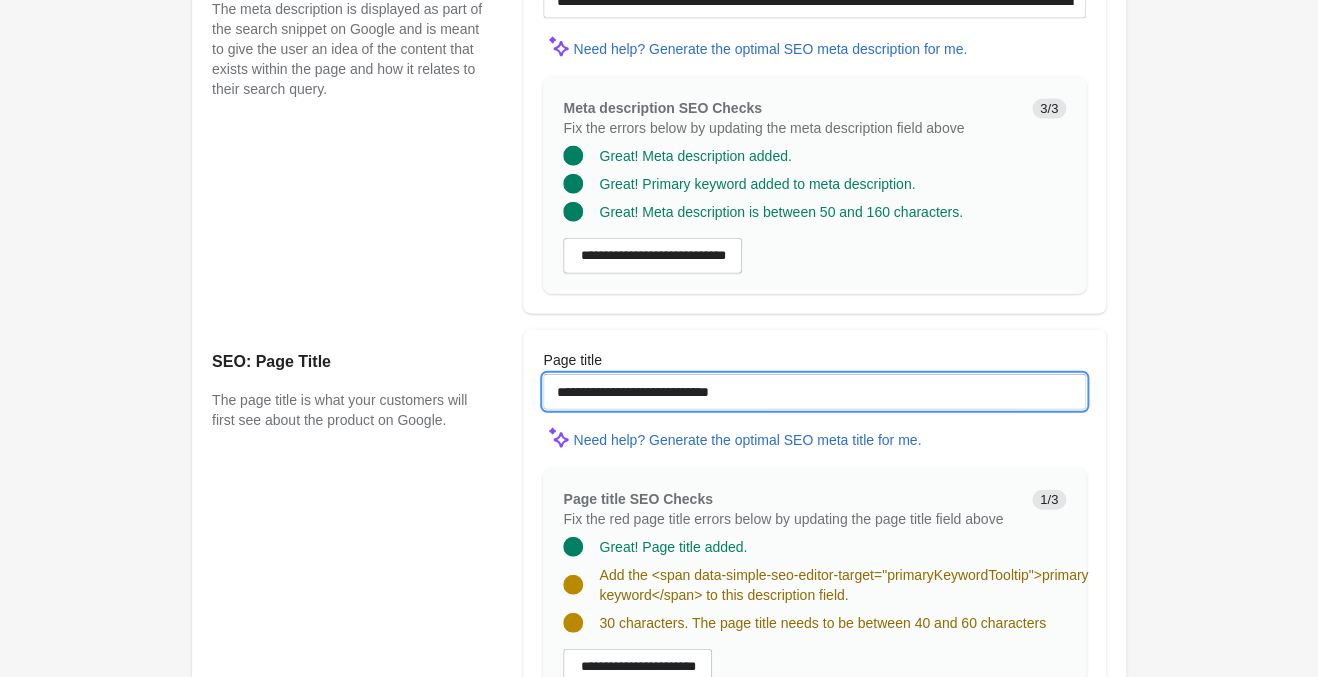 drag, startPoint x: 763, startPoint y: 398, endPoint x: 312, endPoint y: 369, distance: 451.9314 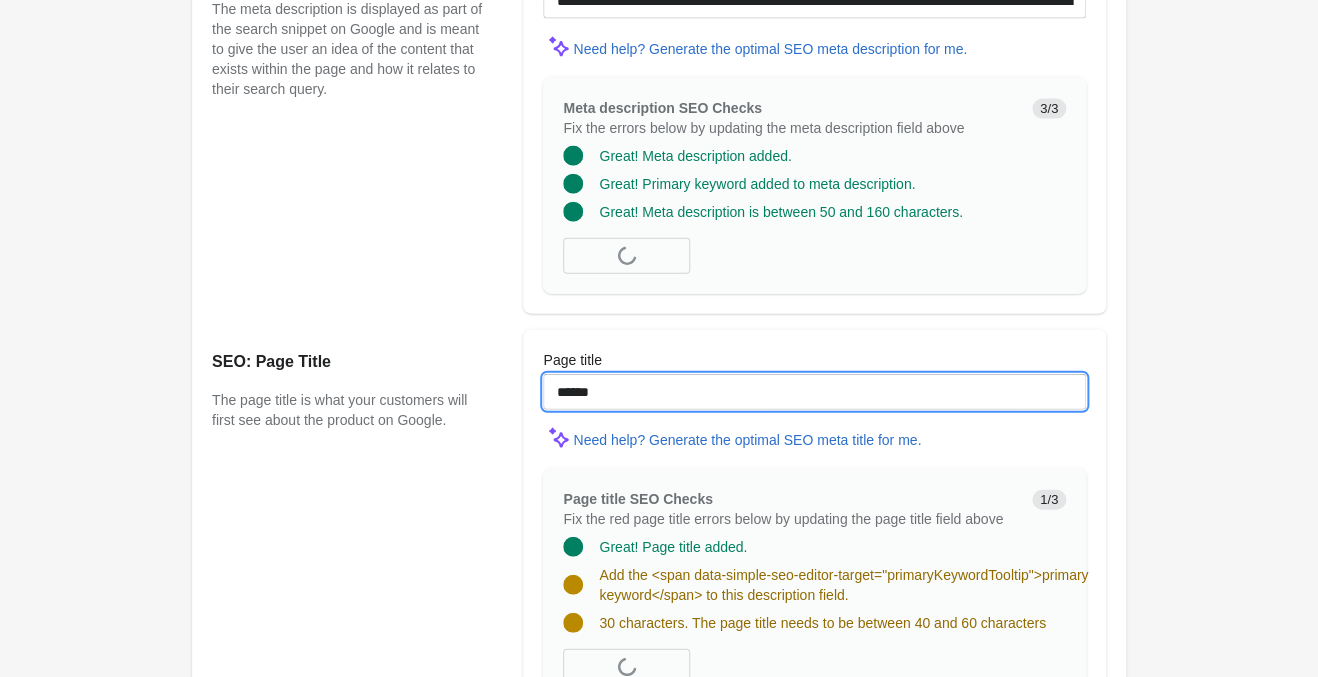 paste on "**********" 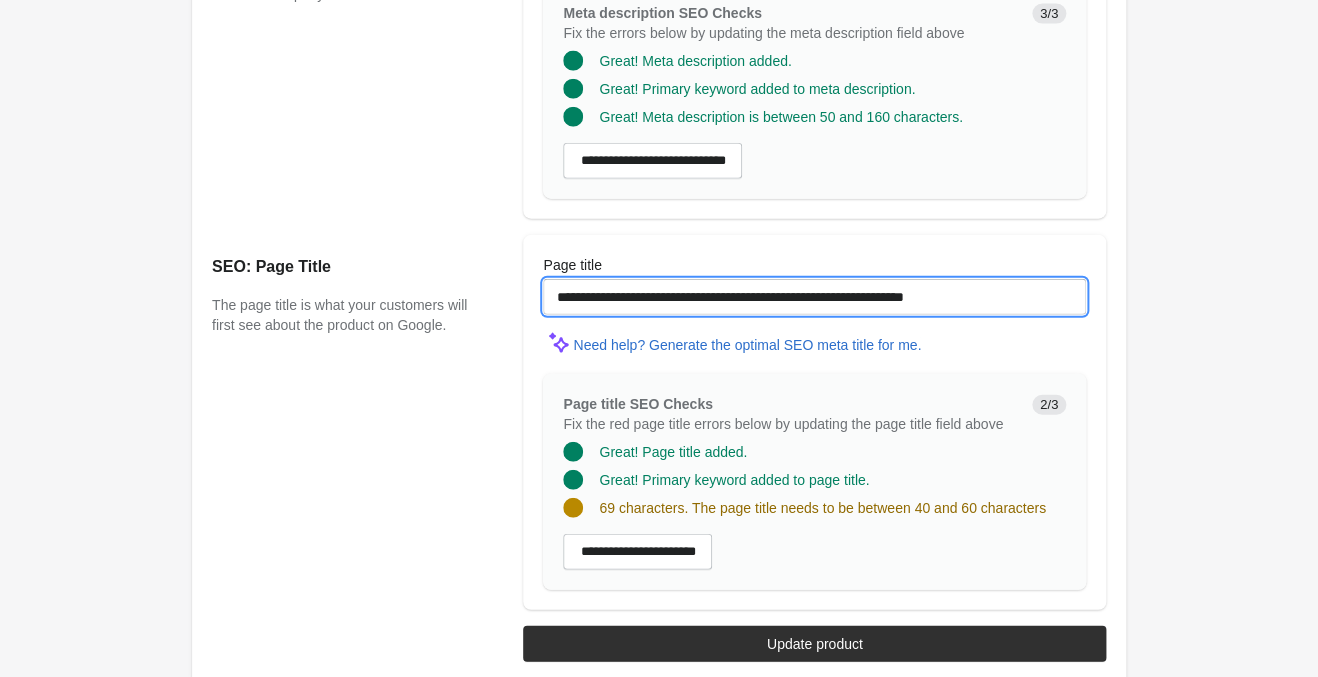 scroll, scrollTop: 1603, scrollLeft: 0, axis: vertical 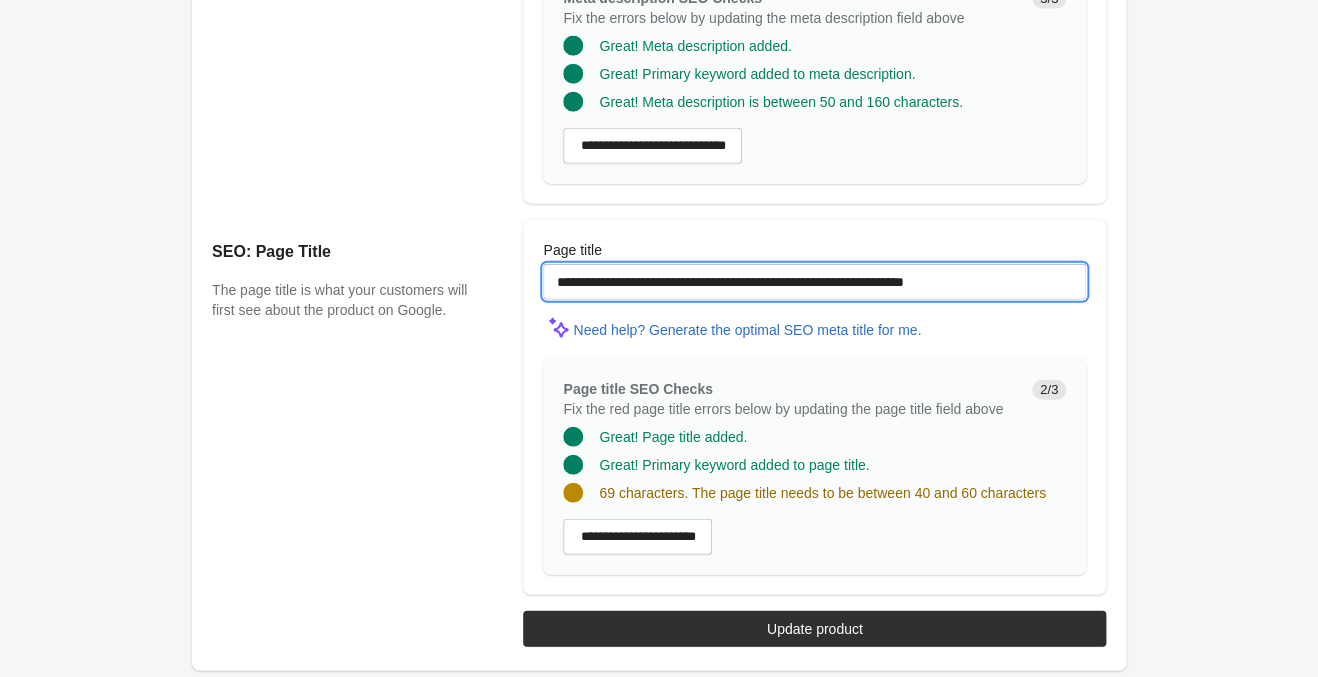 click on "**********" at bounding box center [814, 282] 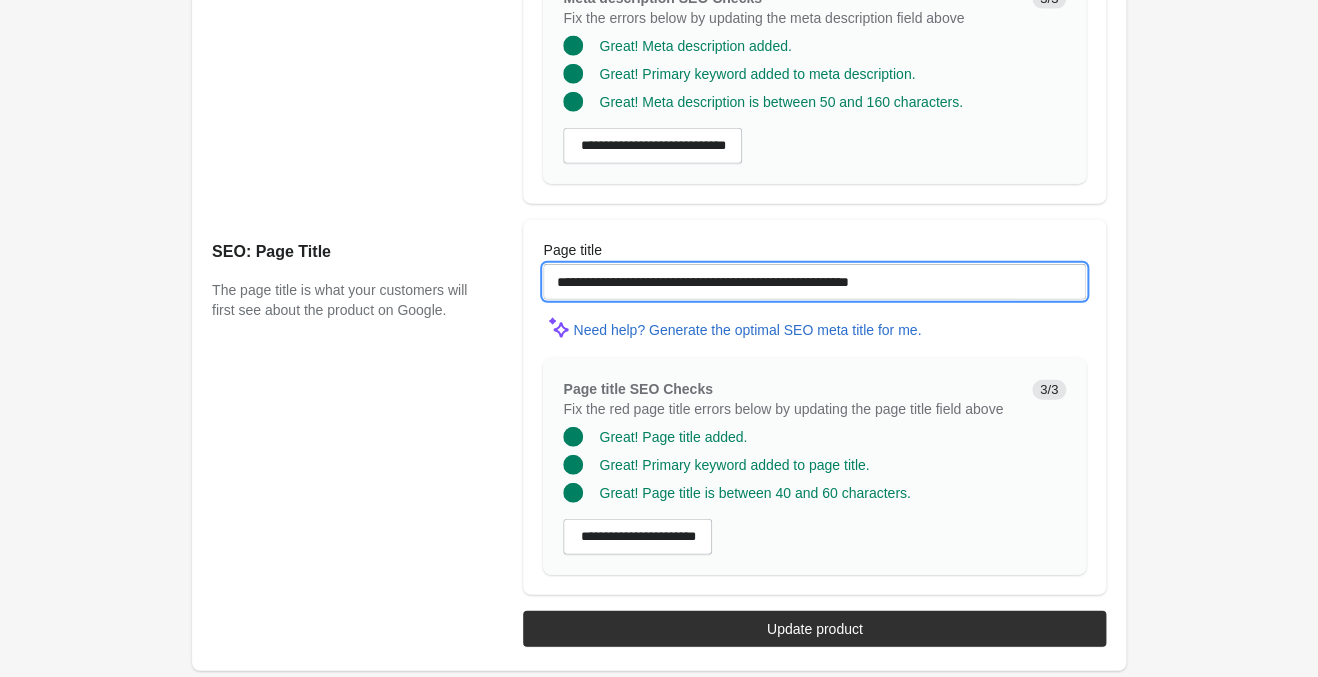 type on "**********" 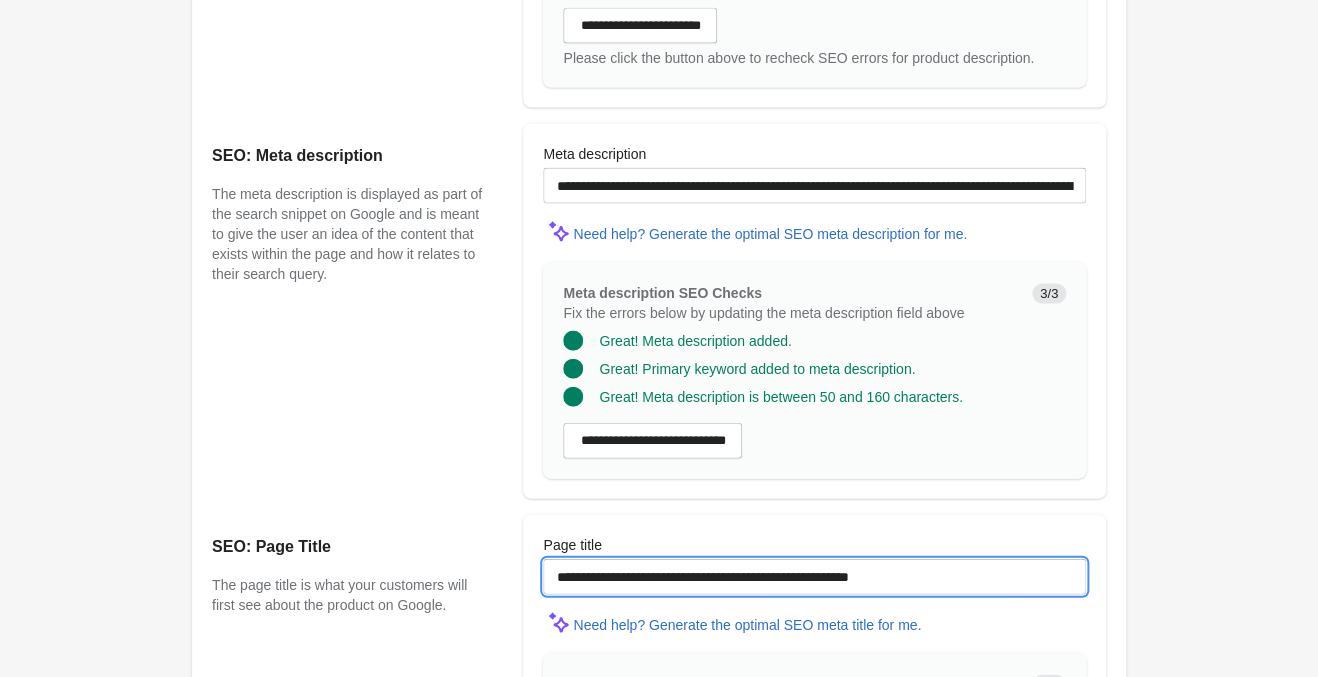 scroll, scrollTop: 1288, scrollLeft: 0, axis: vertical 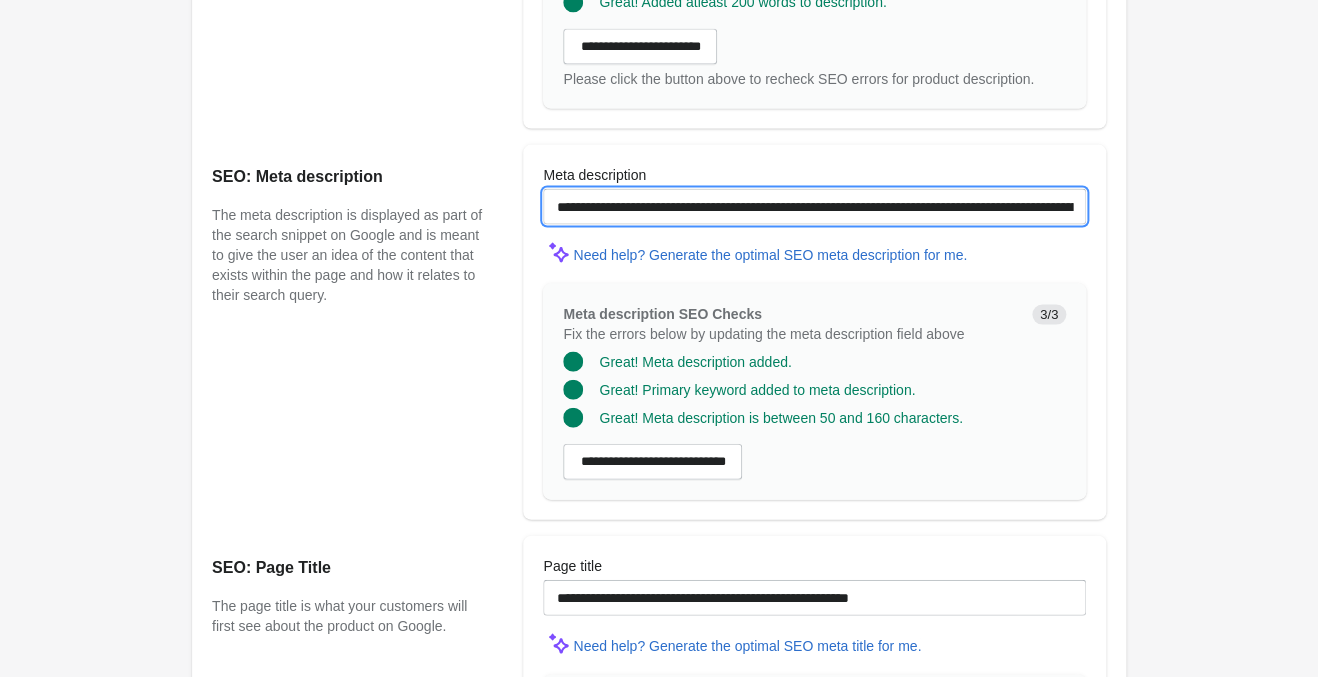 click on "**********" at bounding box center [814, 206] 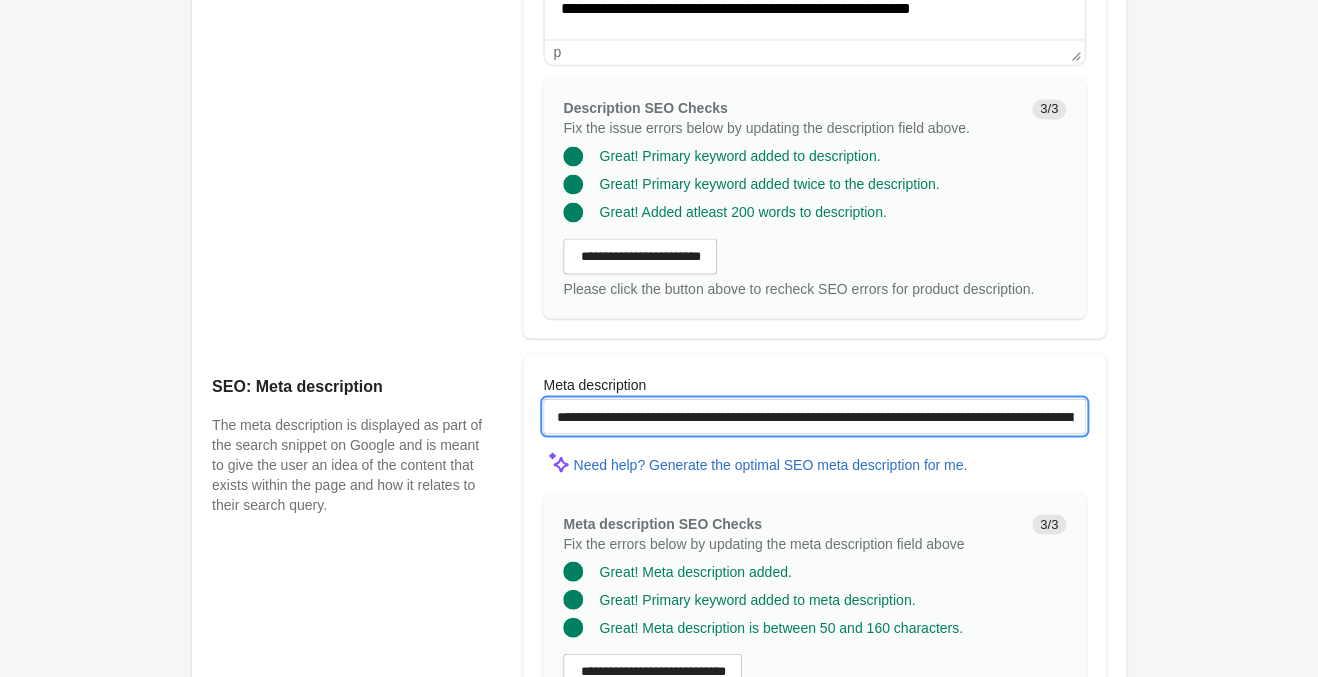 scroll, scrollTop: 763, scrollLeft: 0, axis: vertical 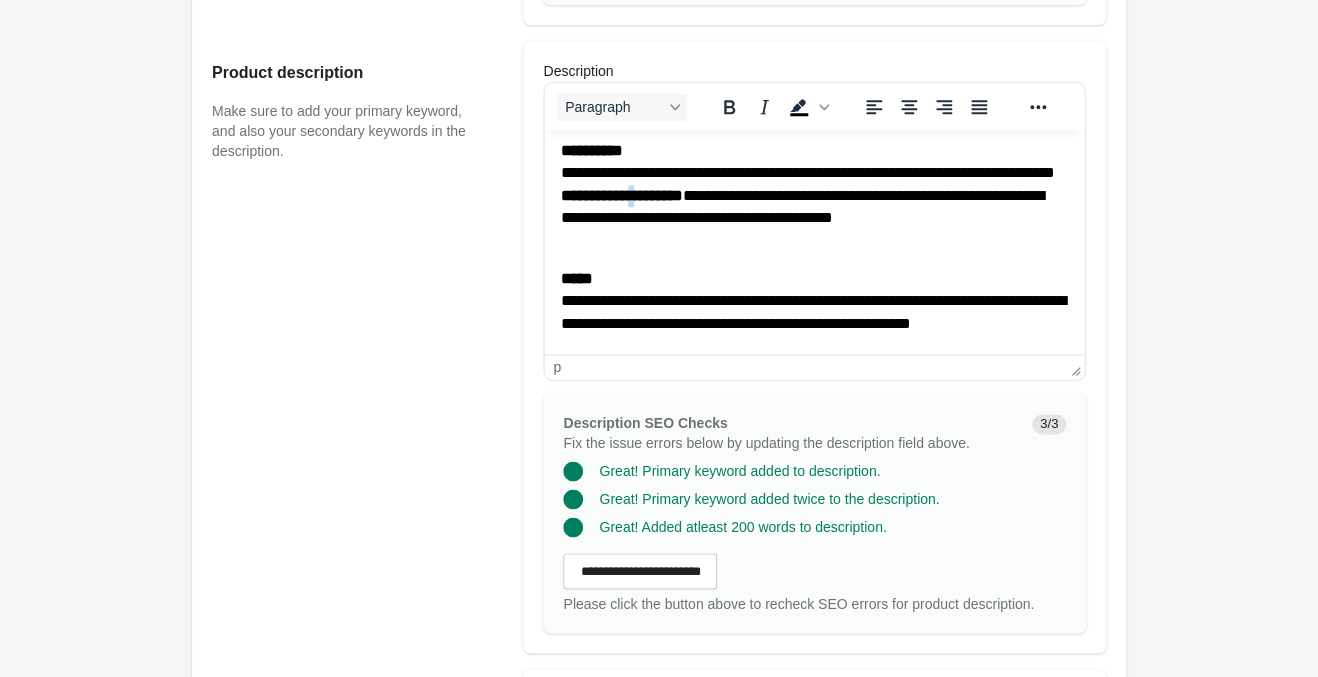 click on "**********" at bounding box center [622, 195] 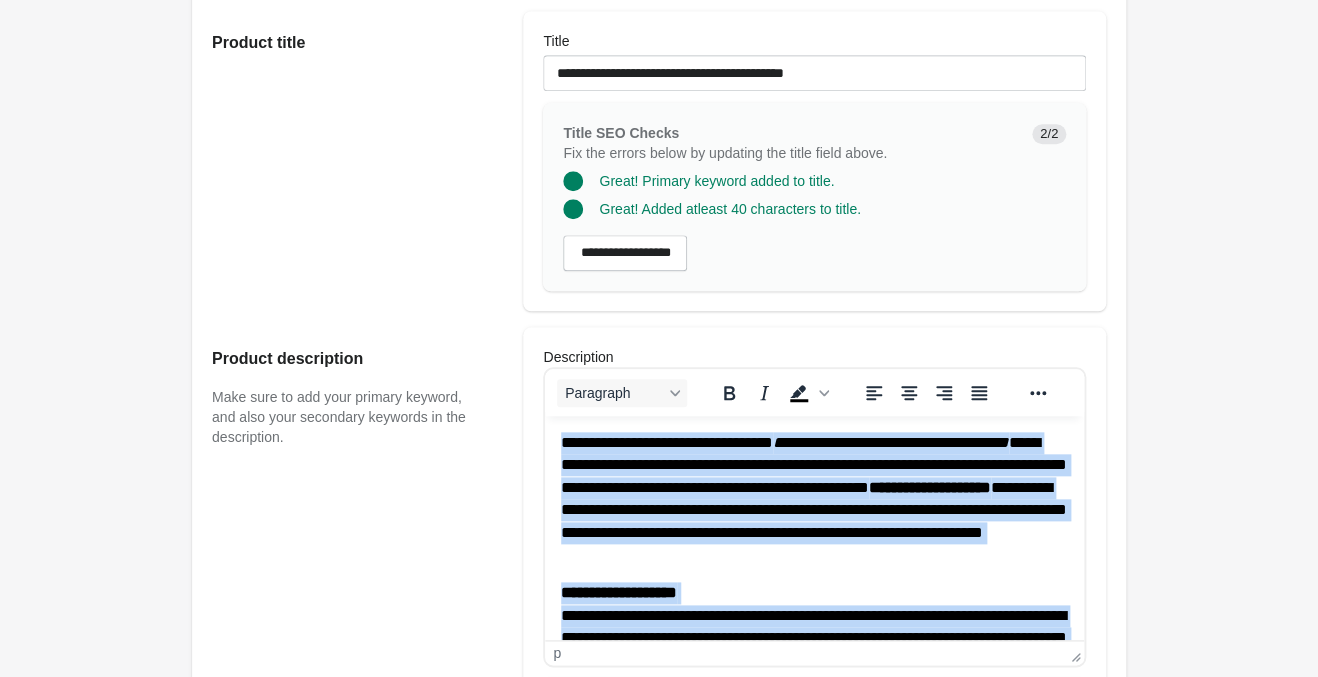 scroll, scrollTop: 448, scrollLeft: 0, axis: vertical 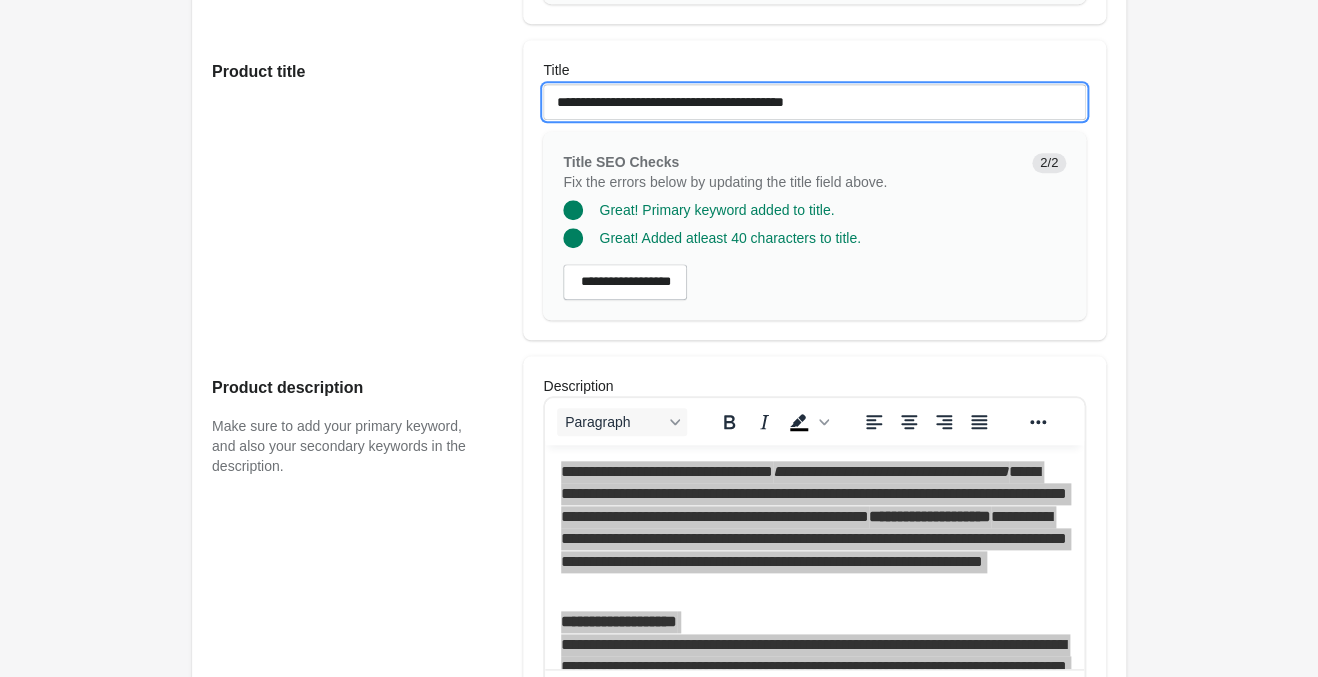 click on "**********" at bounding box center [814, 102] 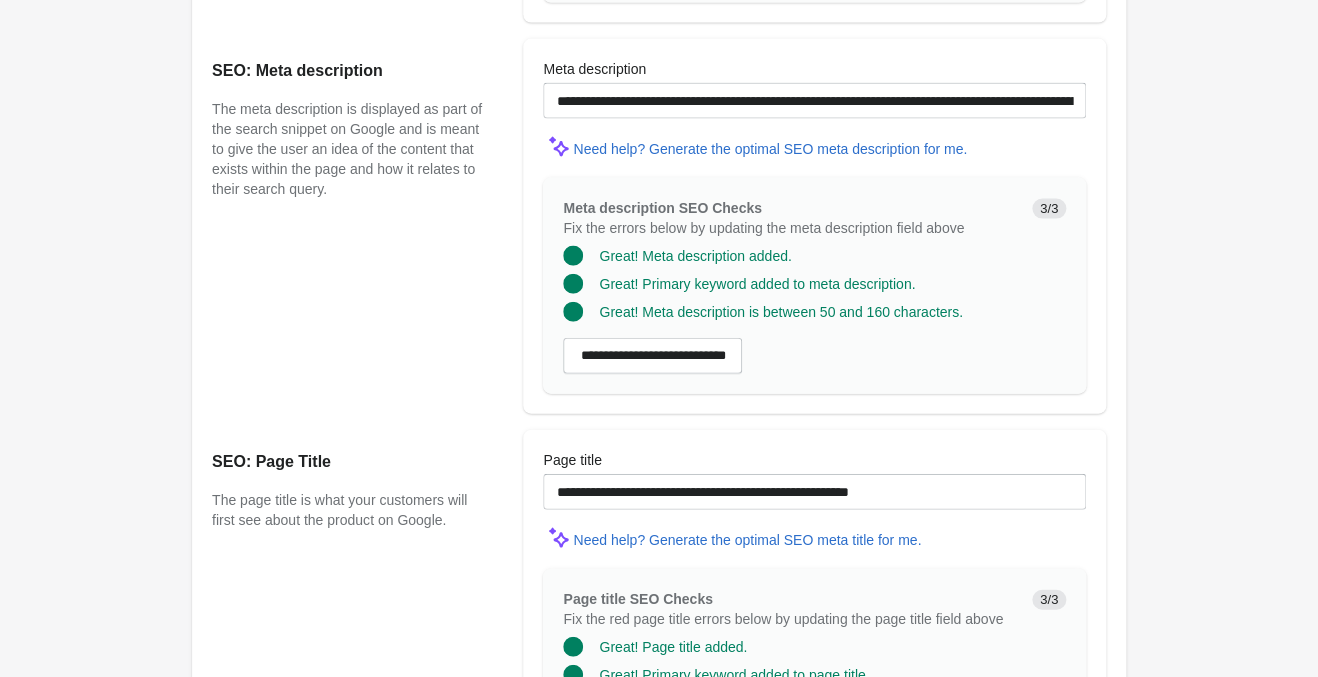 scroll, scrollTop: 1603, scrollLeft: 0, axis: vertical 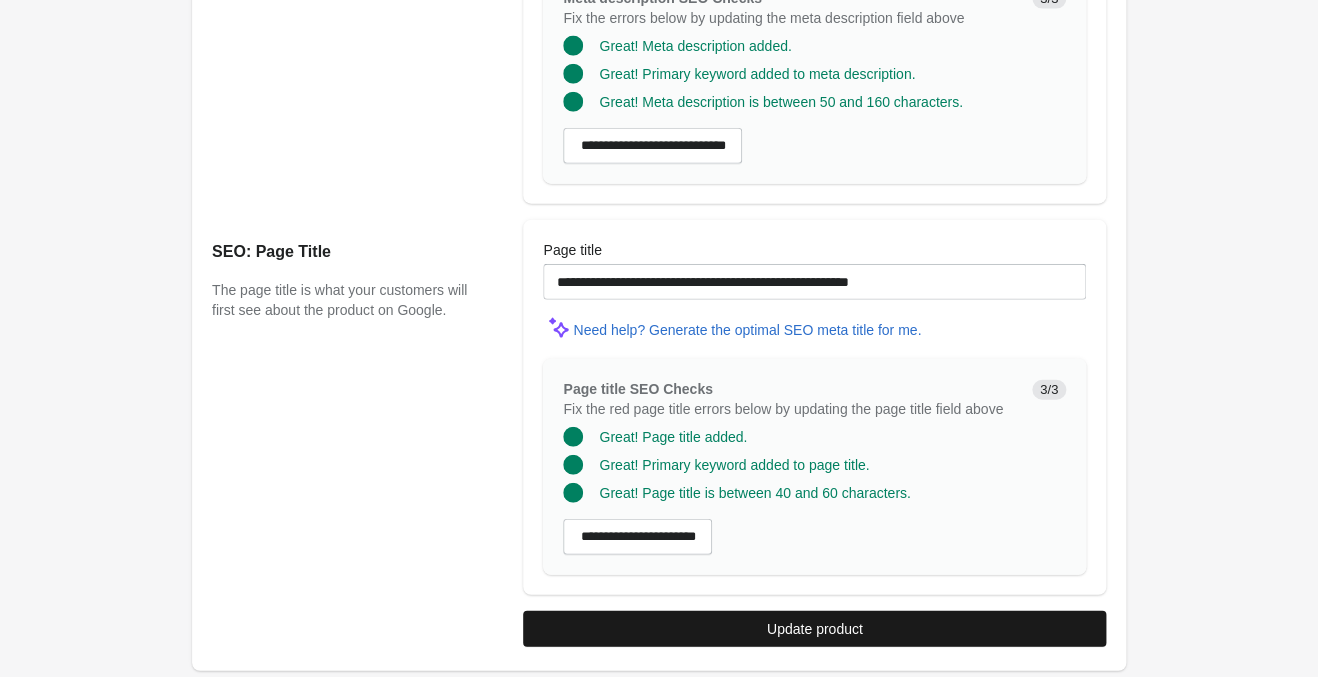click on "Update product" at bounding box center (814, 629) 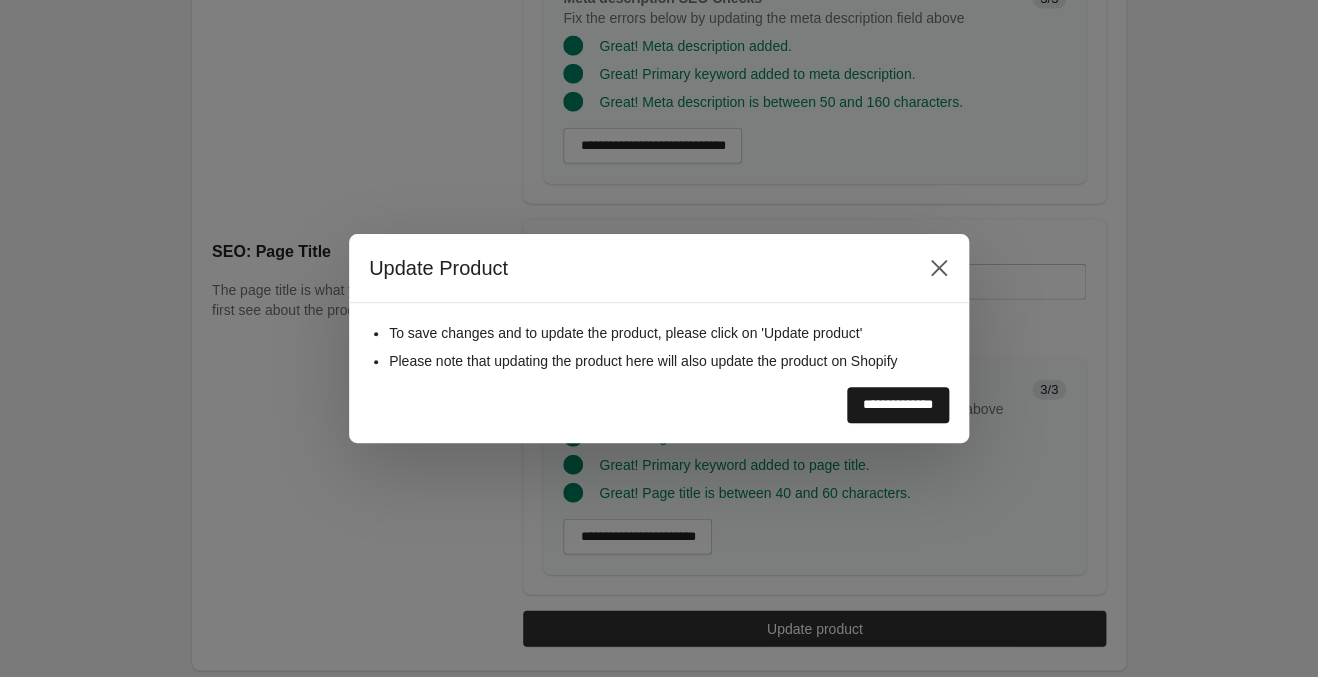 click on "**********" at bounding box center (898, 405) 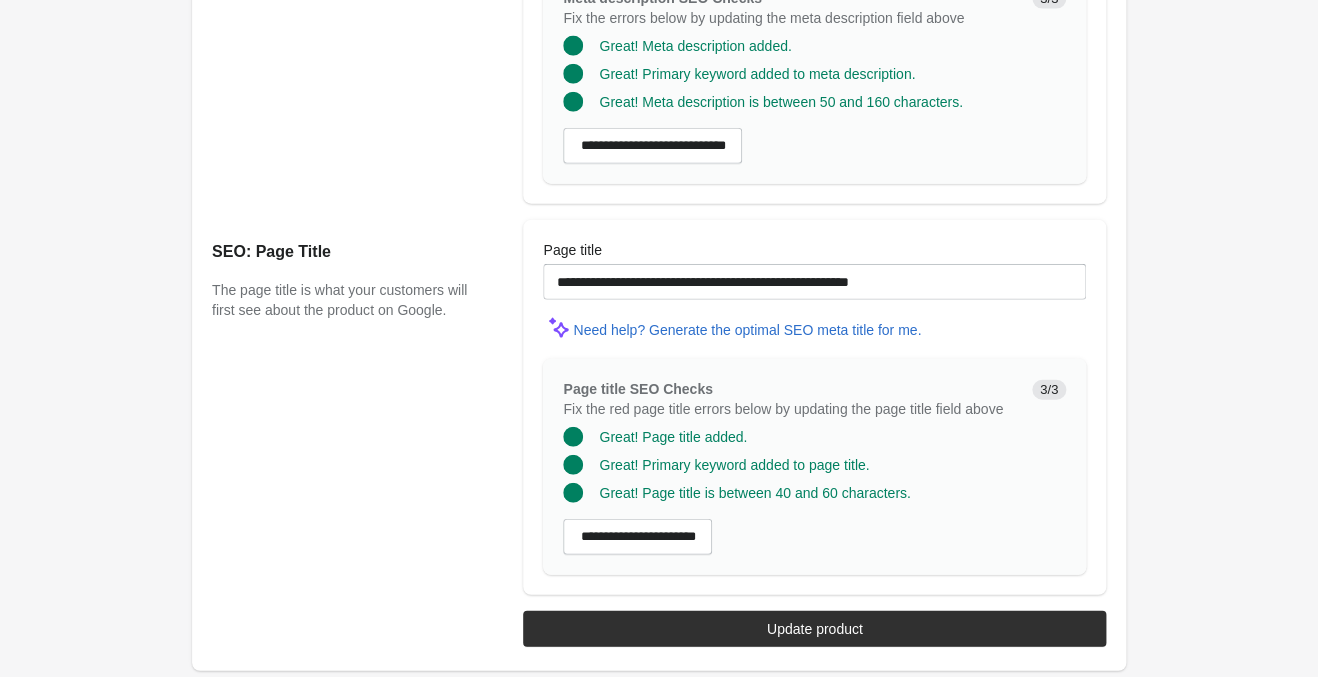 scroll, scrollTop: 0, scrollLeft: 0, axis: both 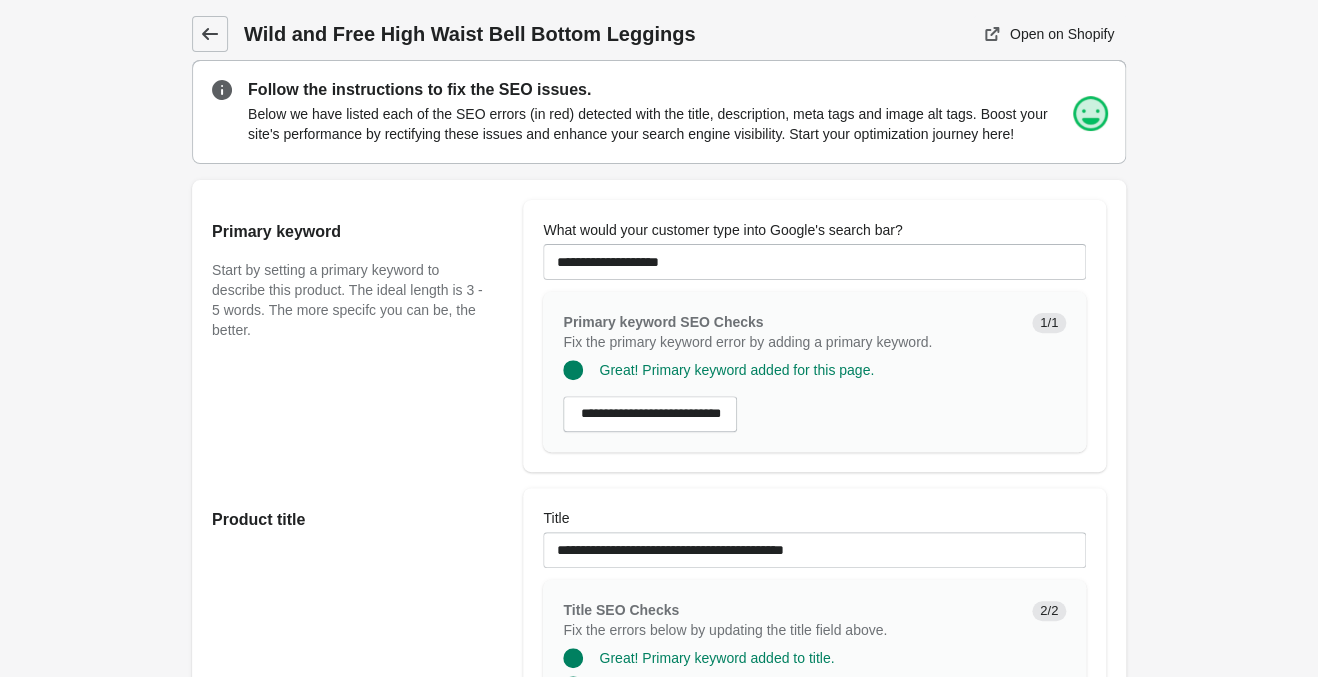 click 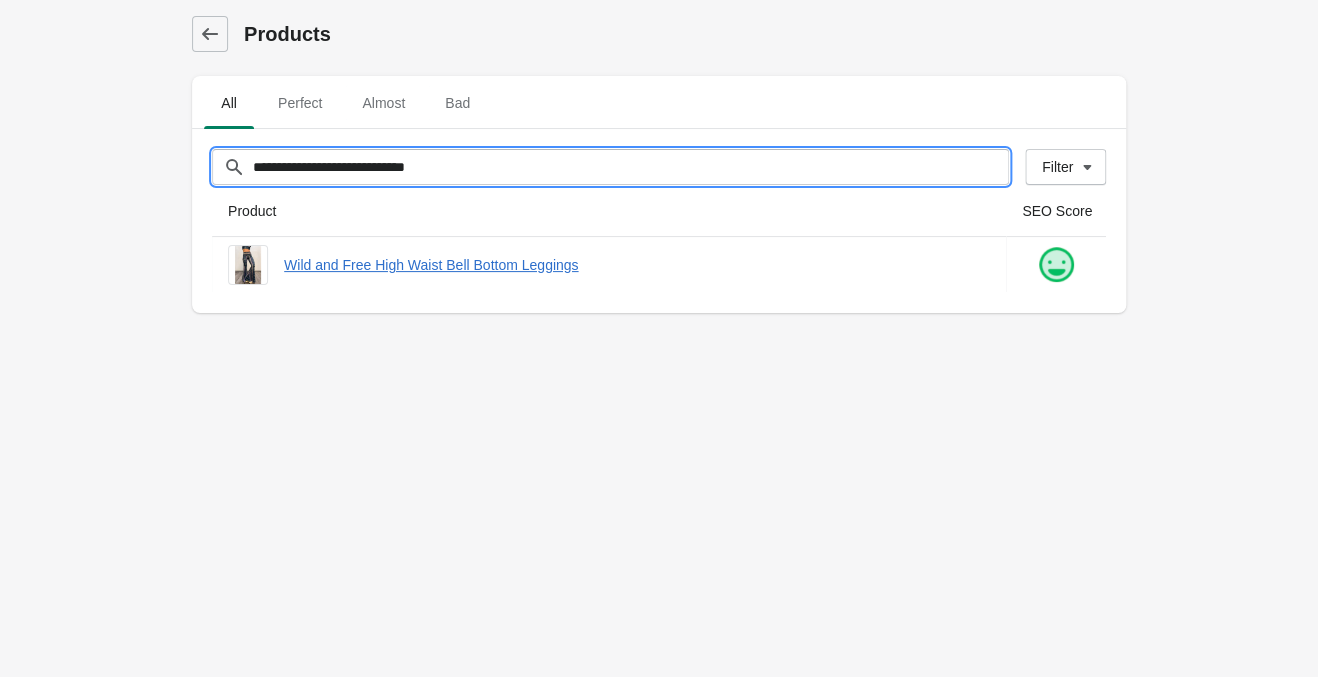 drag, startPoint x: 531, startPoint y: 175, endPoint x: 151, endPoint y: 170, distance: 380.0329 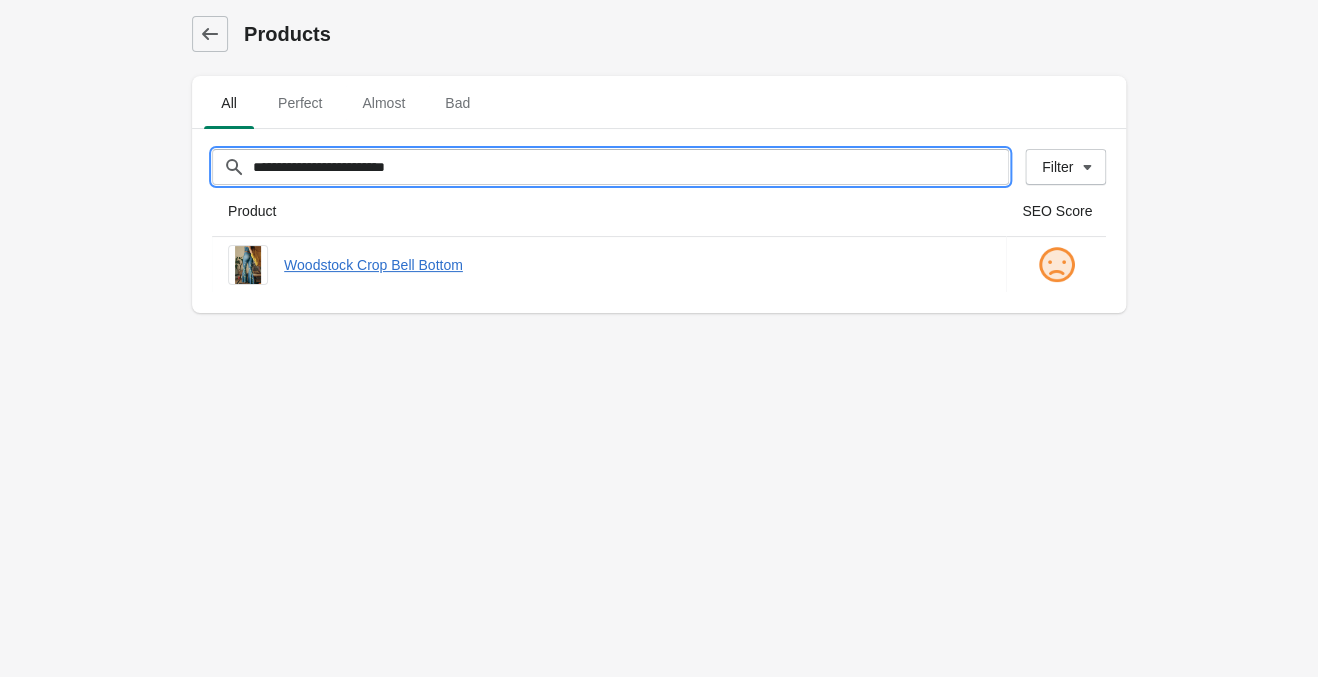 type on "**********" 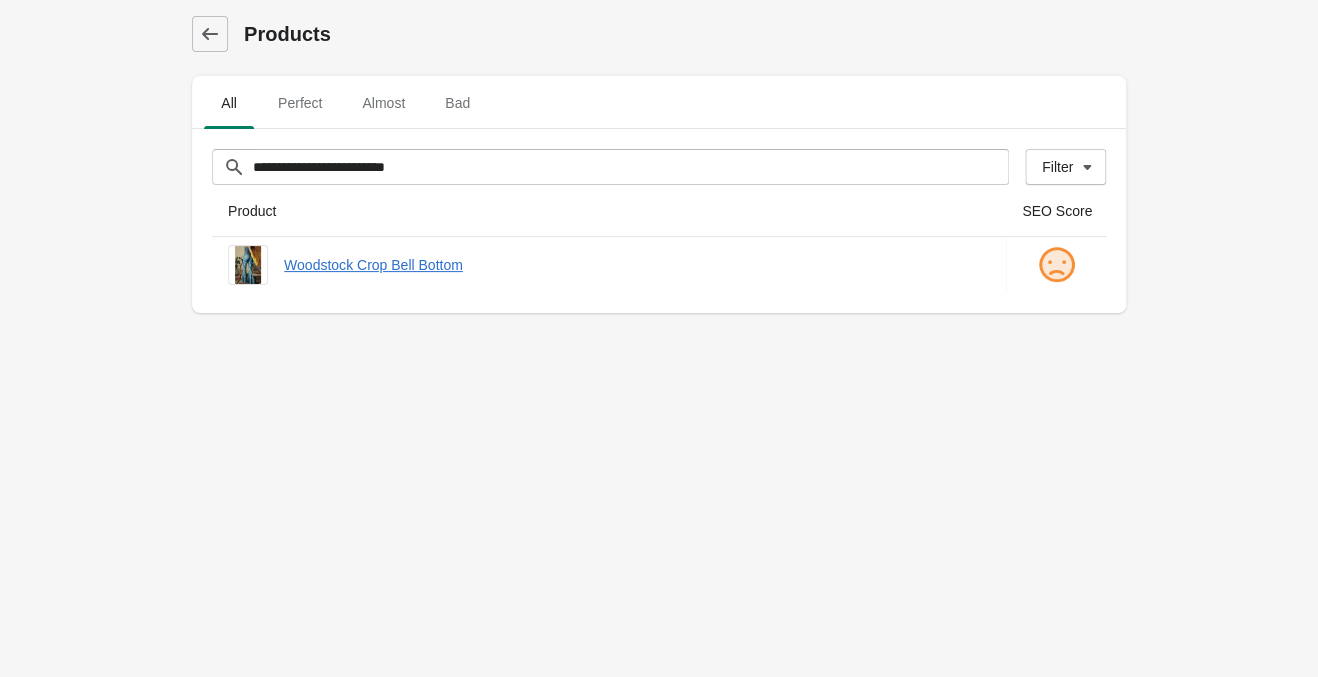click on "**********" at bounding box center (659, 338) 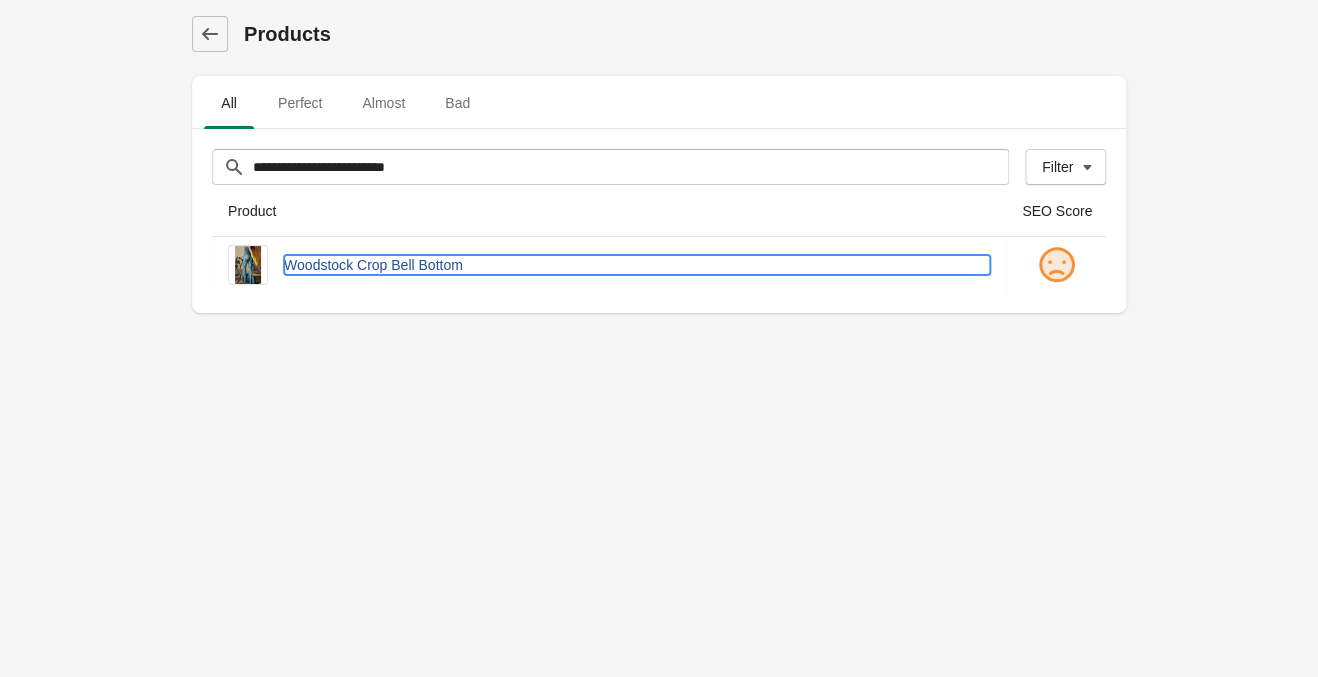 click on "Woodstock Crop Bell Bottom" at bounding box center [637, 265] 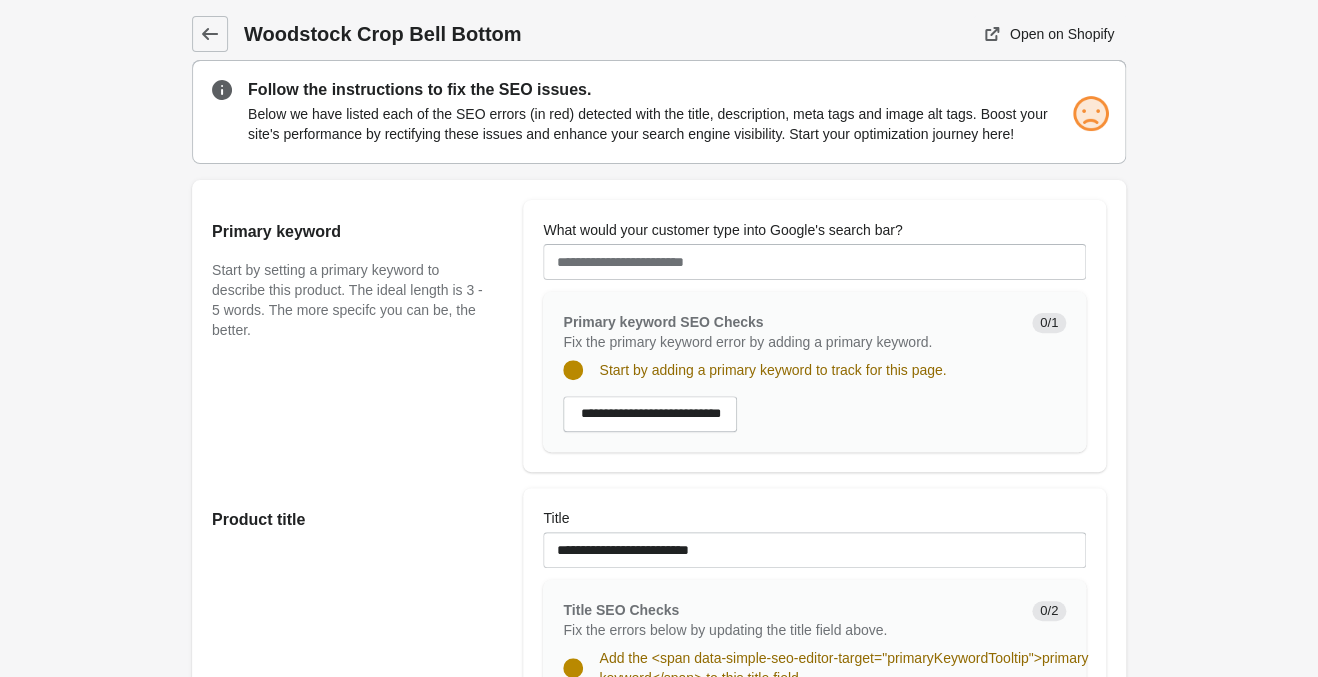 scroll, scrollTop: 0, scrollLeft: 0, axis: both 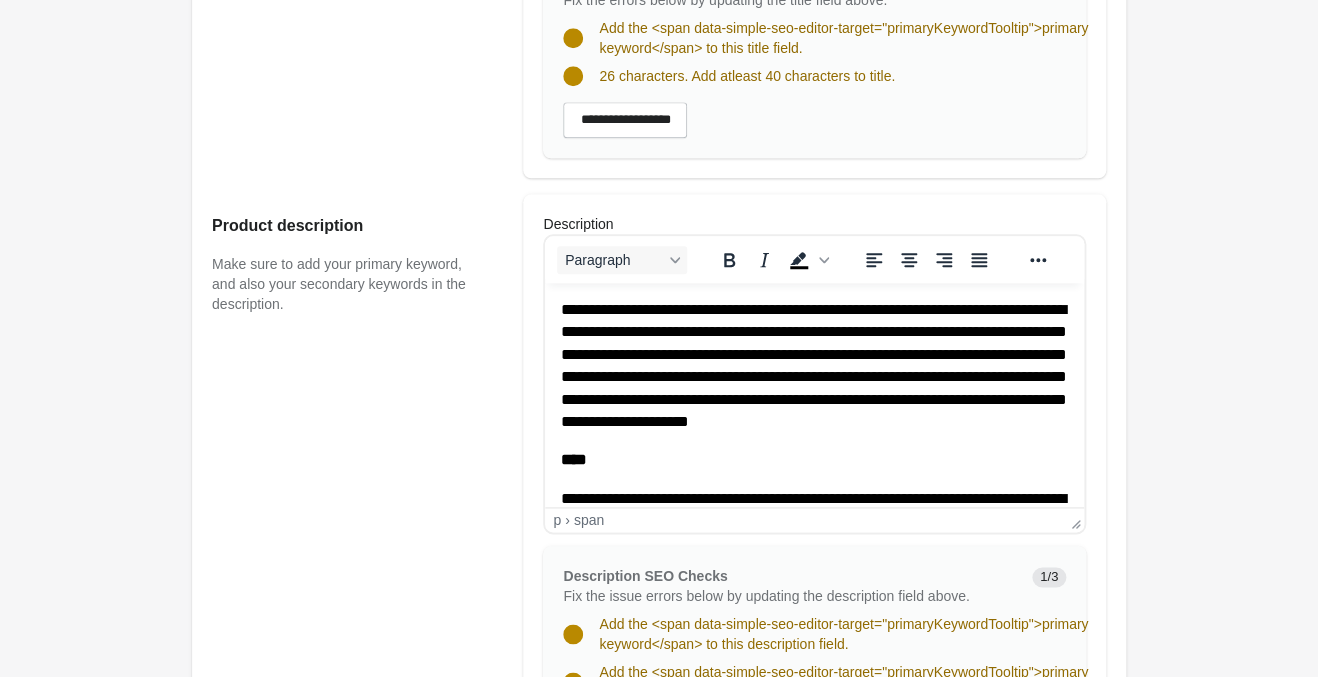 click on "**********" at bounding box center (814, 365) 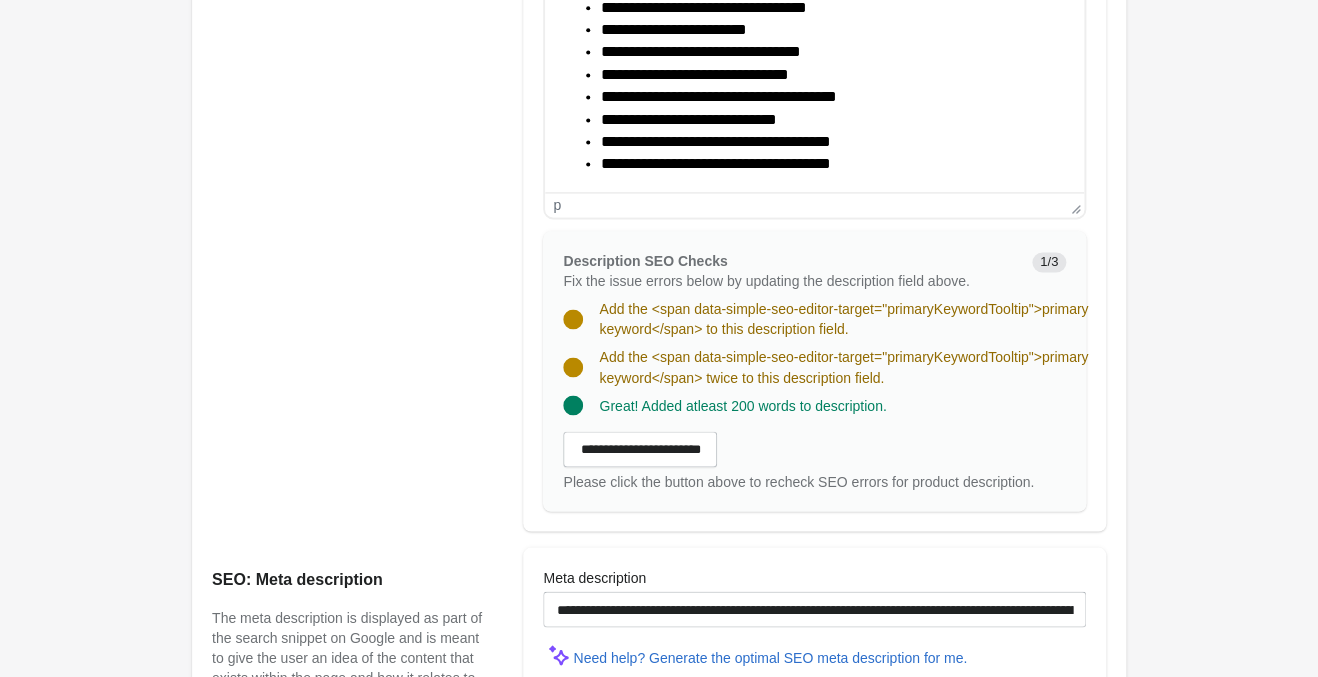 scroll, scrollTop: 1260, scrollLeft: 0, axis: vertical 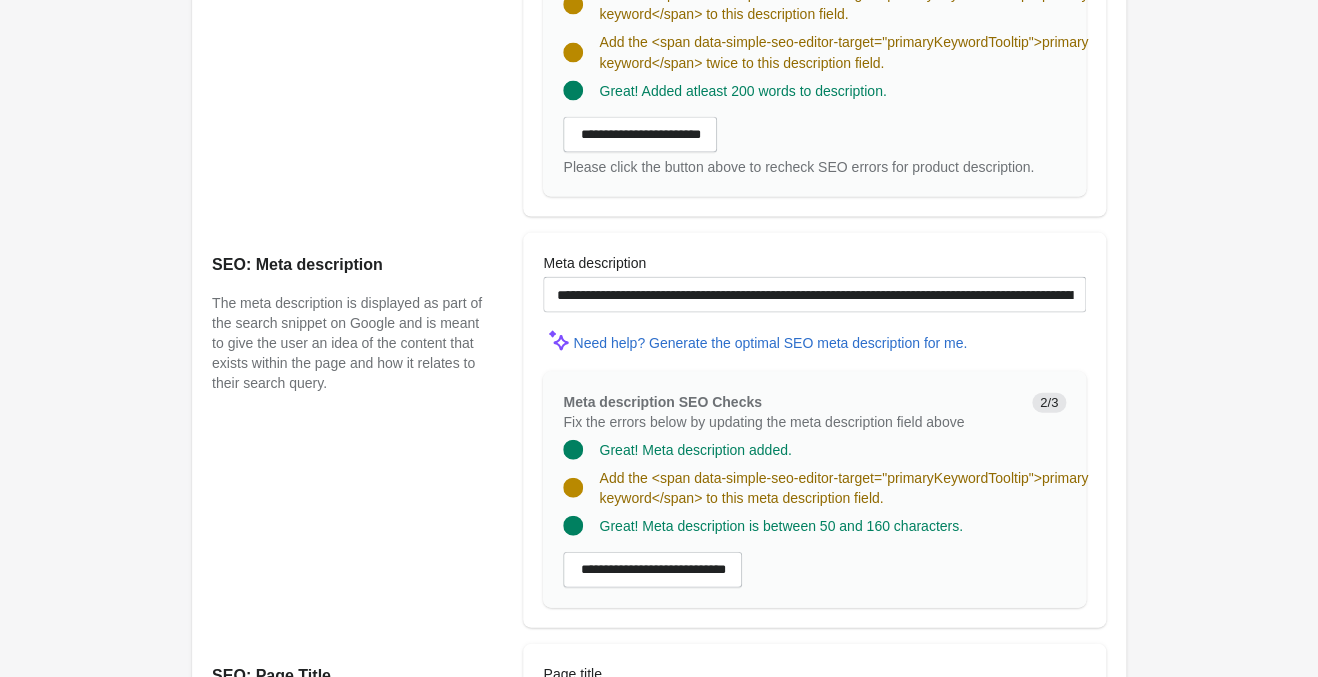 click at bounding box center (814, 318) 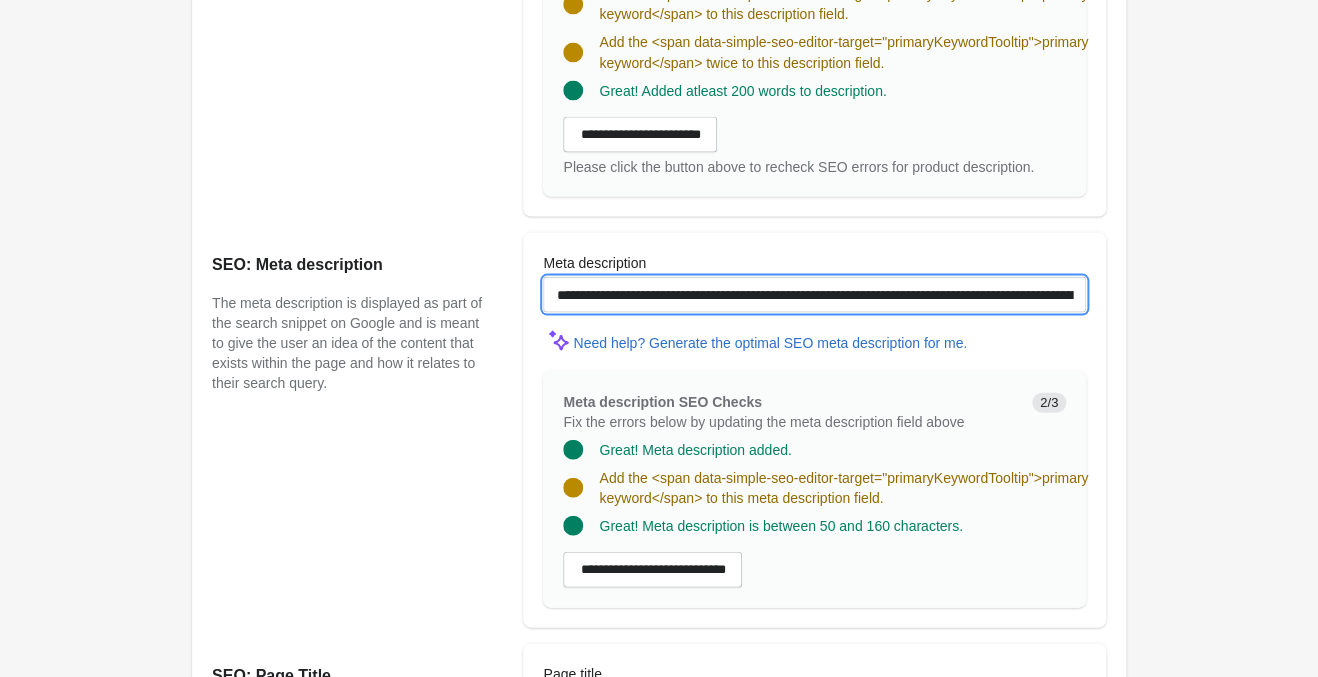 click on "**********" at bounding box center [814, 294] 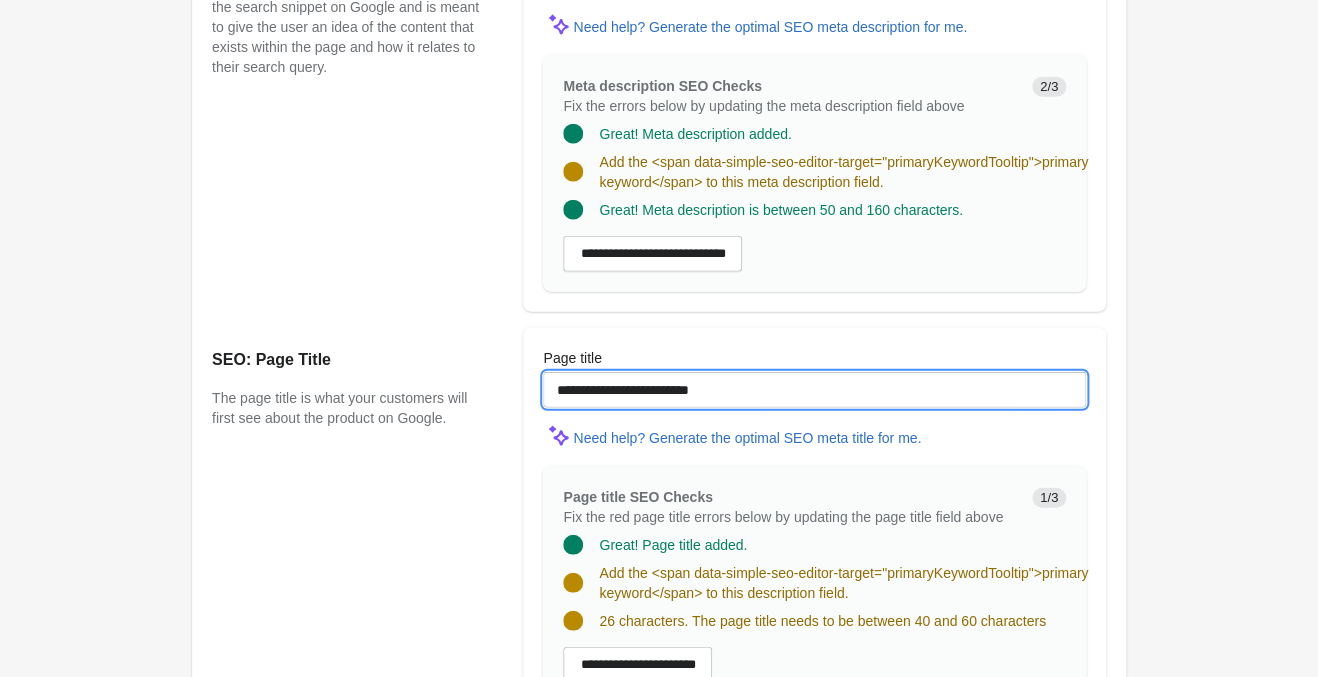 click on "**********" at bounding box center [814, 390] 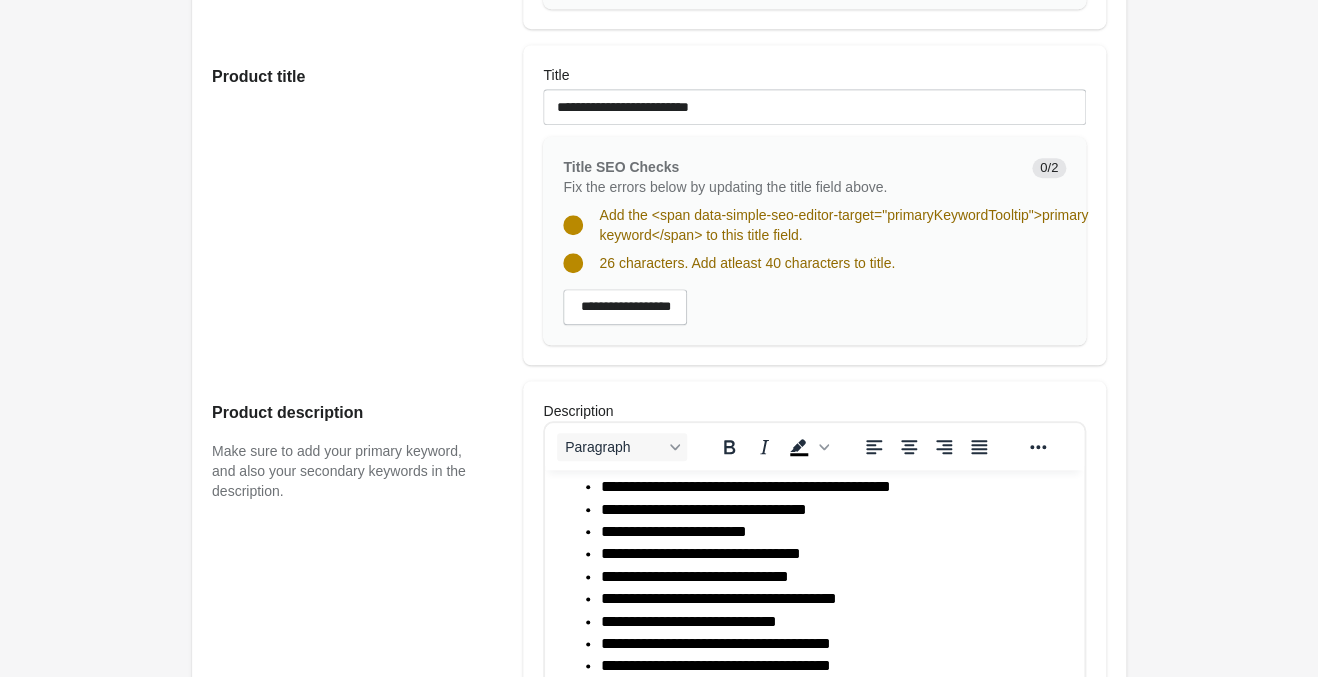 scroll, scrollTop: 128, scrollLeft: 0, axis: vertical 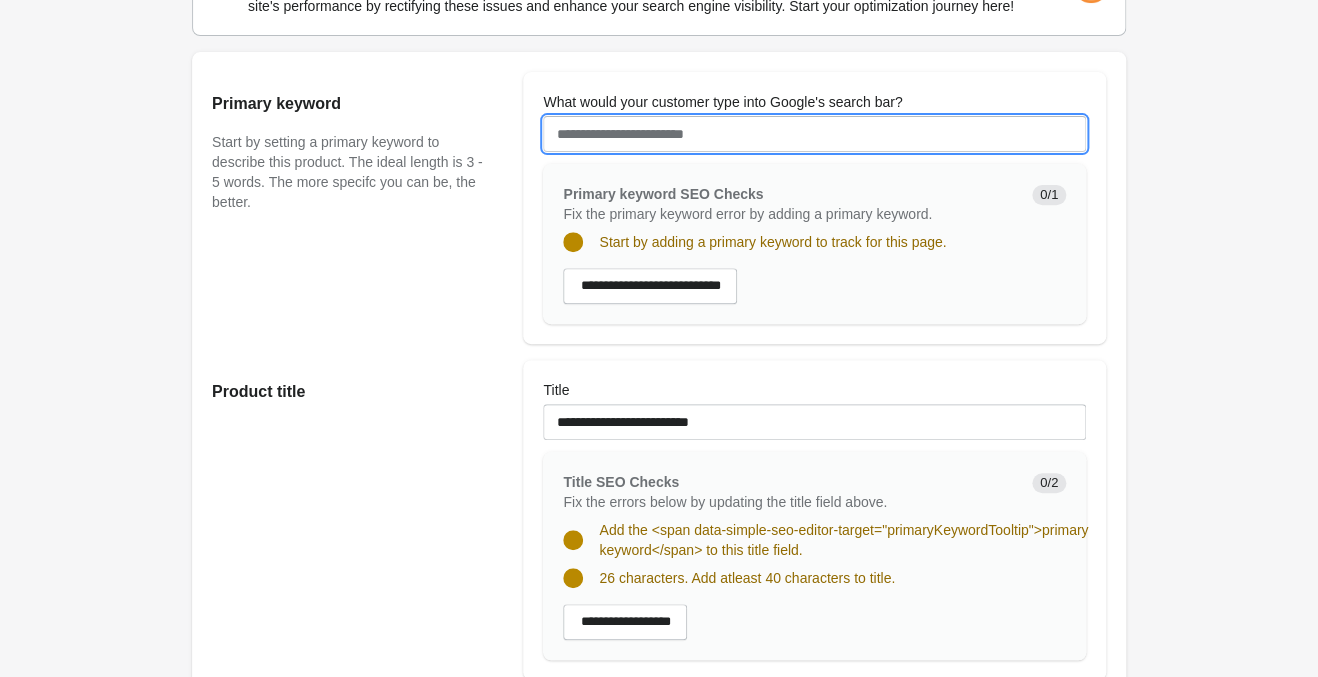 click on "What would your customer type into Google's search bar?" at bounding box center [814, 134] 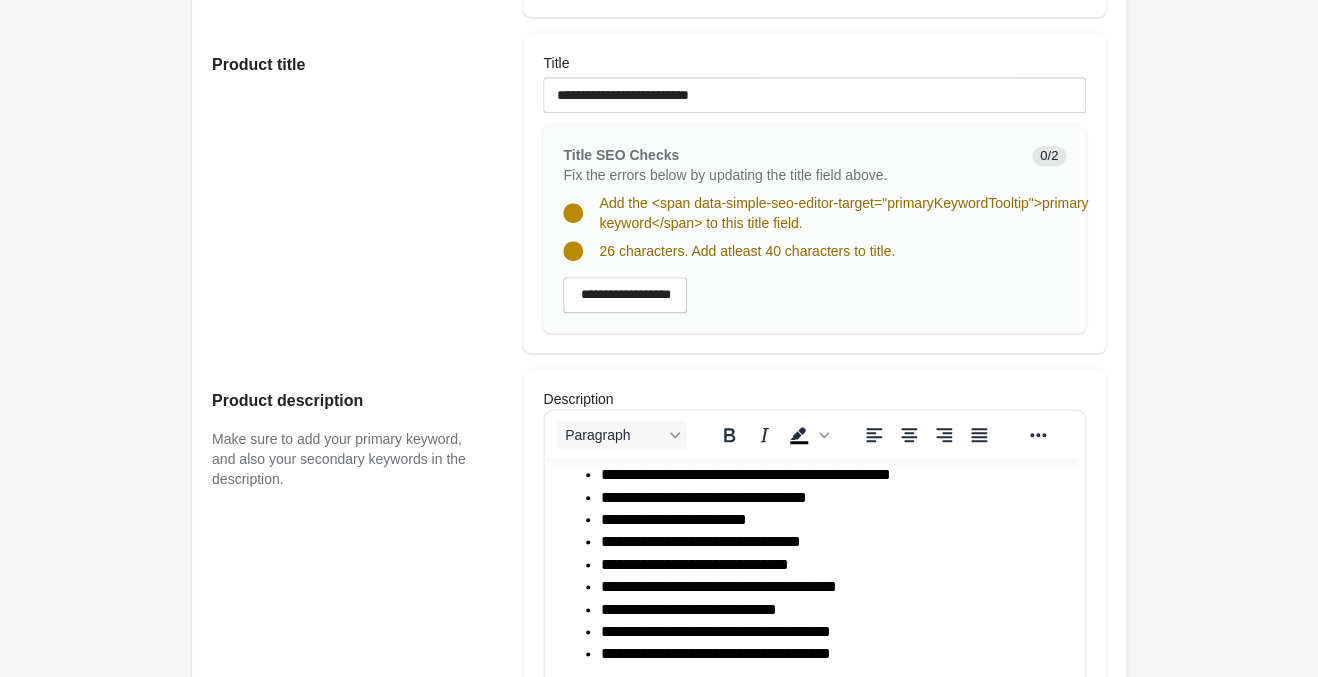 scroll, scrollTop: 245, scrollLeft: 0, axis: vertical 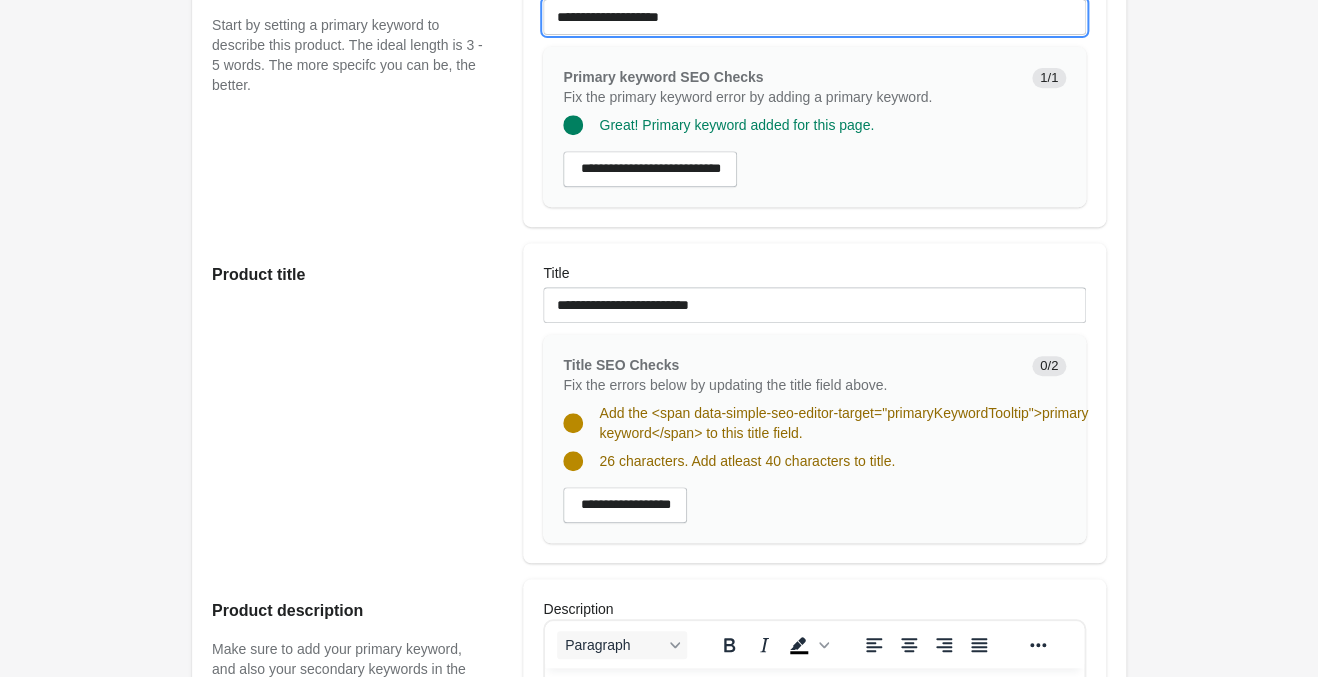 type on "**********" 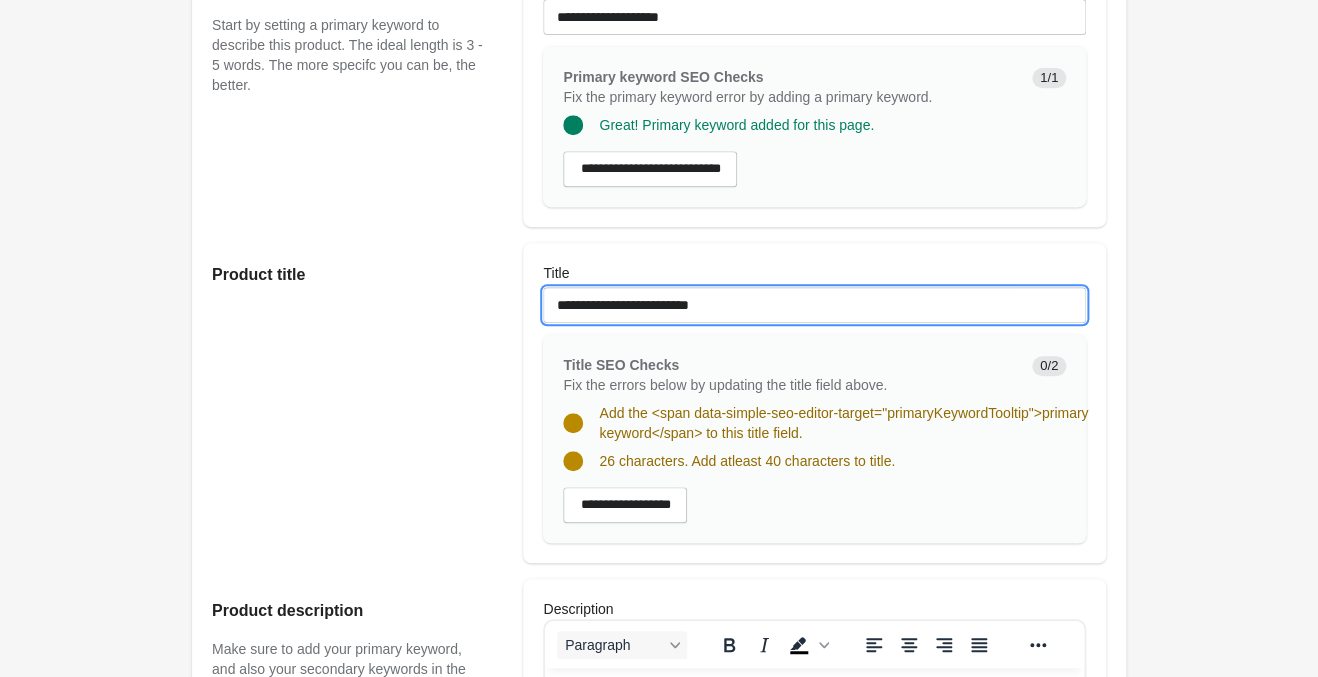 drag, startPoint x: 633, startPoint y: 304, endPoint x: 917, endPoint y: 322, distance: 284.56985 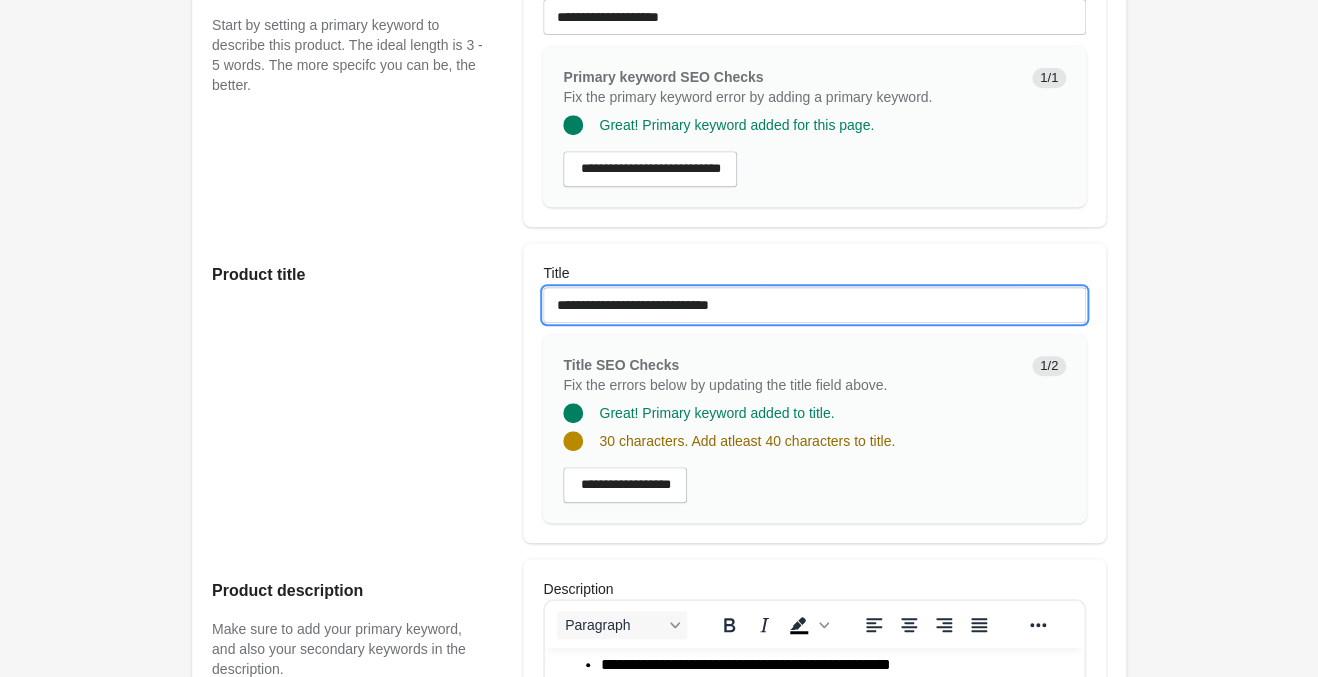drag, startPoint x: 636, startPoint y: 306, endPoint x: 656, endPoint y: 313, distance: 21.189621 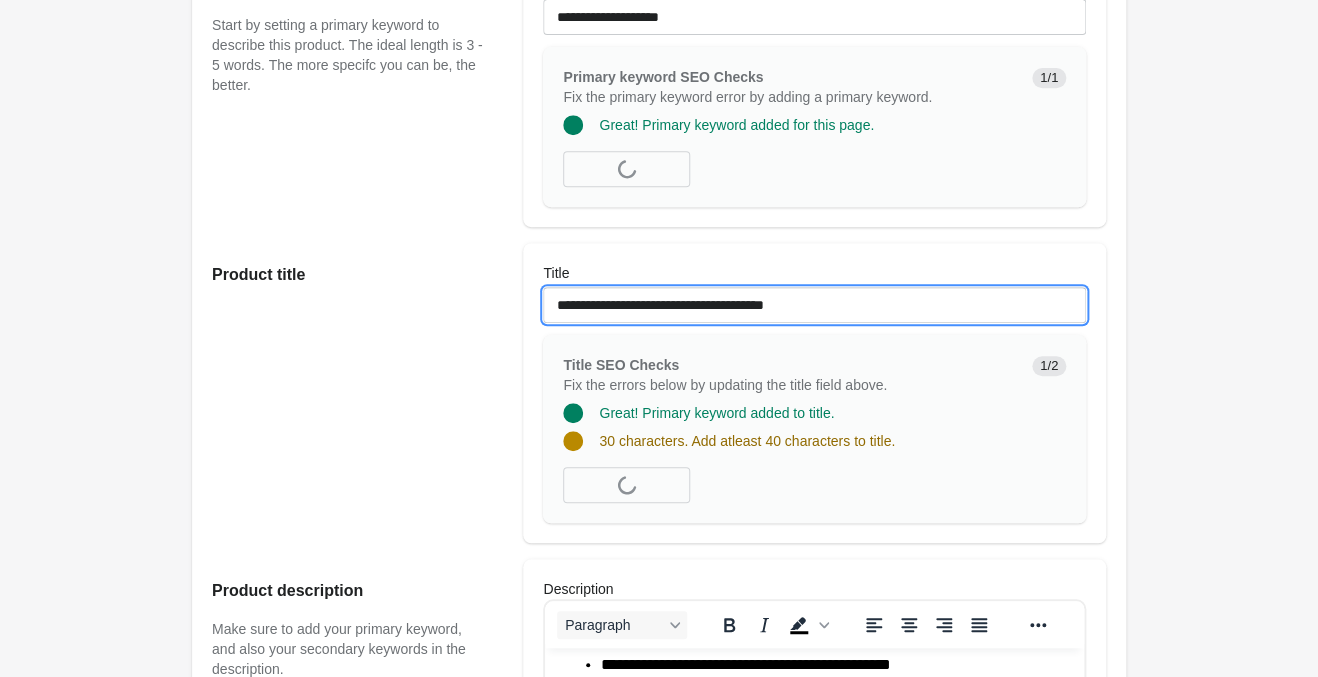 type on "**********" 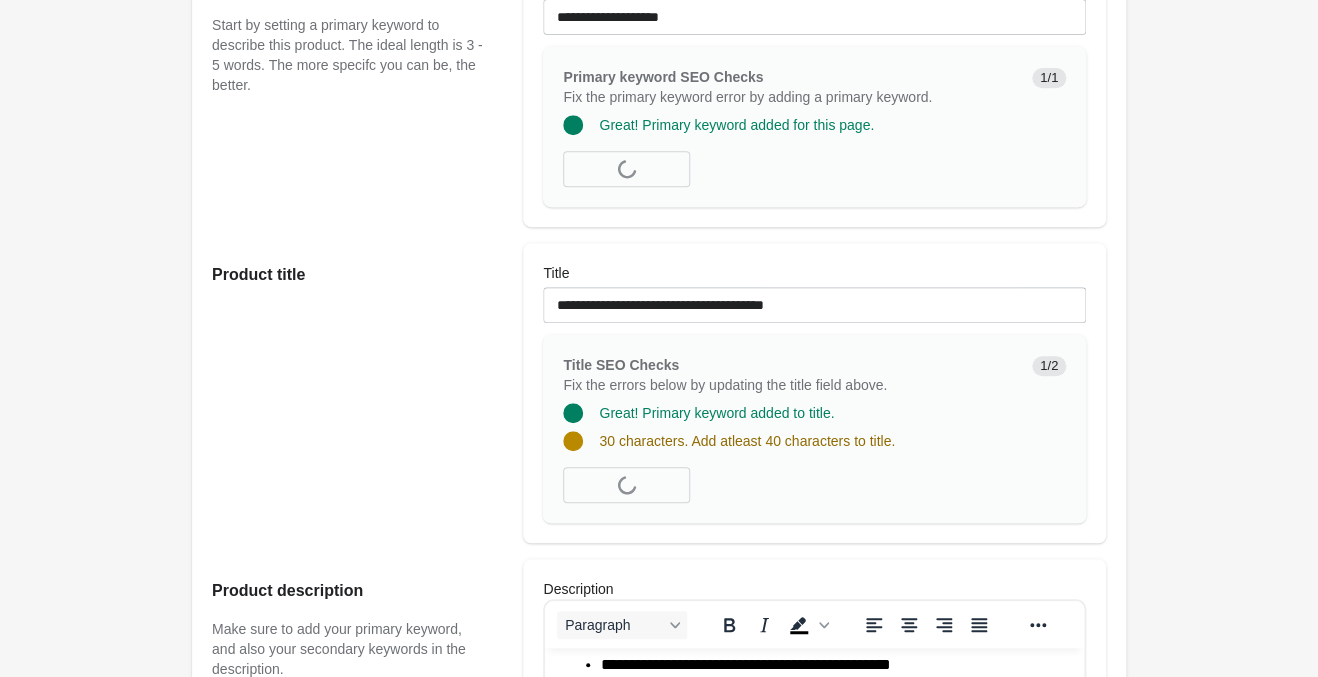 click on "Woodstock Crop Bell Bottom
Open on Shopify
Open on Shopify" at bounding box center [659, 936] 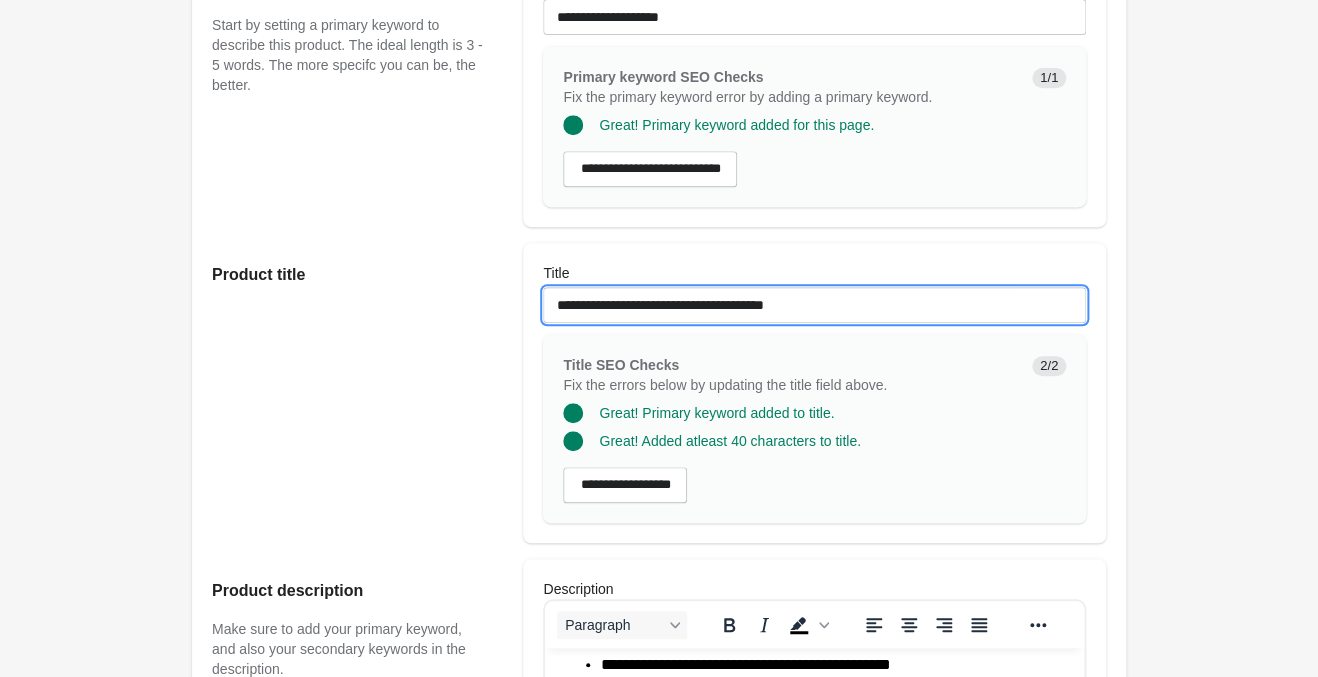 drag, startPoint x: 868, startPoint y: 319, endPoint x: 298, endPoint y: 250, distance: 574.16113 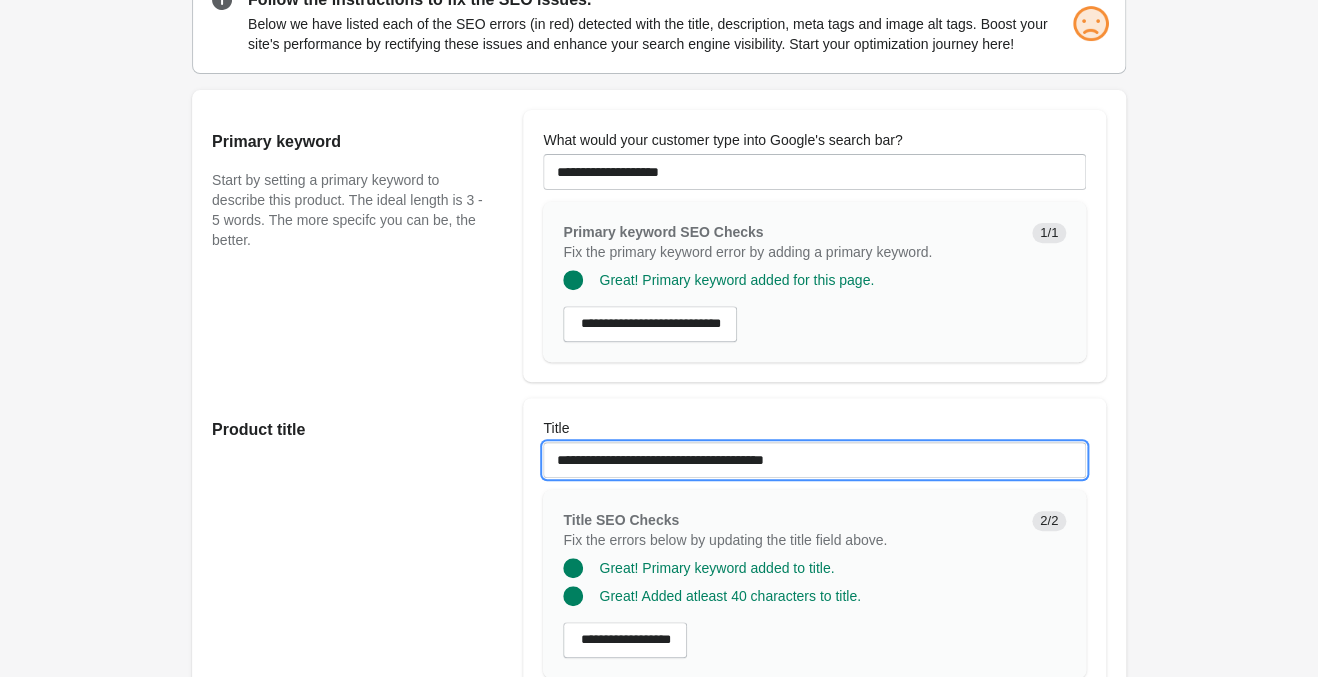 scroll, scrollTop: 0, scrollLeft: 0, axis: both 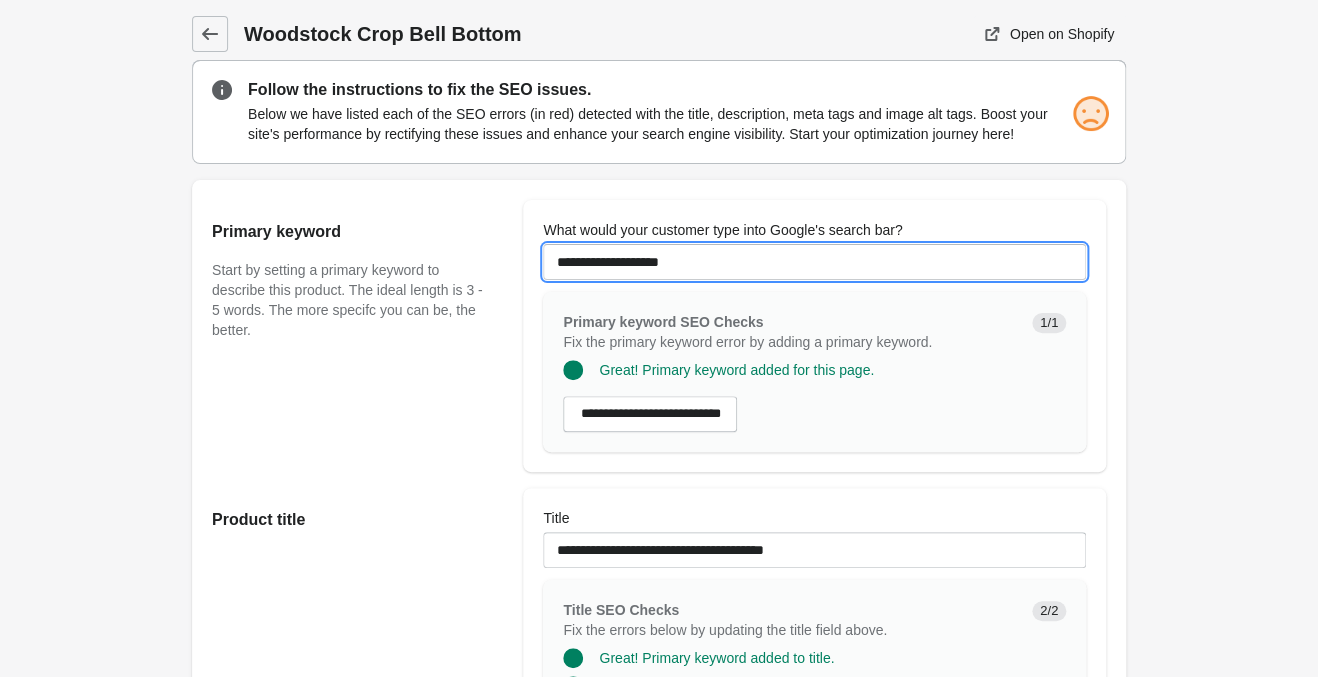 drag, startPoint x: 728, startPoint y: 264, endPoint x: 488, endPoint y: 249, distance: 240.46829 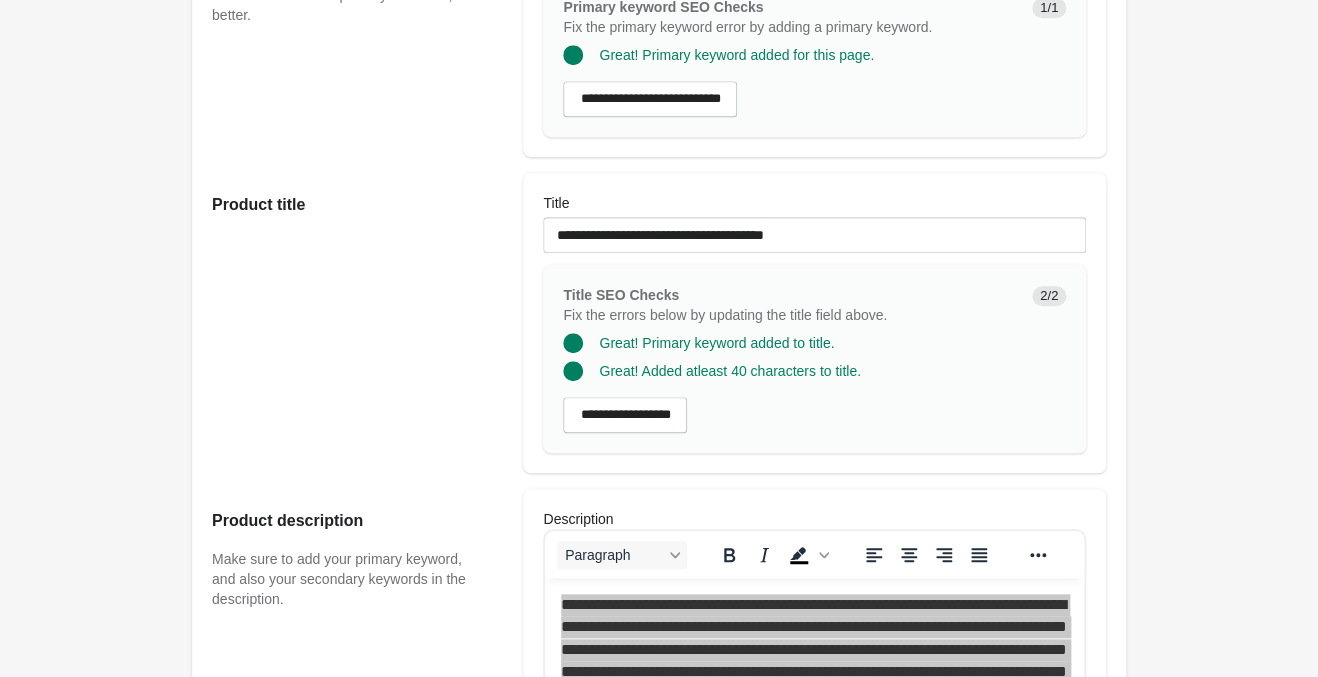 scroll, scrollTop: 630, scrollLeft: 0, axis: vertical 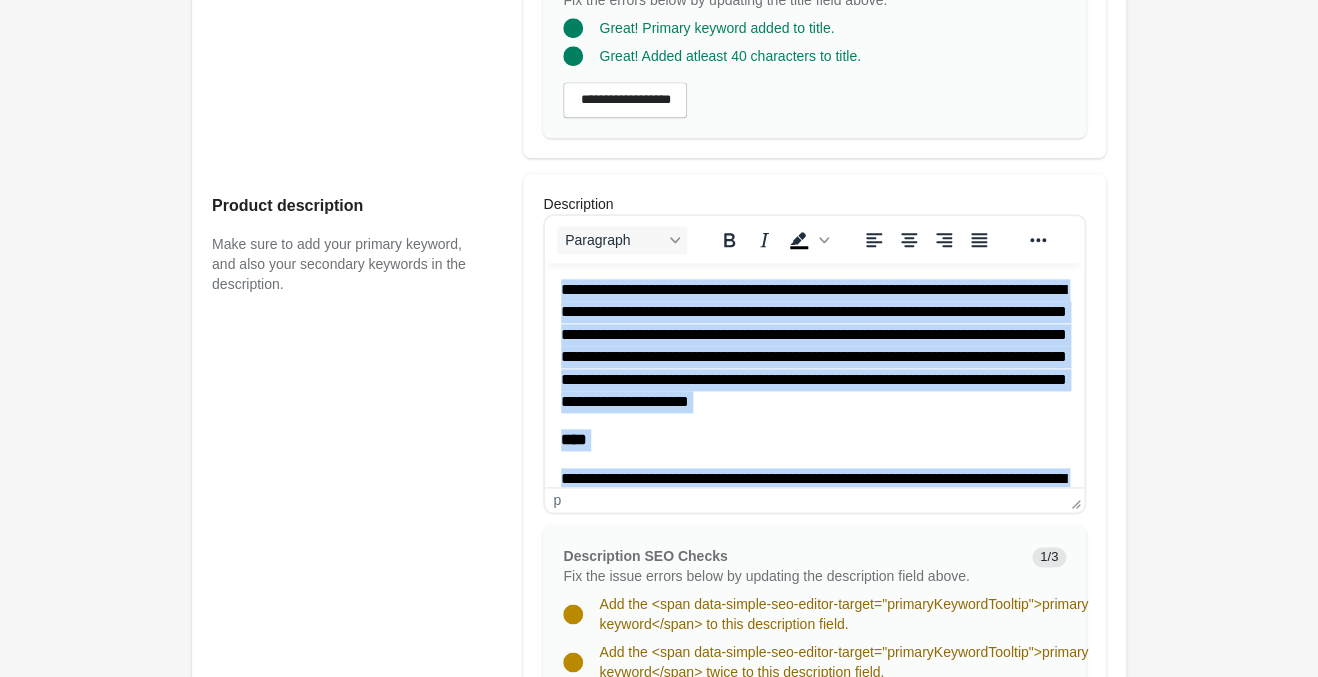 click on "**********" at bounding box center [814, 346] 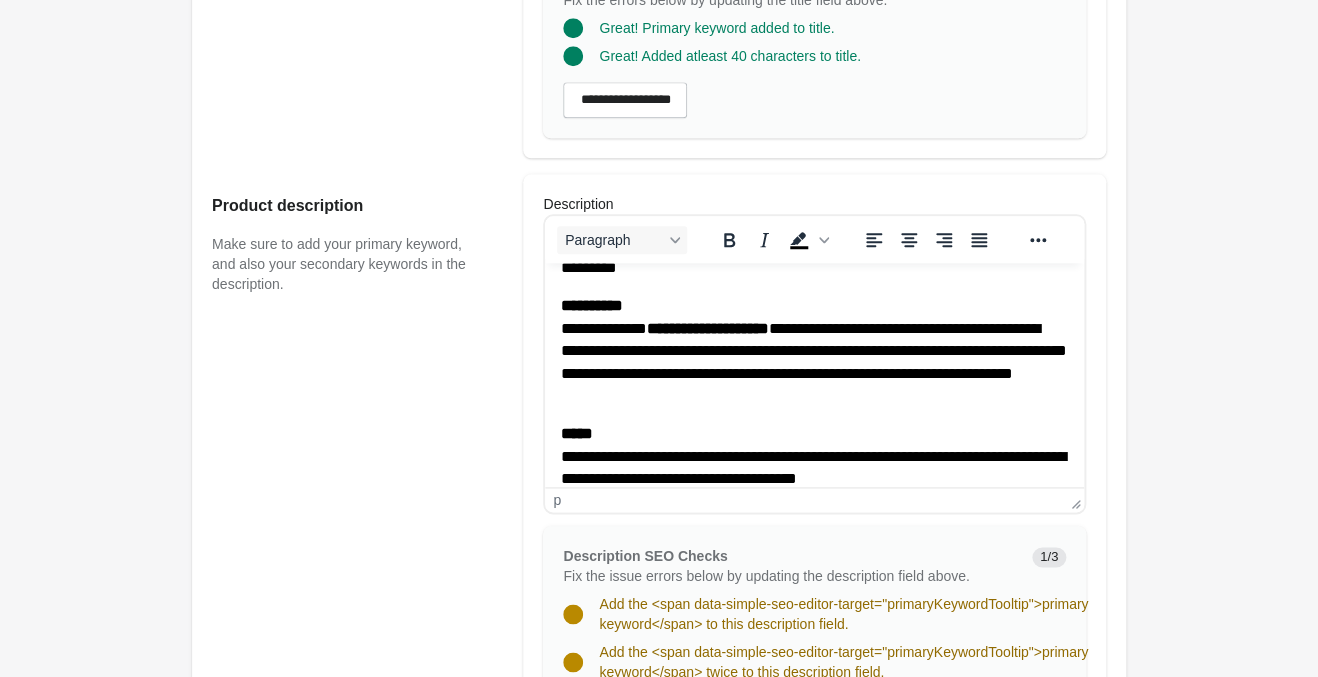 scroll, scrollTop: 409, scrollLeft: 0, axis: vertical 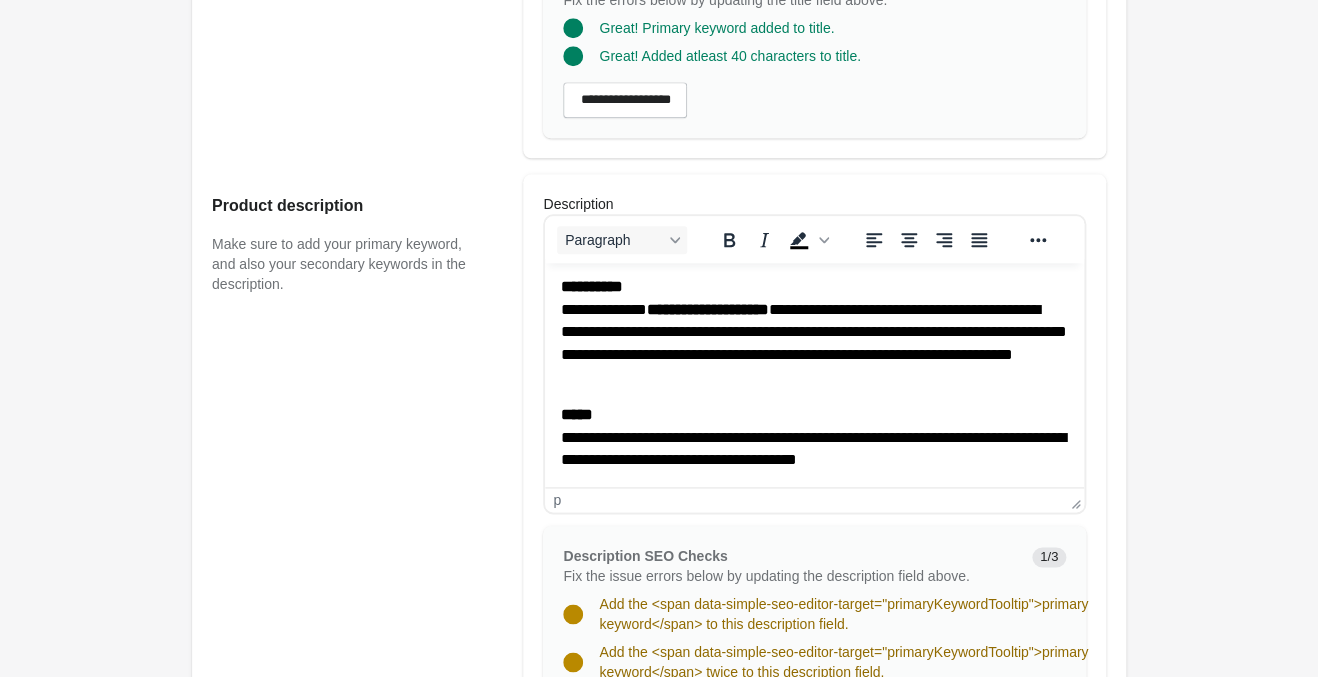 click on "**********" at bounding box center [814, 332] 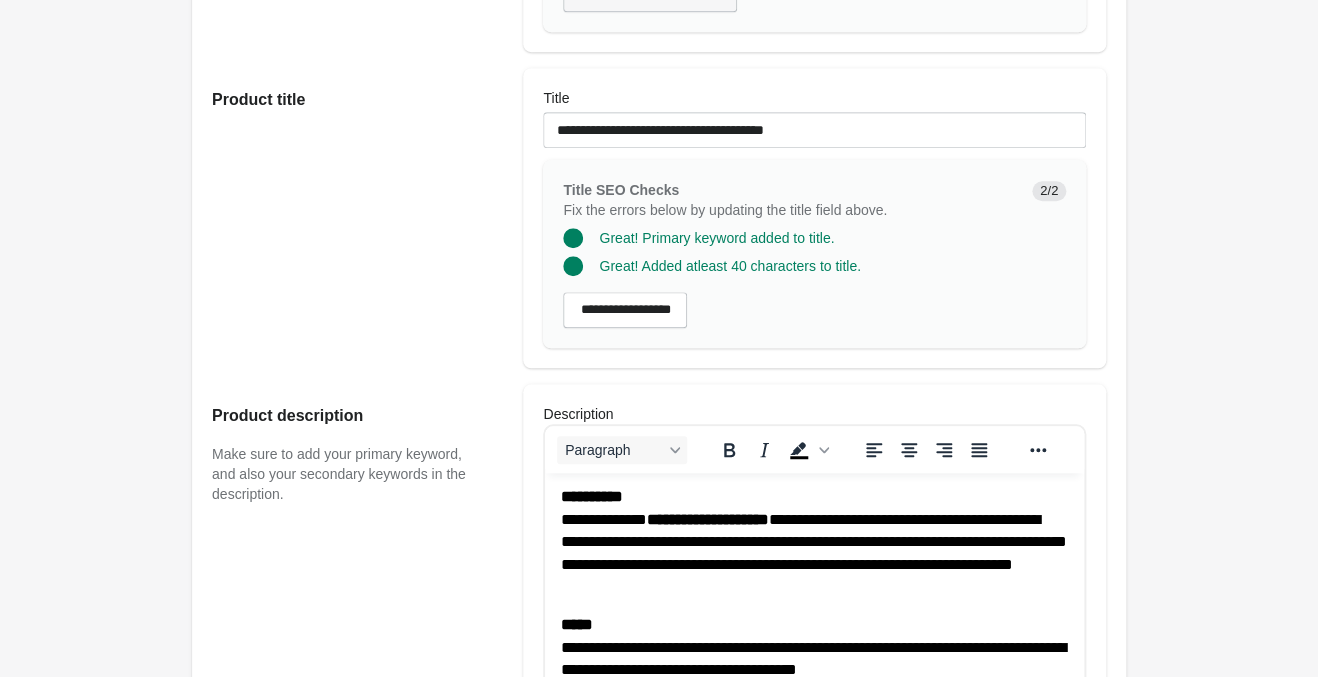 scroll, scrollTop: 105, scrollLeft: 0, axis: vertical 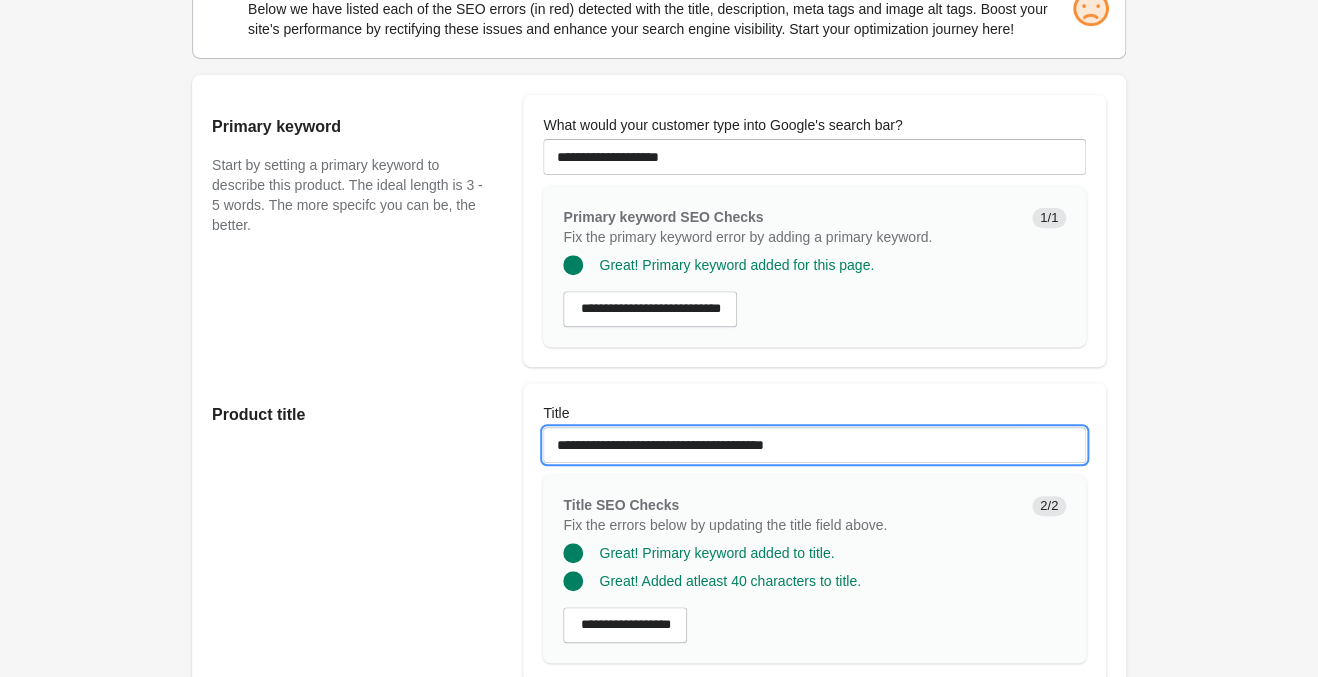 drag, startPoint x: 850, startPoint y: 438, endPoint x: 334, endPoint y: 402, distance: 517.2543 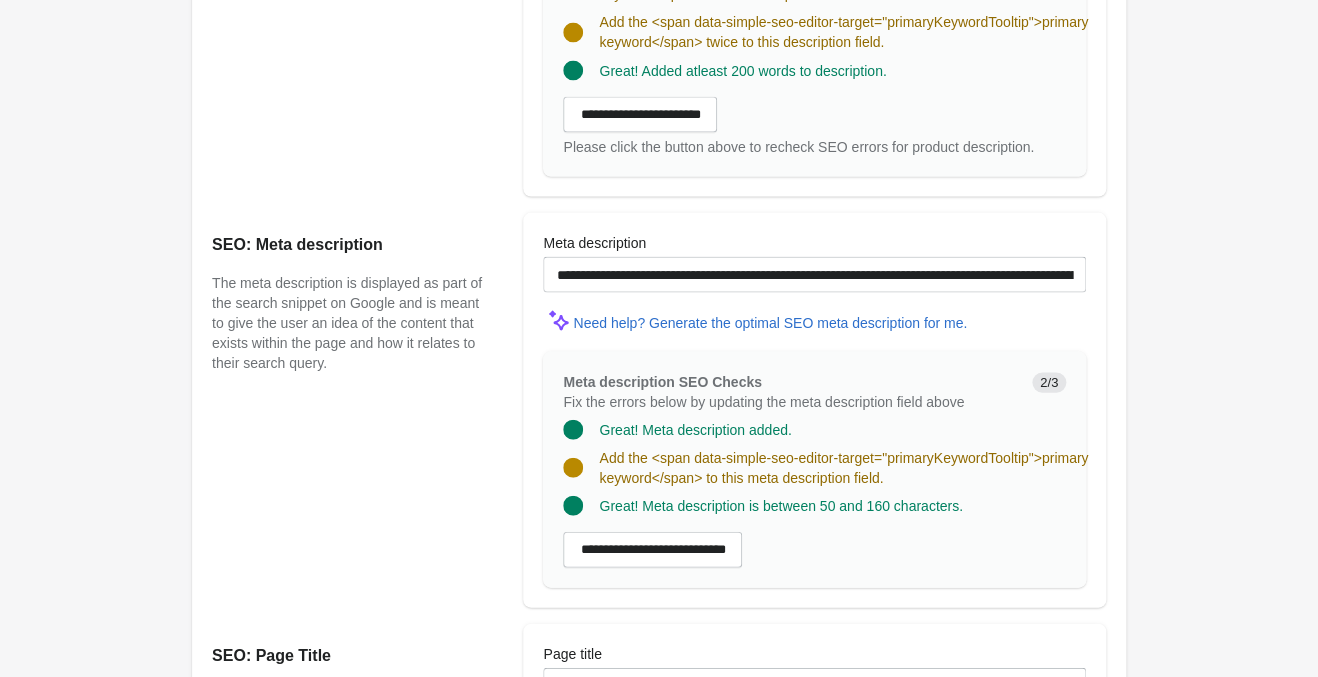 scroll, scrollTop: 945, scrollLeft: 0, axis: vertical 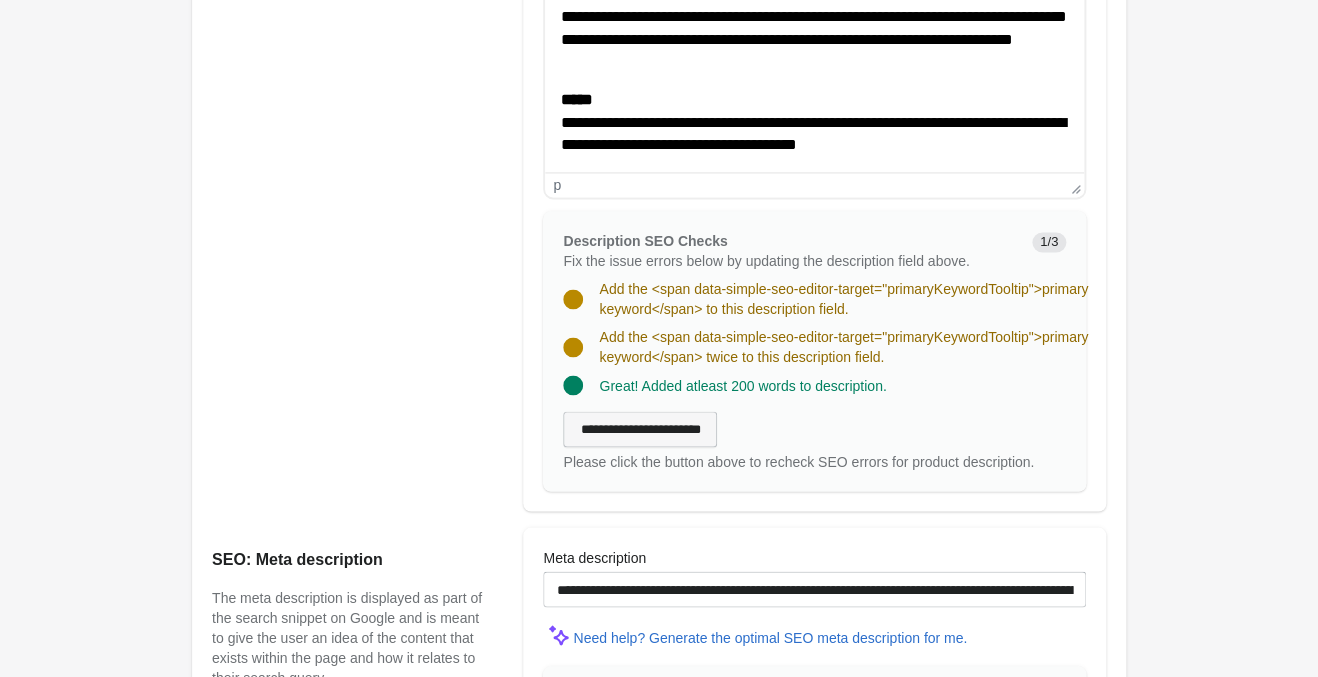 click on "**********" at bounding box center [640, 429] 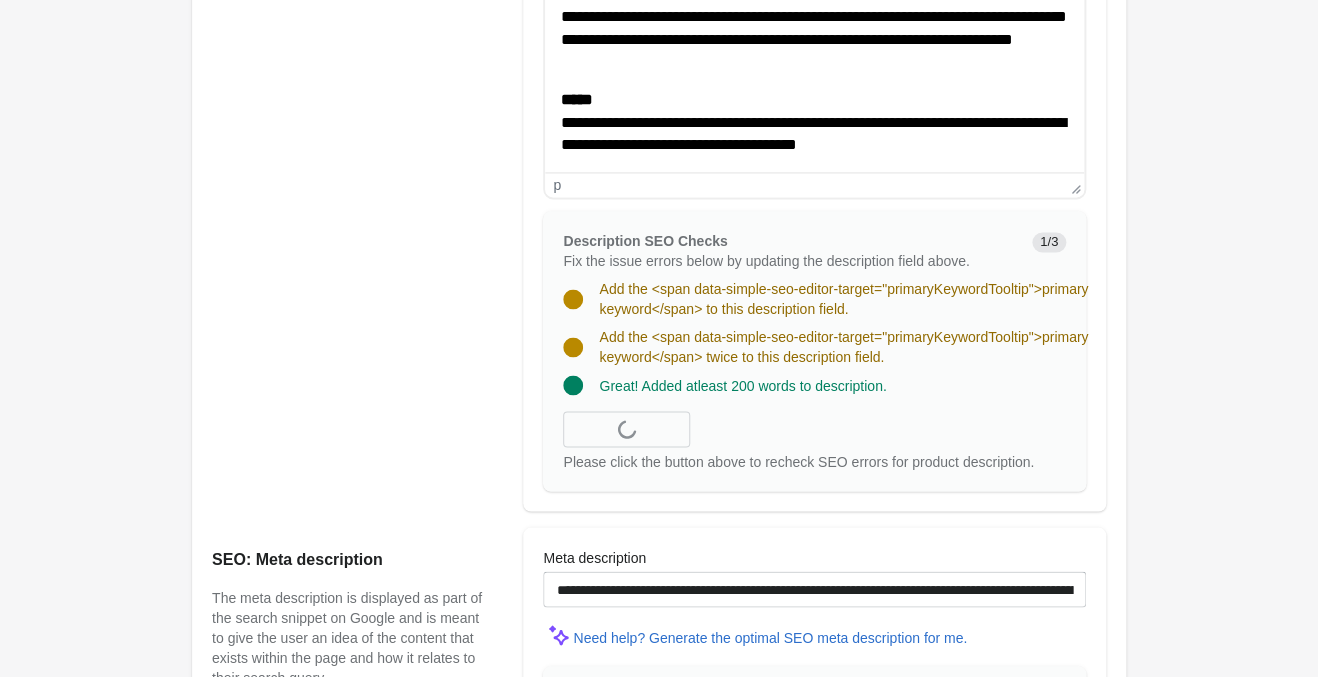 scroll, scrollTop: 1260, scrollLeft: 0, axis: vertical 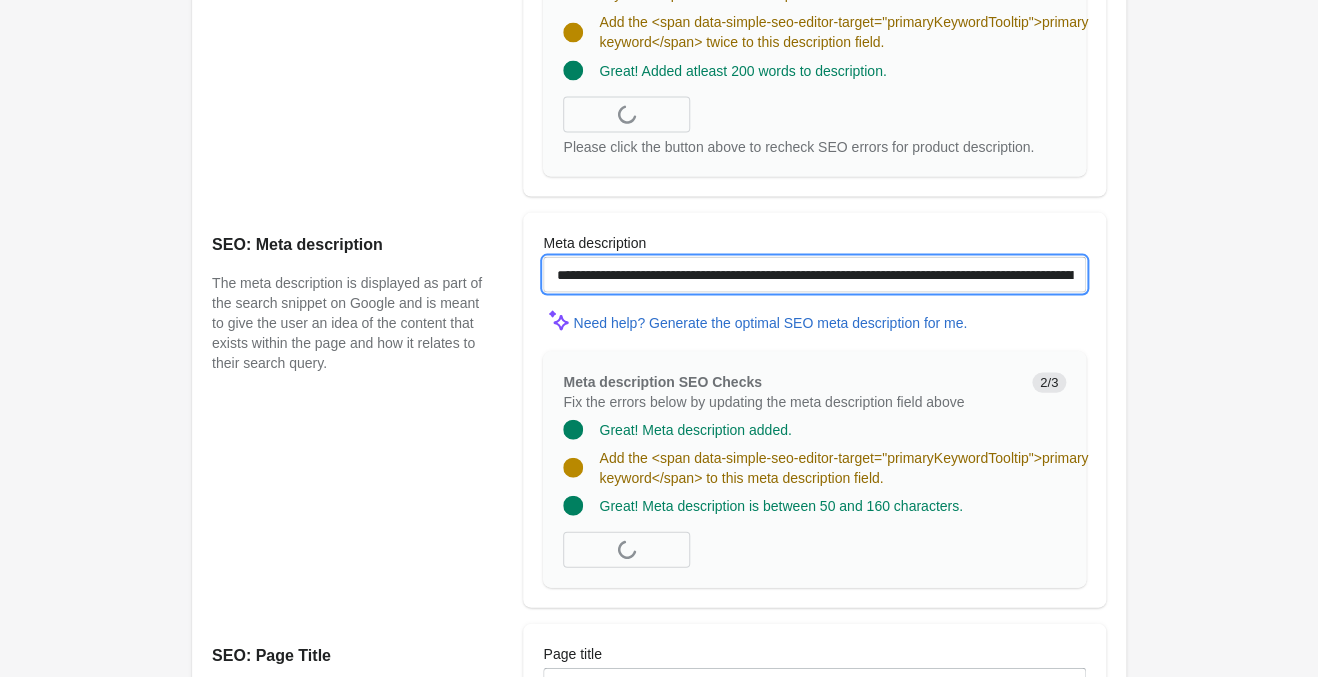 click on "**********" at bounding box center [814, 274] 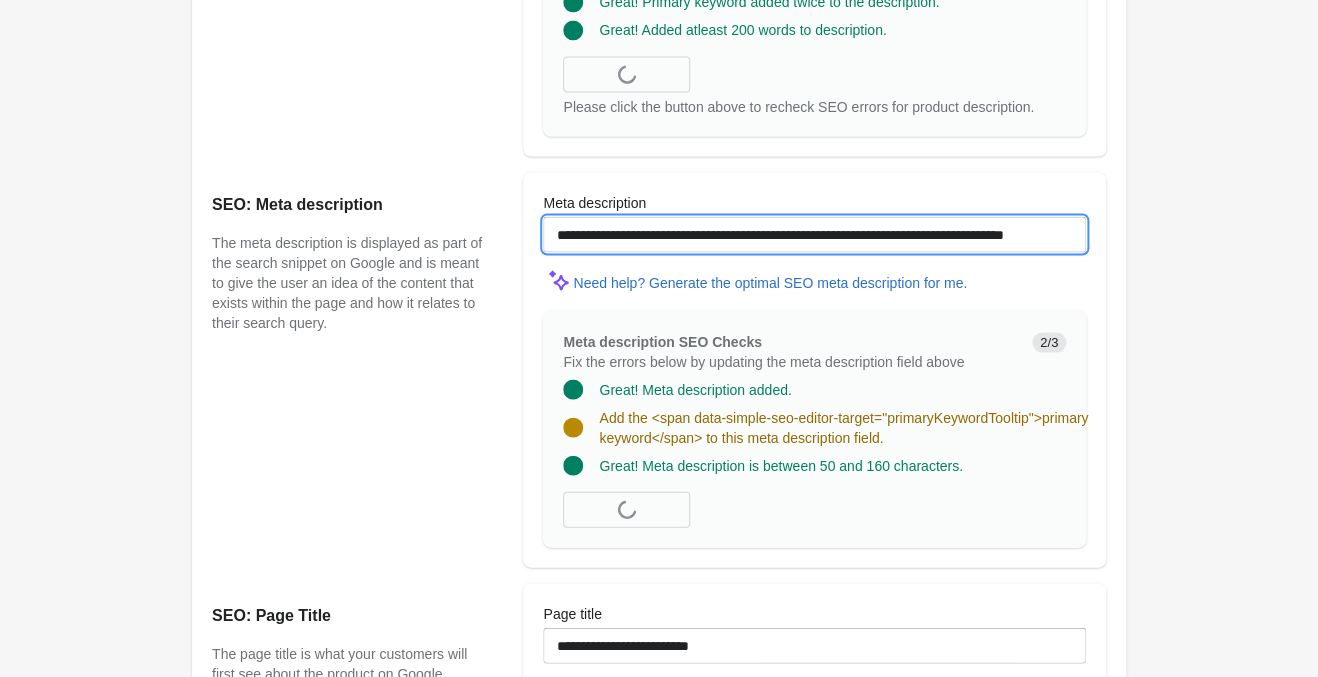 paste on "**********" 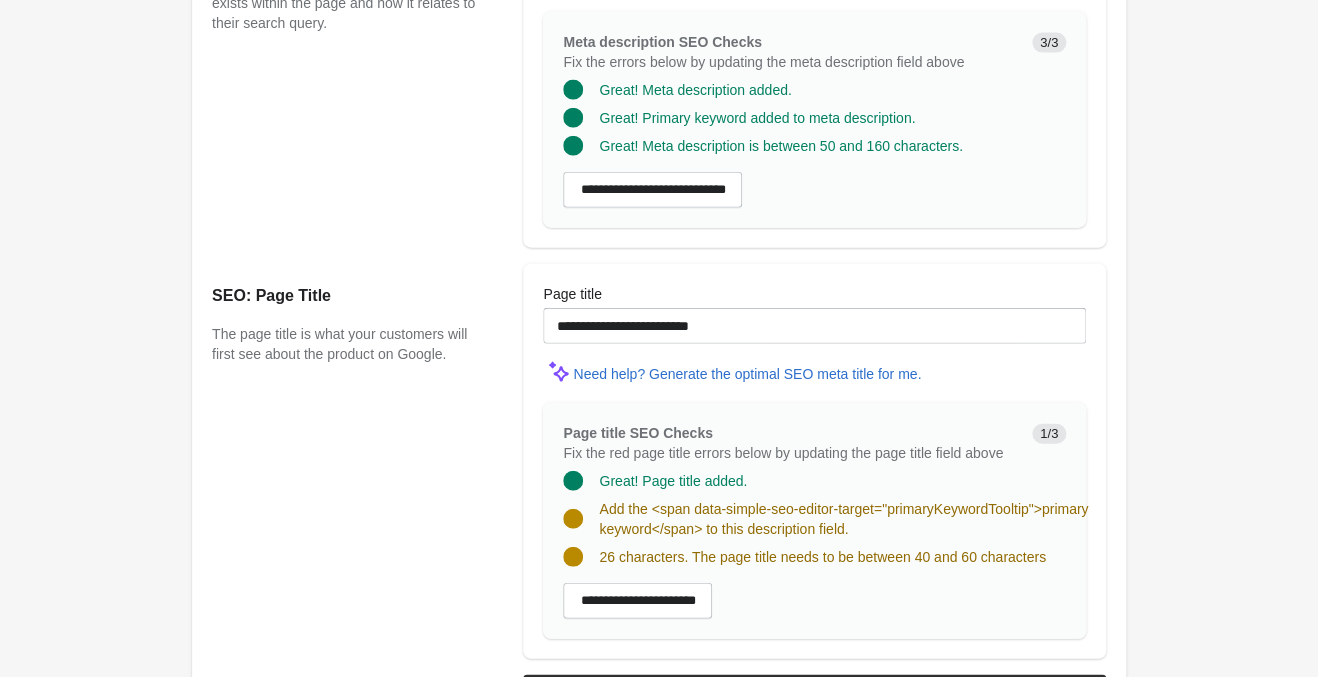 scroll, scrollTop: 1575, scrollLeft: 0, axis: vertical 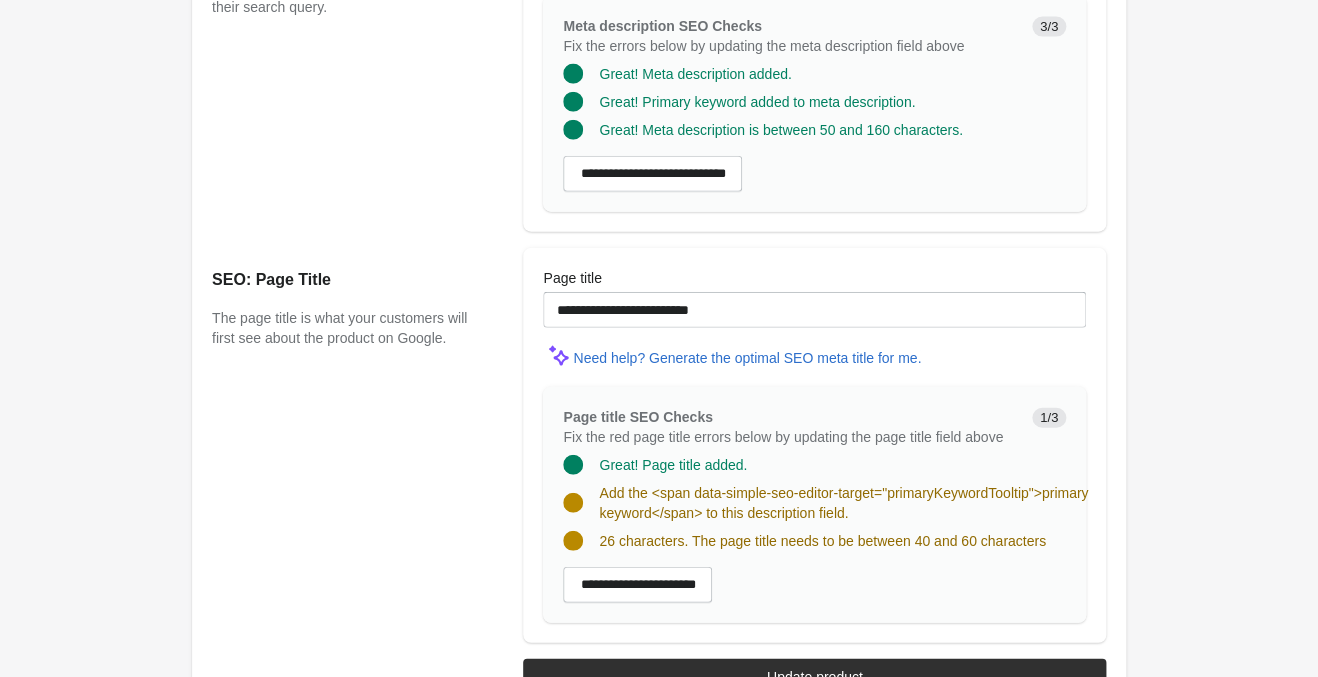 type on "**********" 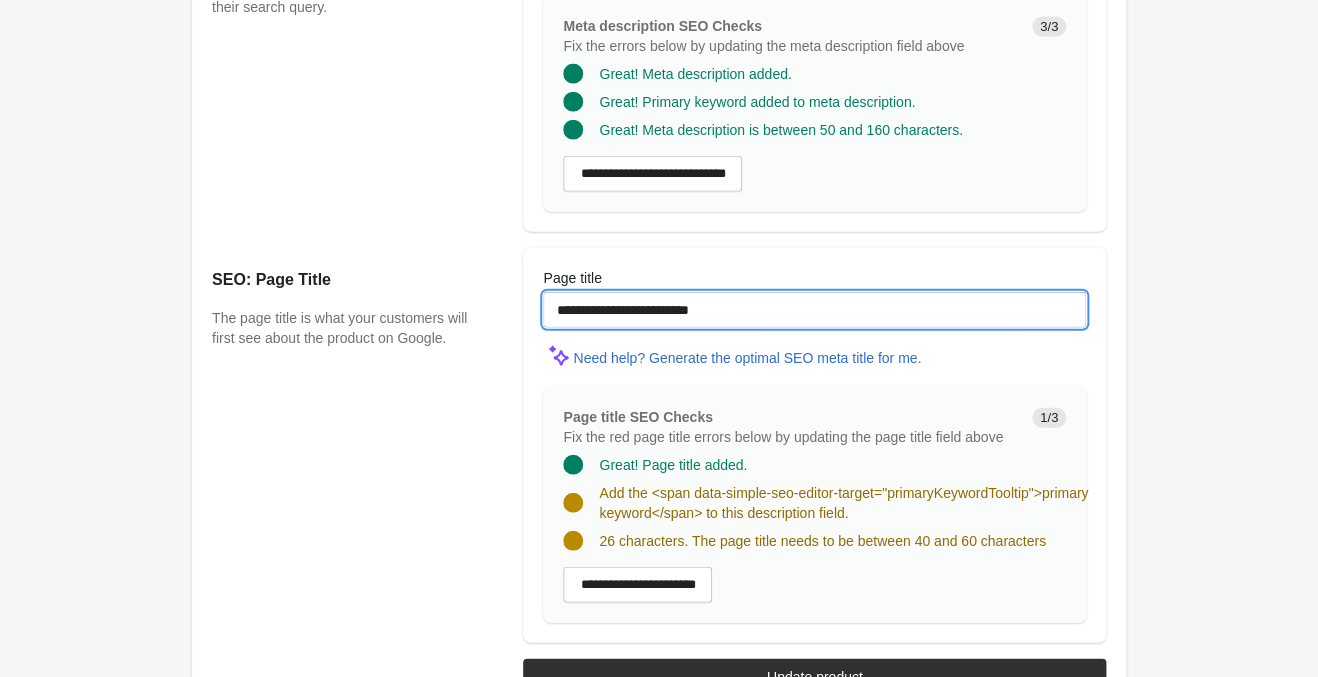 drag, startPoint x: 752, startPoint y: 303, endPoint x: 300, endPoint y: 270, distance: 453.20303 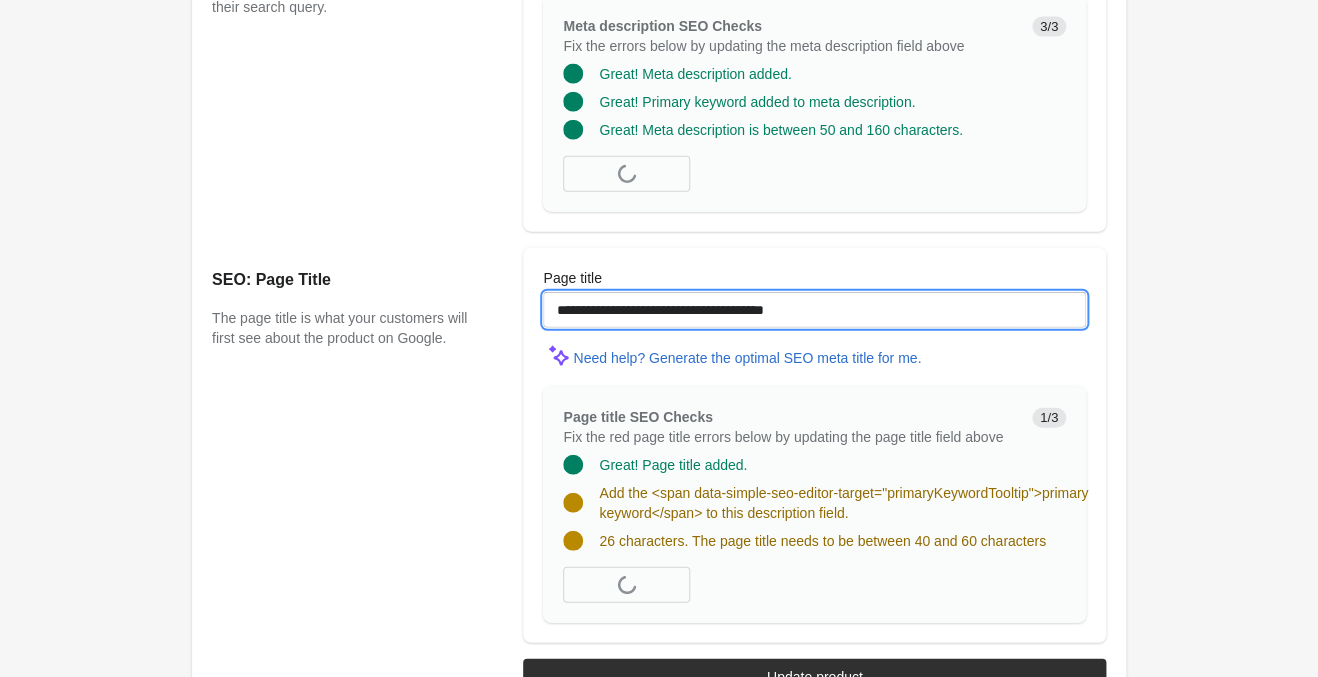 click on "**********" at bounding box center [814, 310] 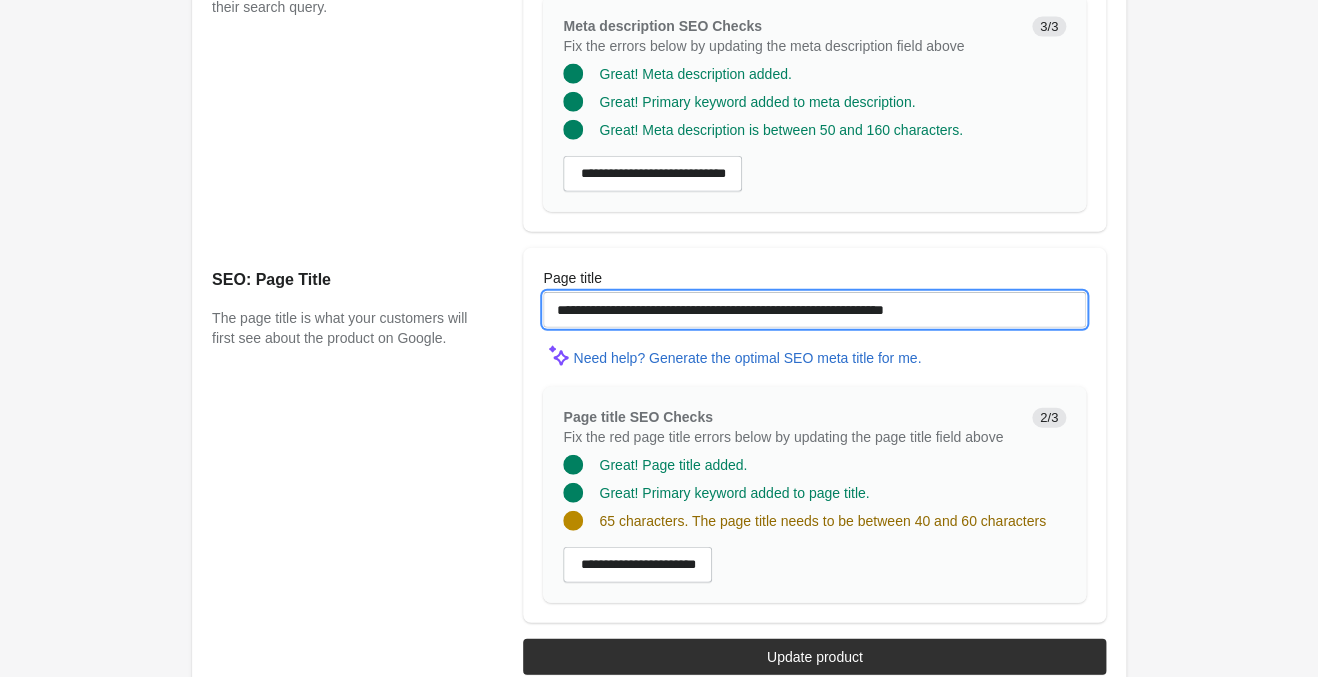 click on "**********" at bounding box center [814, 310] 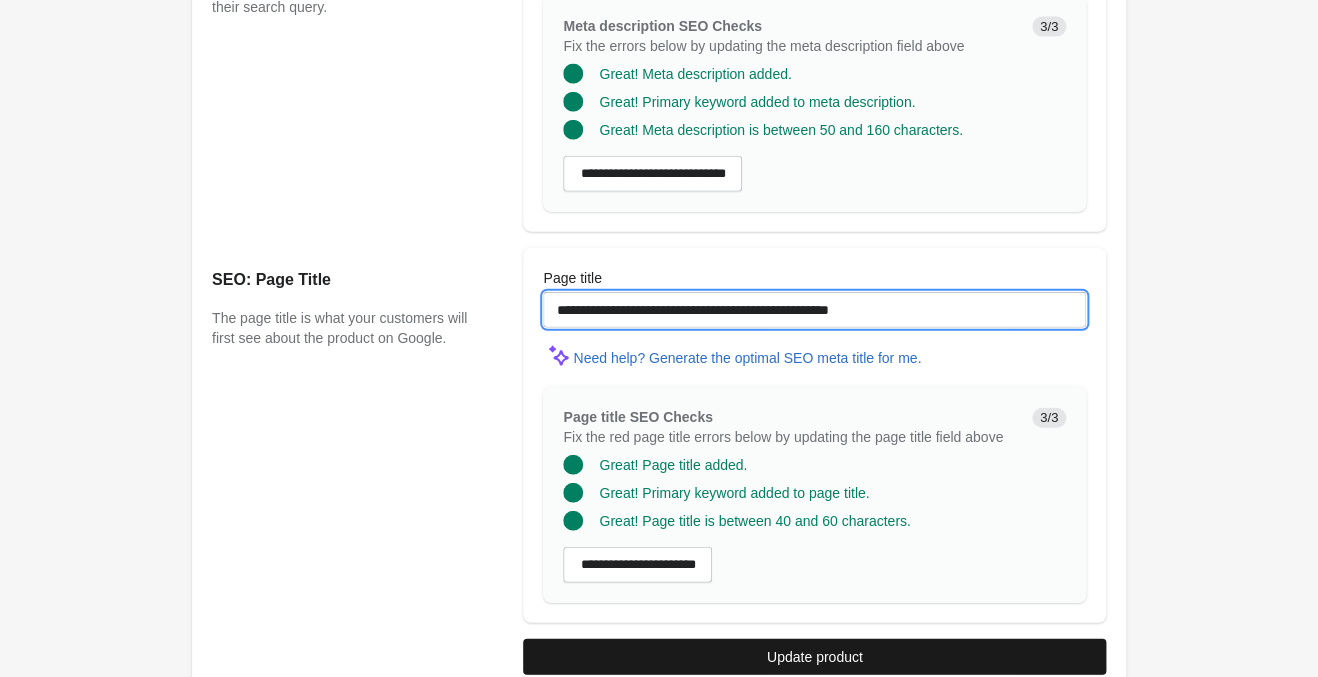 type on "**********" 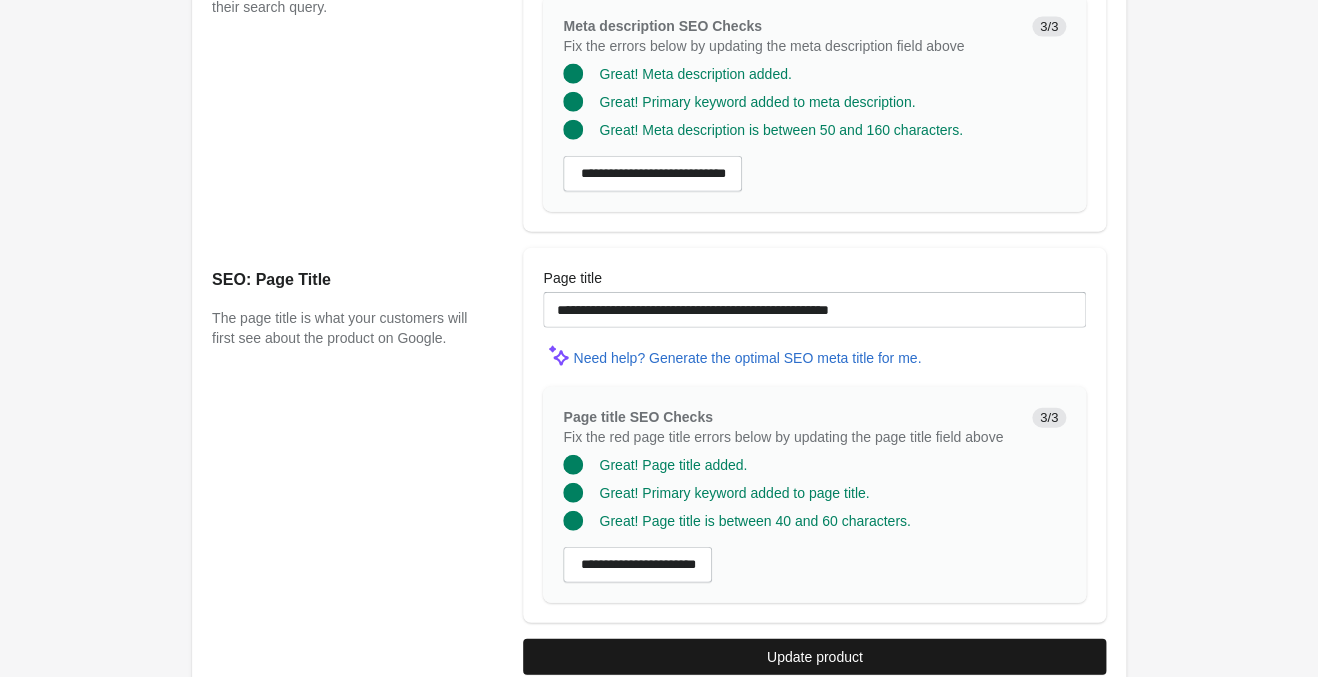 click on "Update product" at bounding box center [814, 657] 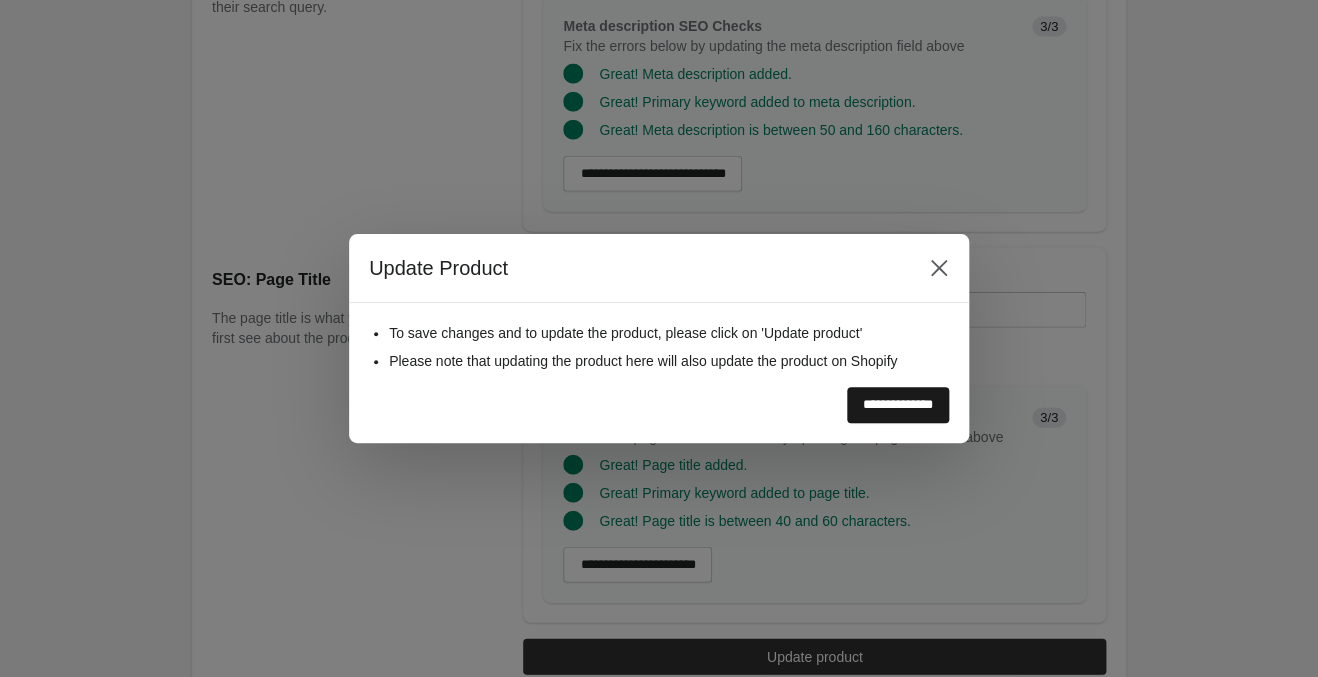 click on "**********" at bounding box center (898, 405) 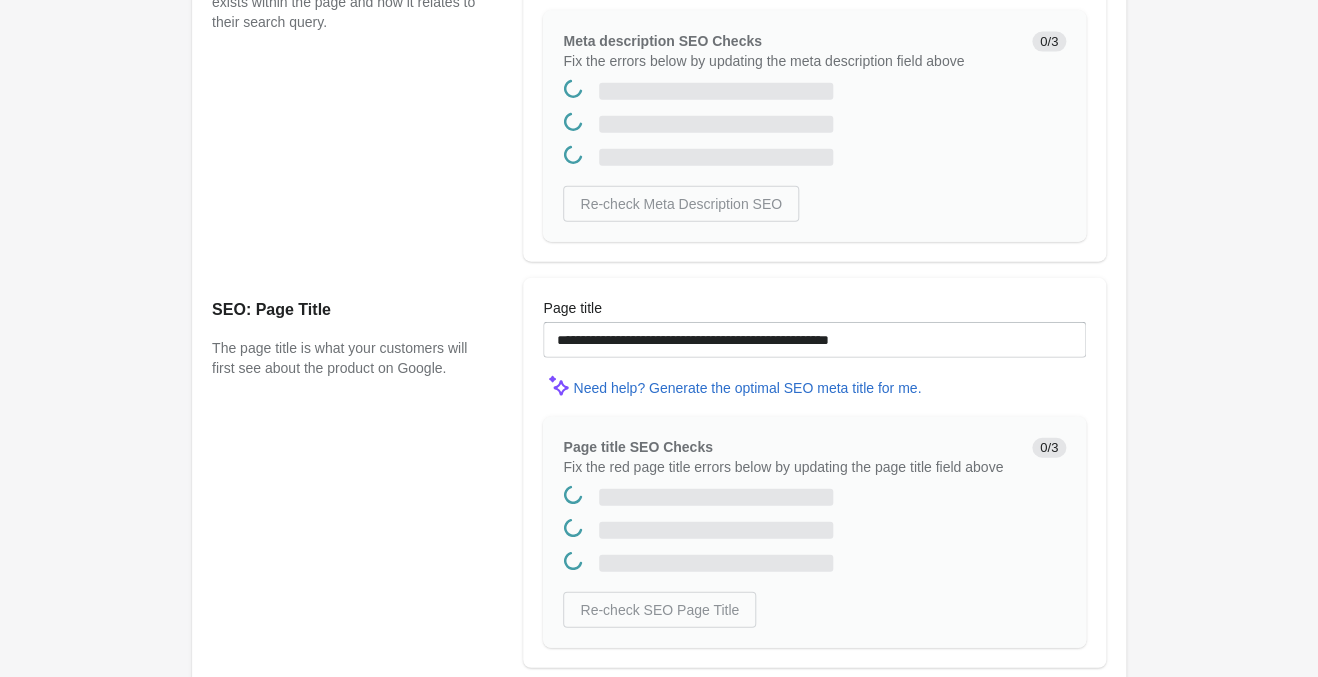 scroll, scrollTop: 0, scrollLeft: 0, axis: both 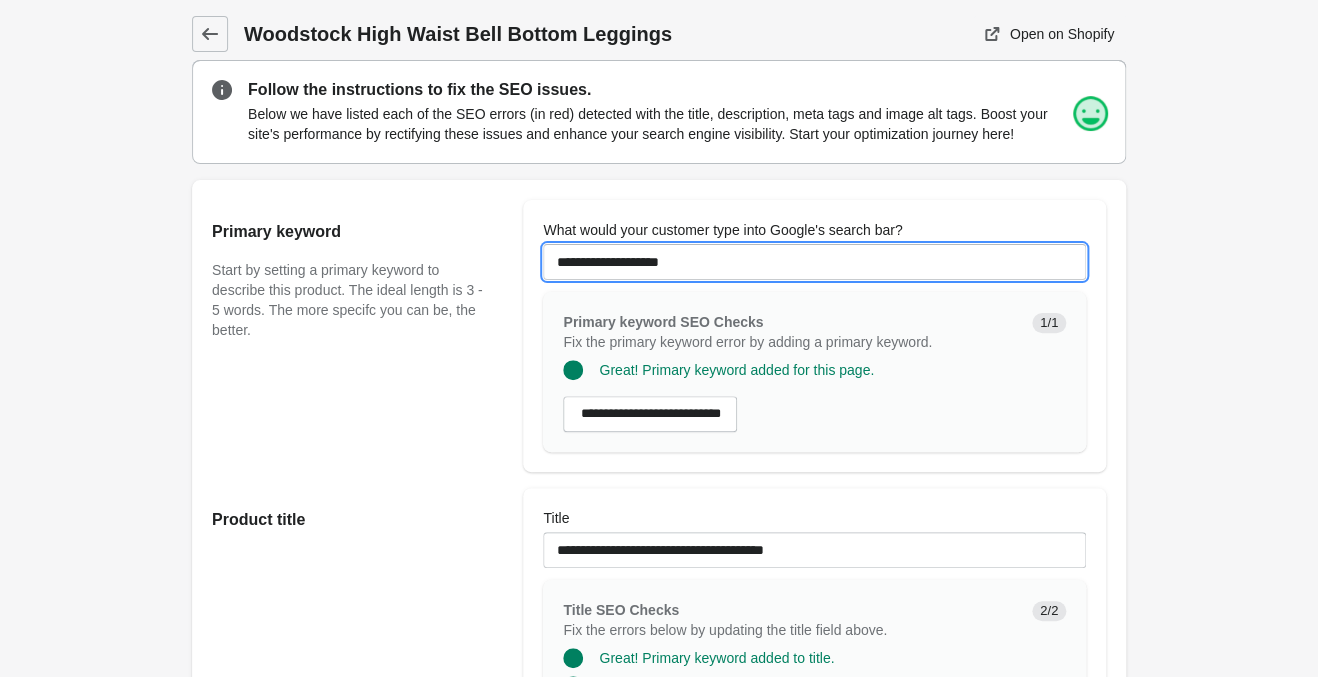 click on "**********" at bounding box center [814, 262] 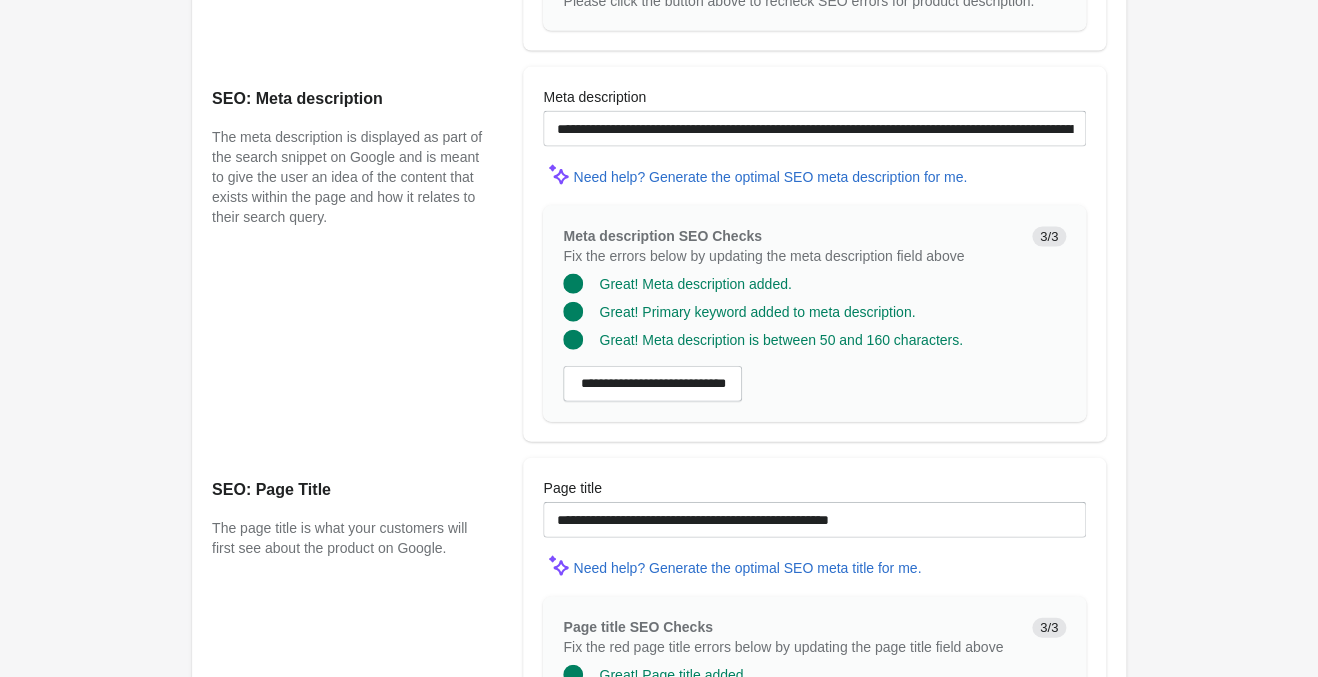scroll, scrollTop: 1603, scrollLeft: 0, axis: vertical 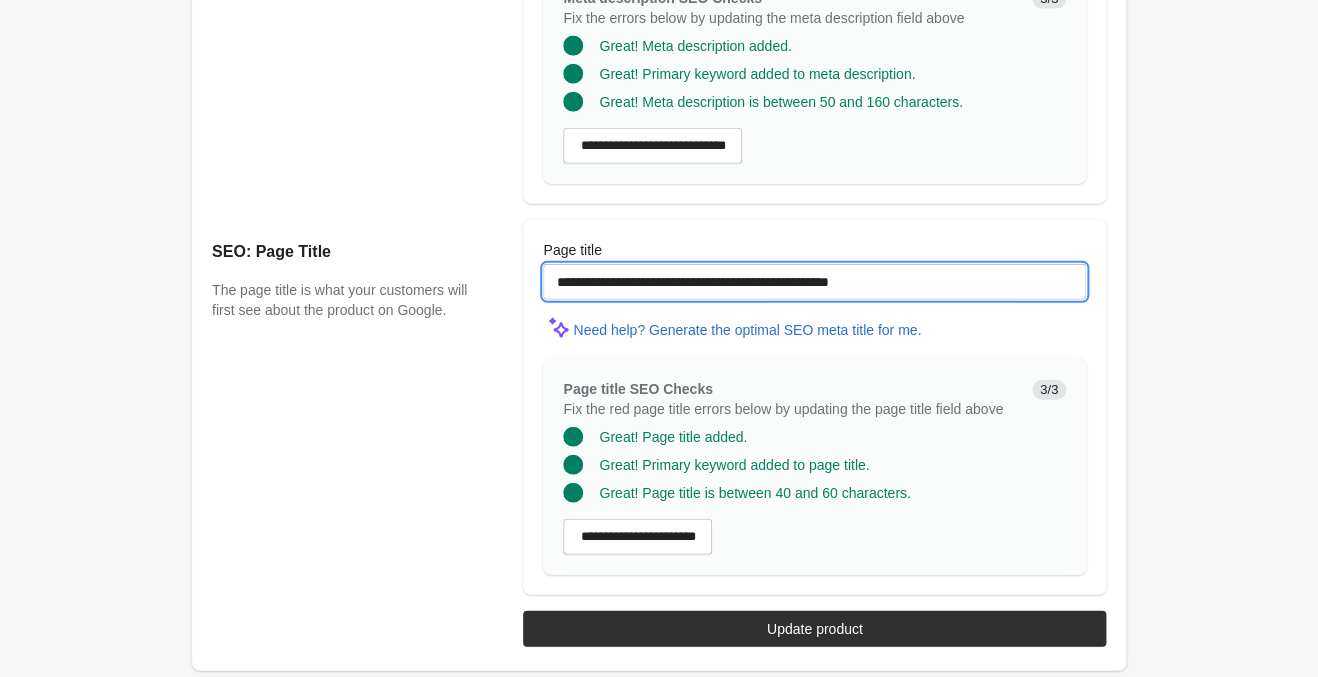 click on "**********" at bounding box center (814, 282) 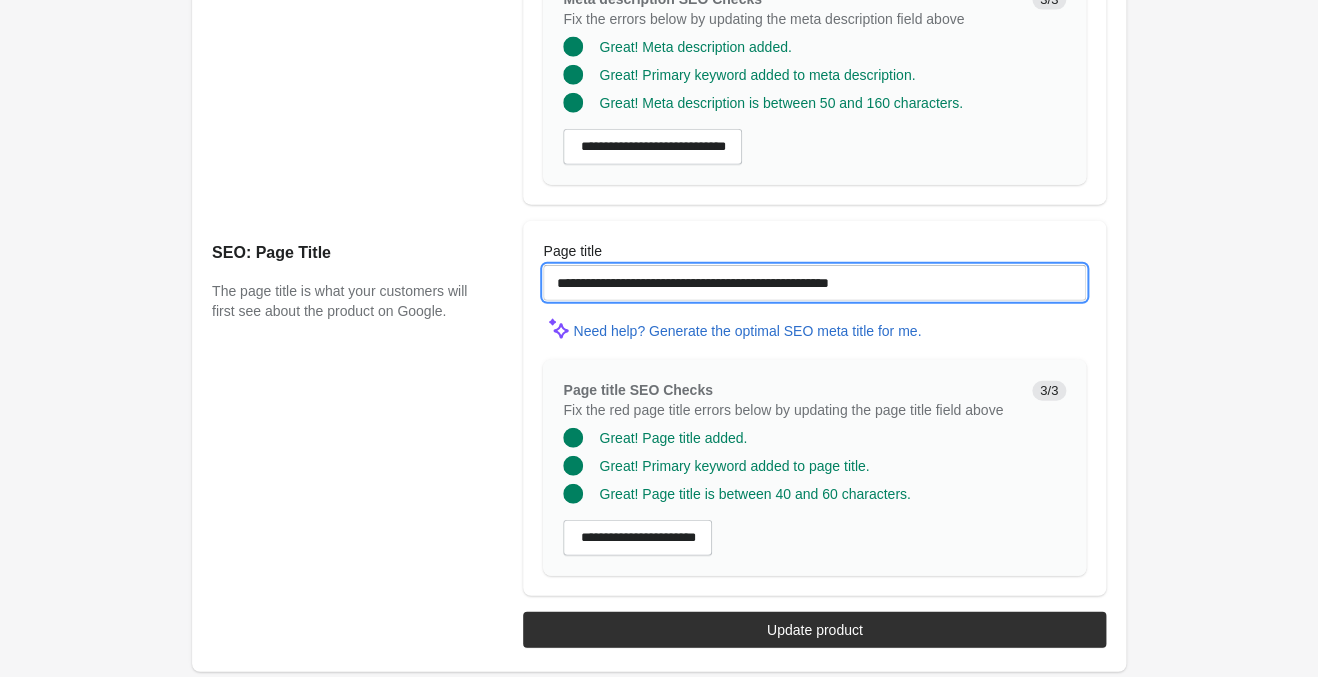 scroll, scrollTop: 1183, scrollLeft: 0, axis: vertical 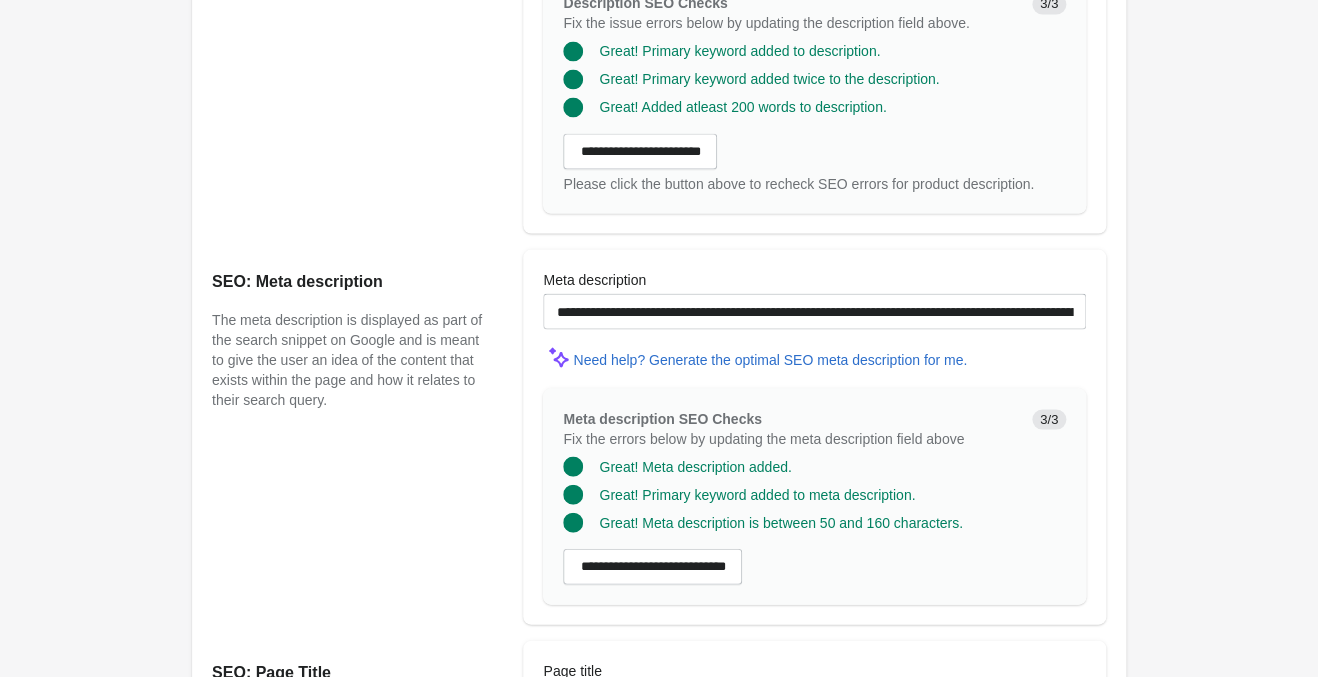 click on "**********" at bounding box center [649, 428] 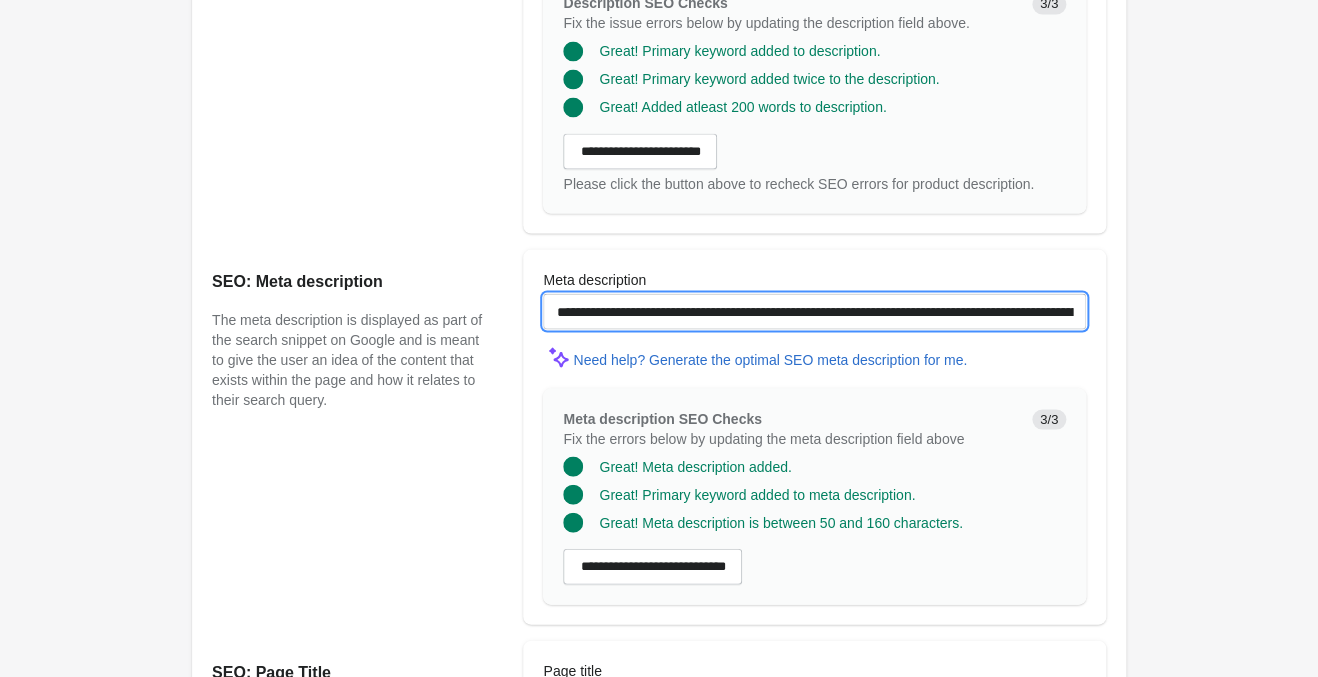 click on "**********" at bounding box center (814, 311) 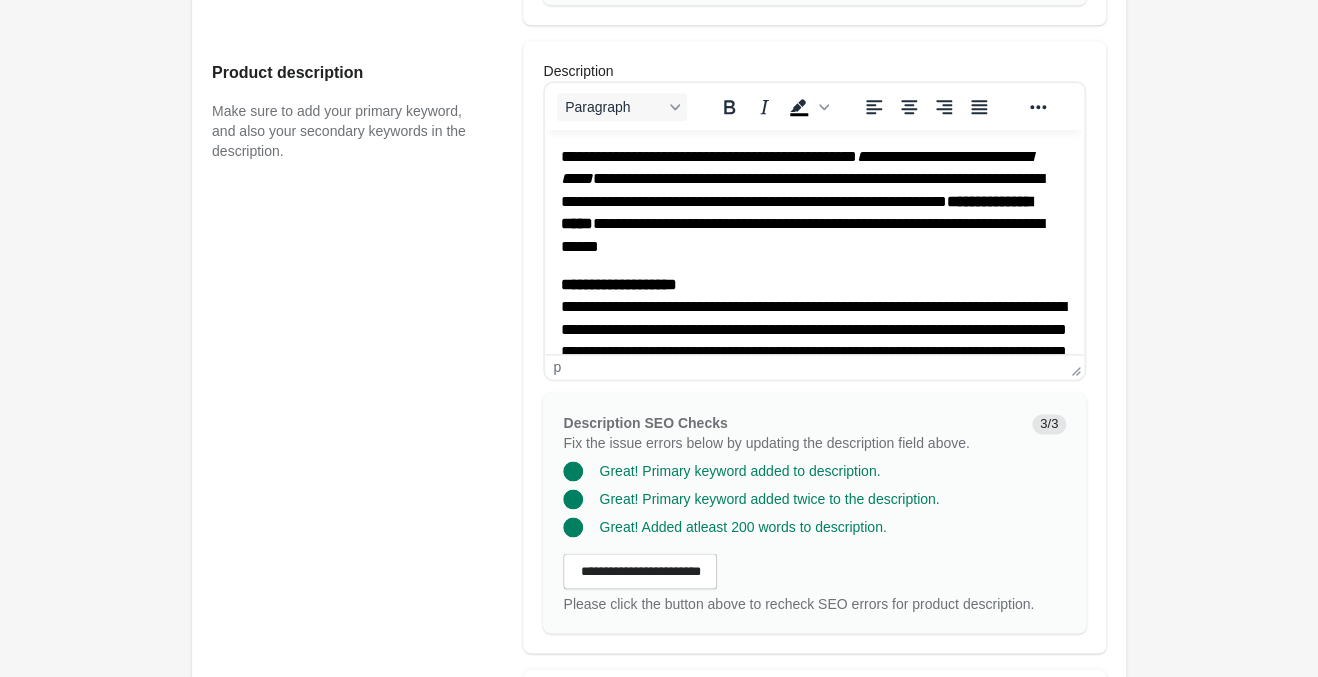 click on "**********" at bounding box center (814, 202) 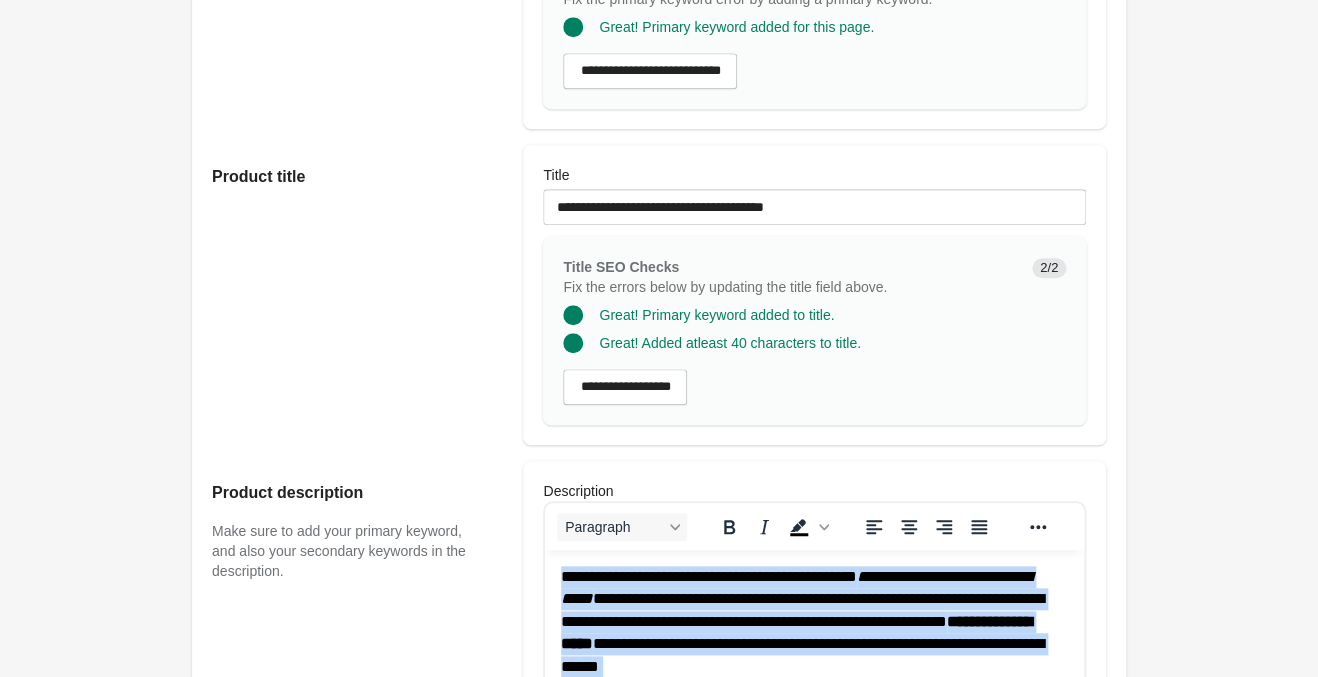 scroll, scrollTop: 28, scrollLeft: 0, axis: vertical 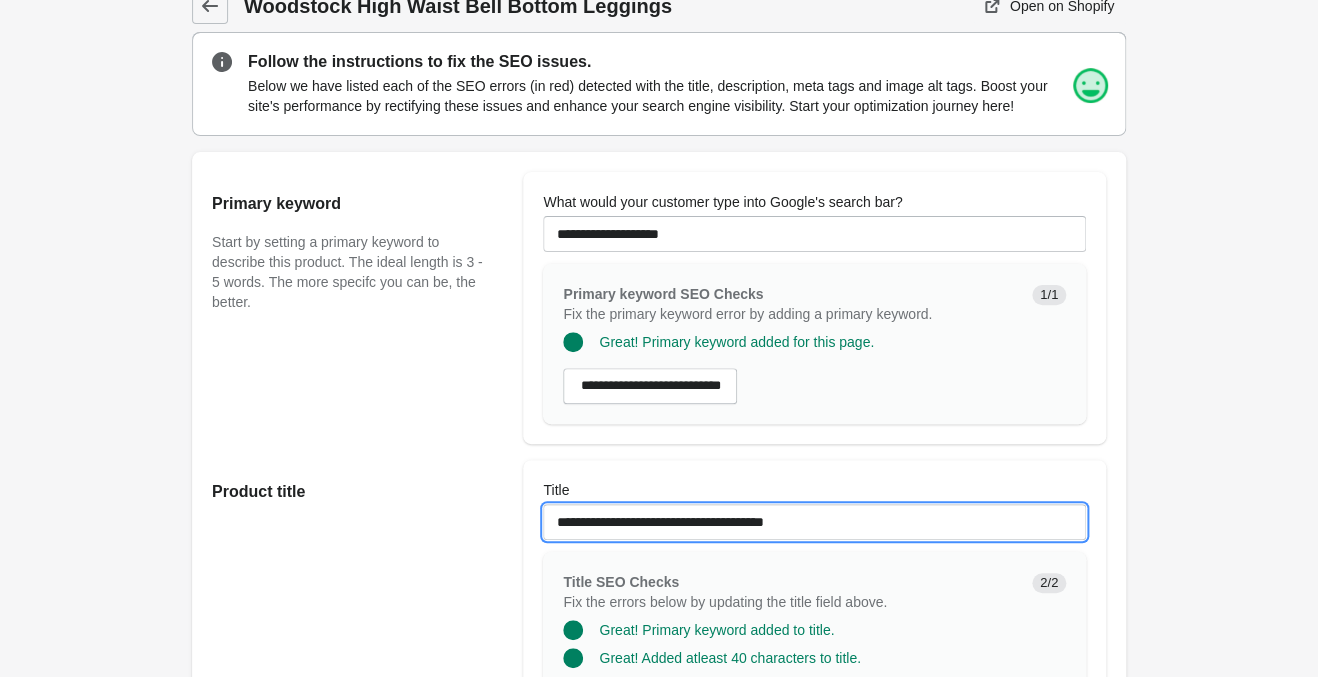 click on "**********" at bounding box center [814, 522] 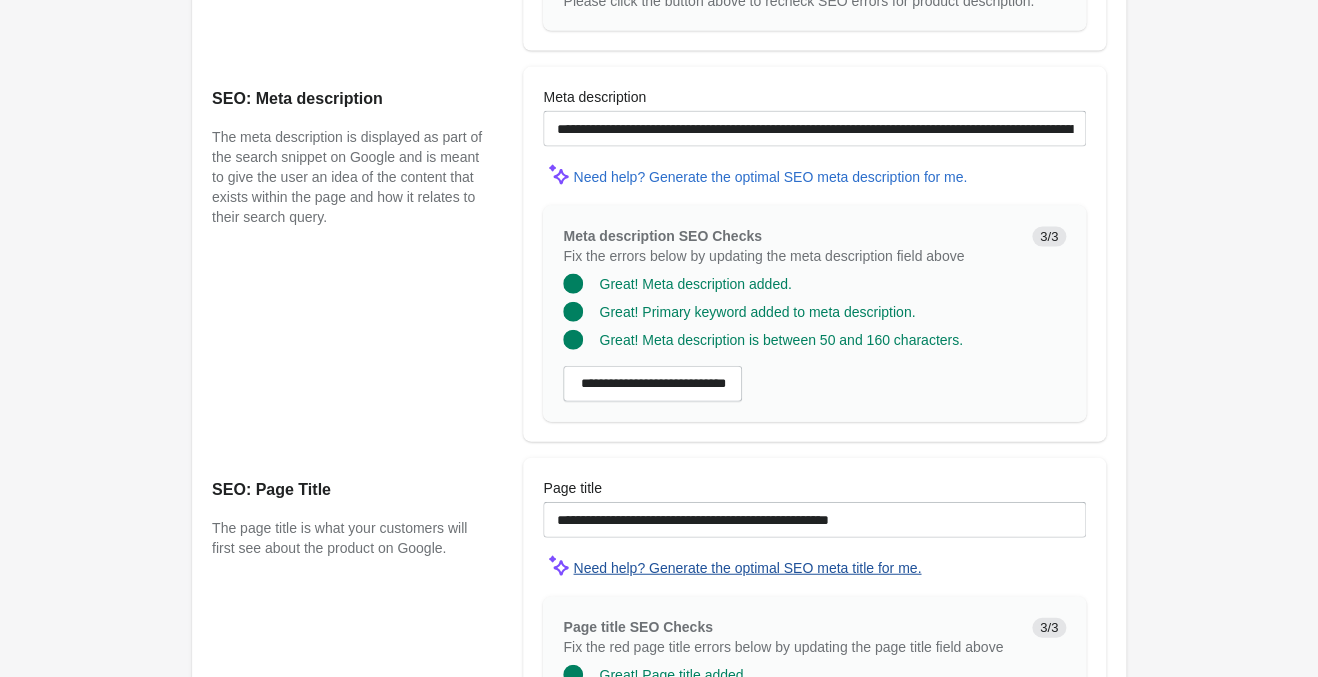 scroll, scrollTop: 1603, scrollLeft: 0, axis: vertical 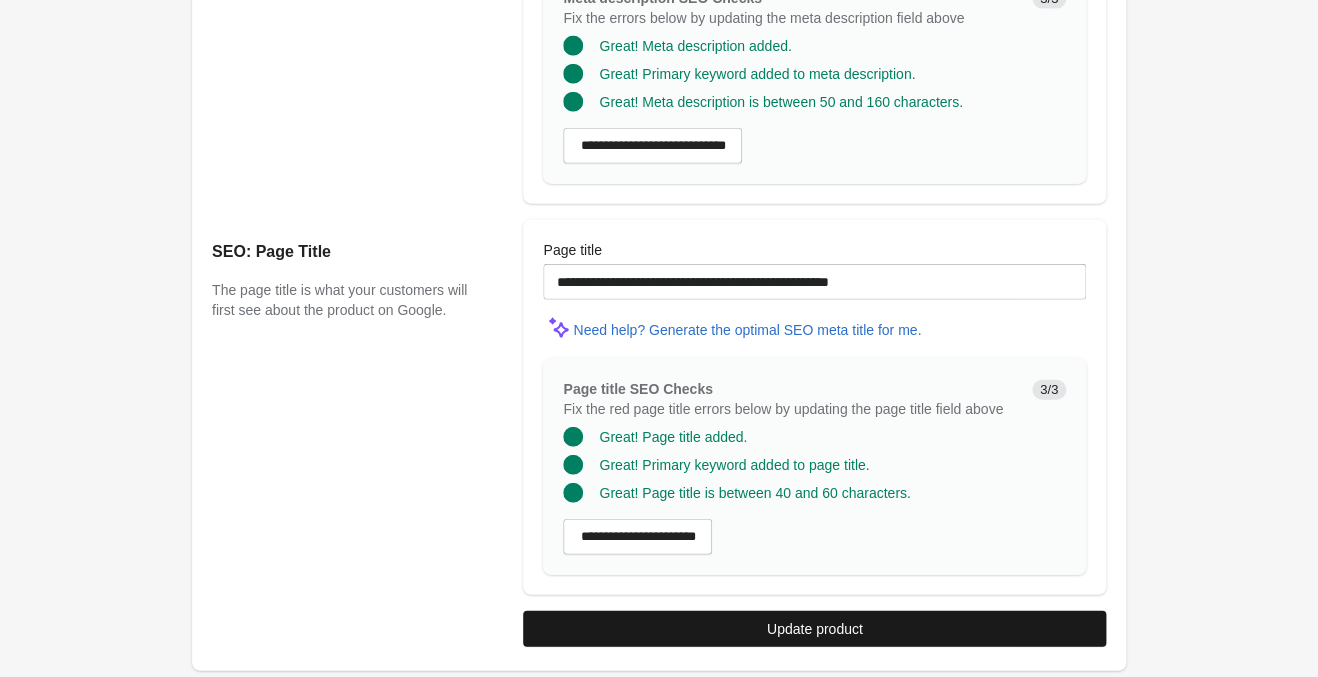 click on "Update product" at bounding box center (815, 629) 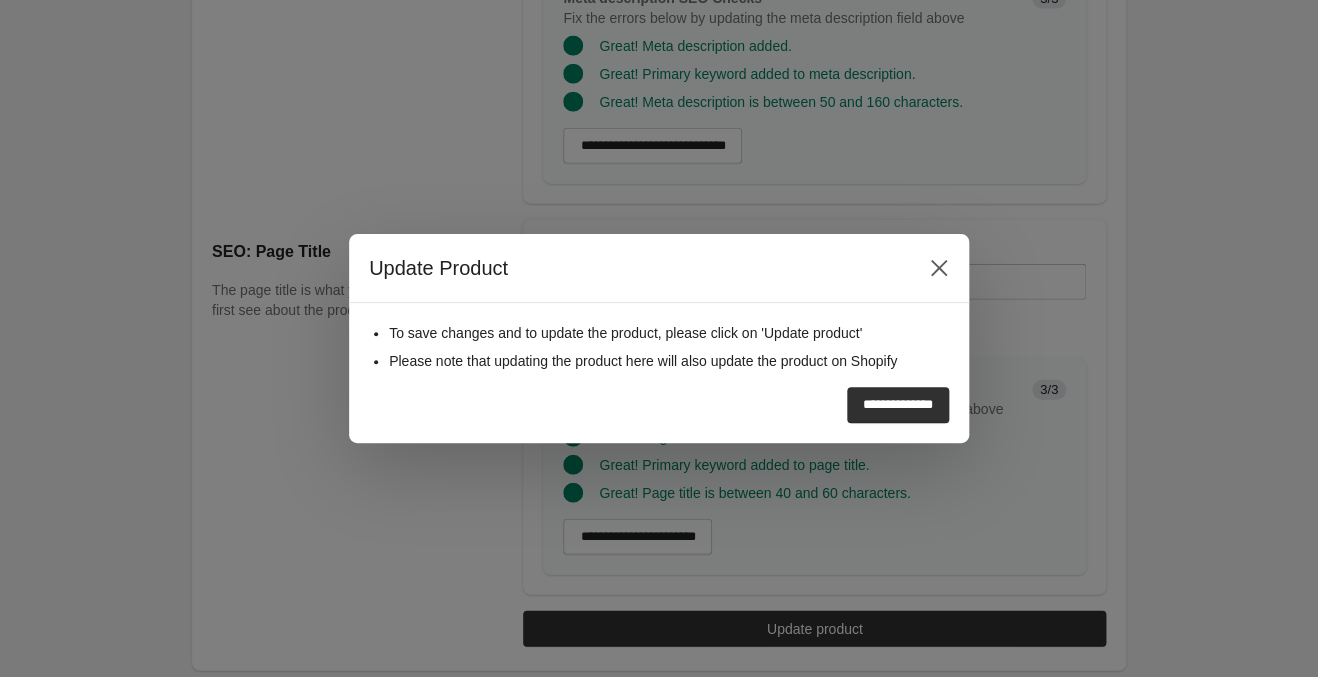 click on "**********" at bounding box center (898, 405) 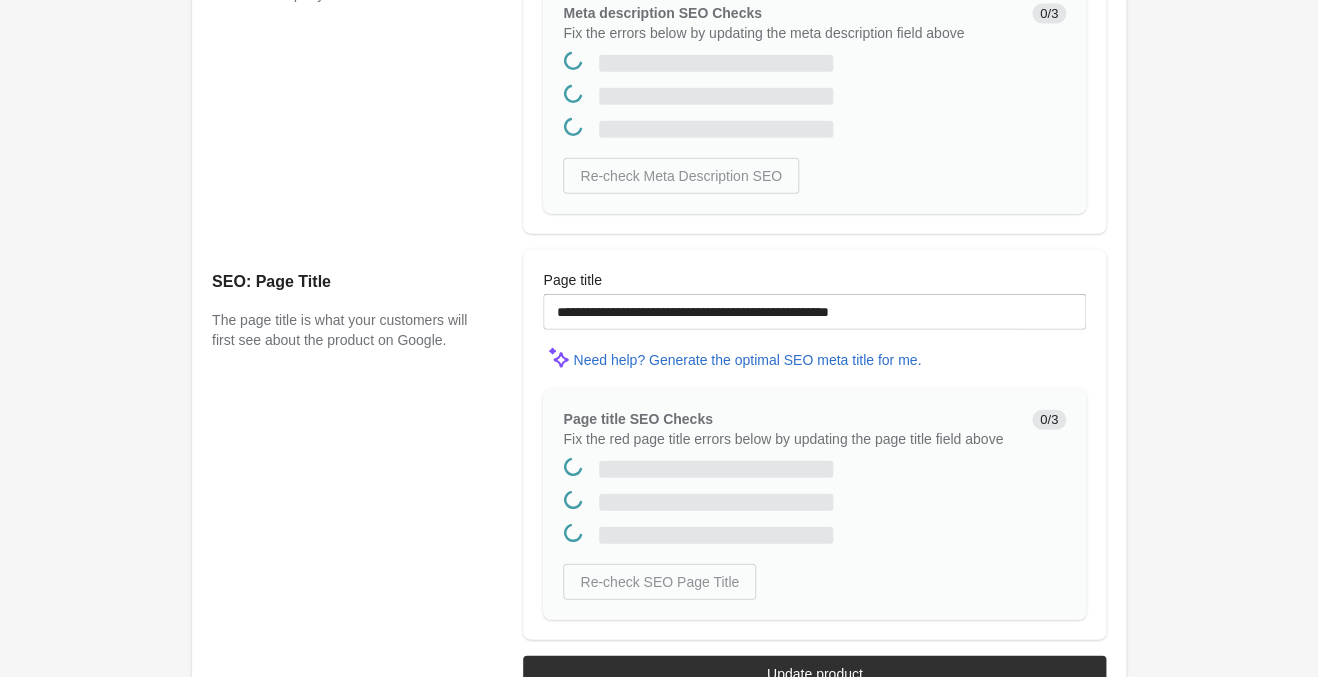 scroll, scrollTop: 0, scrollLeft: 0, axis: both 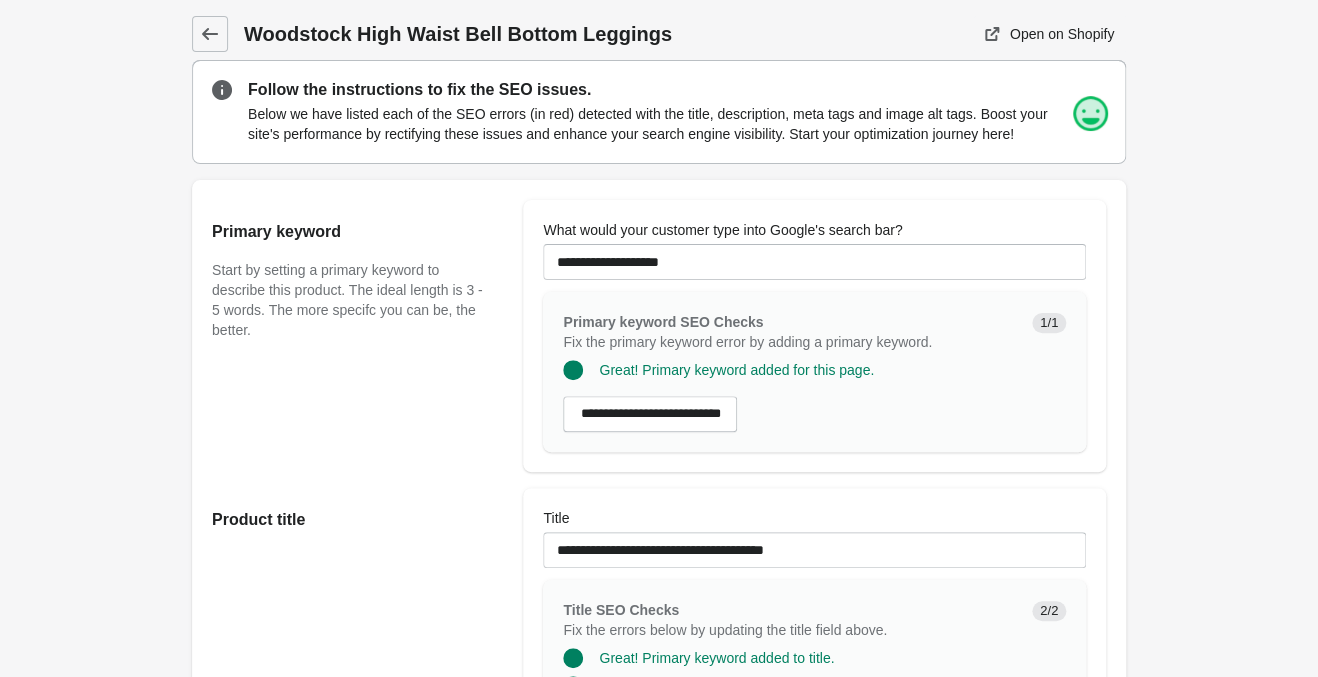click at bounding box center (210, 34) 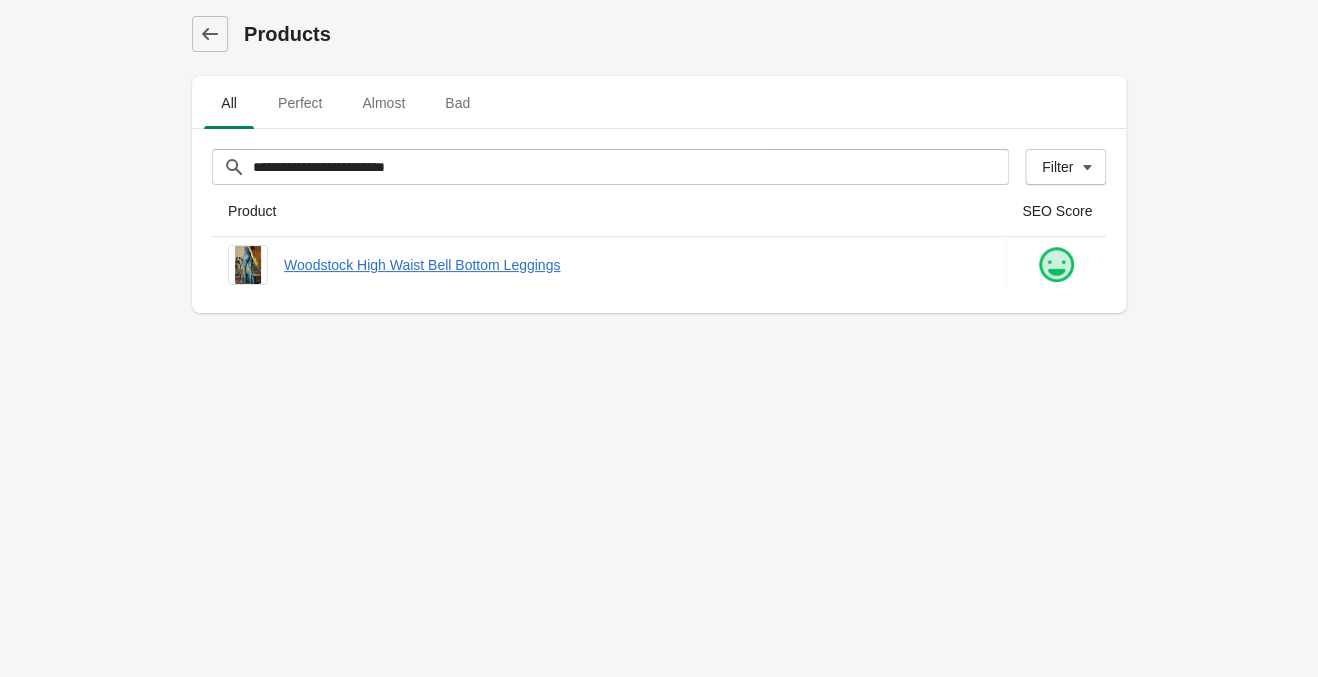 click on "**********" at bounding box center [659, 338] 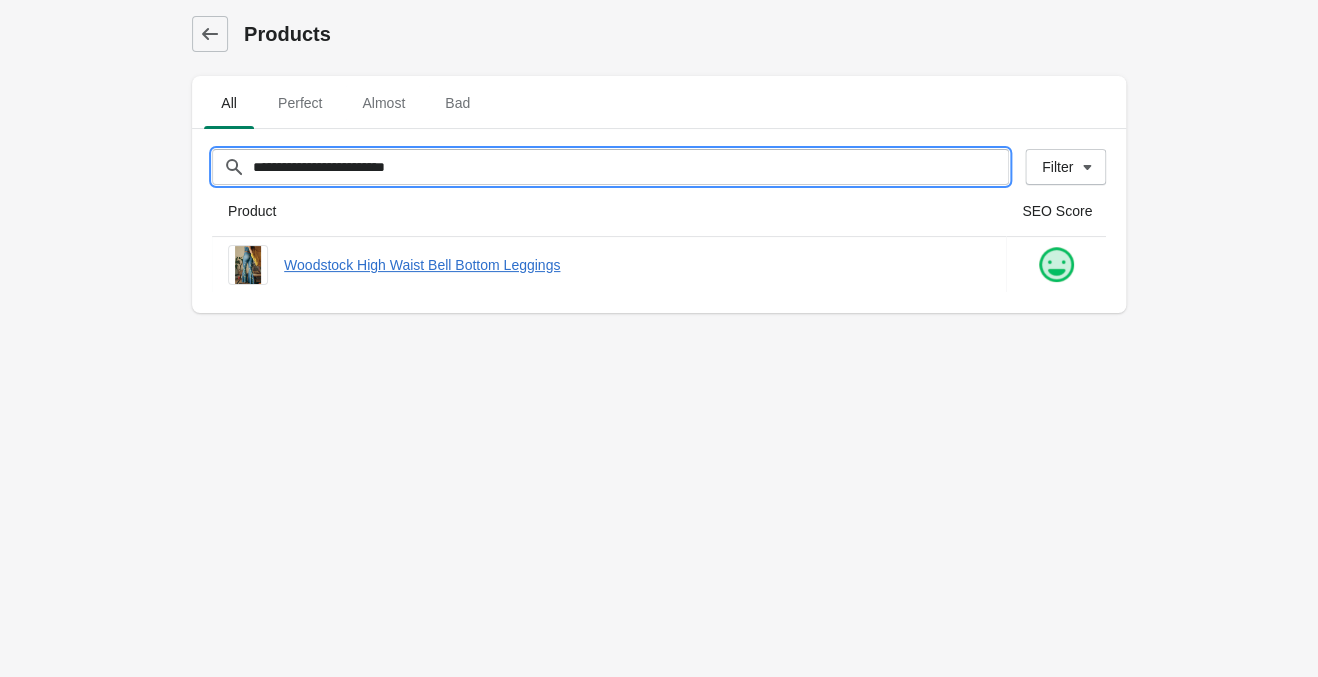 drag, startPoint x: 479, startPoint y: 183, endPoint x: -51, endPoint y: 156, distance: 530.6873 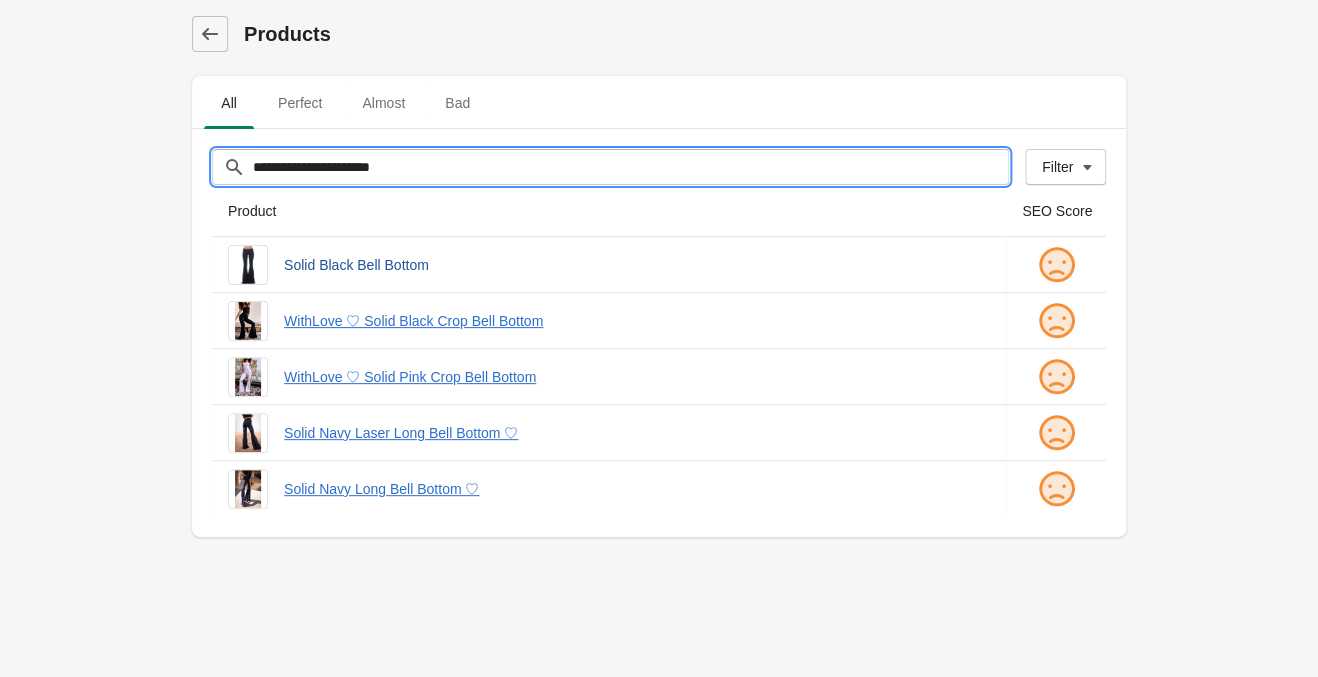 type on "**********" 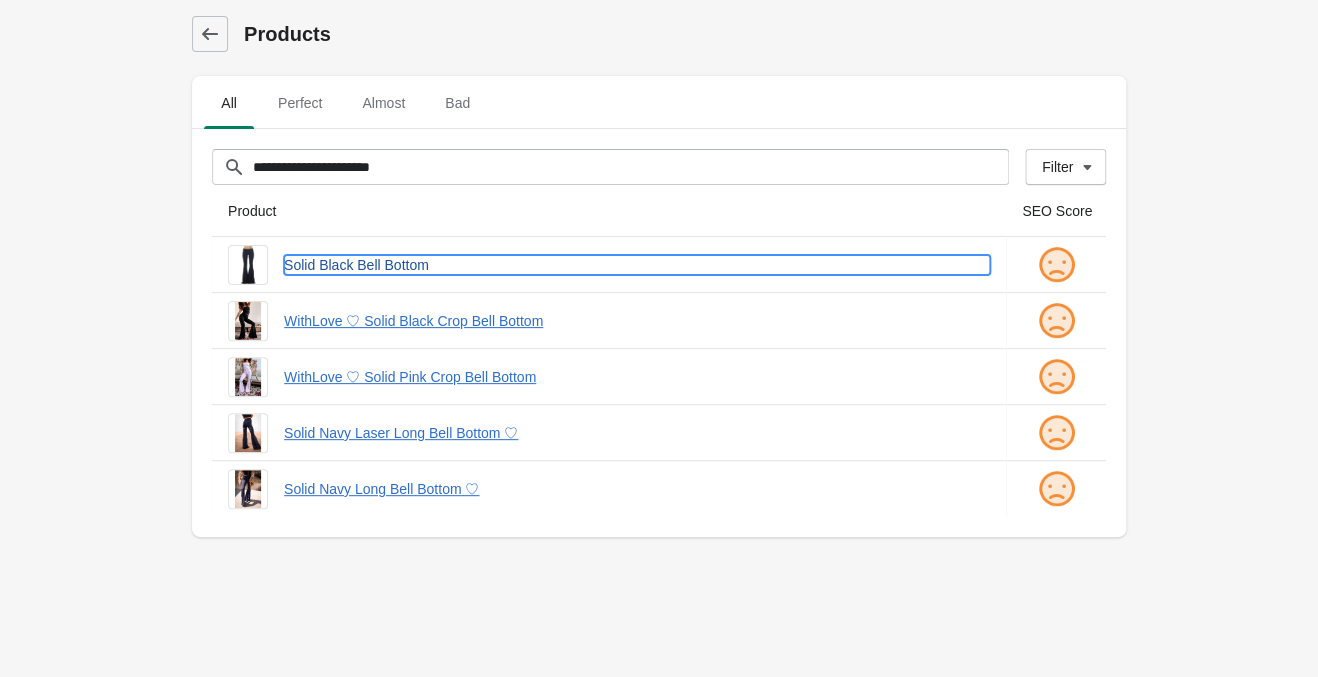 click on "Solid Black Bell Bottom" at bounding box center (637, 265) 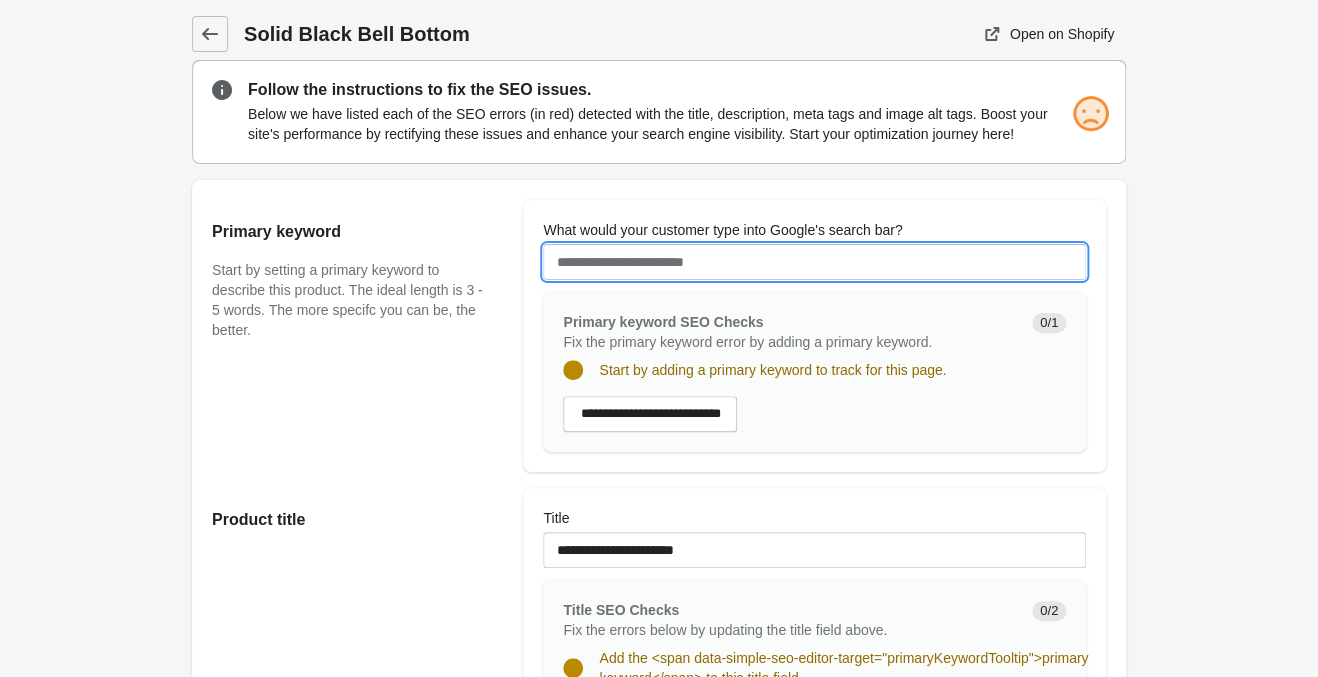 click on "What would your customer type into Google's search bar?" at bounding box center (814, 262) 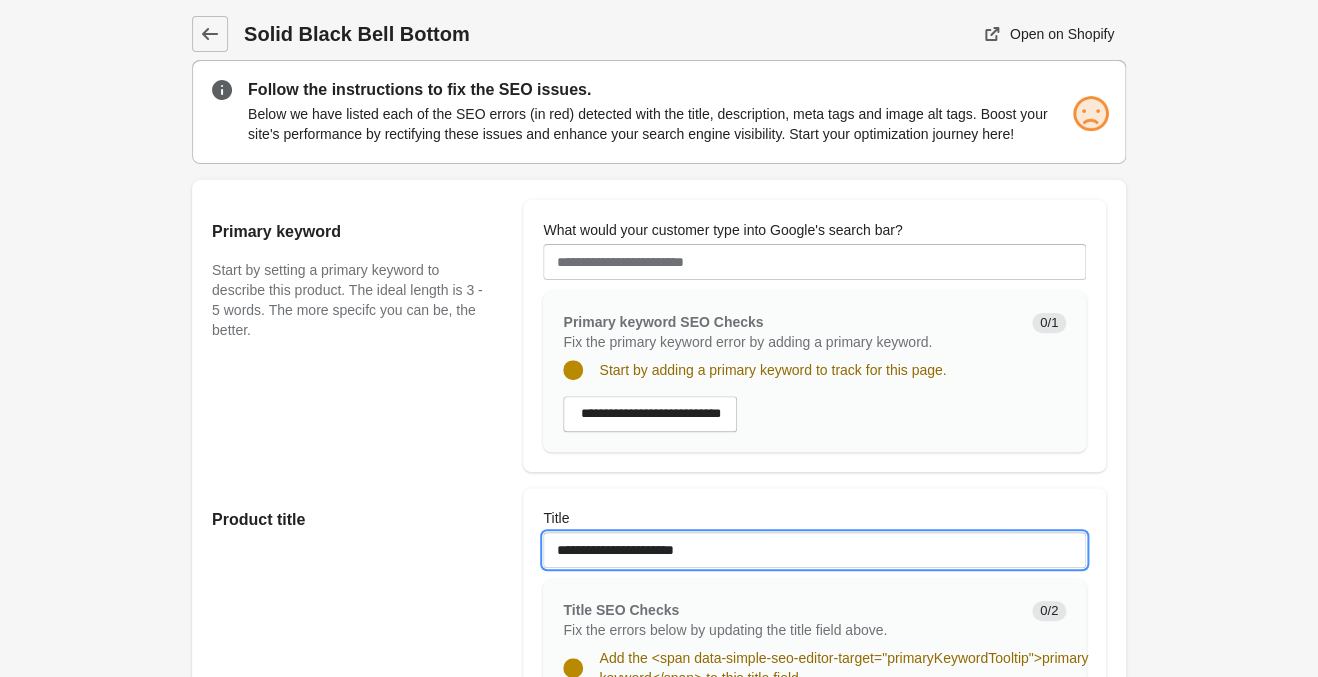 click on "**********" at bounding box center (814, 550) 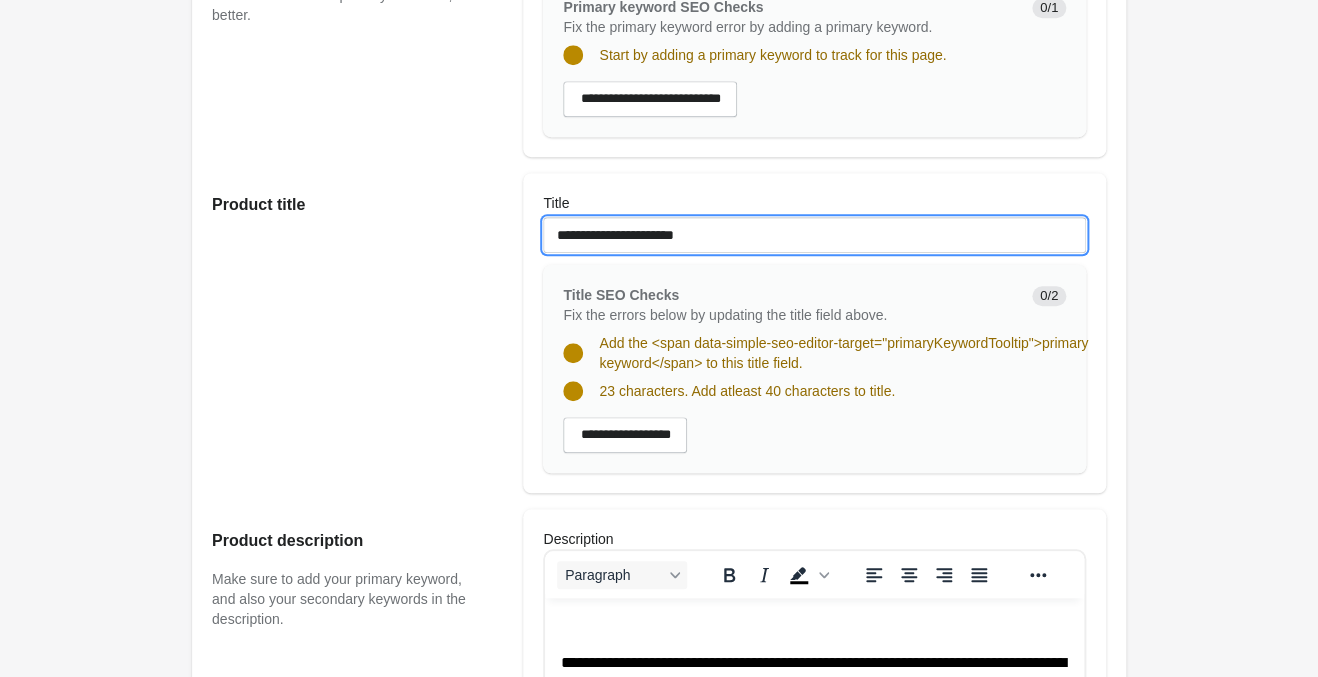 scroll, scrollTop: 630, scrollLeft: 0, axis: vertical 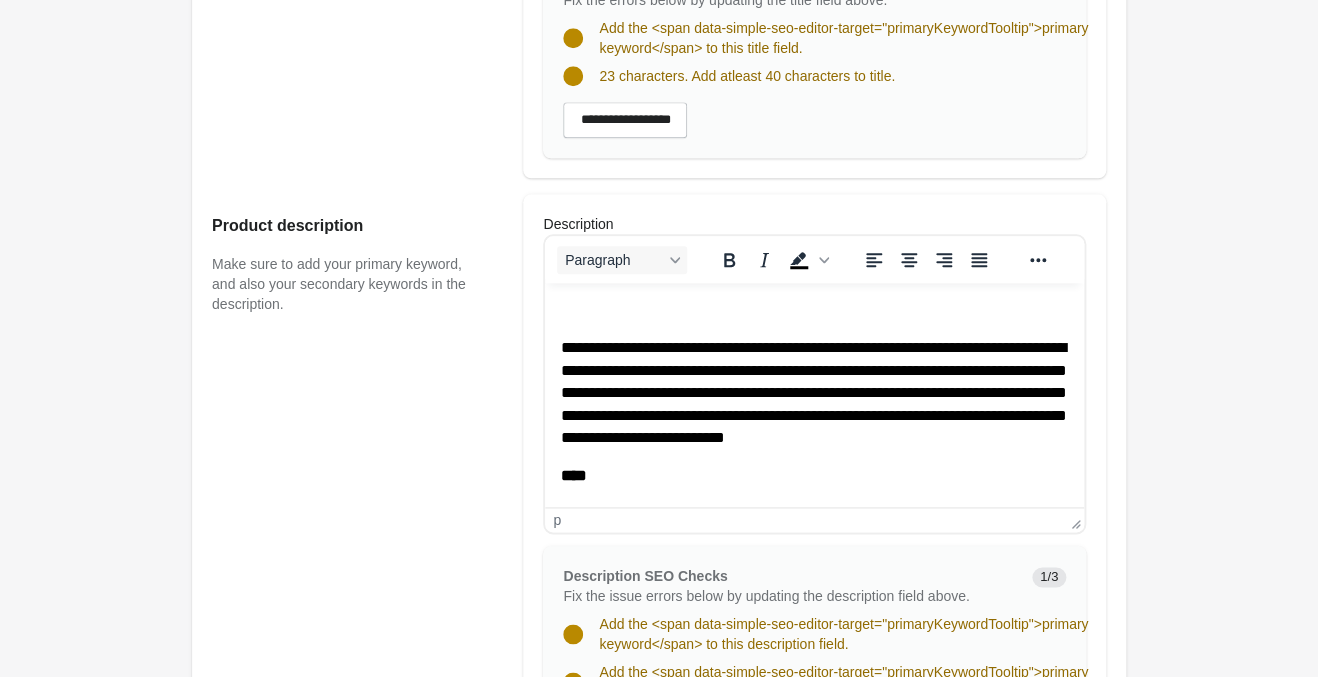 click on "**********" at bounding box center (814, 392) 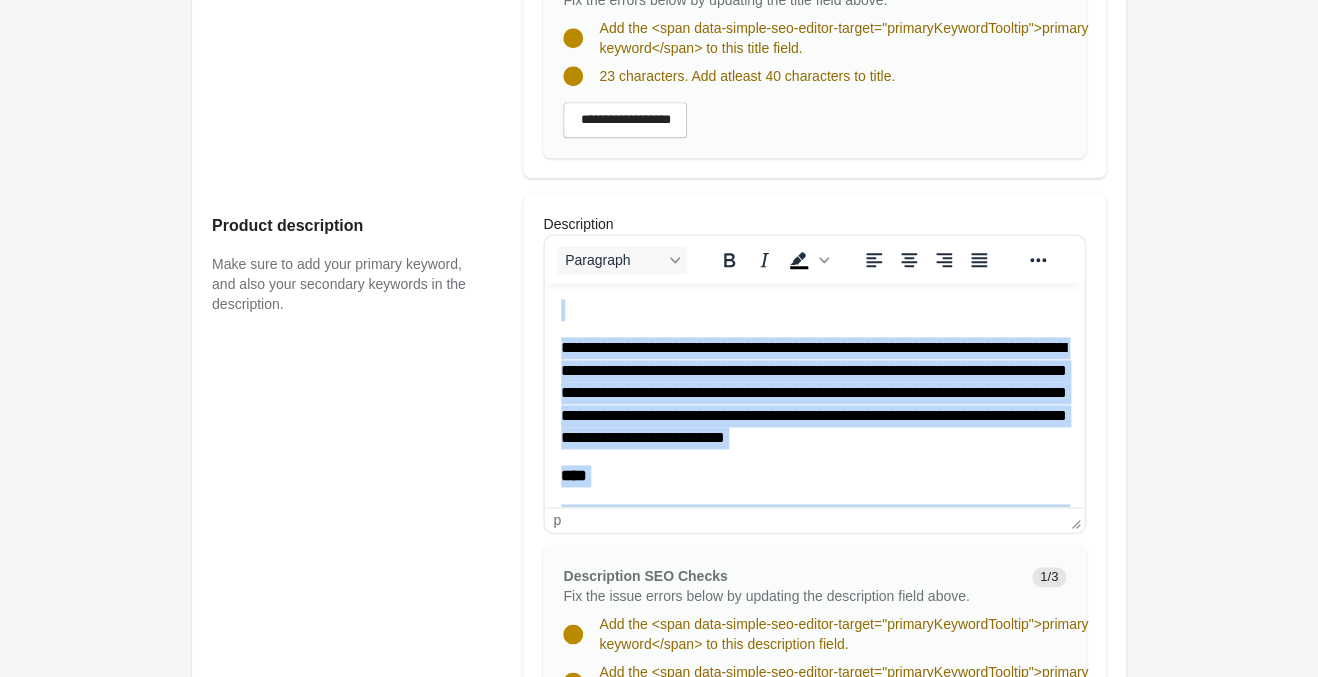 scroll, scrollTop: 945, scrollLeft: 0, axis: vertical 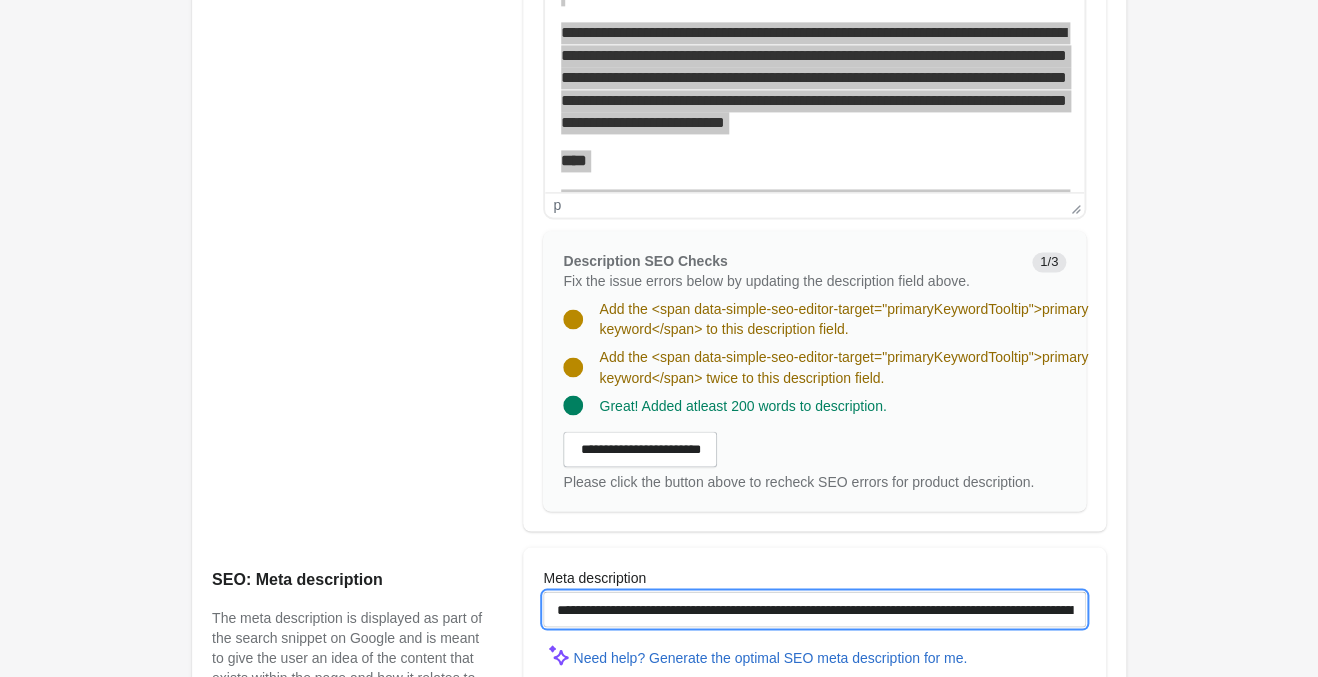 click on "**********" at bounding box center [814, 609] 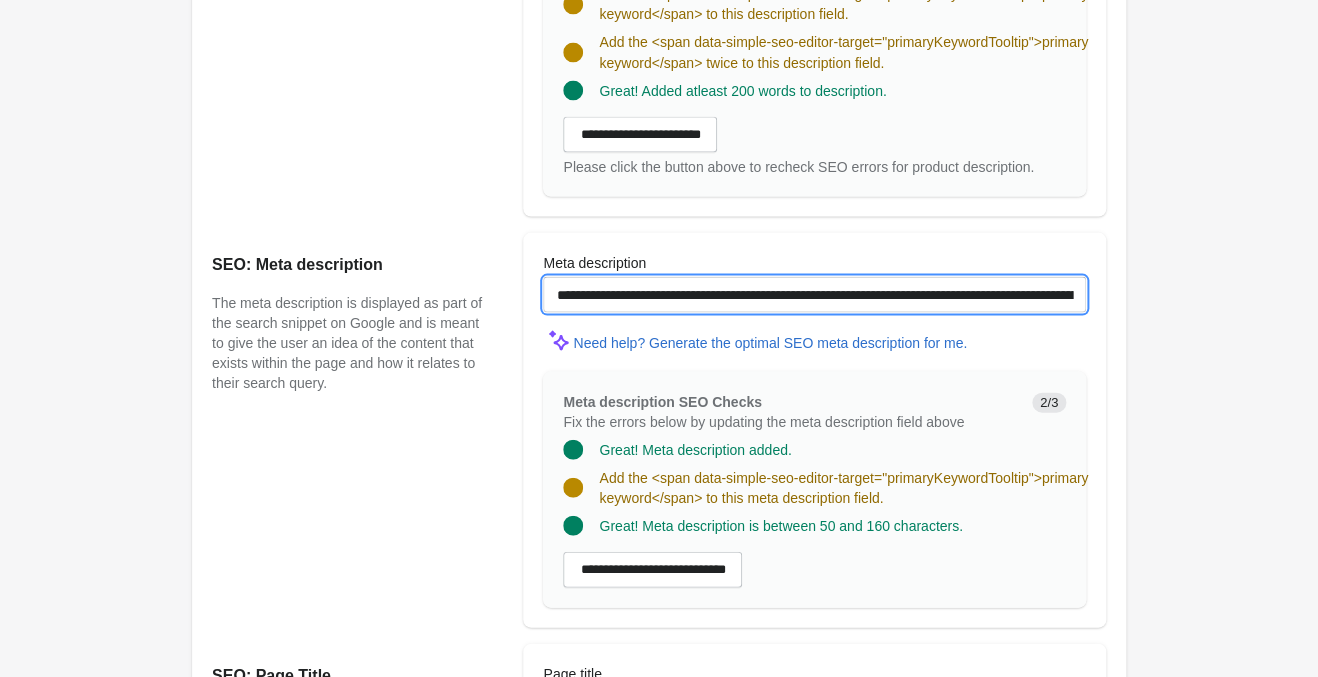 scroll, scrollTop: 1470, scrollLeft: 0, axis: vertical 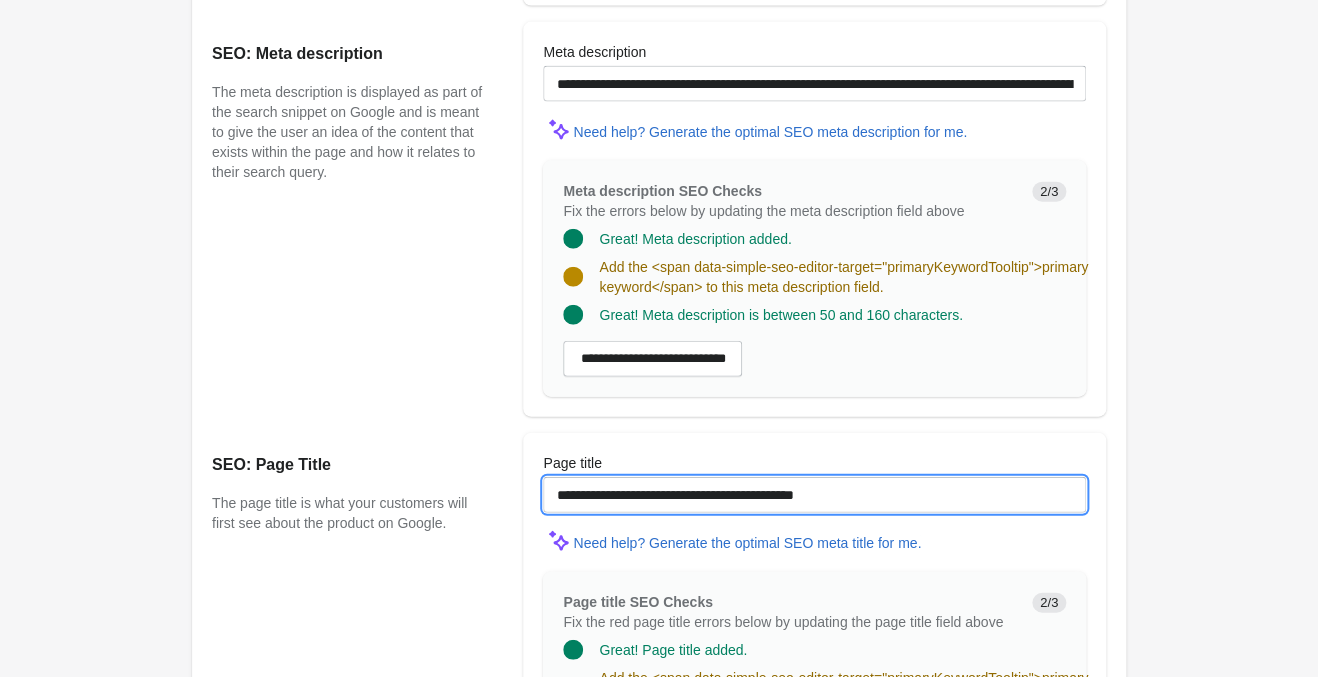 click on "**********" at bounding box center (814, 495) 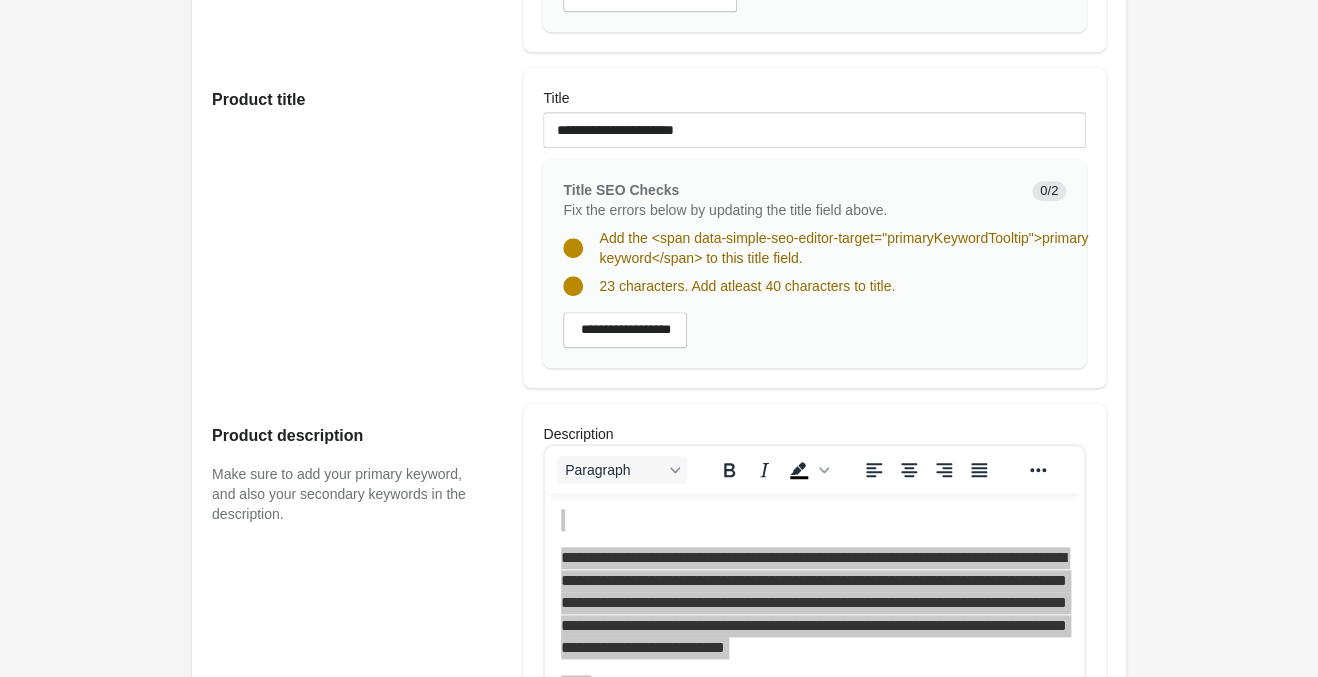 scroll, scrollTop: 0, scrollLeft: 0, axis: both 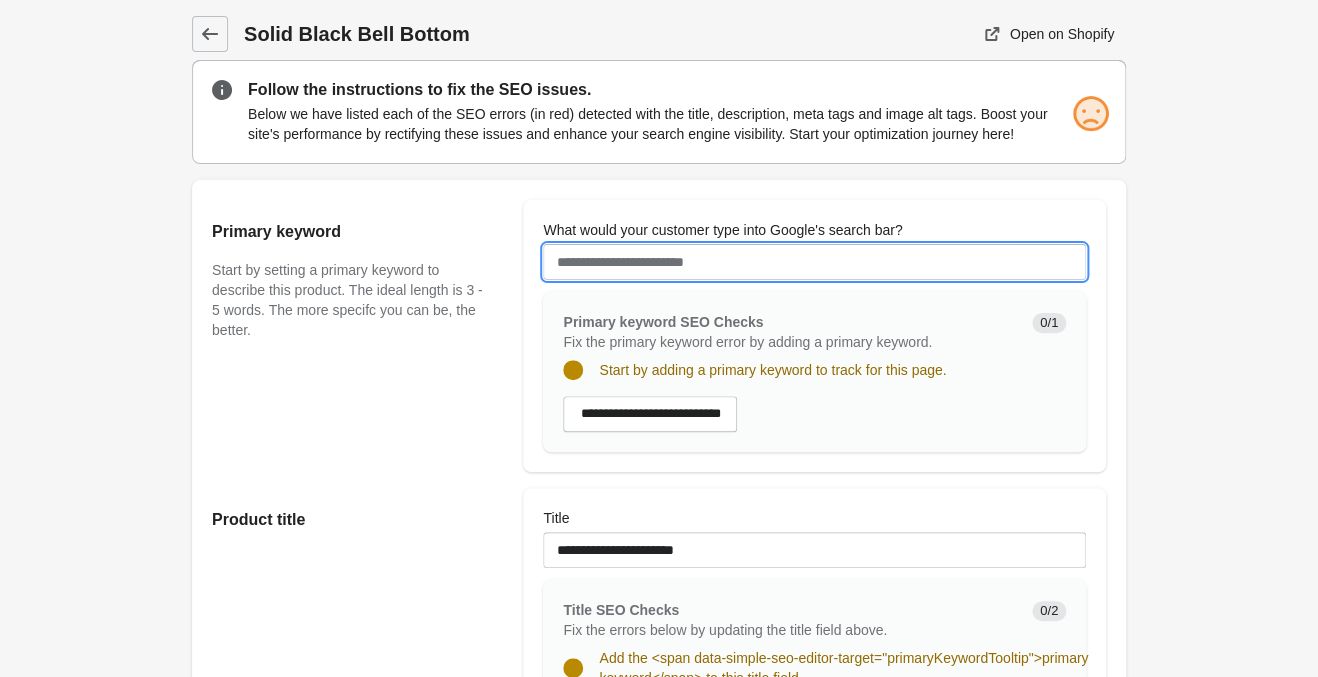 click on "What would your customer type into Google's search bar?" at bounding box center [814, 262] 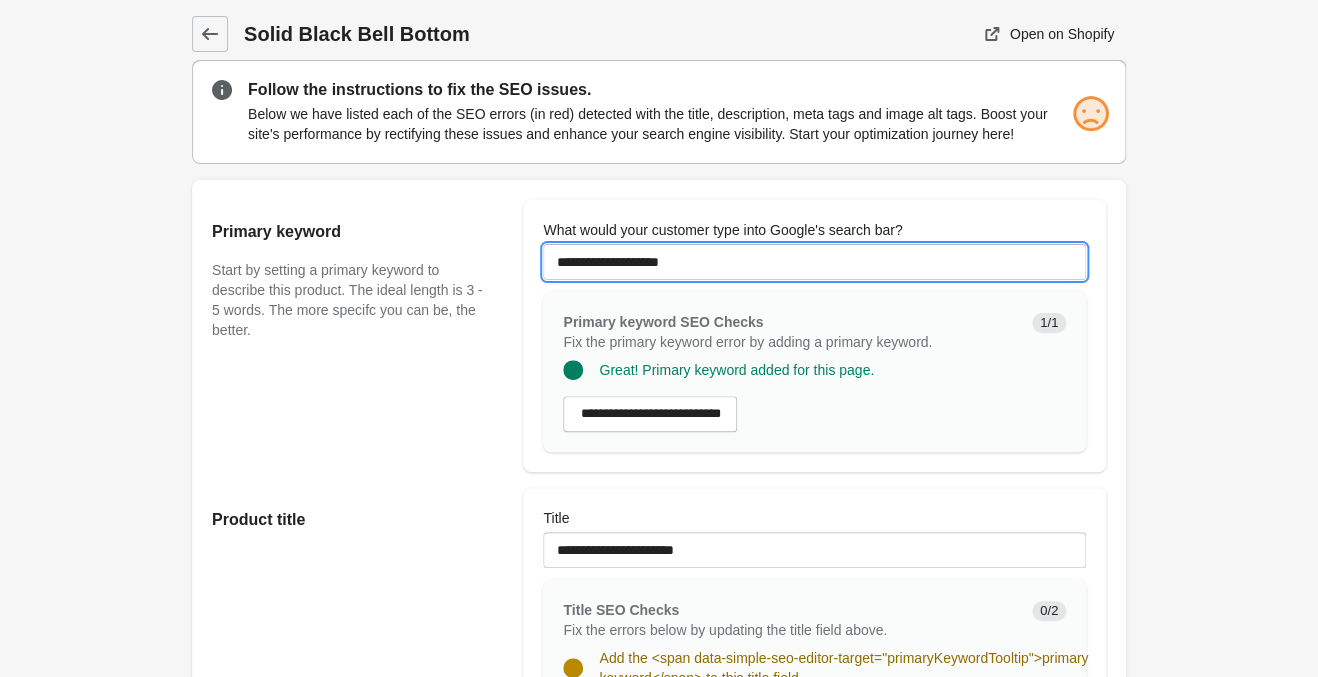 type on "**********" 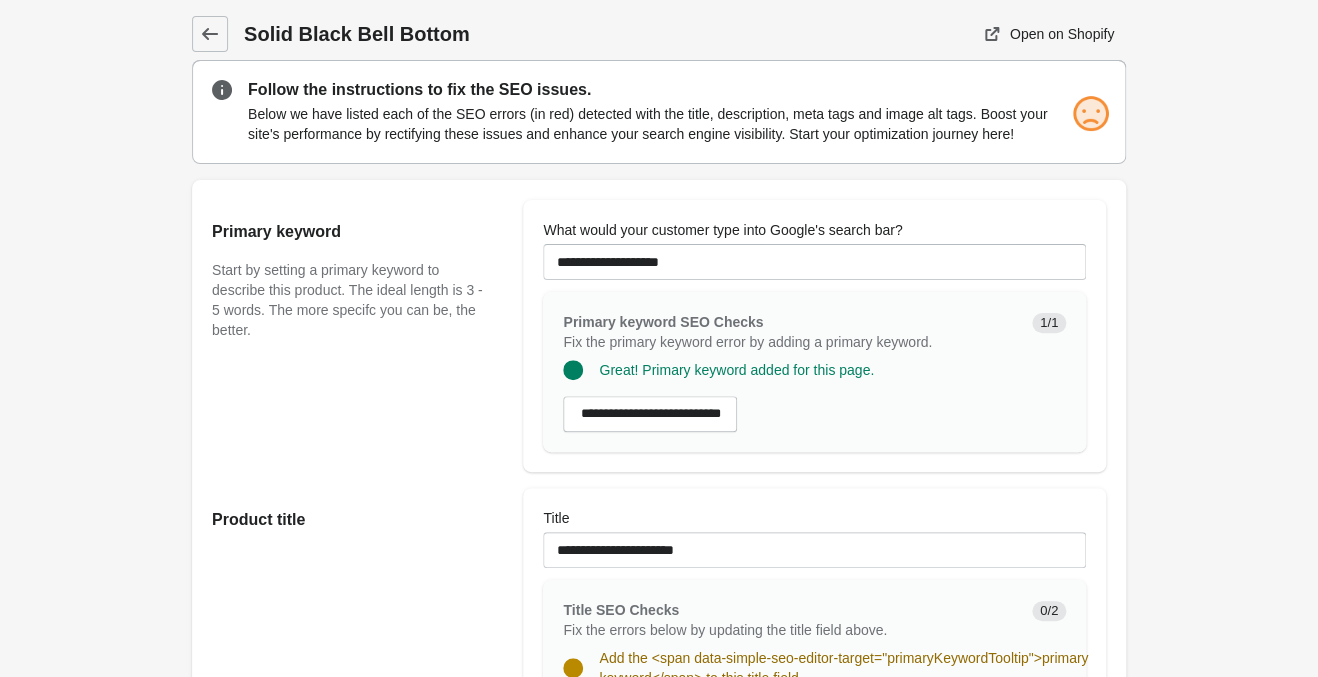 click on "Solid Black Bell Bottom
Open on Shopify
Open on Shopify" at bounding box center (659, 1191) 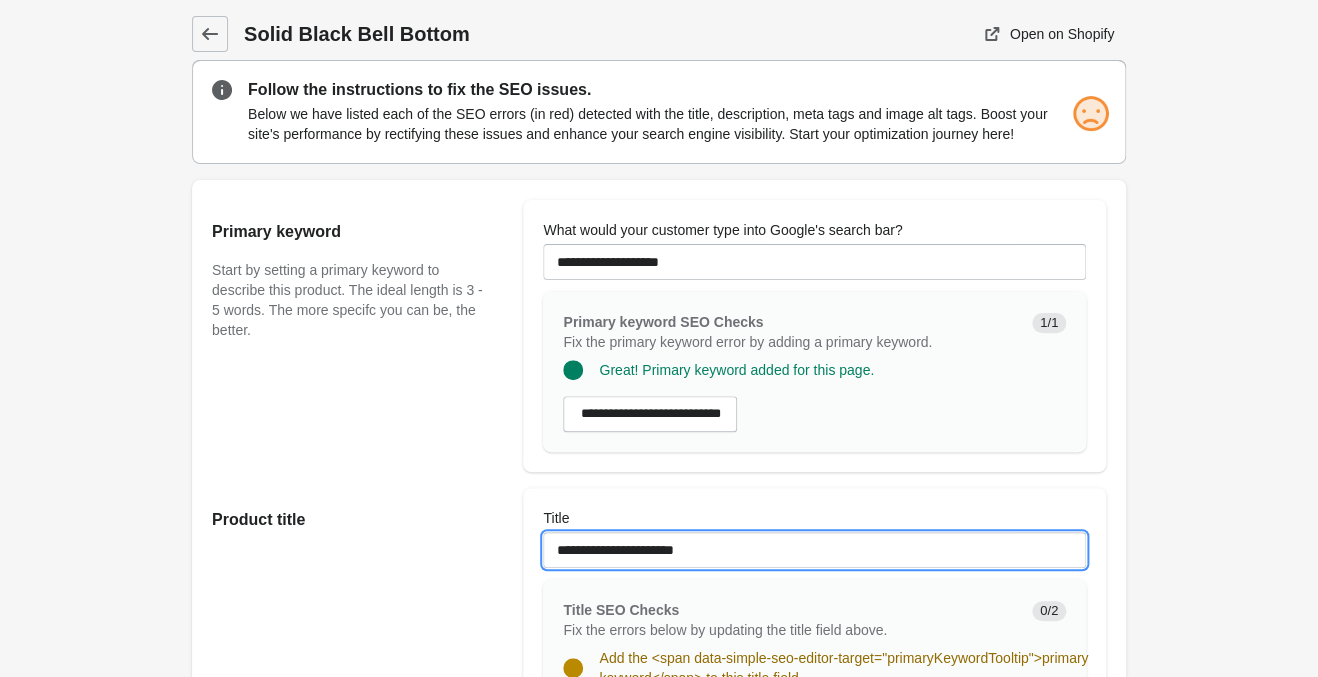 click on "**********" at bounding box center (814, 550) 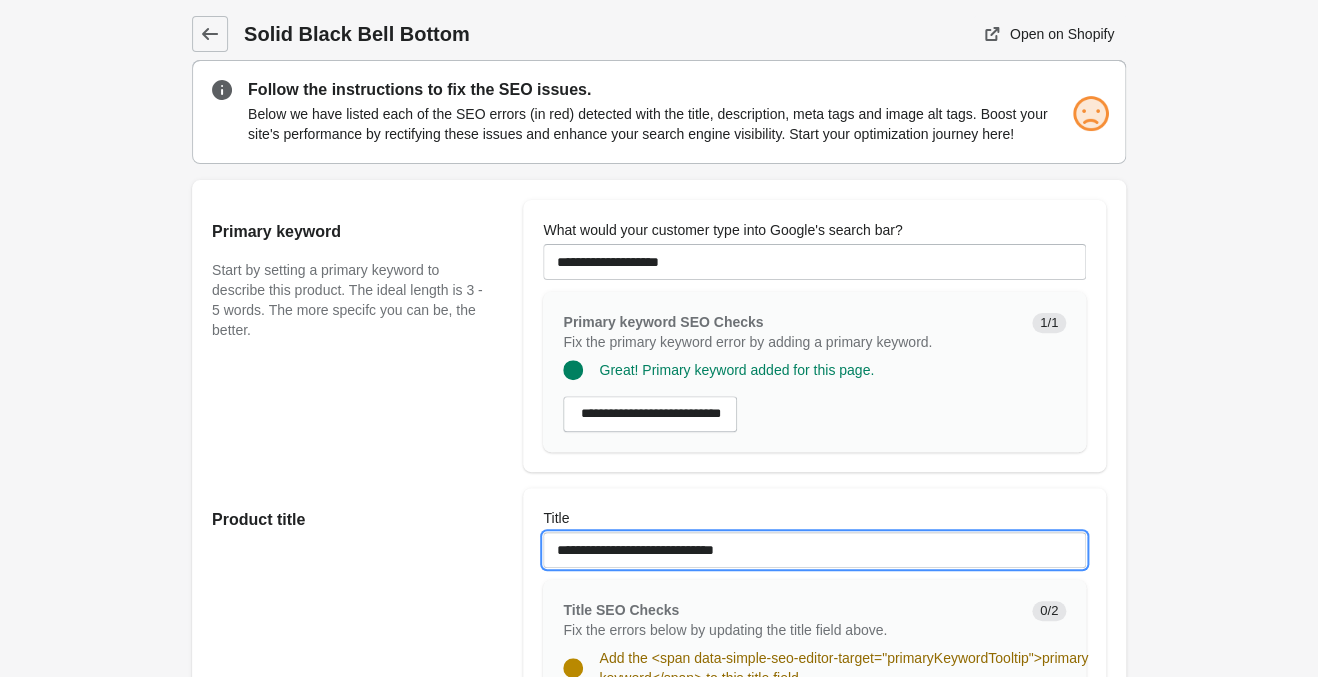 click on "**********" at bounding box center [814, 550] 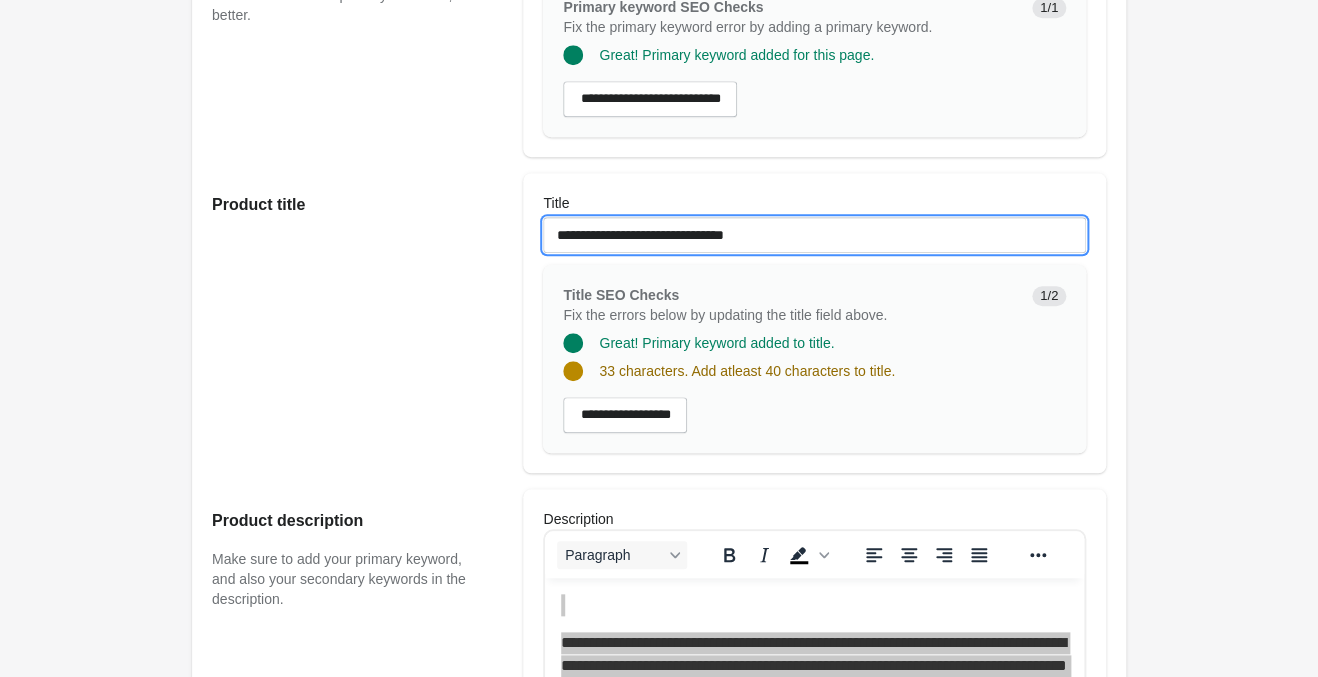 scroll, scrollTop: 0, scrollLeft: 0, axis: both 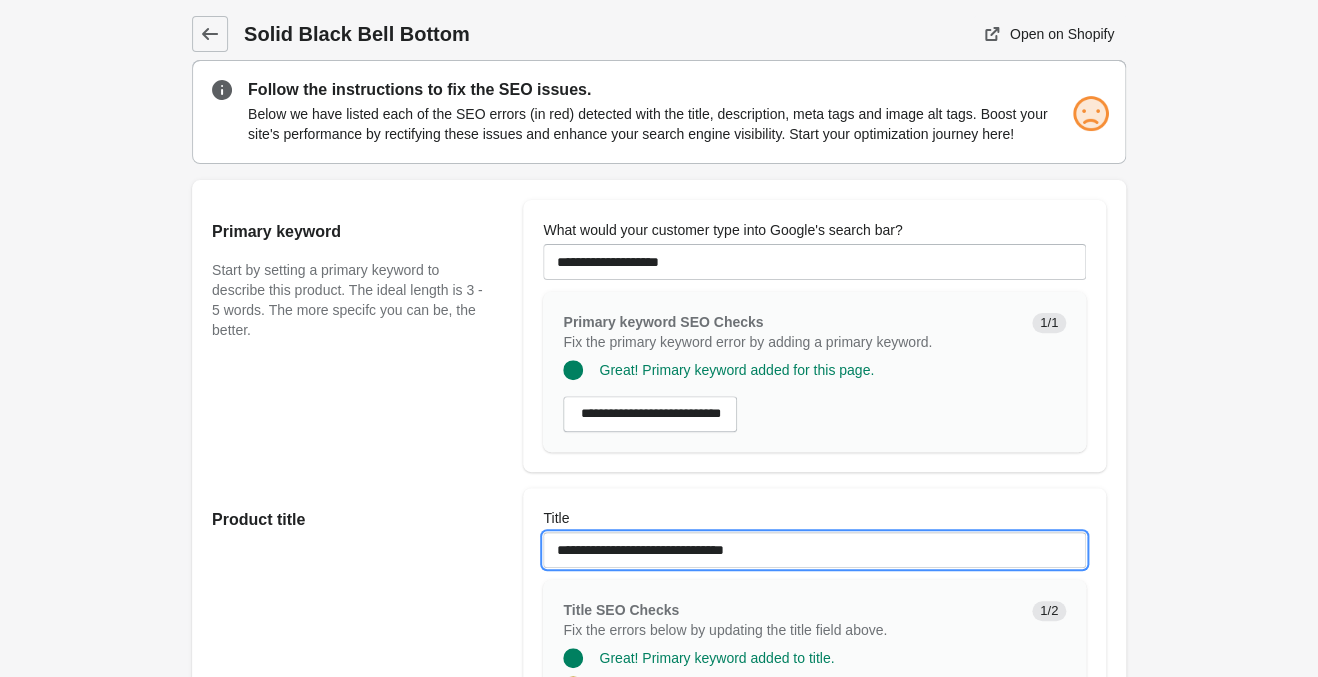click on "**********" at bounding box center [814, 550] 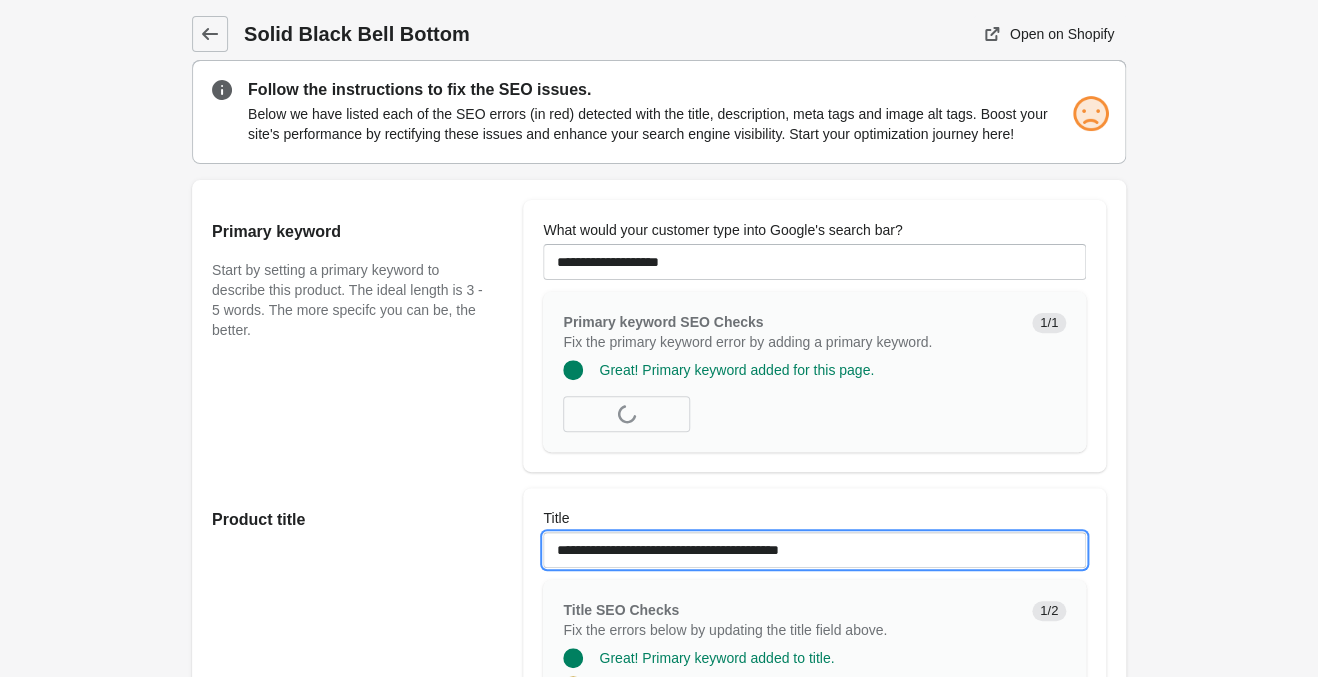 type on "**********" 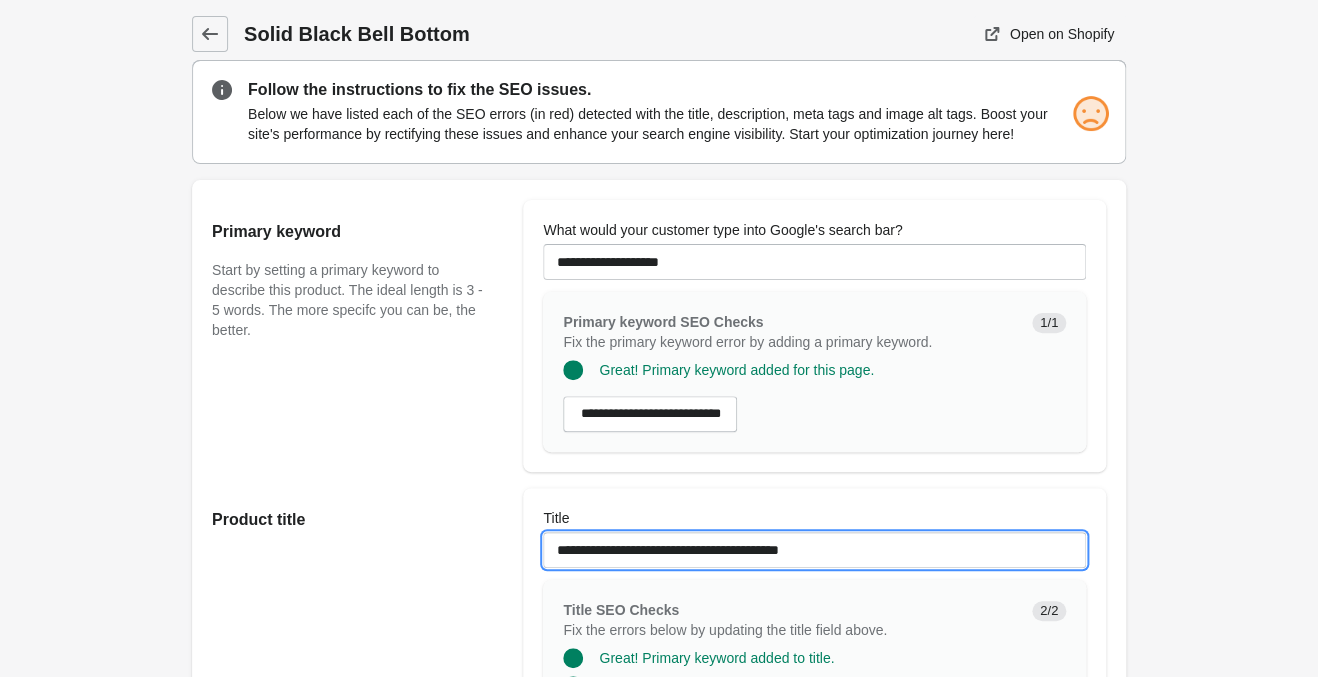 scroll, scrollTop: 315, scrollLeft: 0, axis: vertical 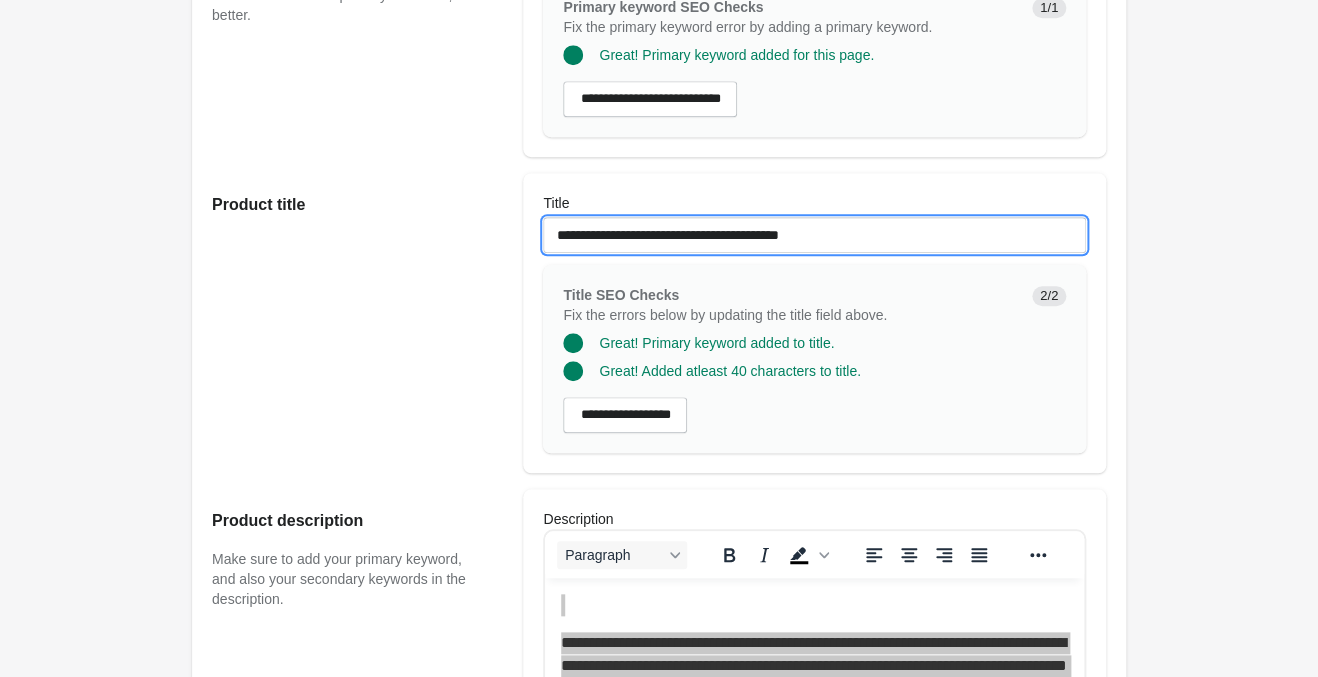 click on "**********" at bounding box center [814, 235] 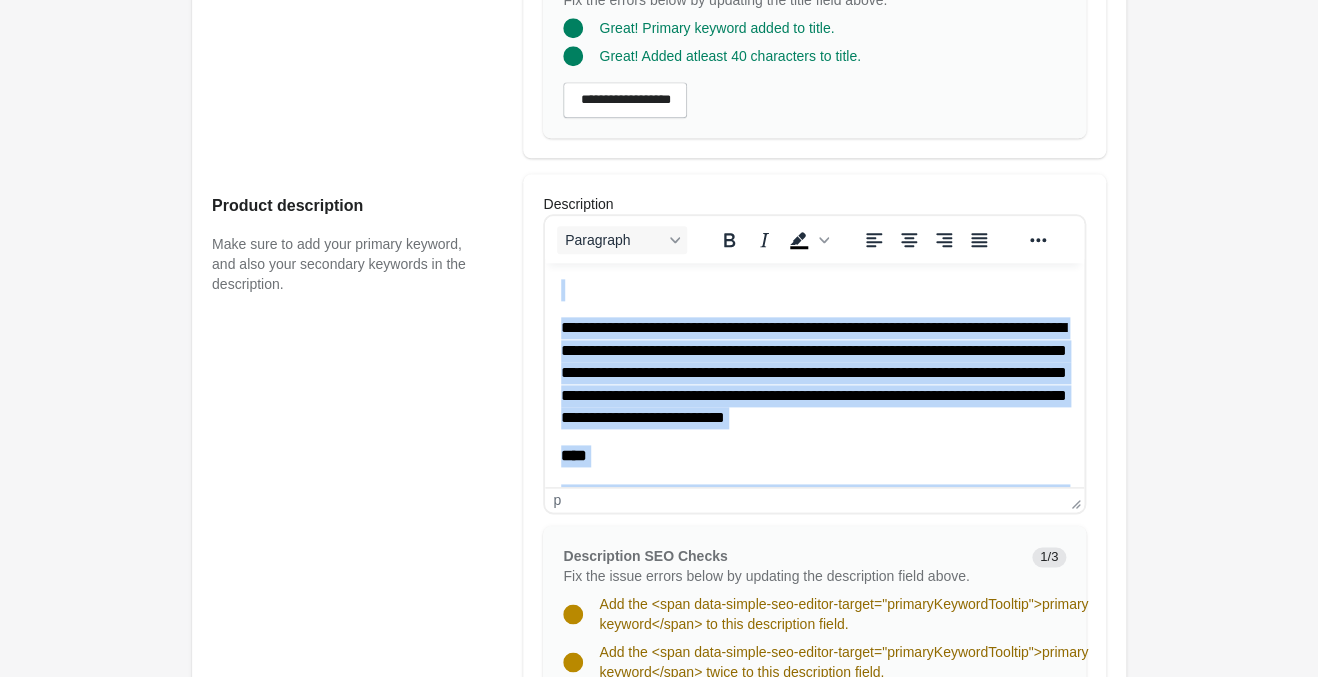 click on "**********" at bounding box center [814, 373] 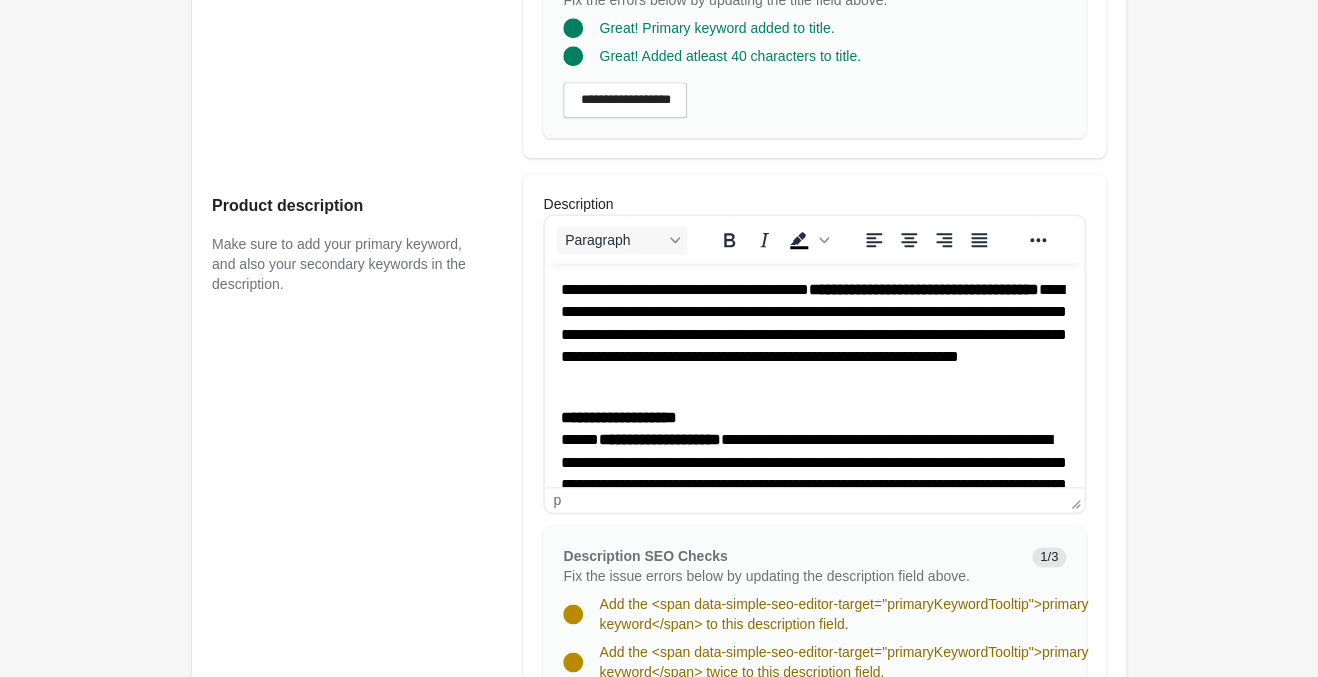 scroll, scrollTop: 430, scrollLeft: 0, axis: vertical 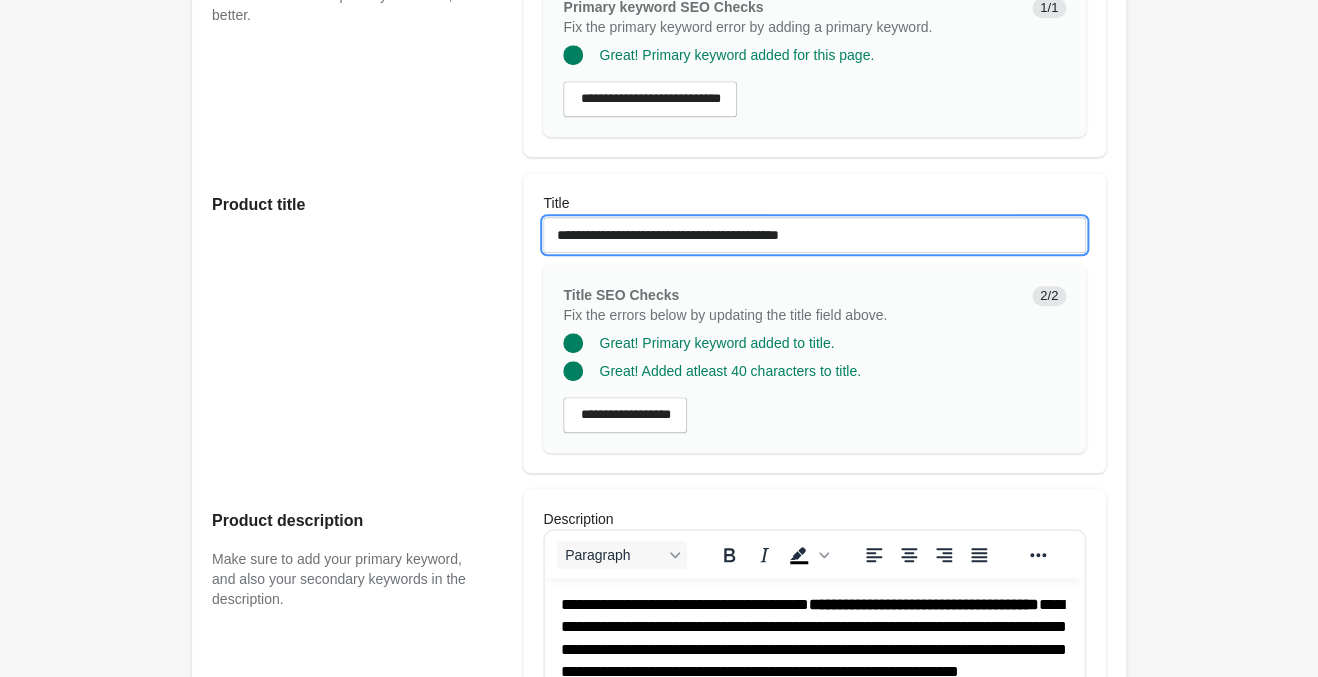 drag, startPoint x: 858, startPoint y: 238, endPoint x: 245, endPoint y: 191, distance: 614.79913 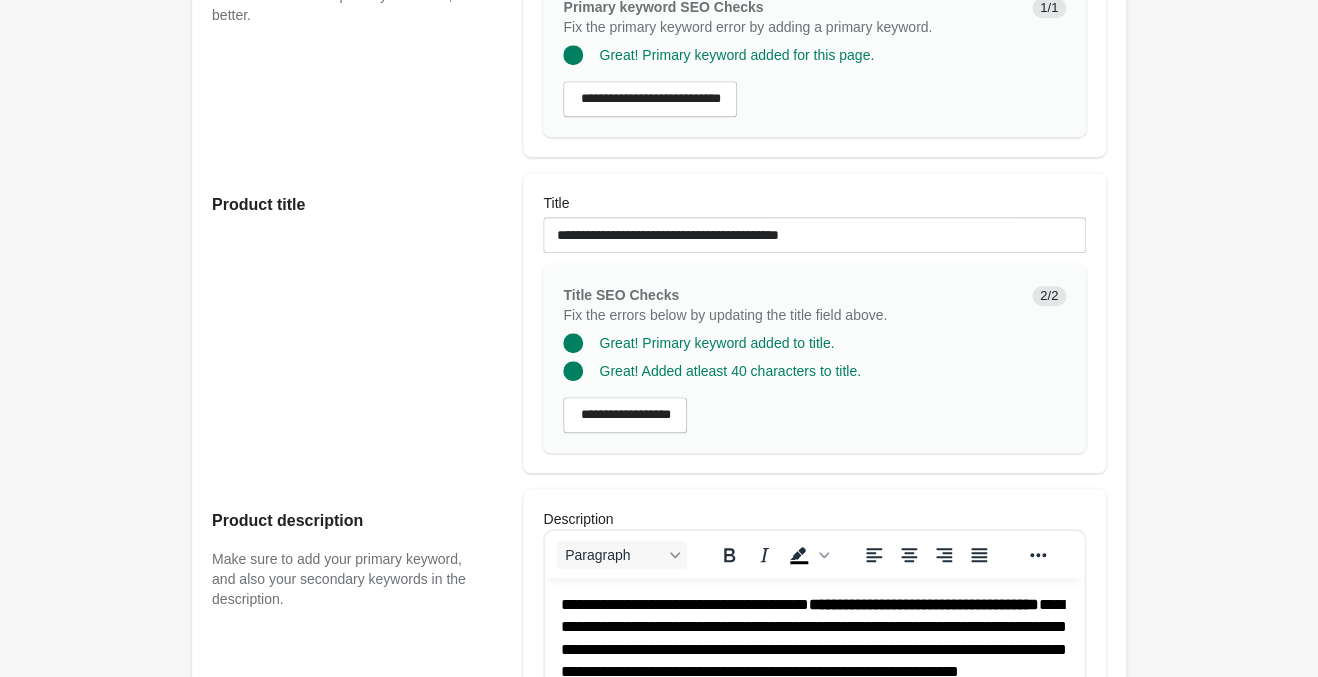 click on "Solid Black Bell Bottom
Open on Shopify
Open on Shopify" at bounding box center [659, 846] 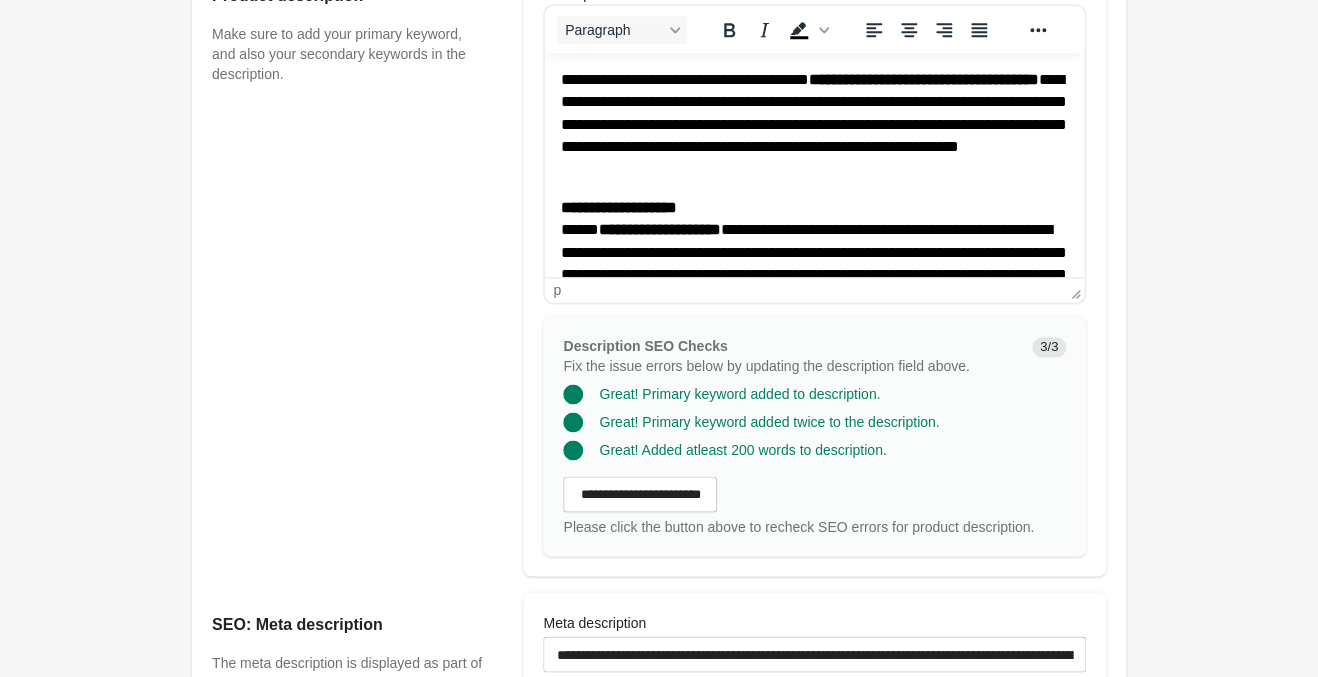 scroll, scrollTop: 1155, scrollLeft: 0, axis: vertical 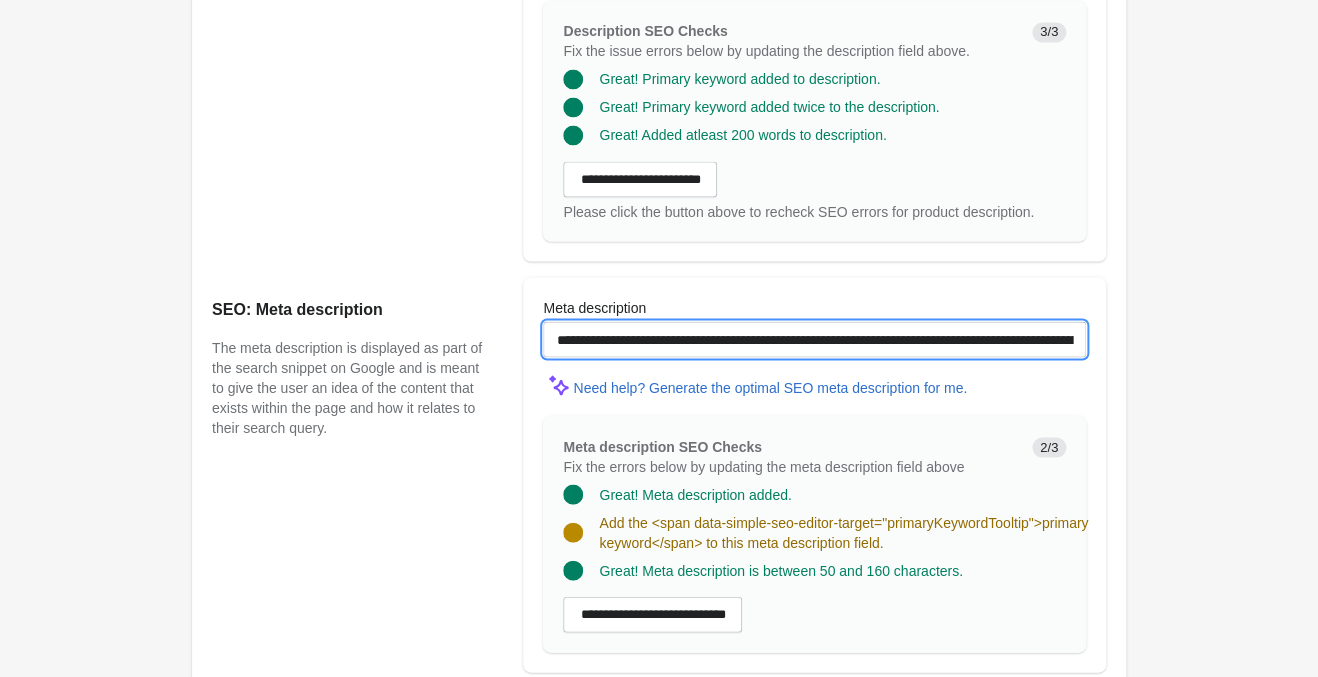 click on "**********" at bounding box center [814, 339] 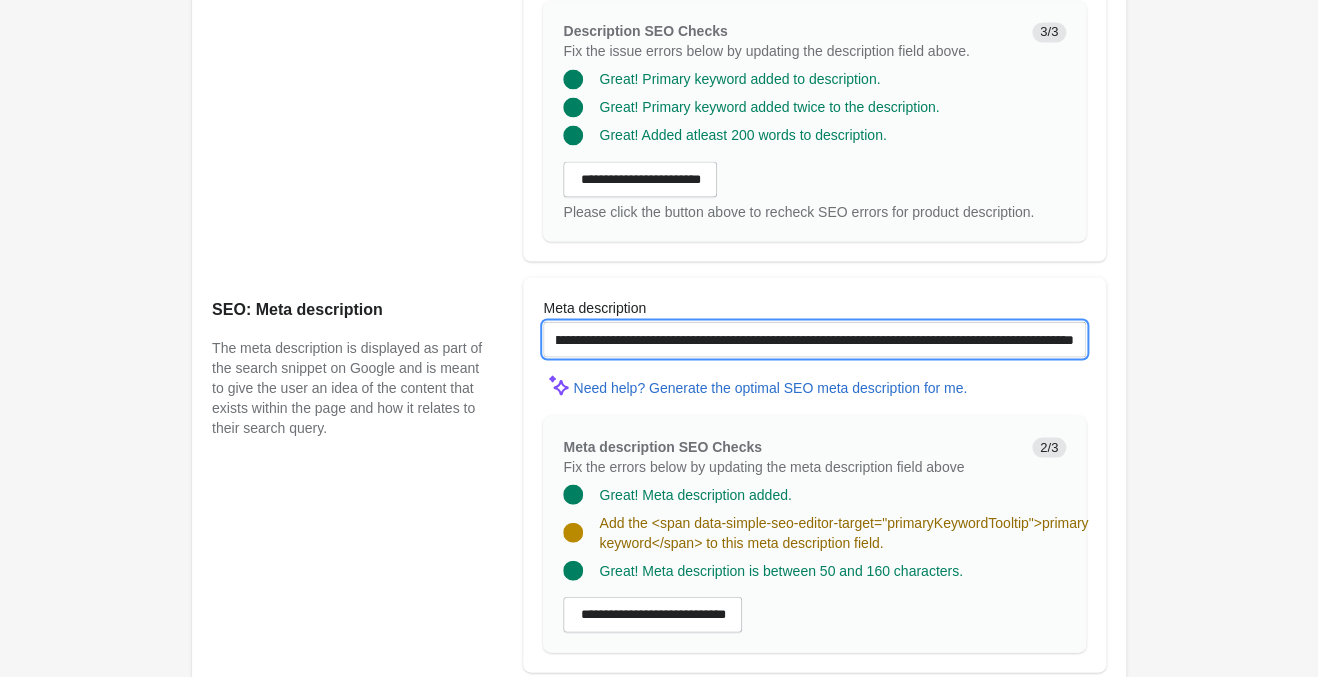 scroll, scrollTop: 0, scrollLeft: 310, axis: horizontal 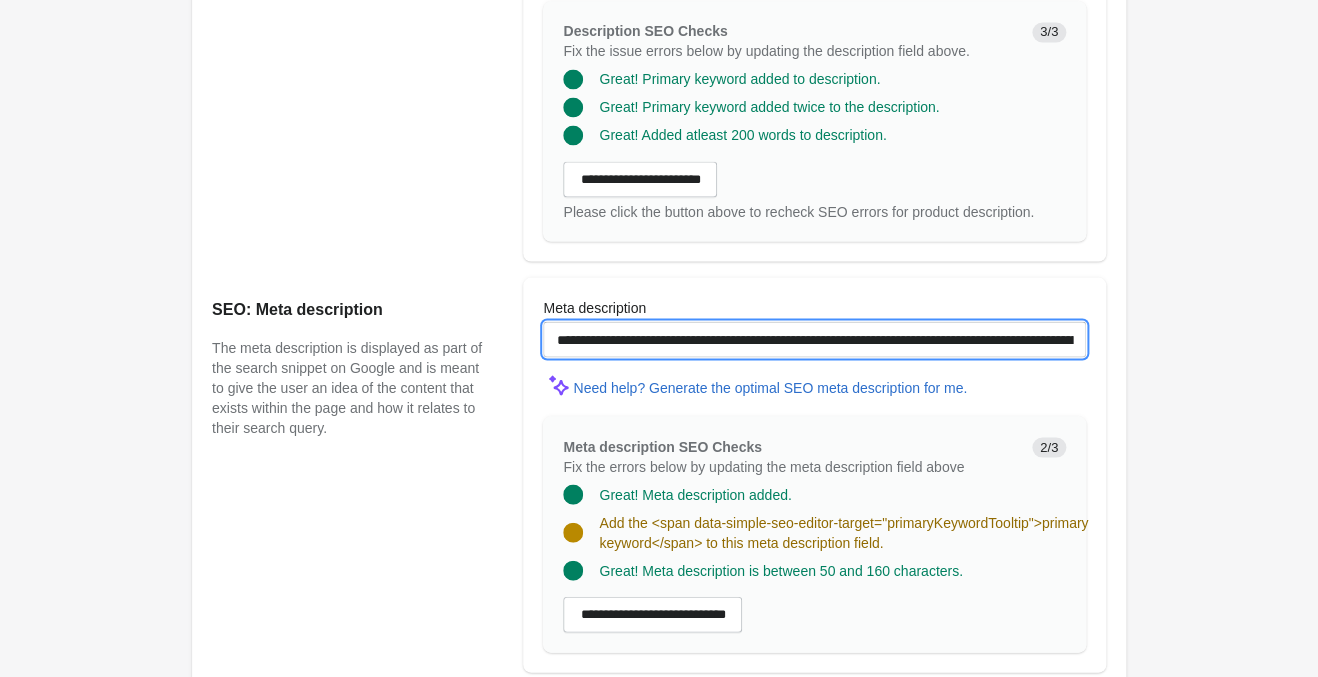 drag, startPoint x: 732, startPoint y: 341, endPoint x: 245, endPoint y: 302, distance: 488.5591 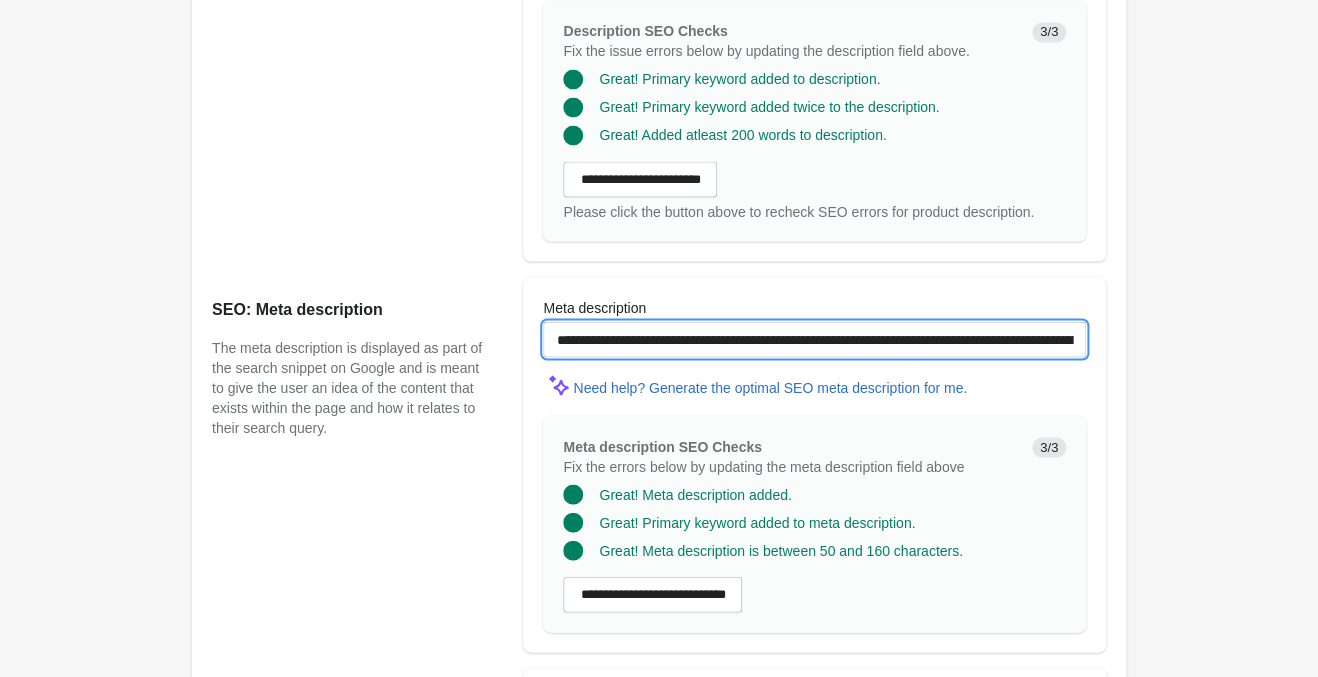 scroll, scrollTop: 1575, scrollLeft: 0, axis: vertical 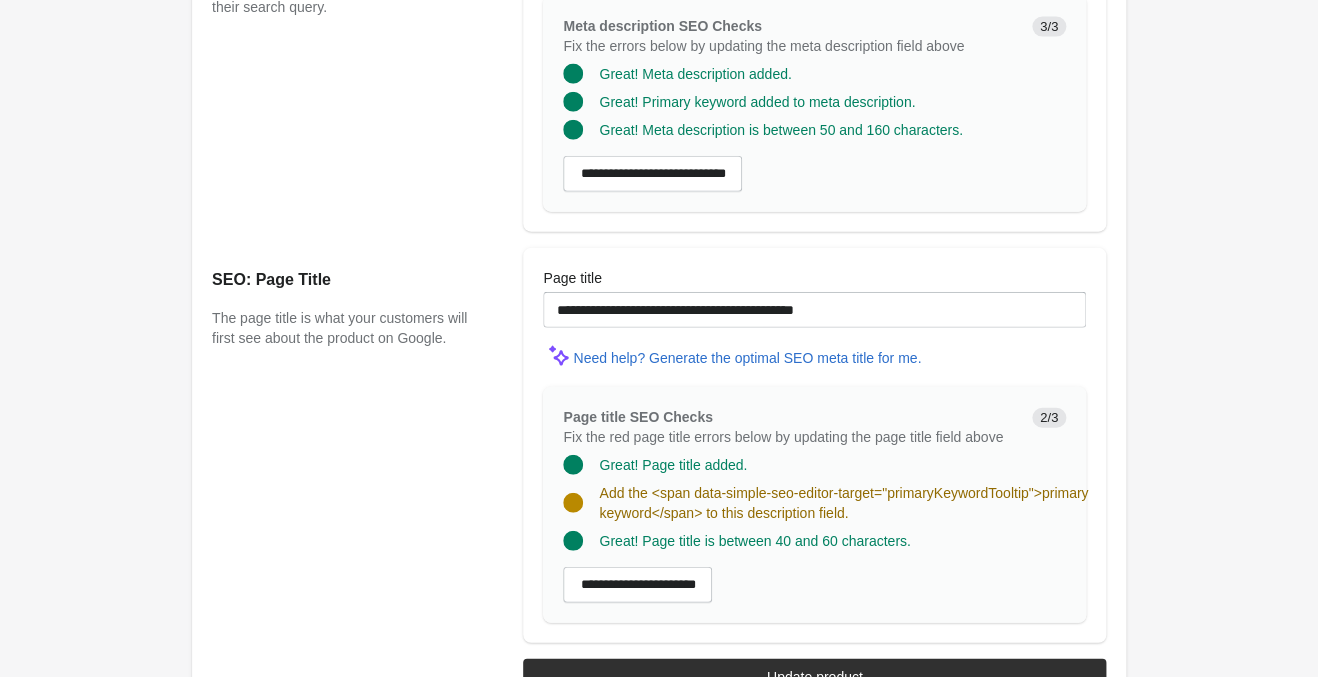 type on "**********" 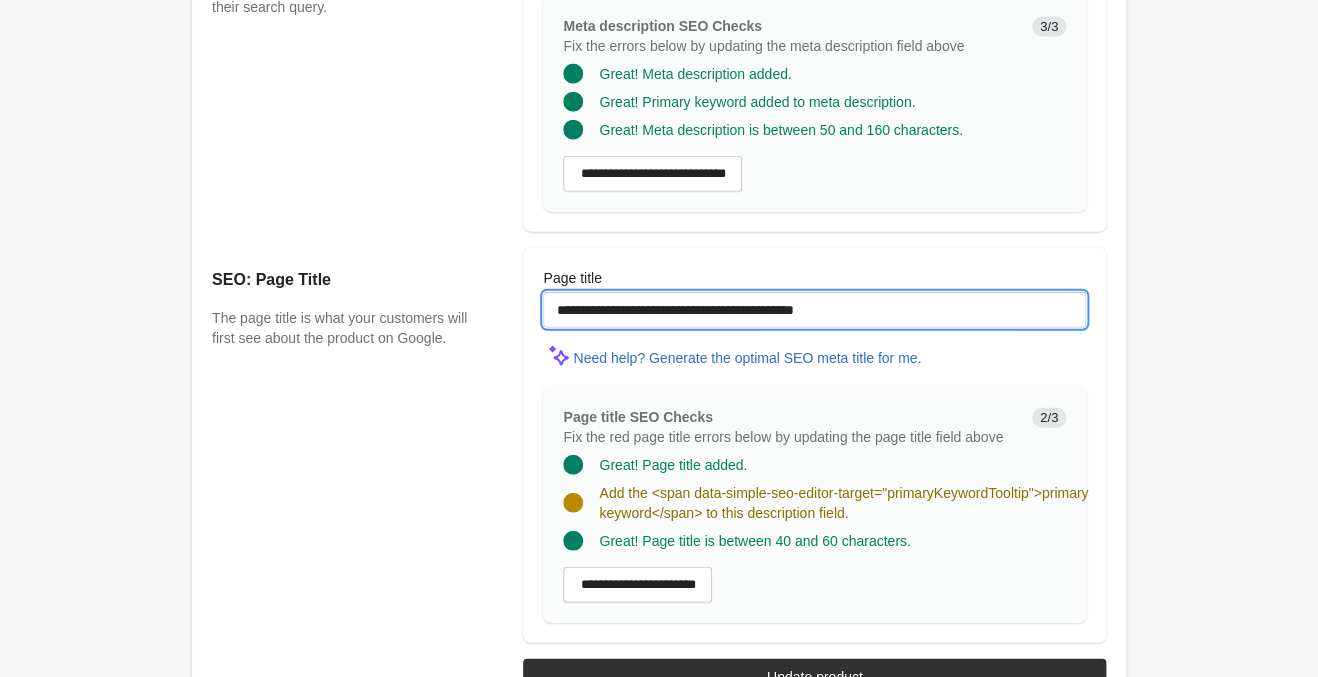 click on "**********" at bounding box center (814, 310) 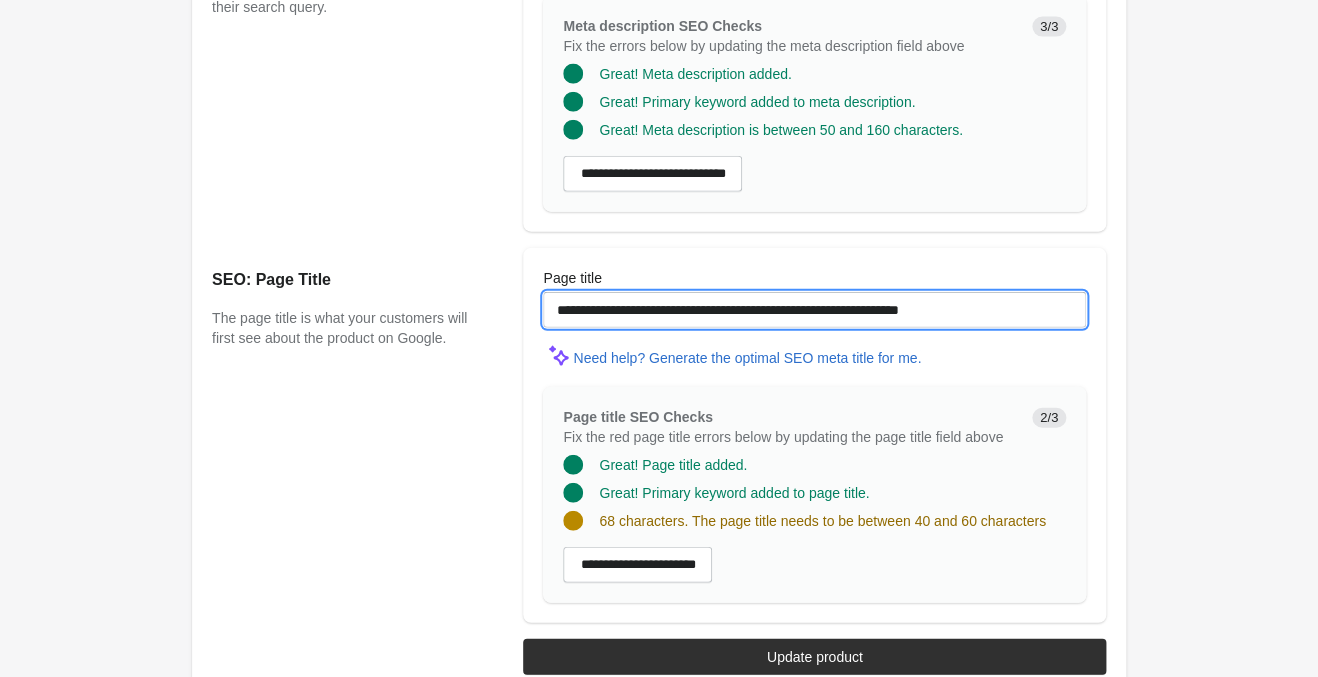 click on "**********" at bounding box center [814, 310] 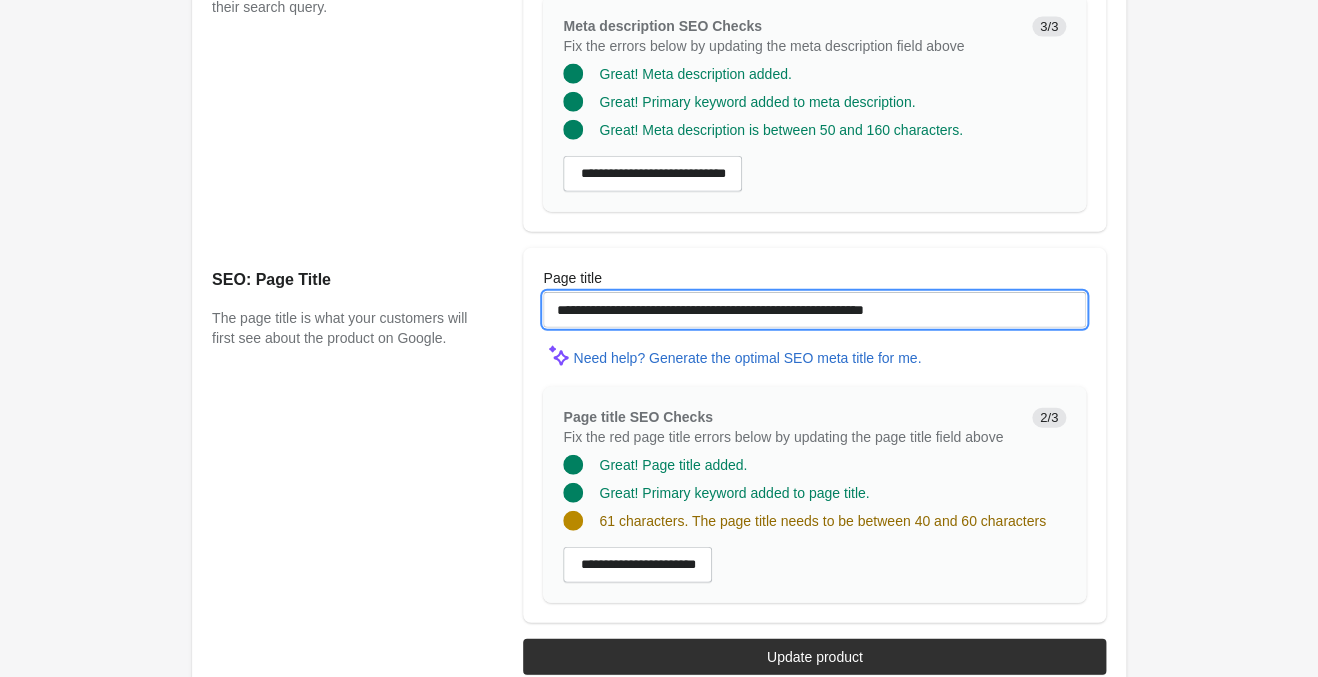 click on "**********" at bounding box center [814, 310] 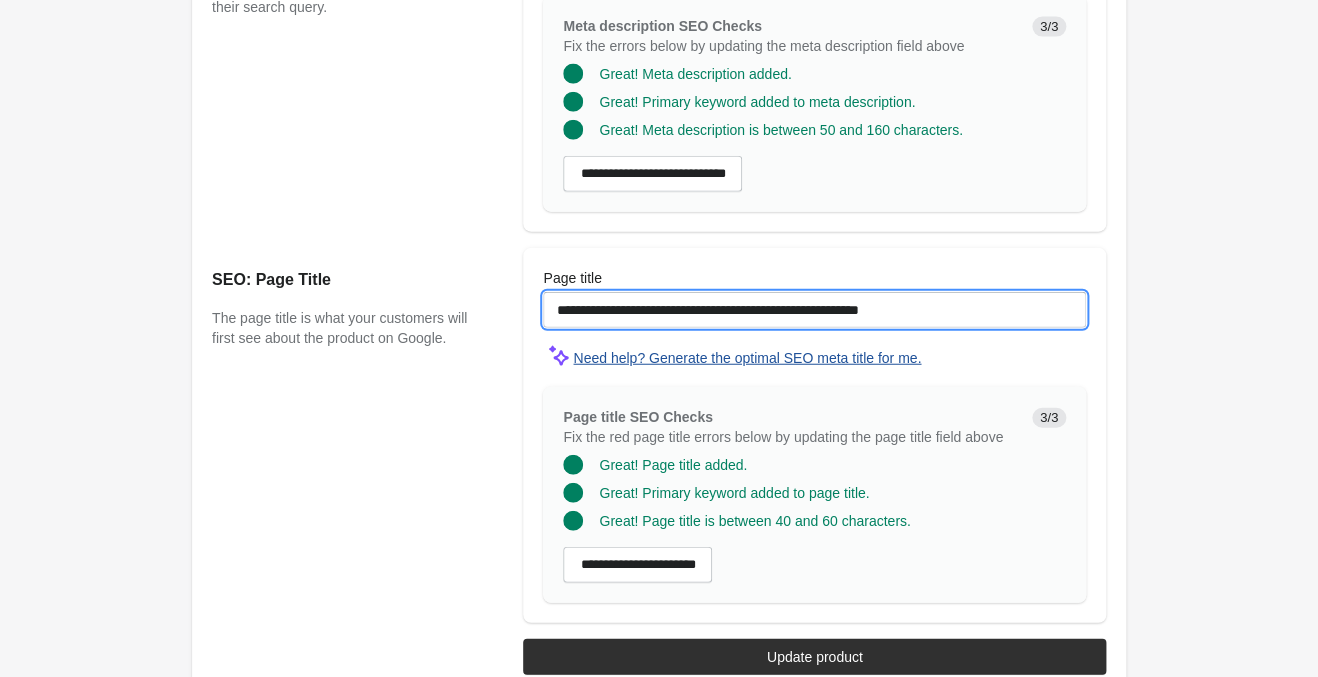type on "**********" 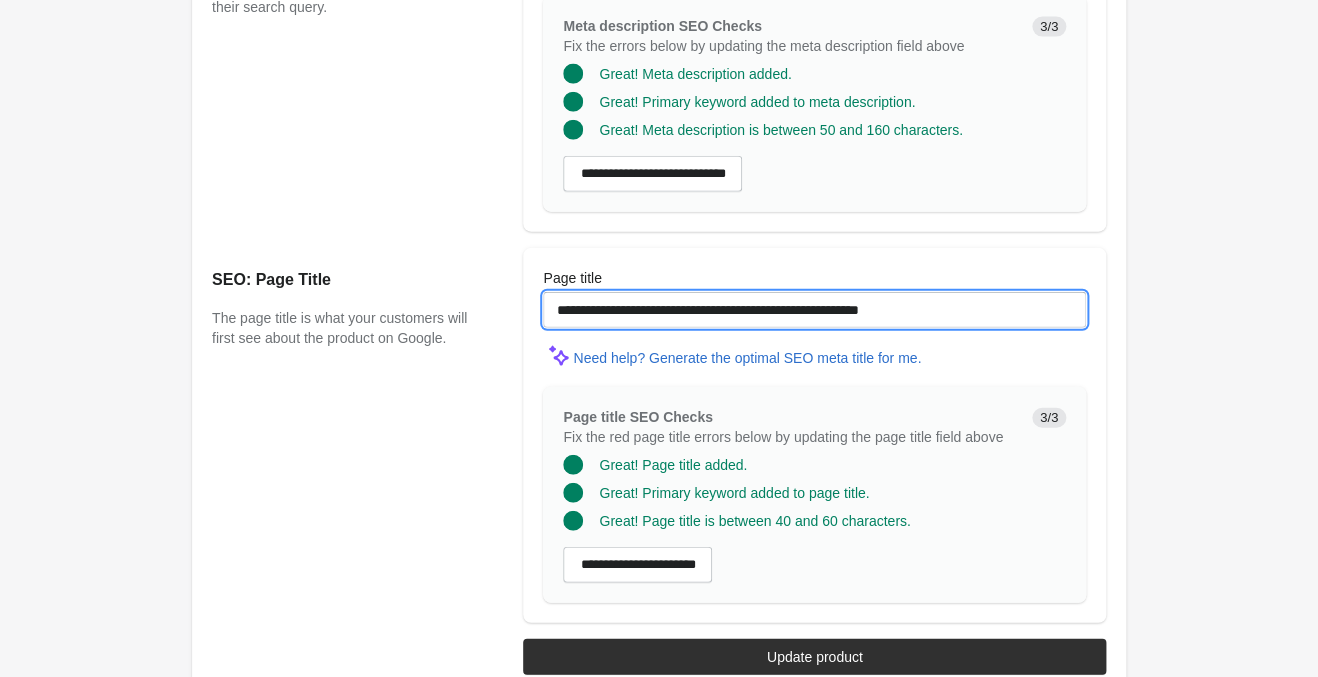 scroll, scrollTop: 1365, scrollLeft: 0, axis: vertical 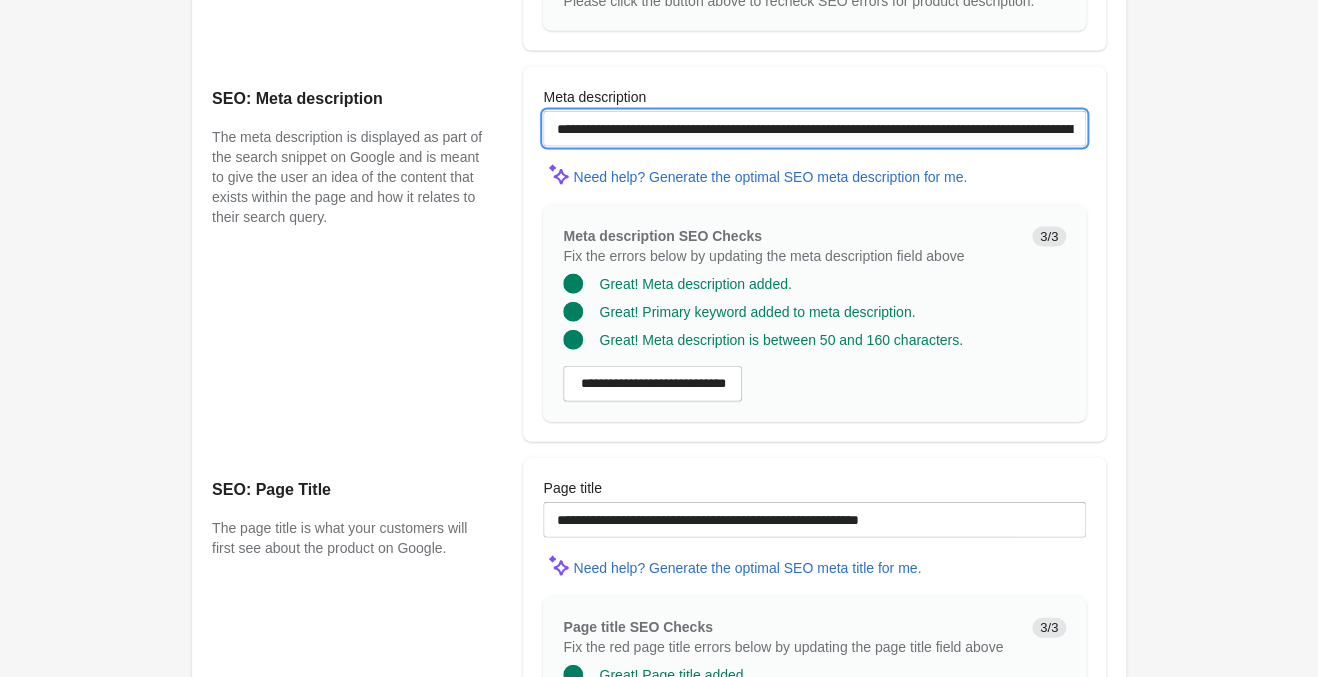 click on "**********" at bounding box center (814, 129) 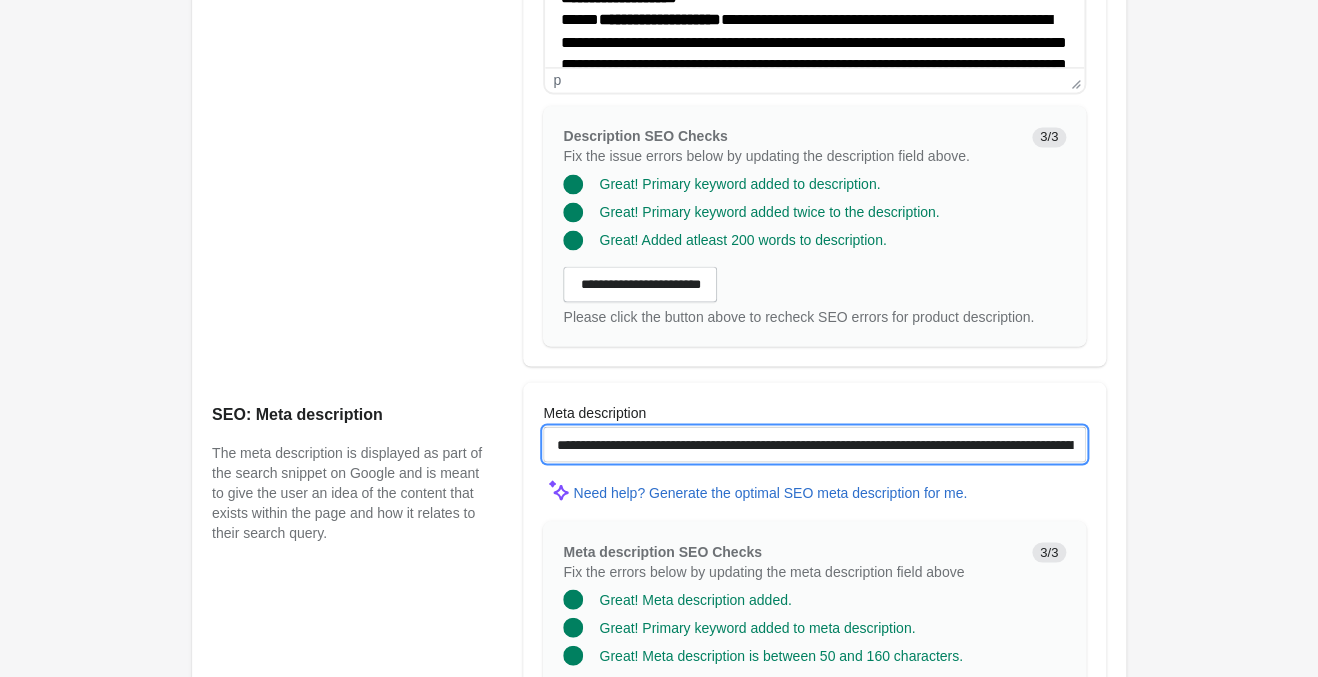 scroll, scrollTop: 840, scrollLeft: 0, axis: vertical 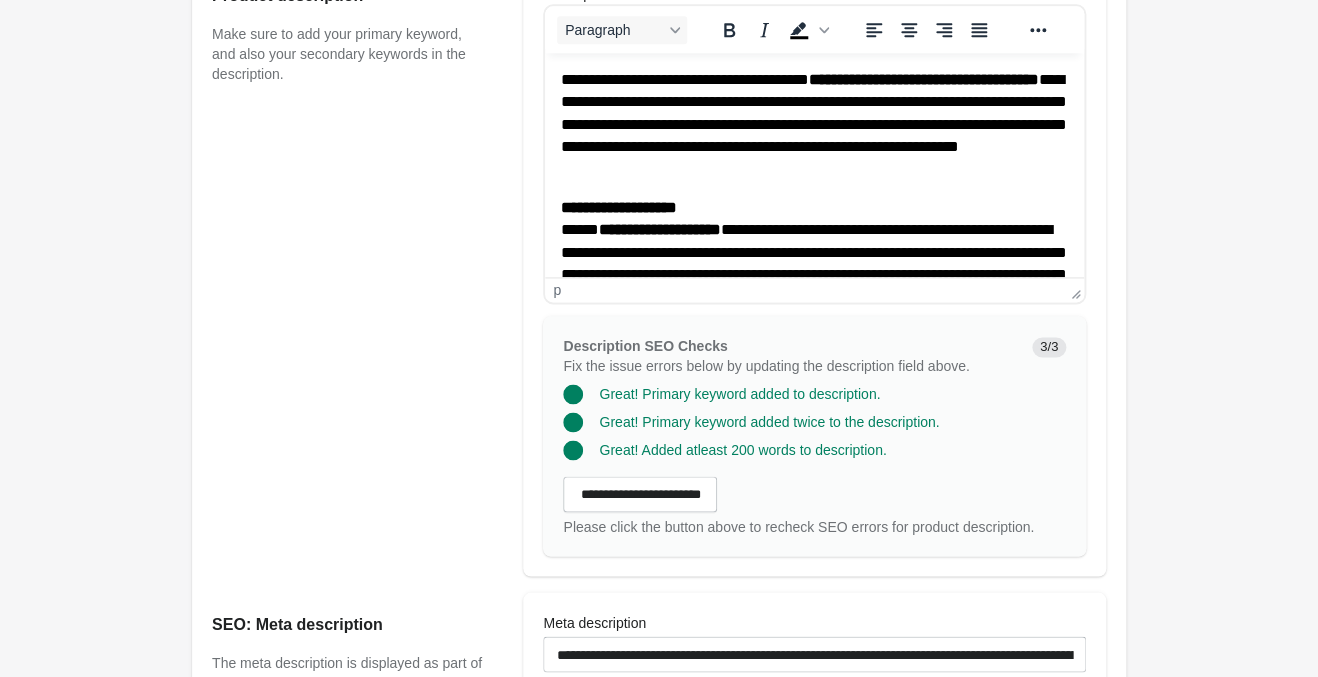 click on "**********" at bounding box center (814, 125) 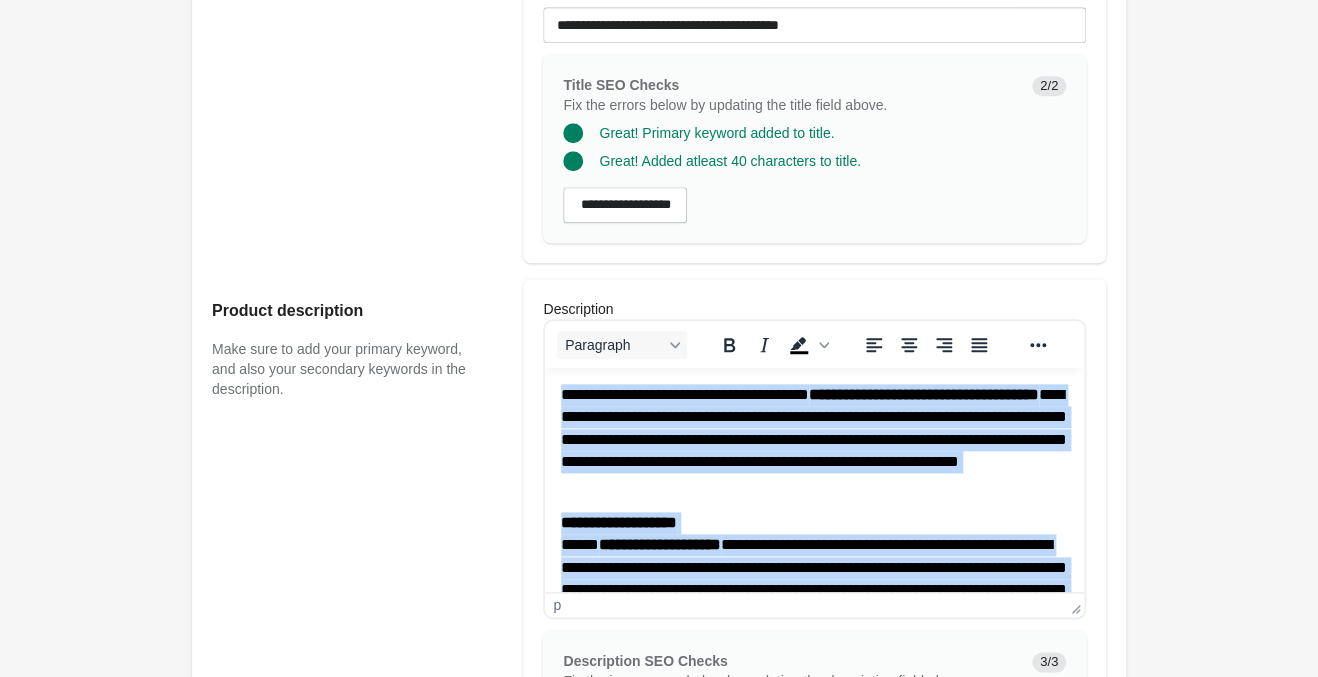 scroll, scrollTop: 210, scrollLeft: 0, axis: vertical 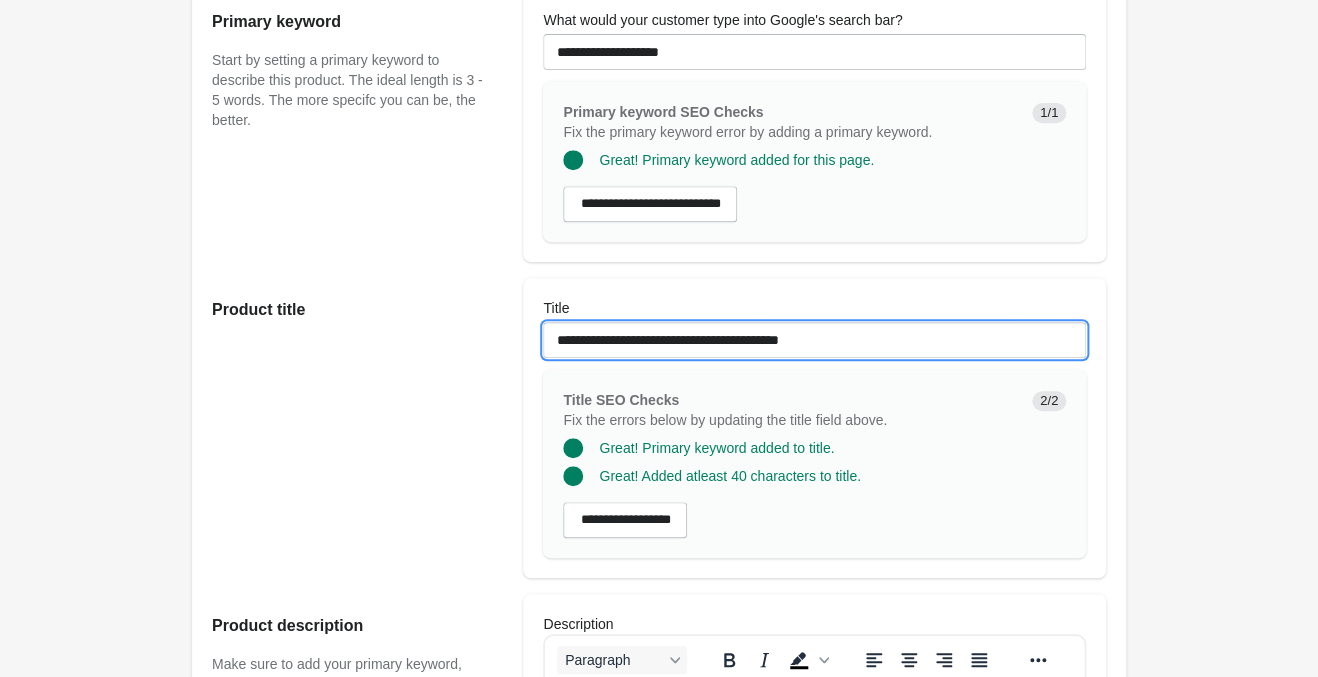 click on "**********" at bounding box center [814, 340] 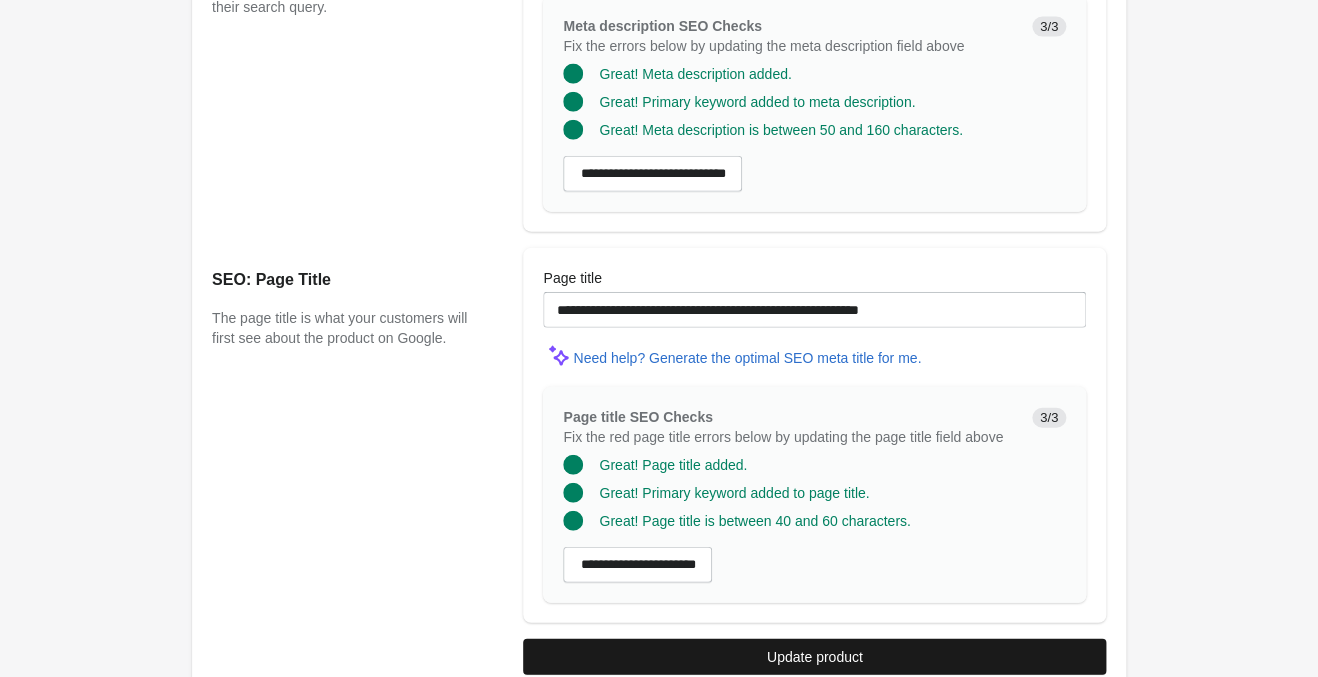 scroll, scrollTop: 1603, scrollLeft: 0, axis: vertical 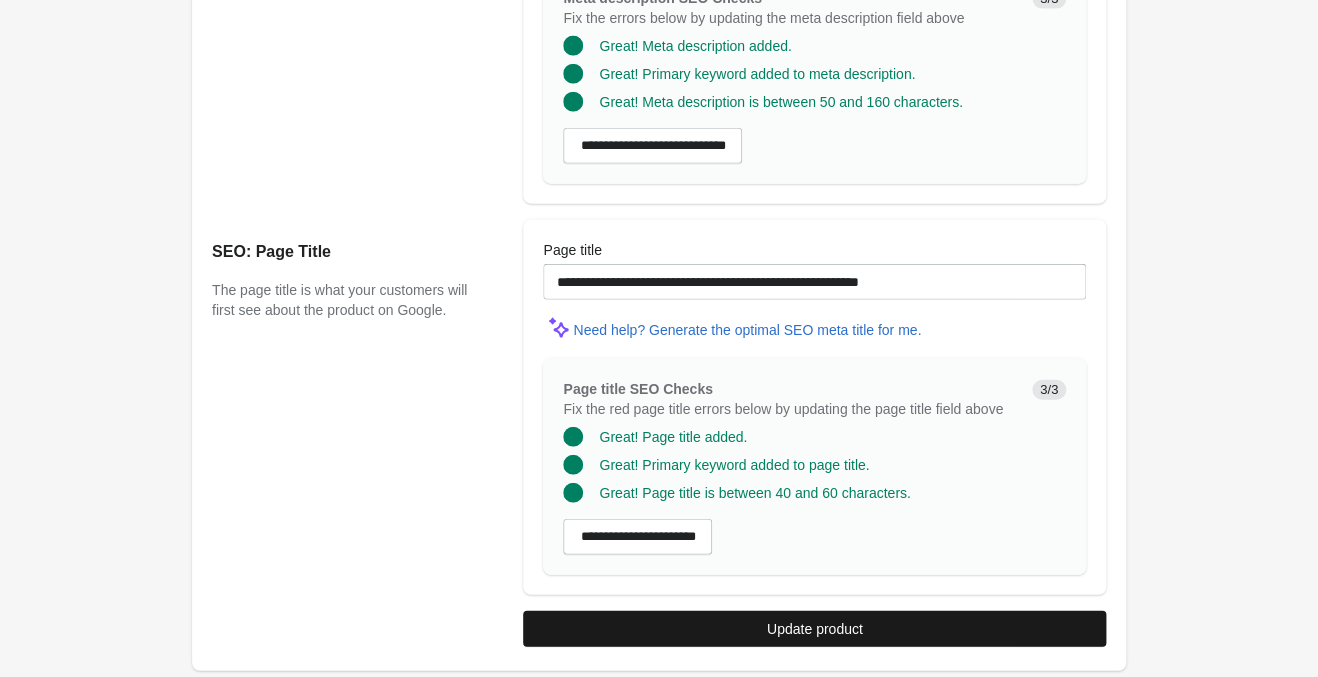 click on "Update product" at bounding box center (815, 629) 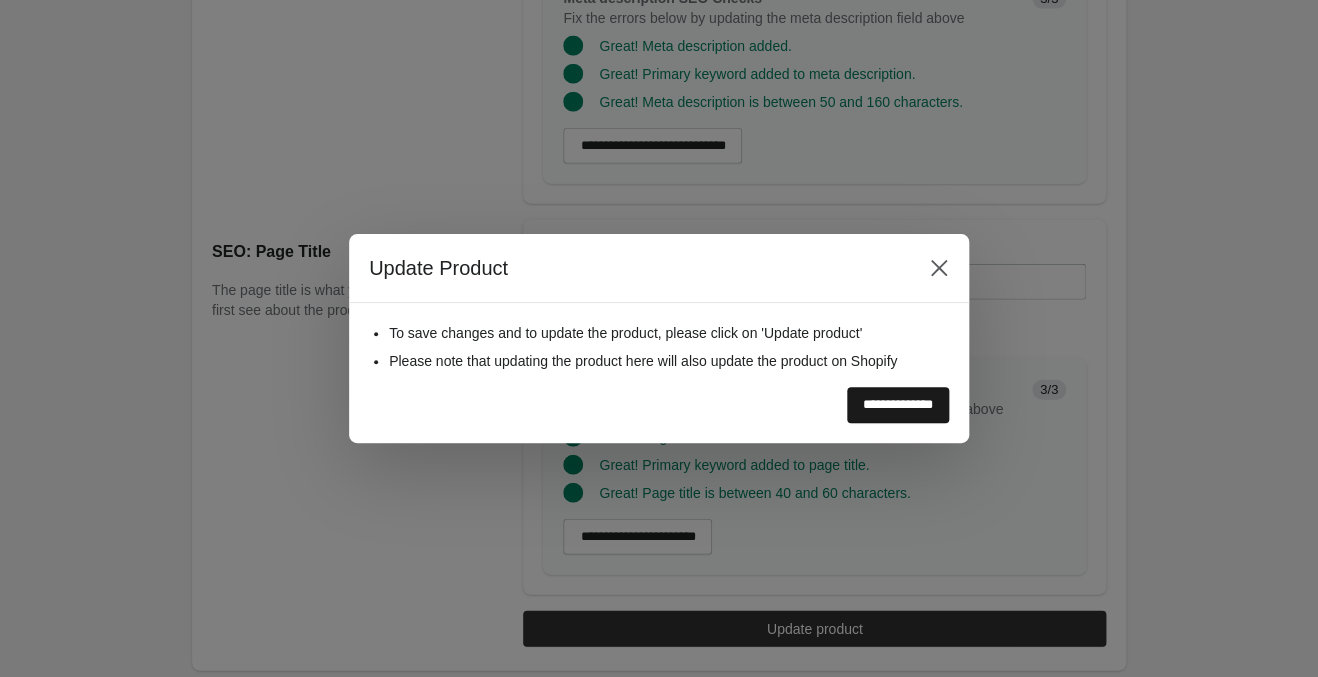 click on "**********" at bounding box center (898, 405) 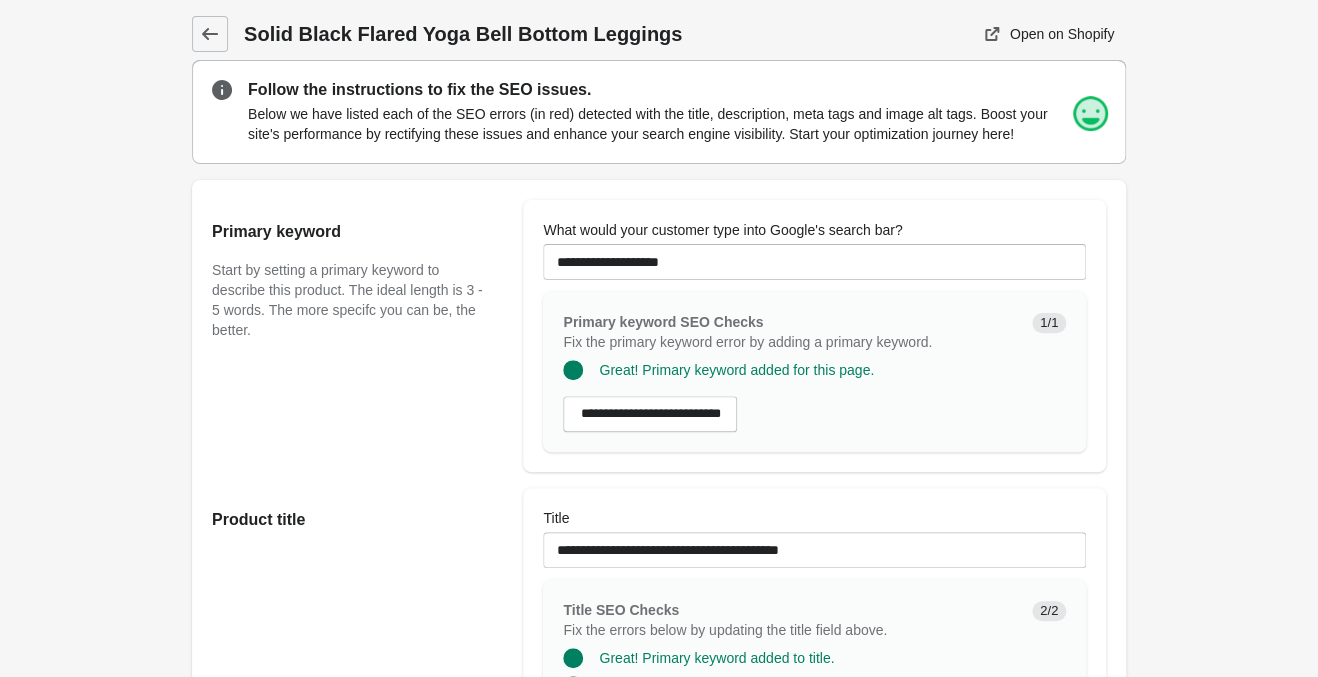 scroll, scrollTop: 0, scrollLeft: 0, axis: both 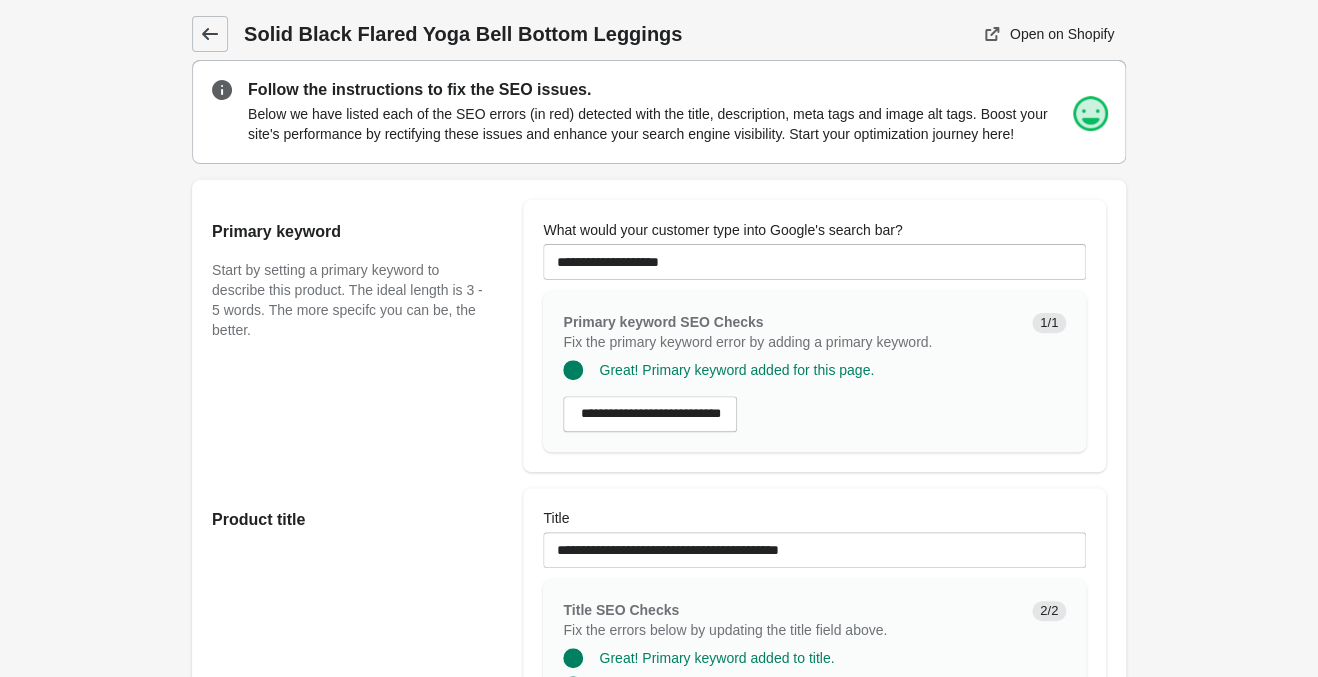 click at bounding box center (210, 34) 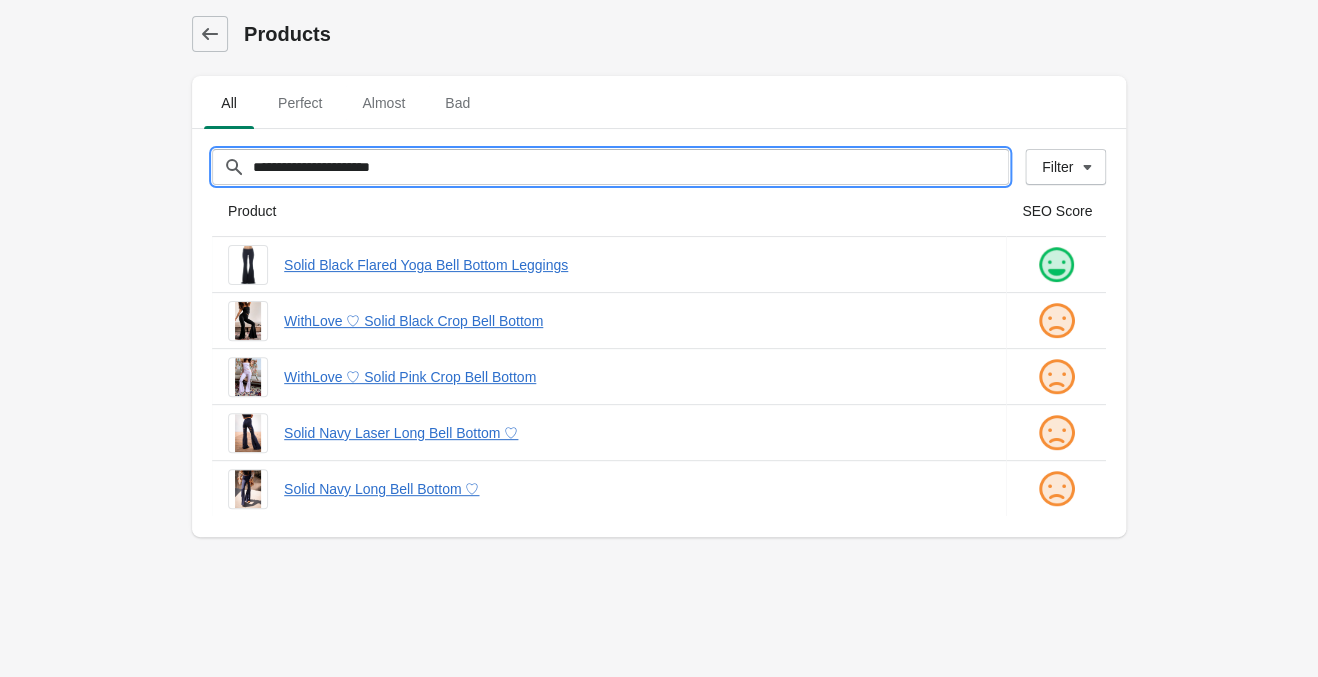 drag, startPoint x: 452, startPoint y: 160, endPoint x: 19, endPoint y: 178, distance: 433.37396 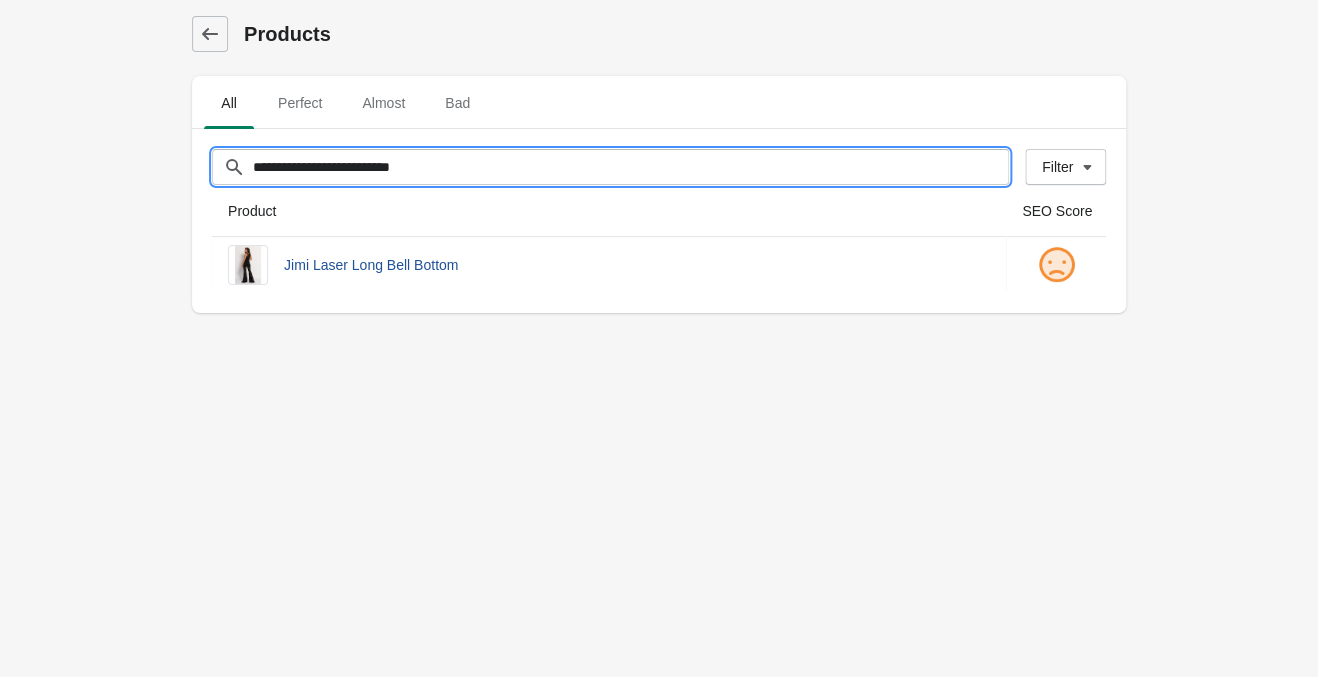 type on "**********" 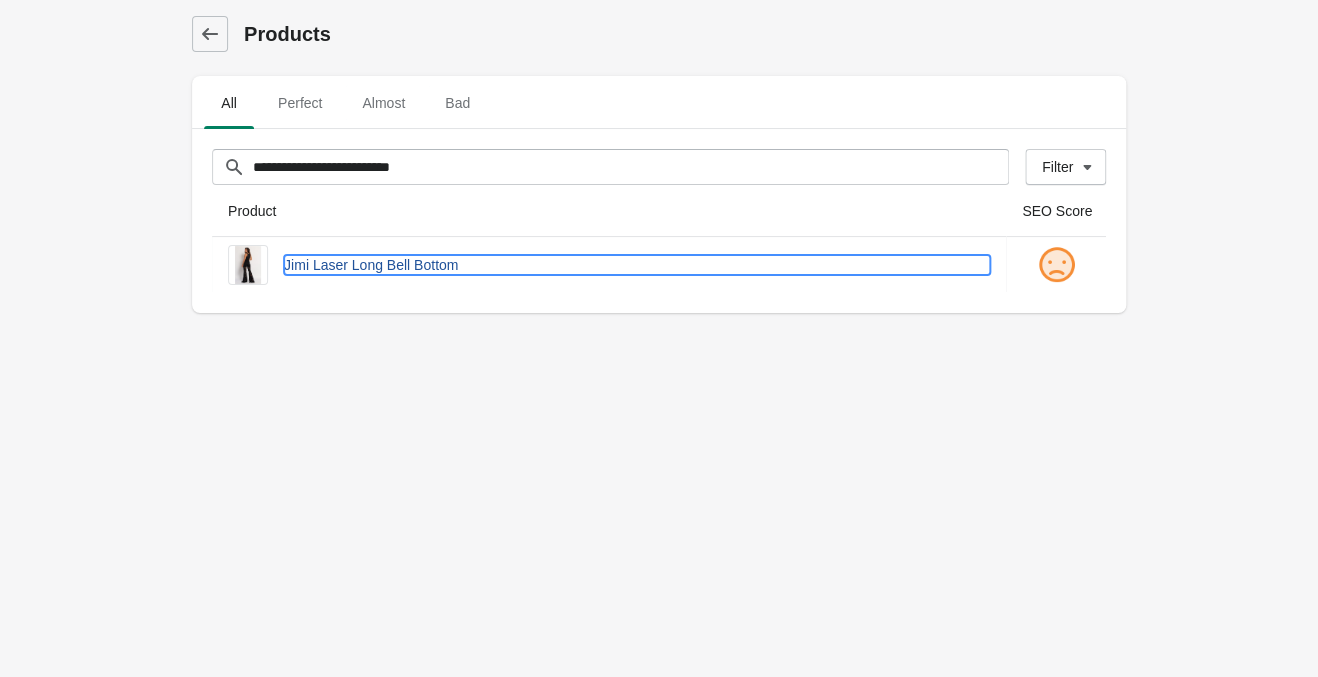 click on "Jimi Laser Long Bell Bottom" at bounding box center (637, 265) 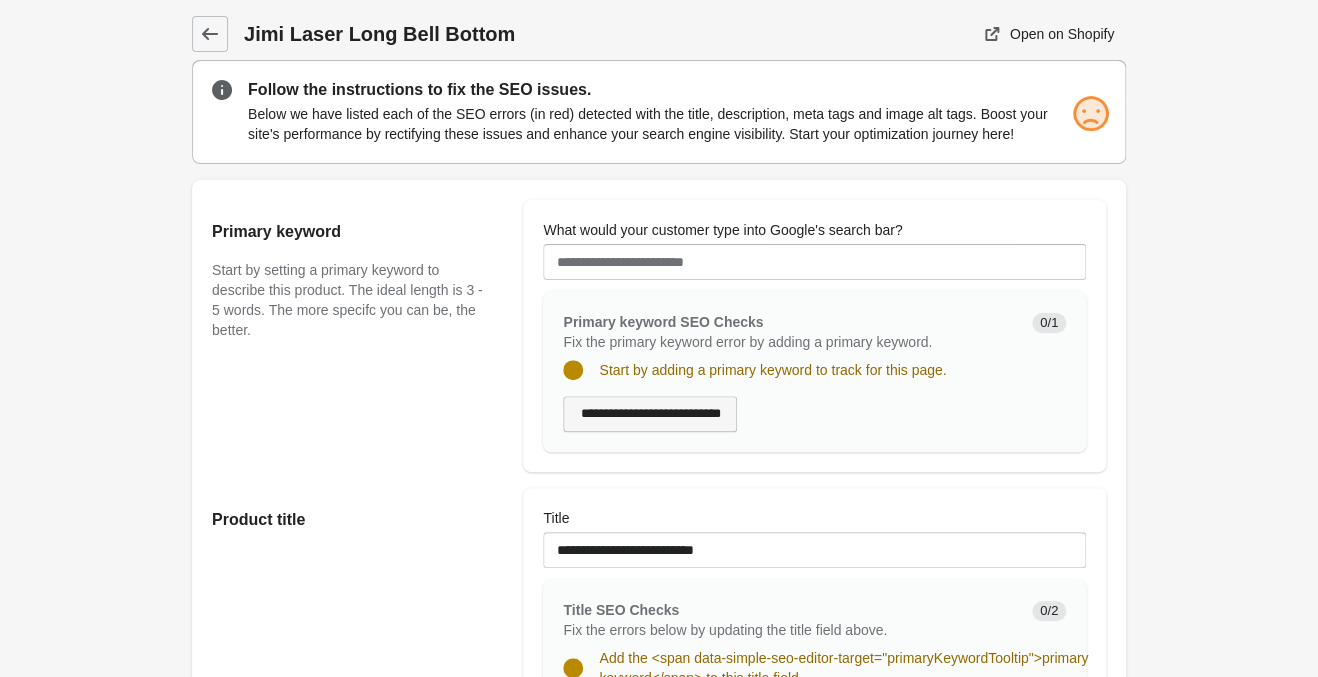 scroll, scrollTop: 0, scrollLeft: 0, axis: both 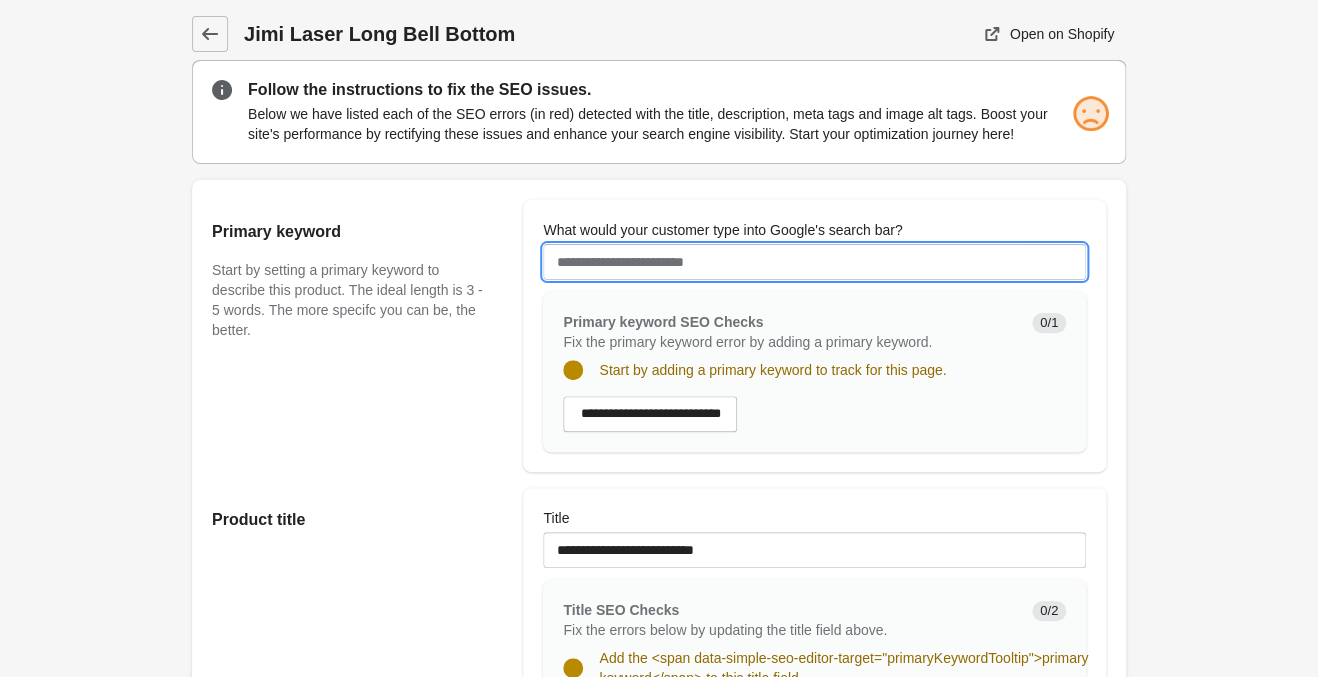 click on "What would your customer type into Google's search bar?" at bounding box center [814, 262] 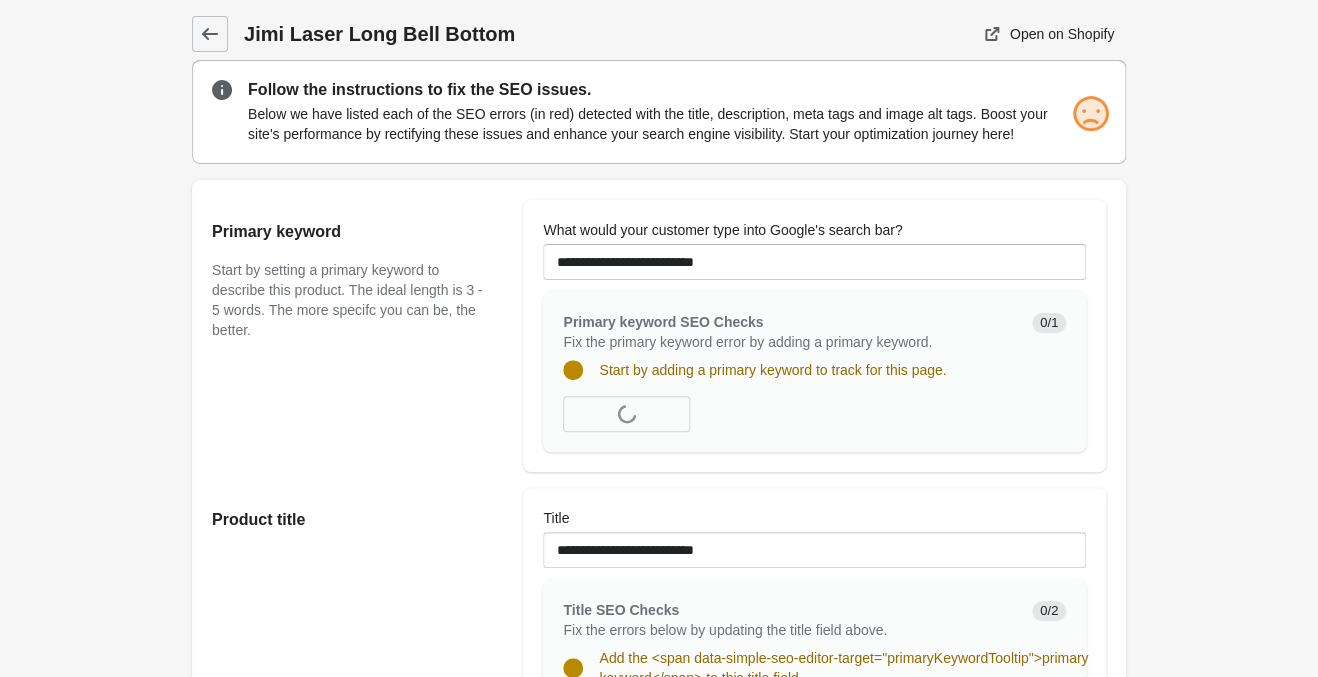 click on "Jimi Laser Long Bell Bottom
Open on Shopify
Open on Shopify" at bounding box center [659, 1191] 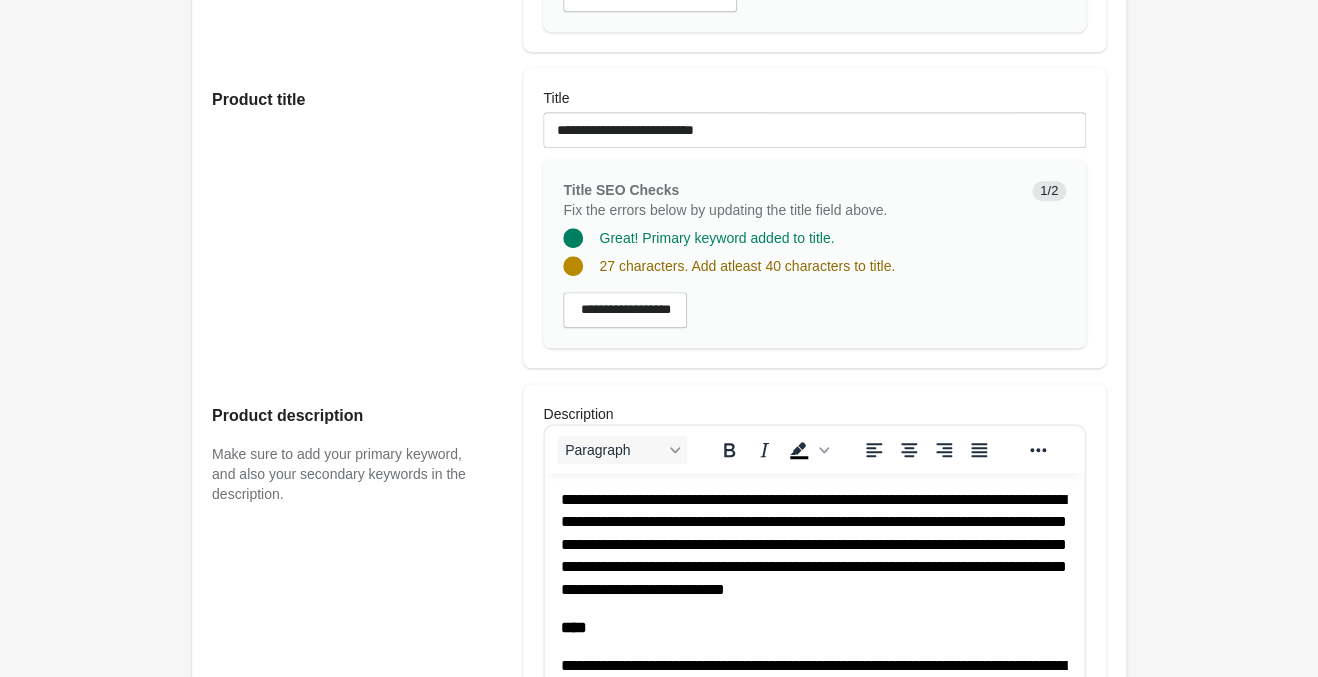 scroll, scrollTop: 105, scrollLeft: 0, axis: vertical 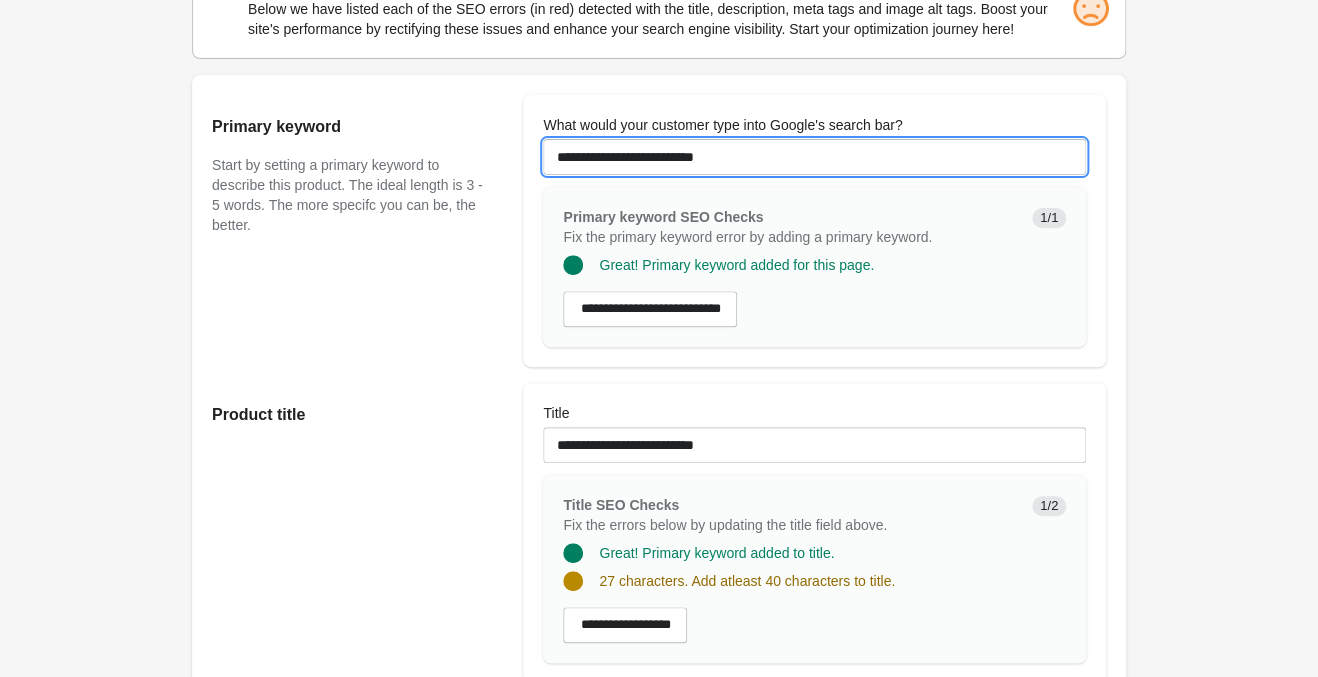 click on "**********" at bounding box center (814, 157) 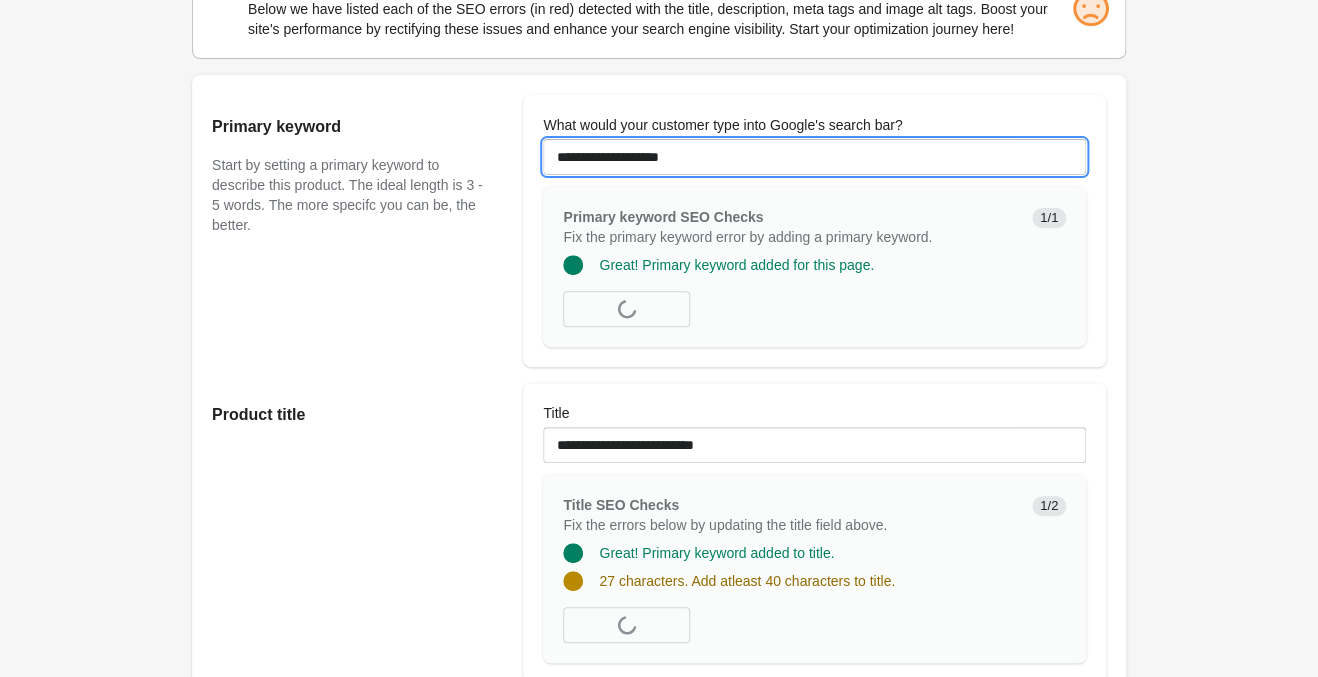 type on "**********" 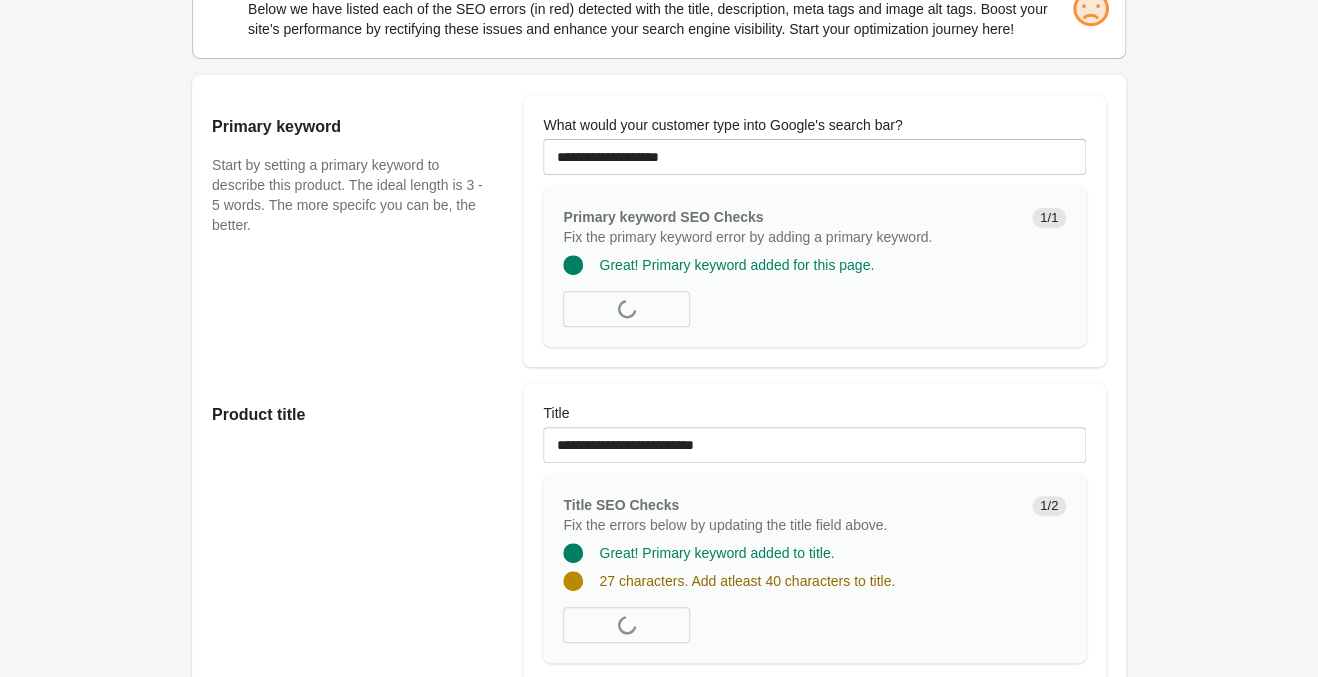 click on "Jimi Laser Long Bell Bottom
Open on Shopify
Open on Shopify" at bounding box center (659, 1056) 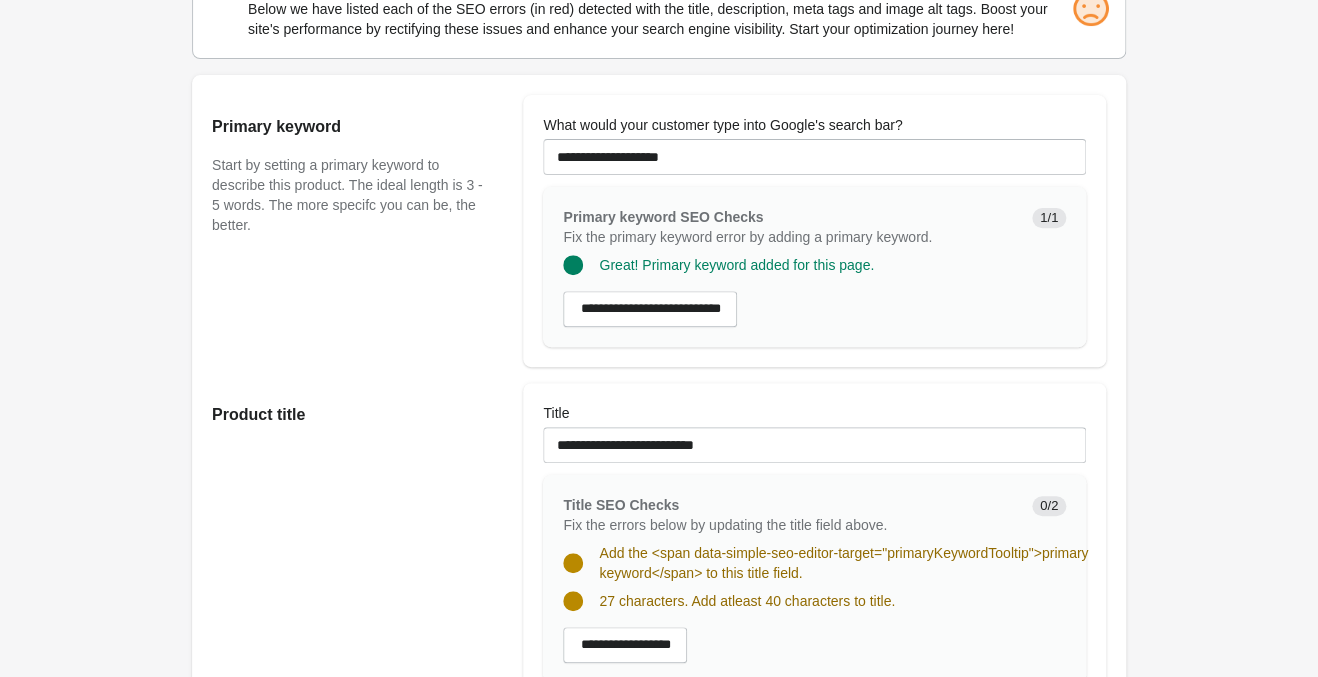 scroll, scrollTop: 420, scrollLeft: 0, axis: vertical 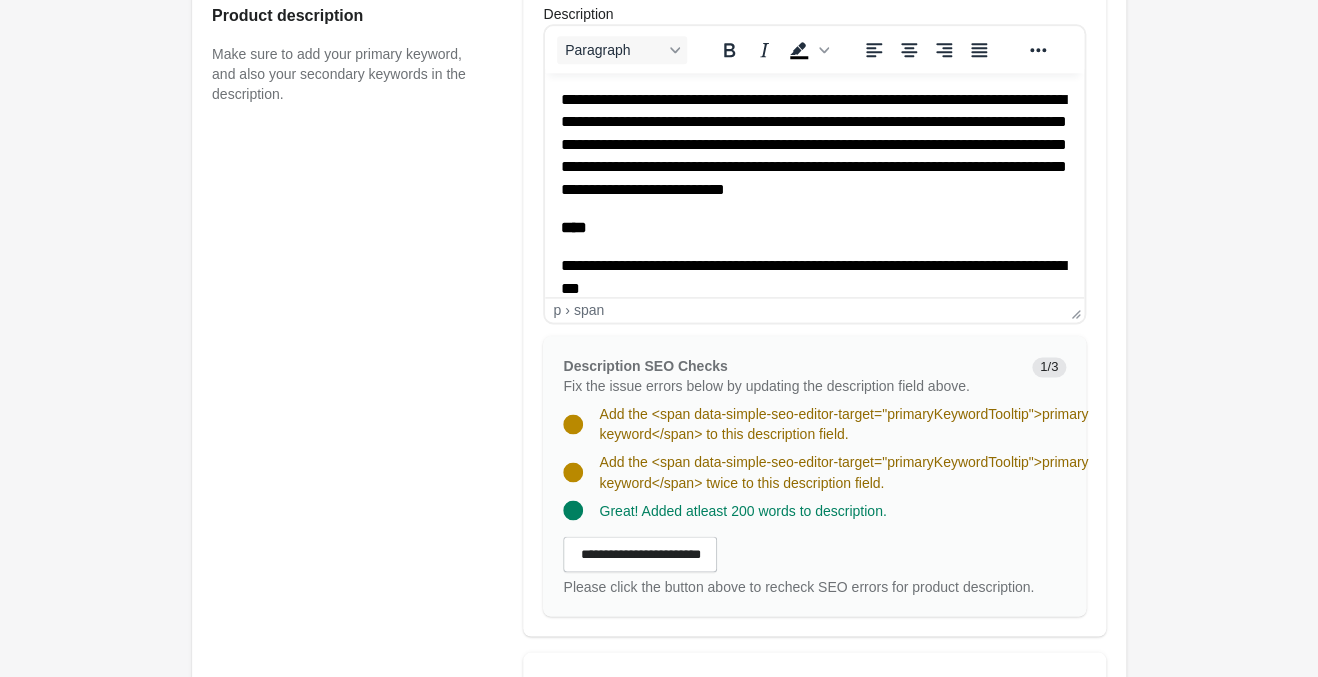 click on "**********" at bounding box center (814, 458) 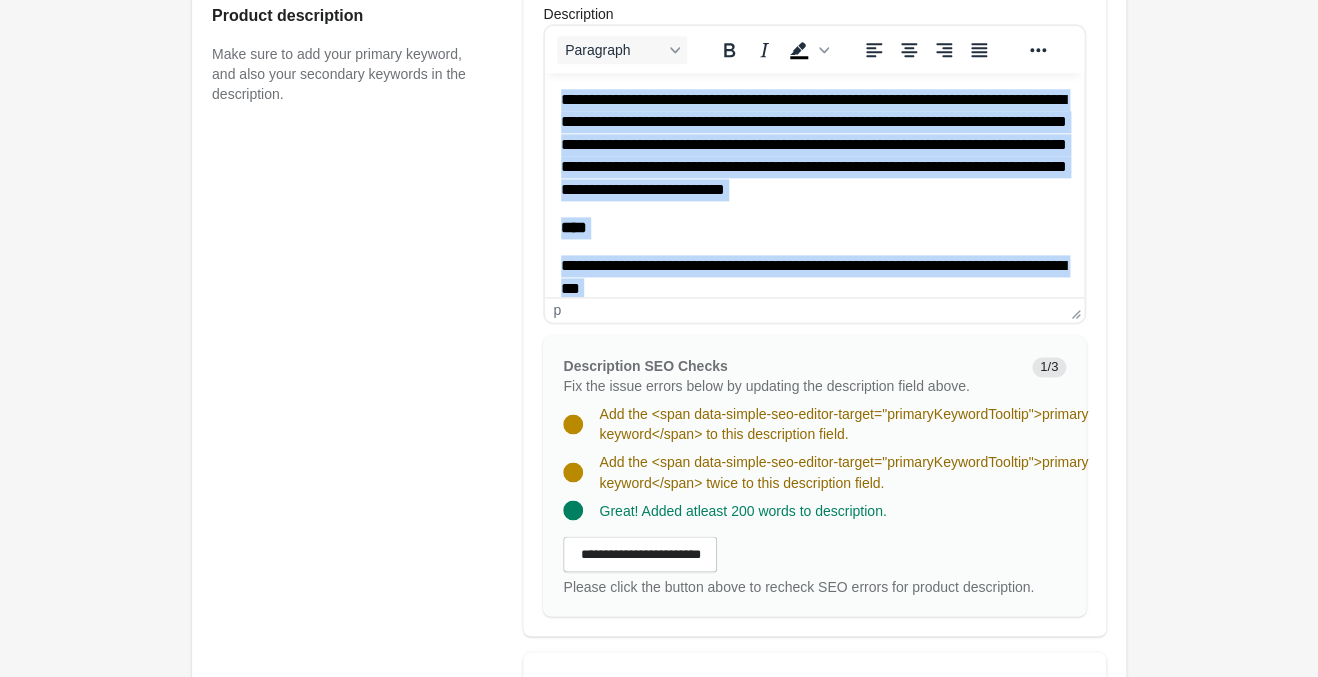 paste 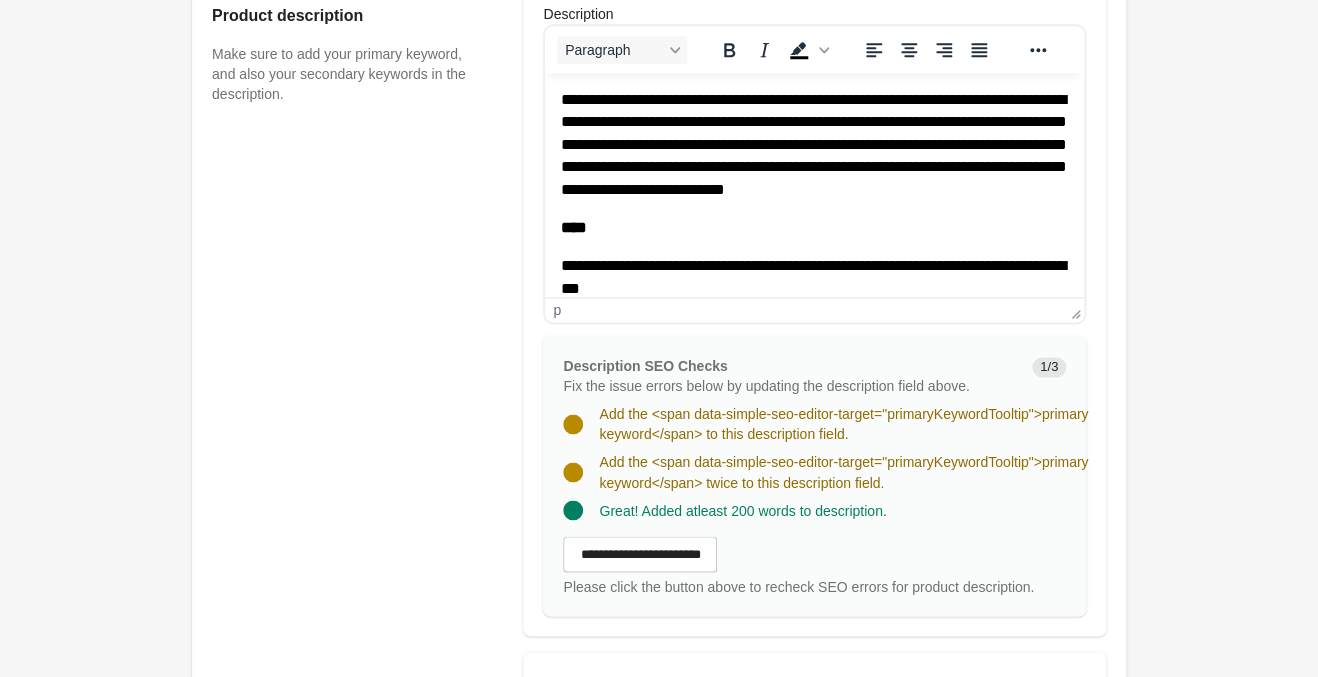 scroll, scrollTop: 475, scrollLeft: 0, axis: vertical 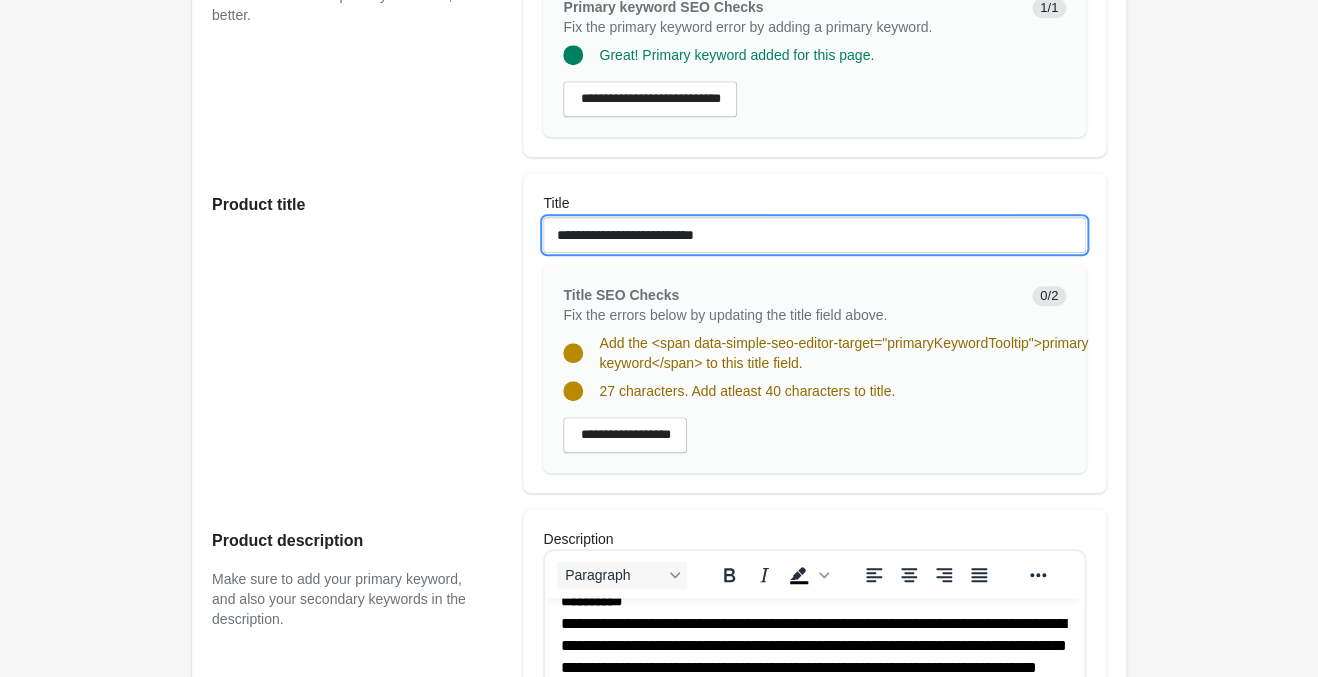 click on "**********" at bounding box center (814, 235) 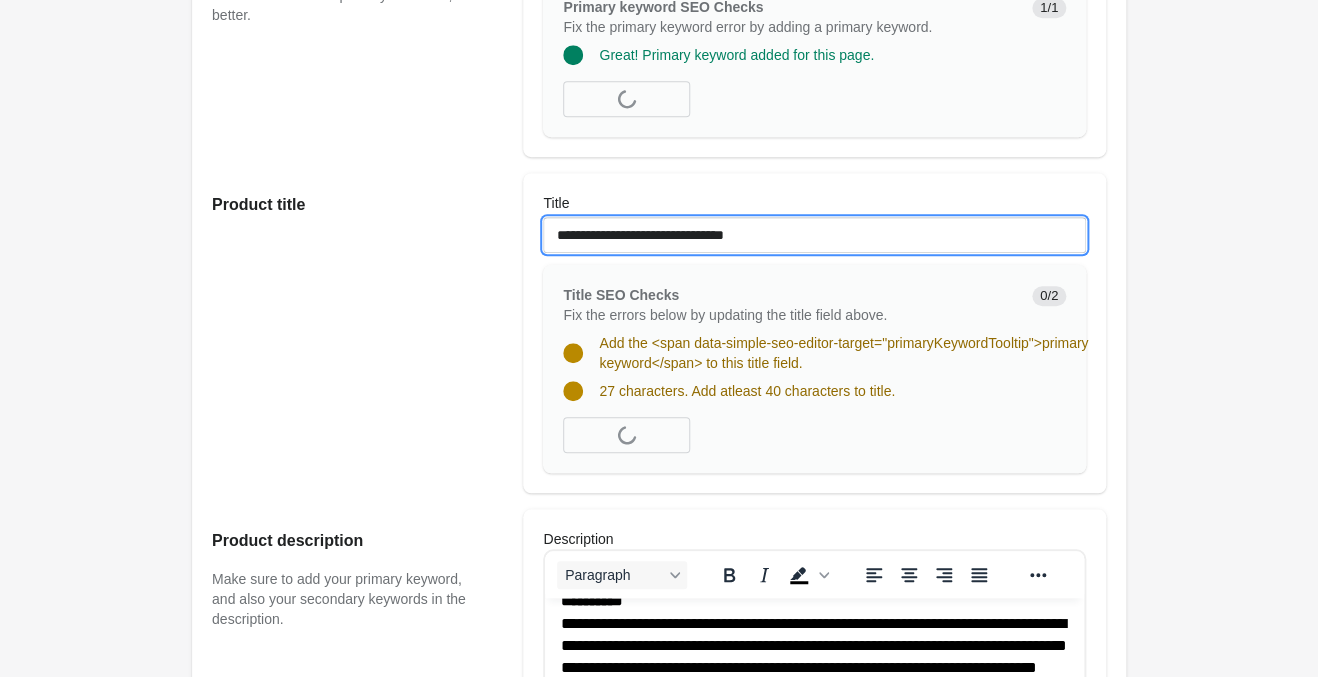 paste on "*********" 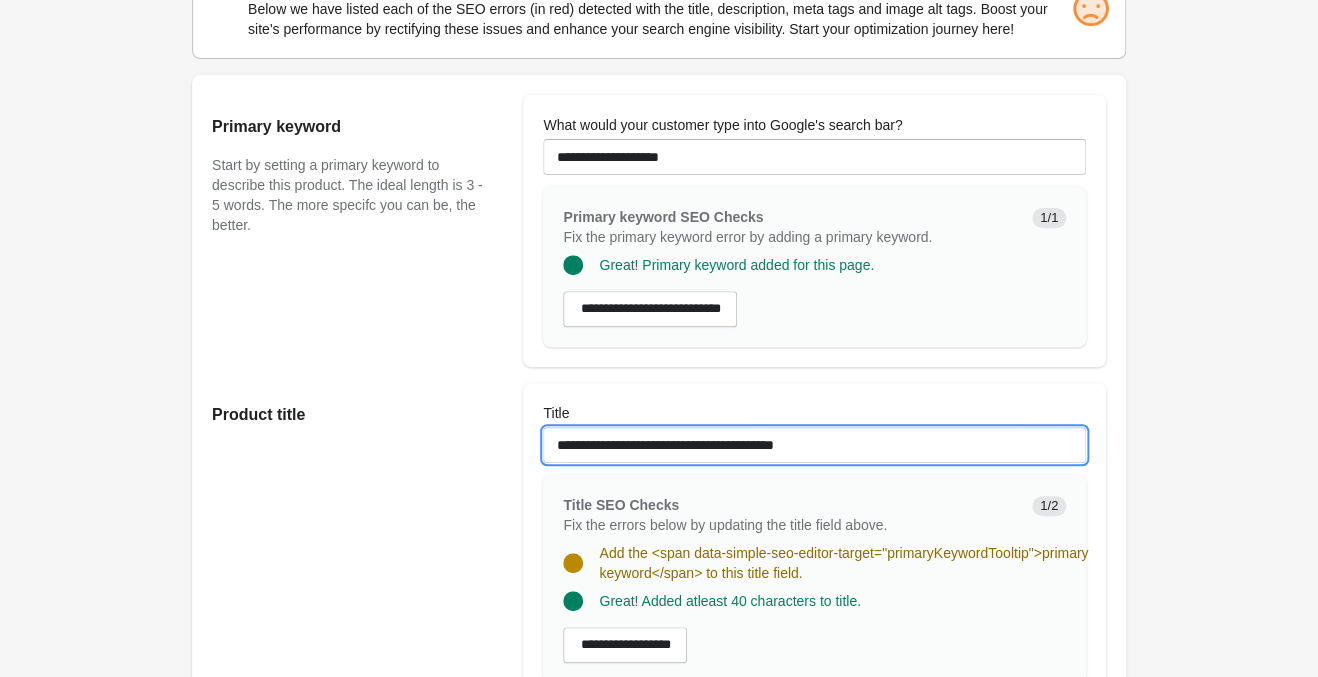 scroll, scrollTop: 210, scrollLeft: 0, axis: vertical 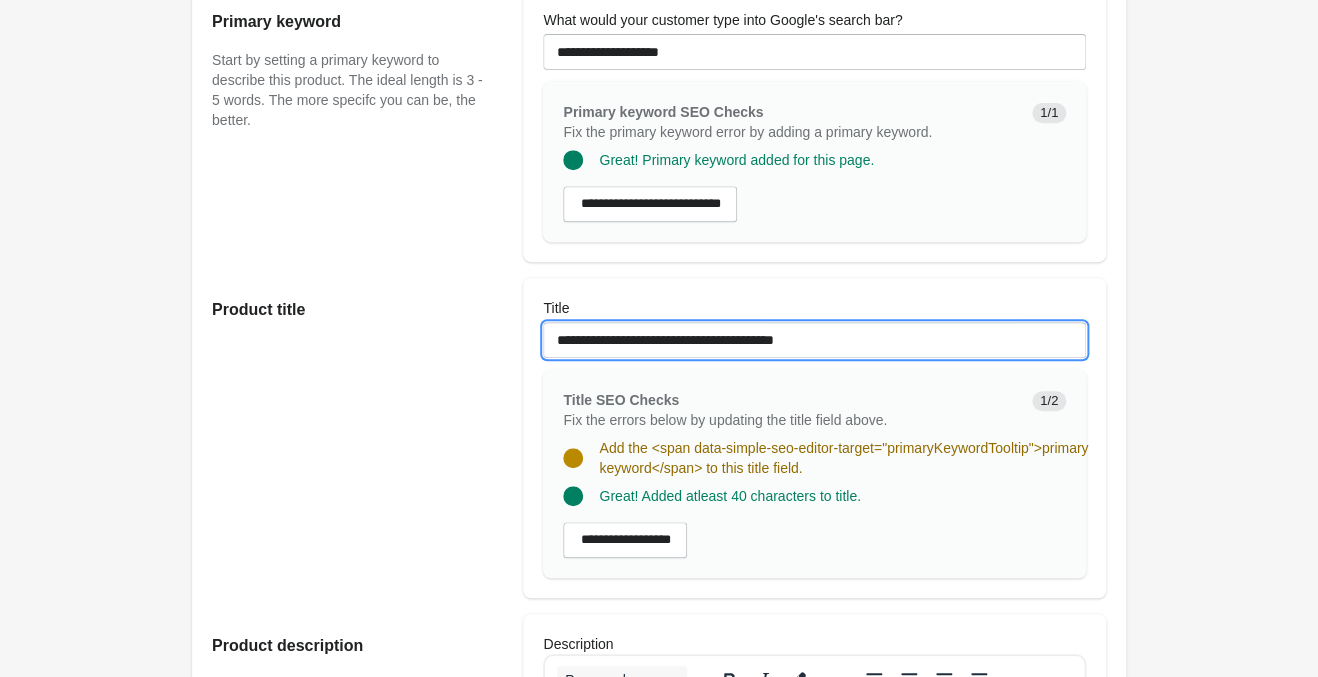 click on "**********" at bounding box center [814, 340] 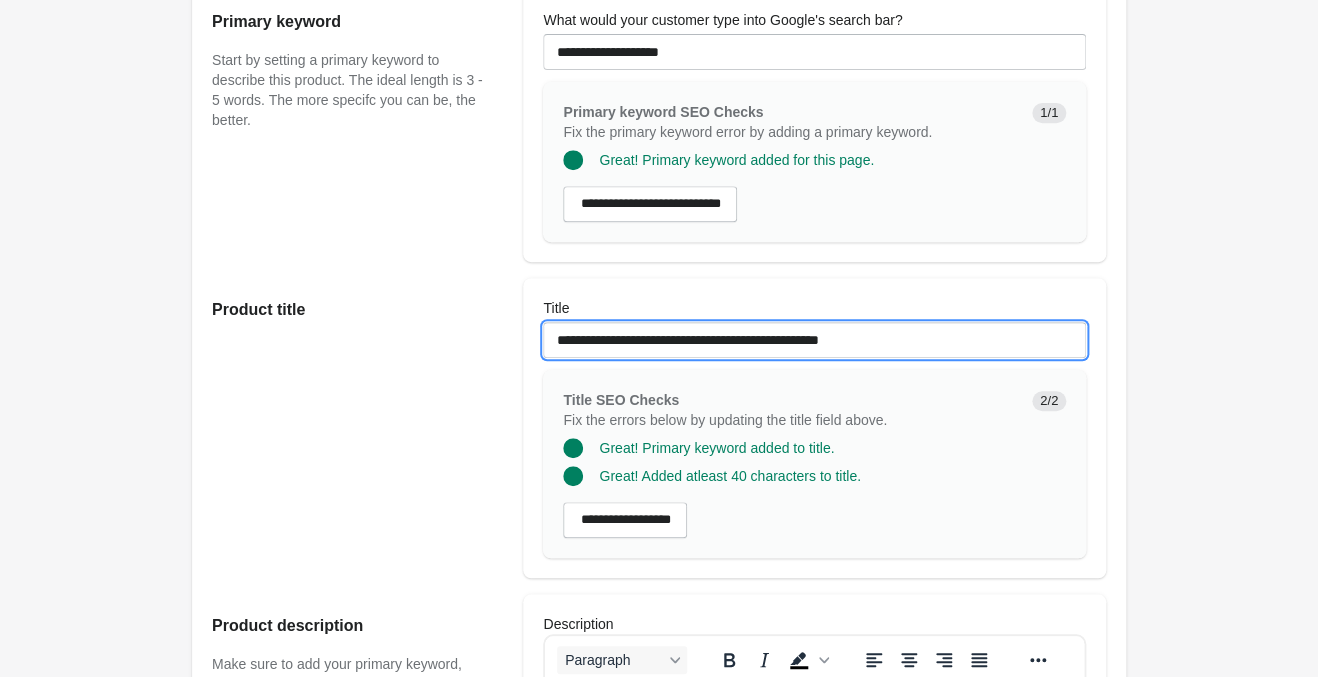 type on "**********" 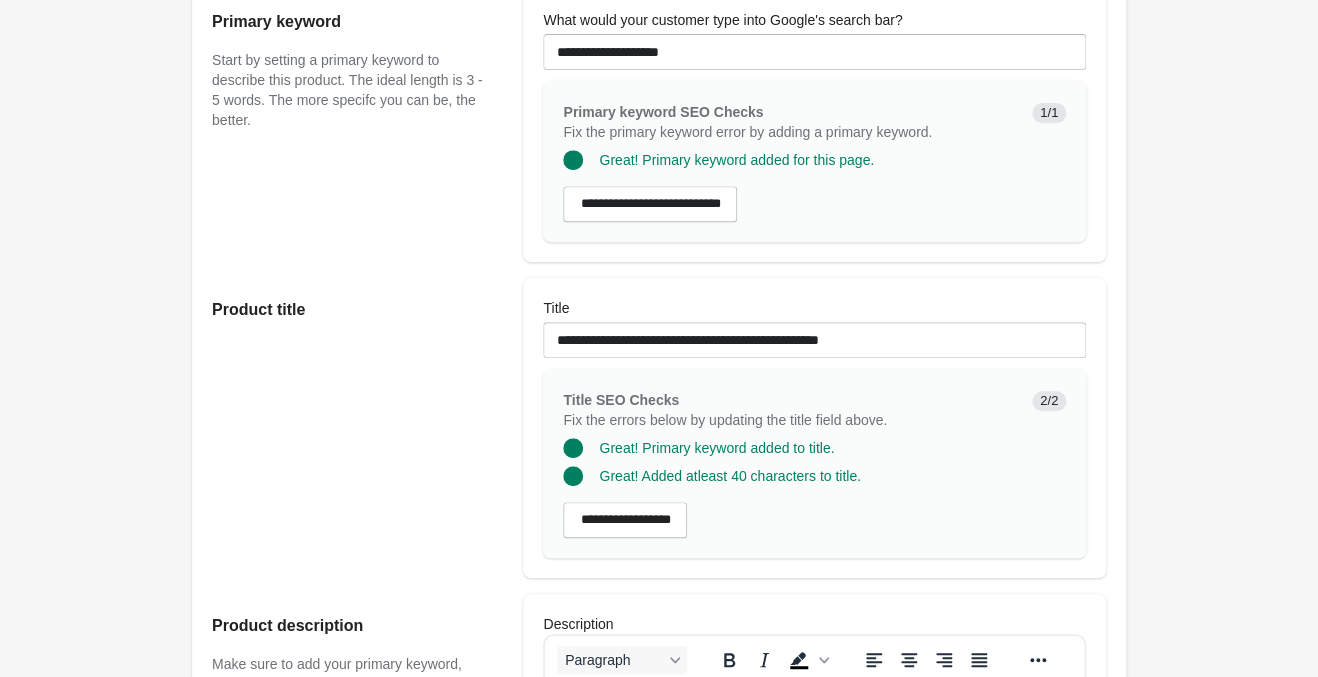 click on "Jimi Laser Long Bell Bottom
Open on Shopify
Open on Shopify" at bounding box center (659, 951) 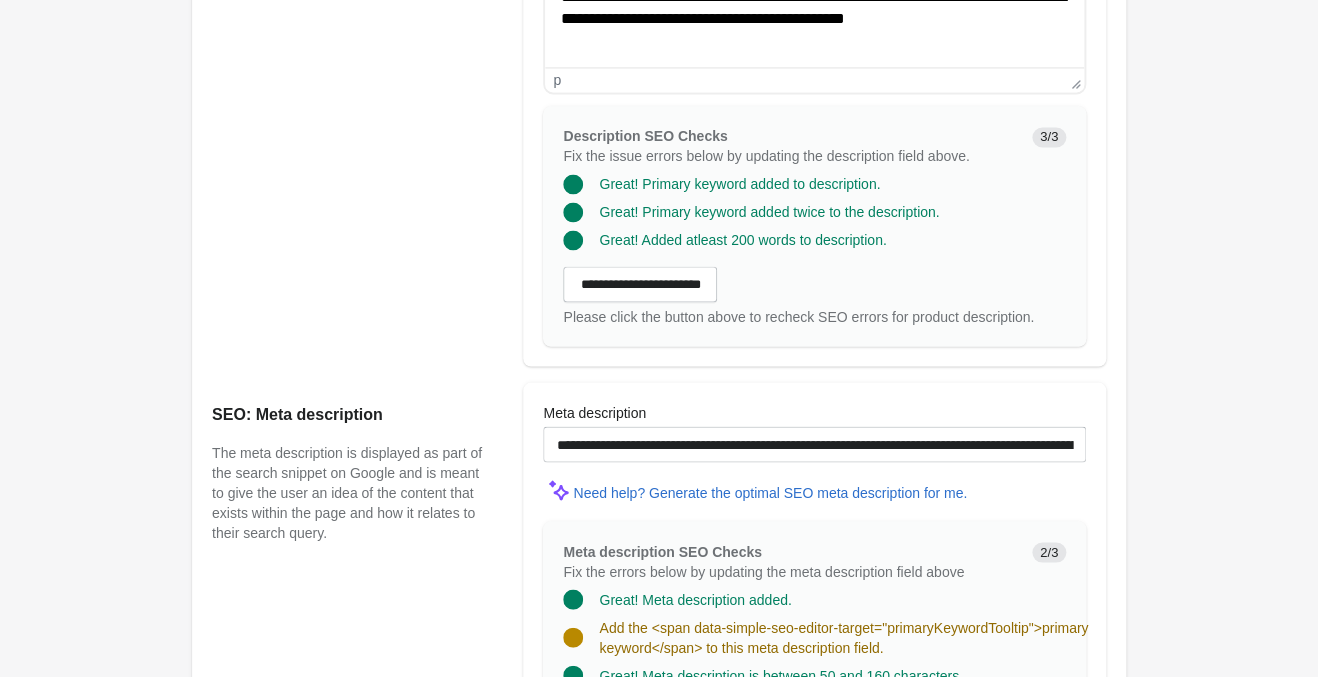 scroll, scrollTop: 1155, scrollLeft: 0, axis: vertical 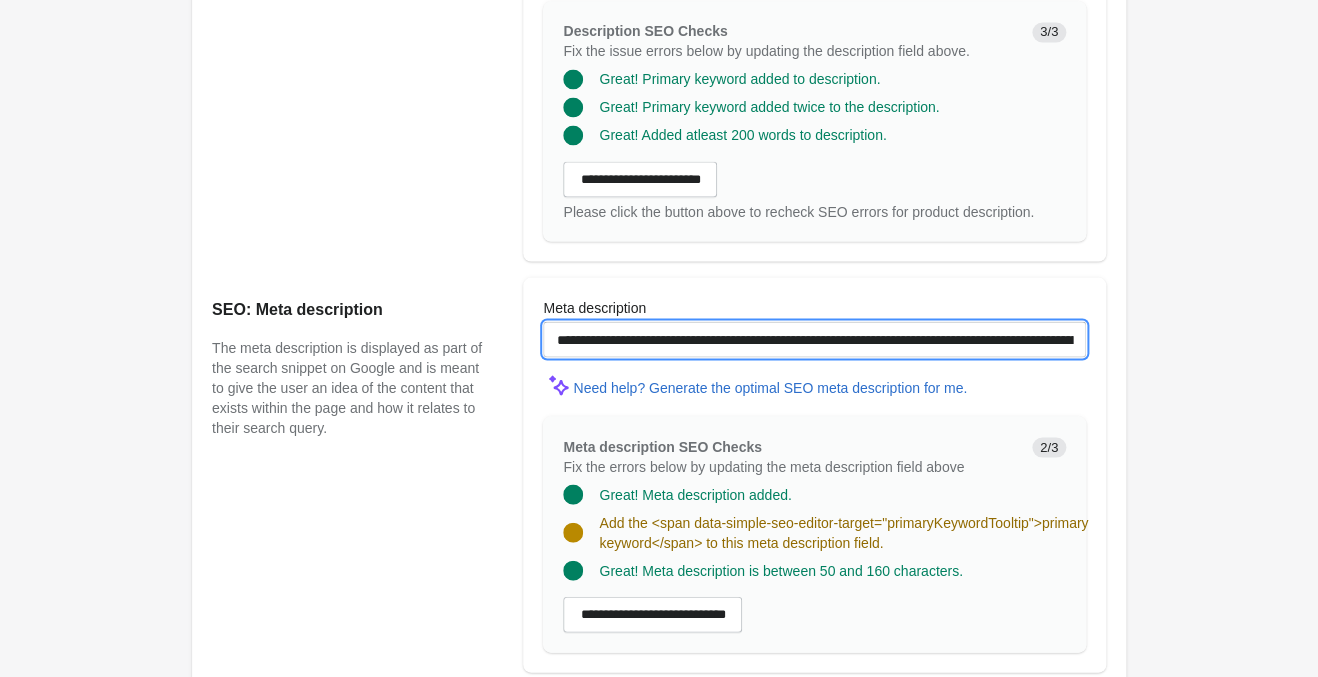 click on "**********" at bounding box center [814, 339] 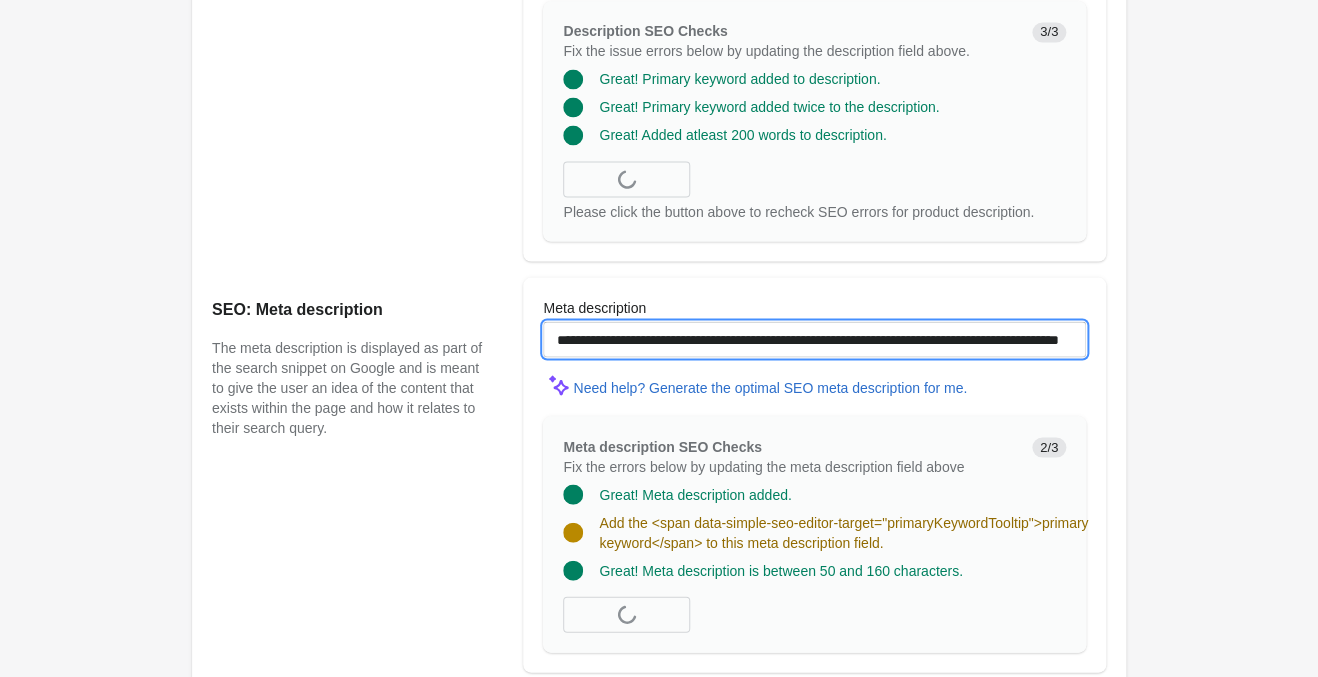 paste on "**********" 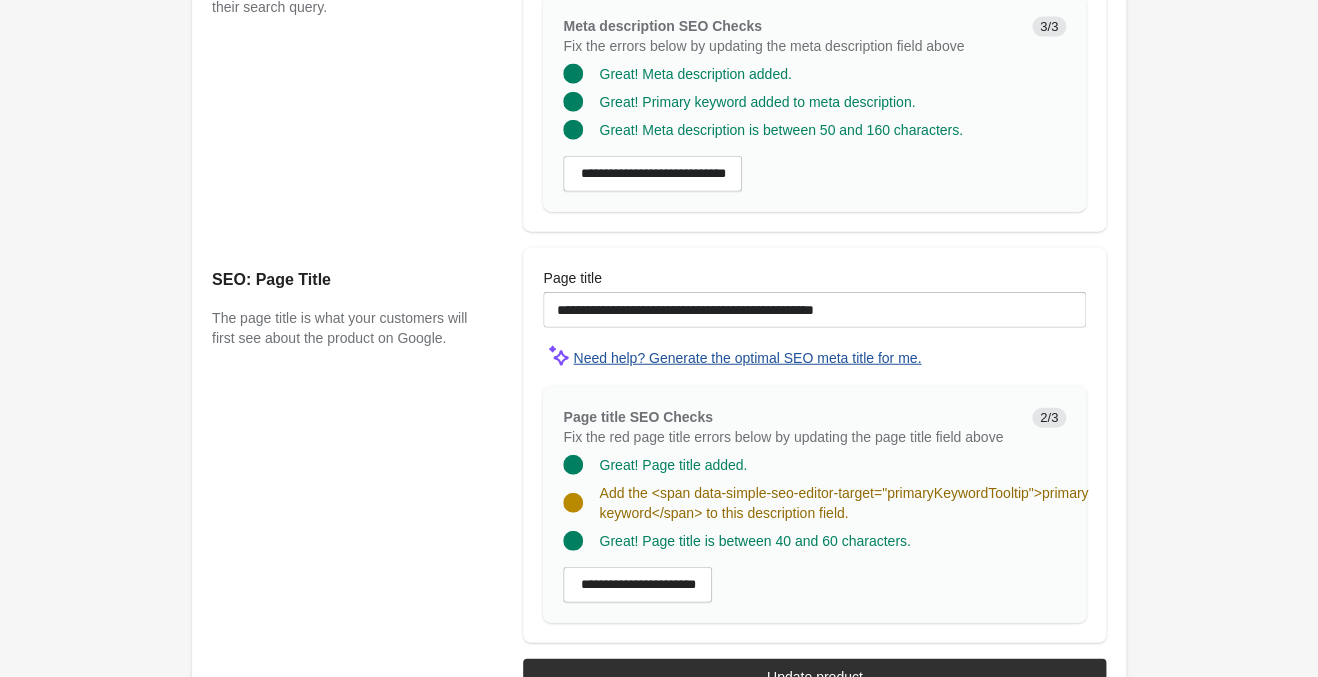 scroll, scrollTop: 1623, scrollLeft: 0, axis: vertical 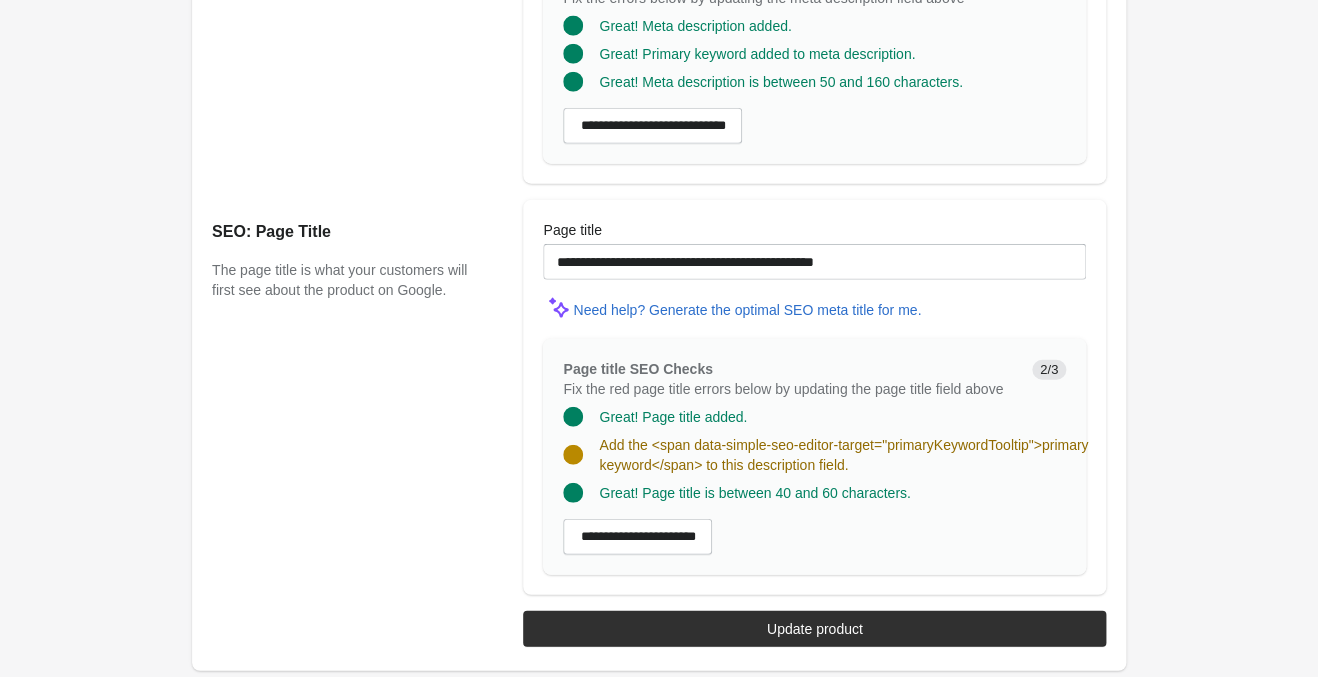 type on "**********" 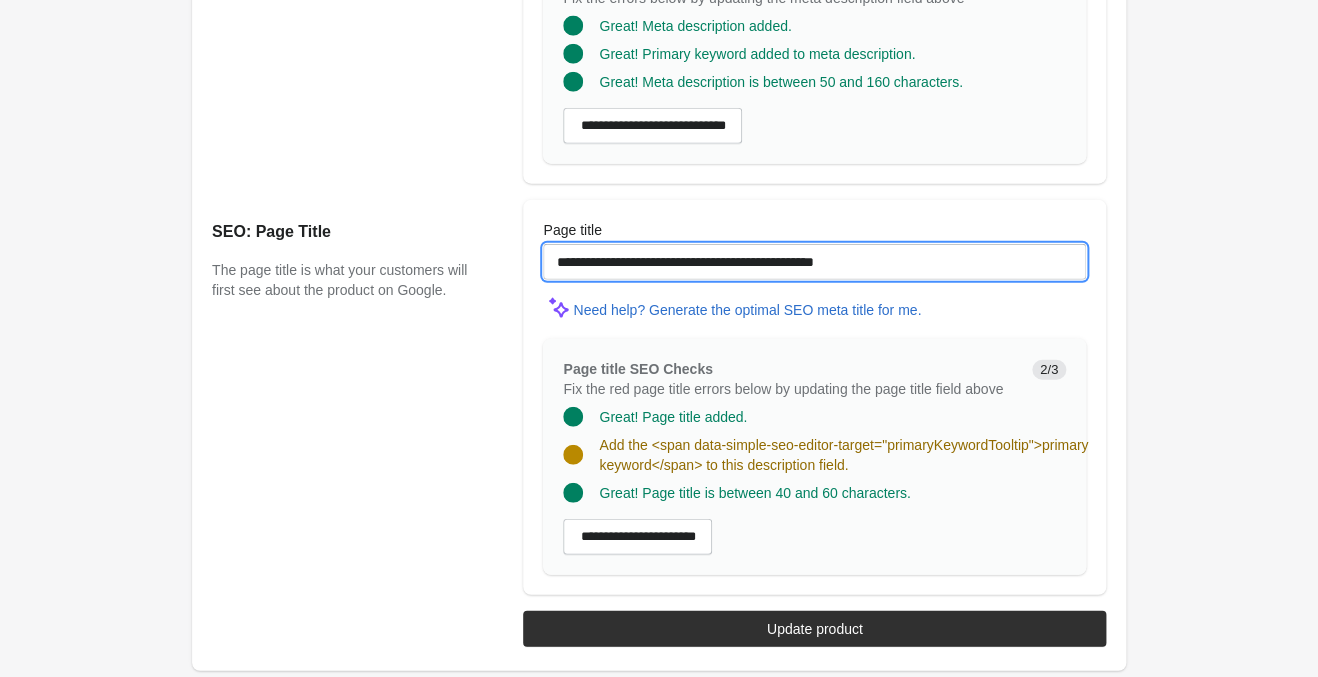 click on "**********" at bounding box center (814, 262) 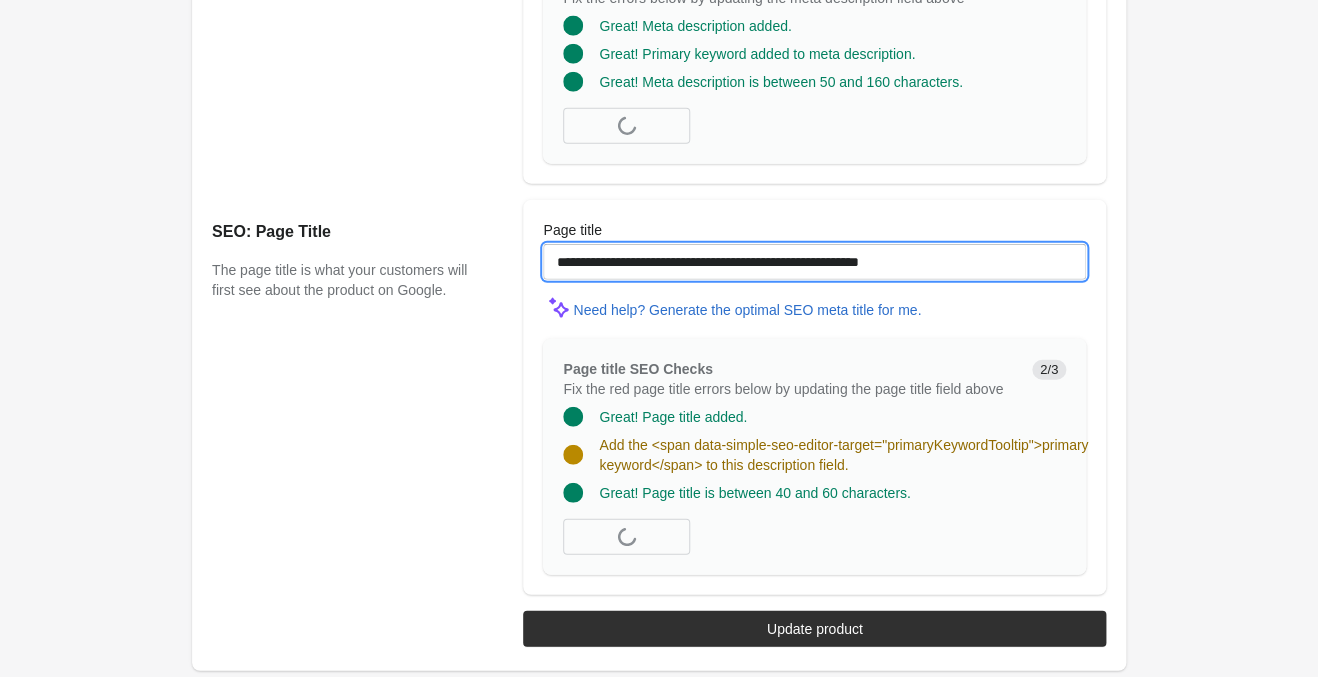 scroll, scrollTop: 1603, scrollLeft: 0, axis: vertical 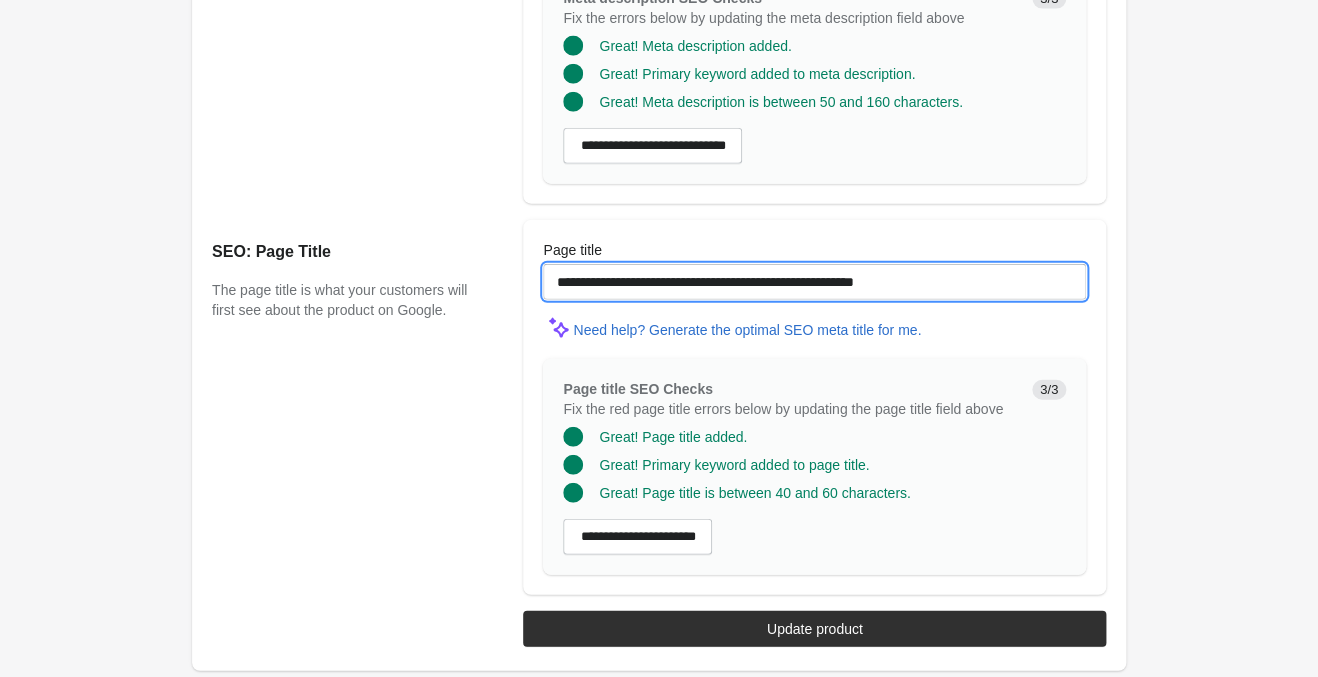 type on "**********" 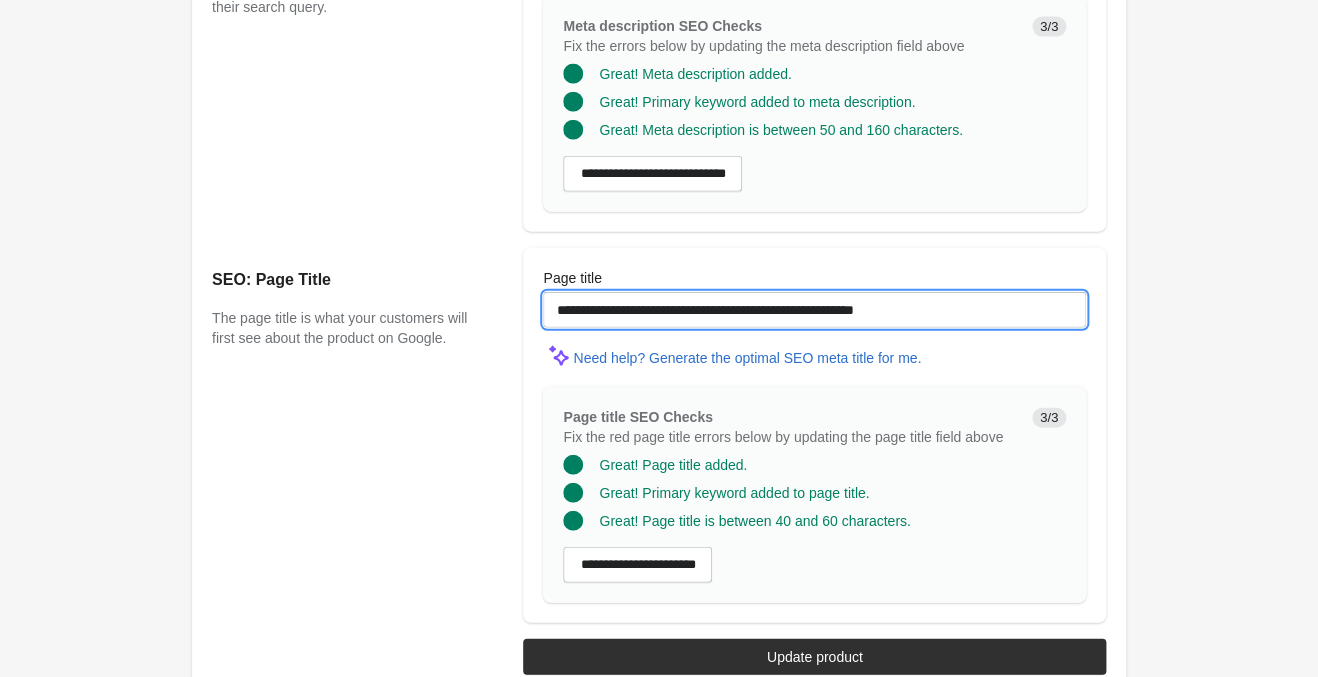 scroll, scrollTop: 1288, scrollLeft: 0, axis: vertical 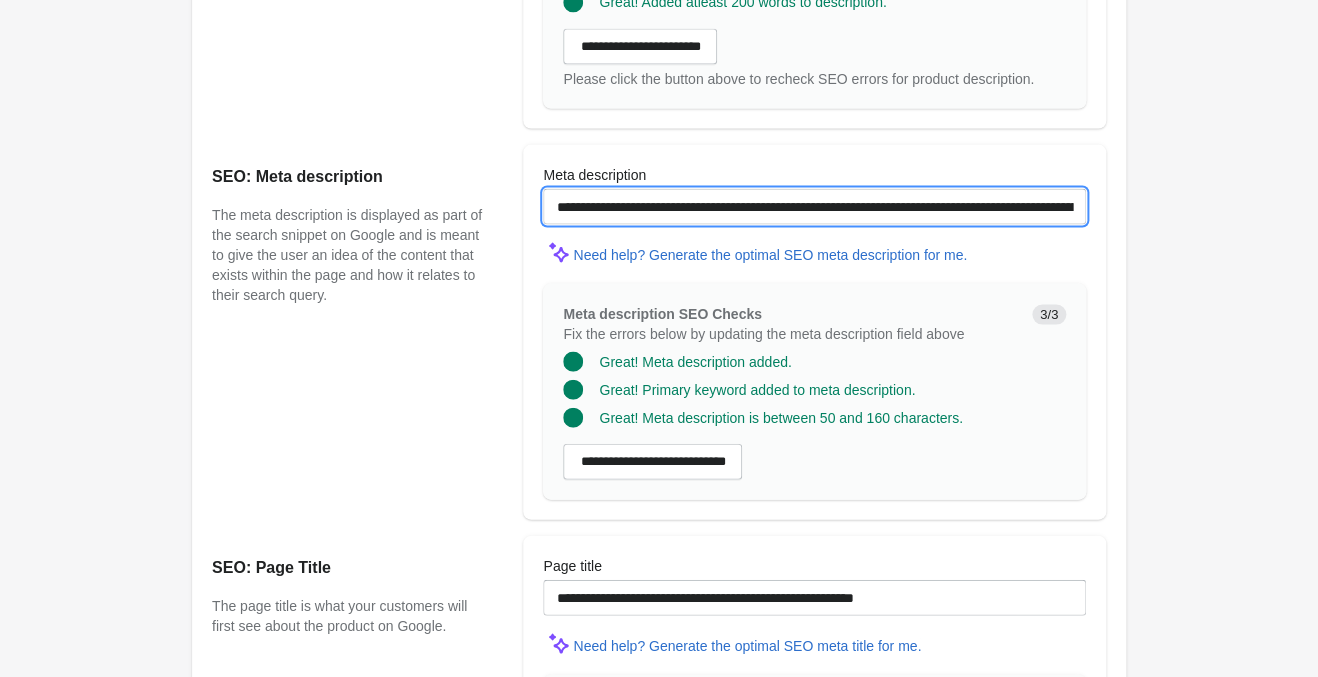 click on "**********" at bounding box center (814, 206) 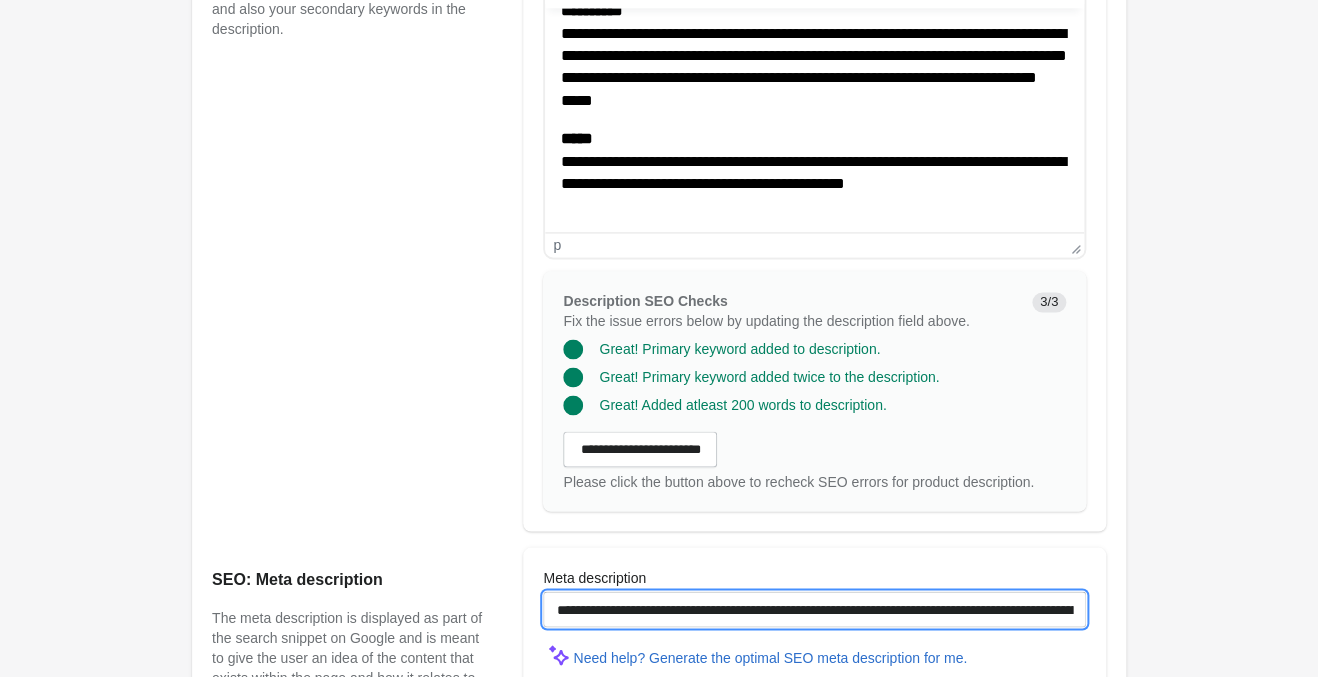 scroll, scrollTop: 763, scrollLeft: 0, axis: vertical 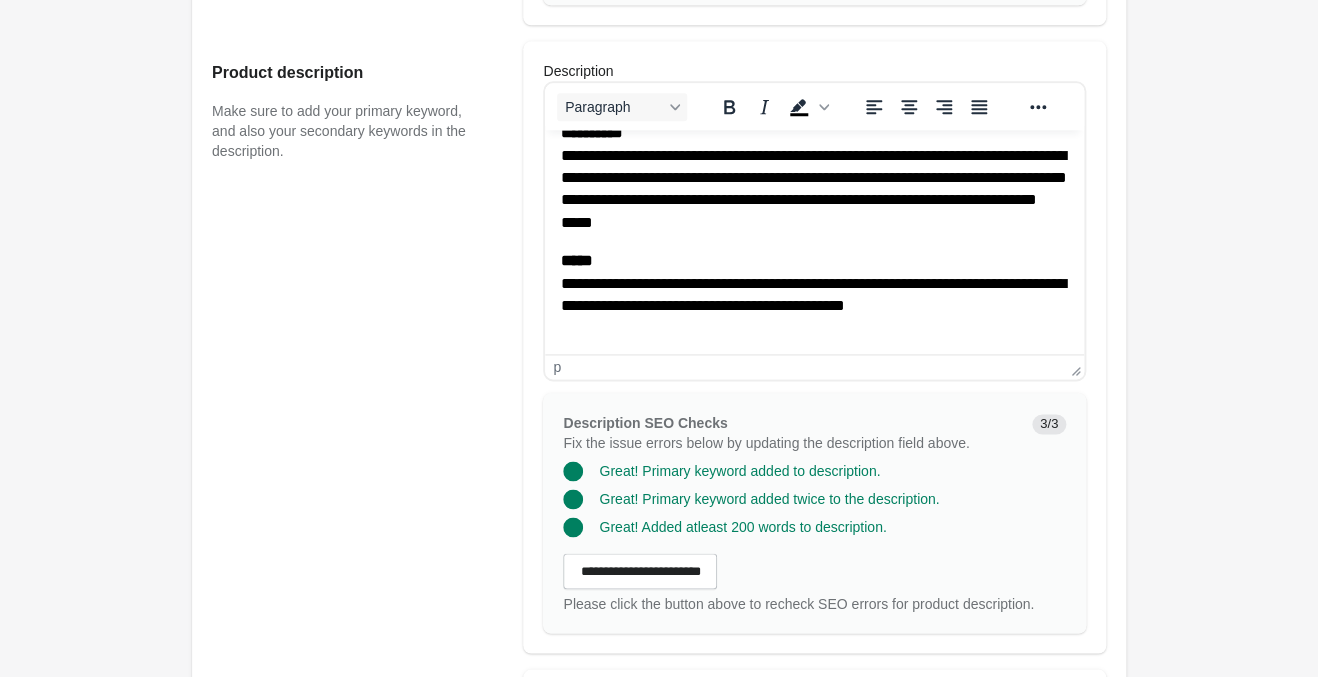 click on "**********" at bounding box center (814, 283) 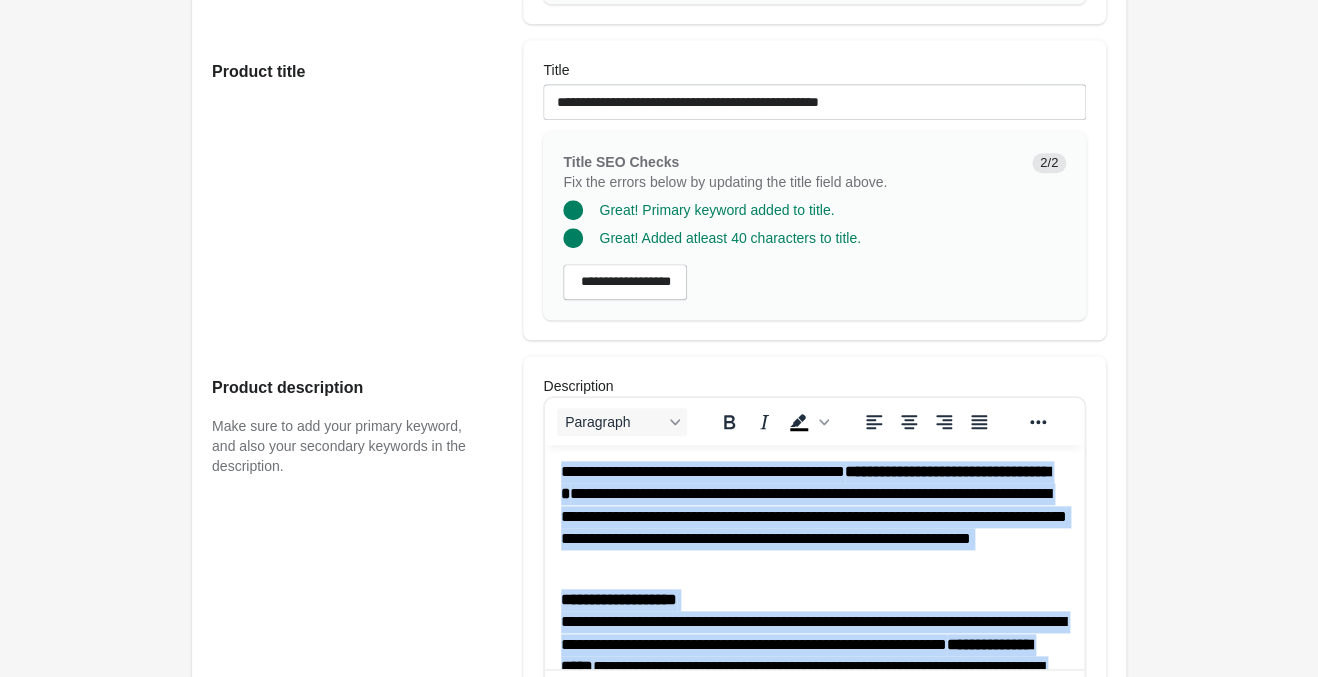 scroll, scrollTop: 133, scrollLeft: 0, axis: vertical 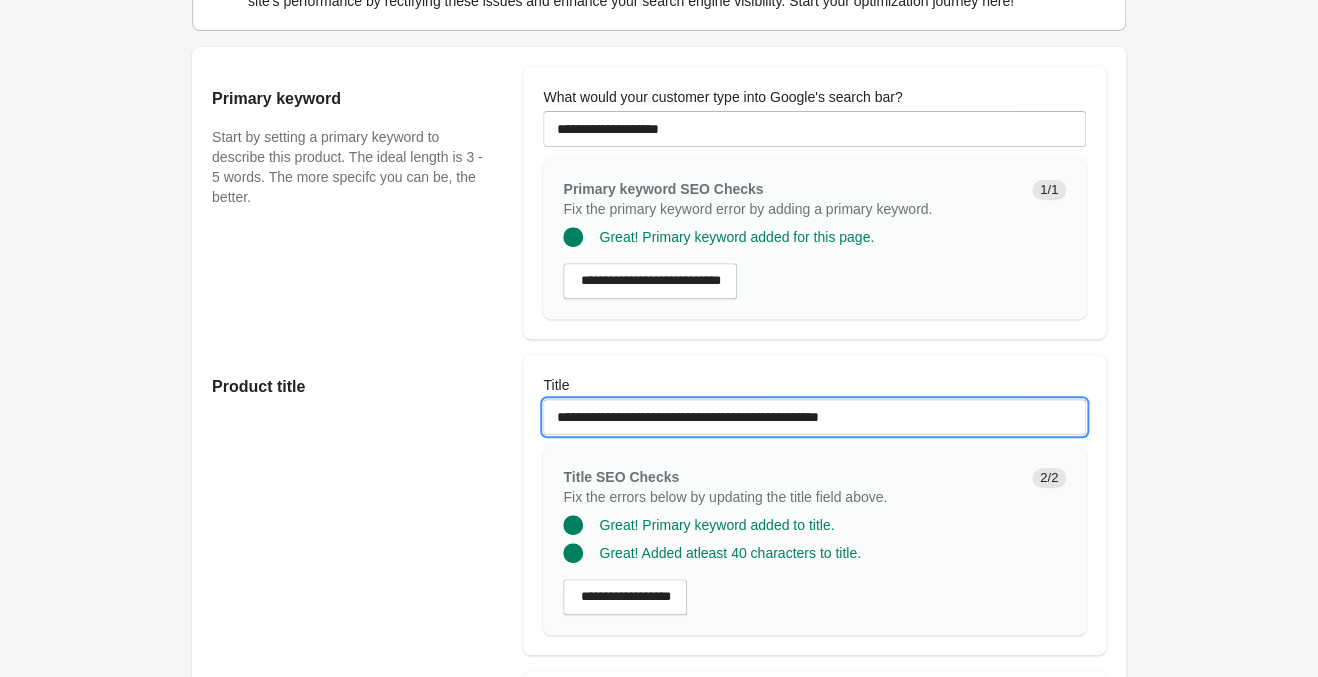 click on "**********" at bounding box center [814, 417] 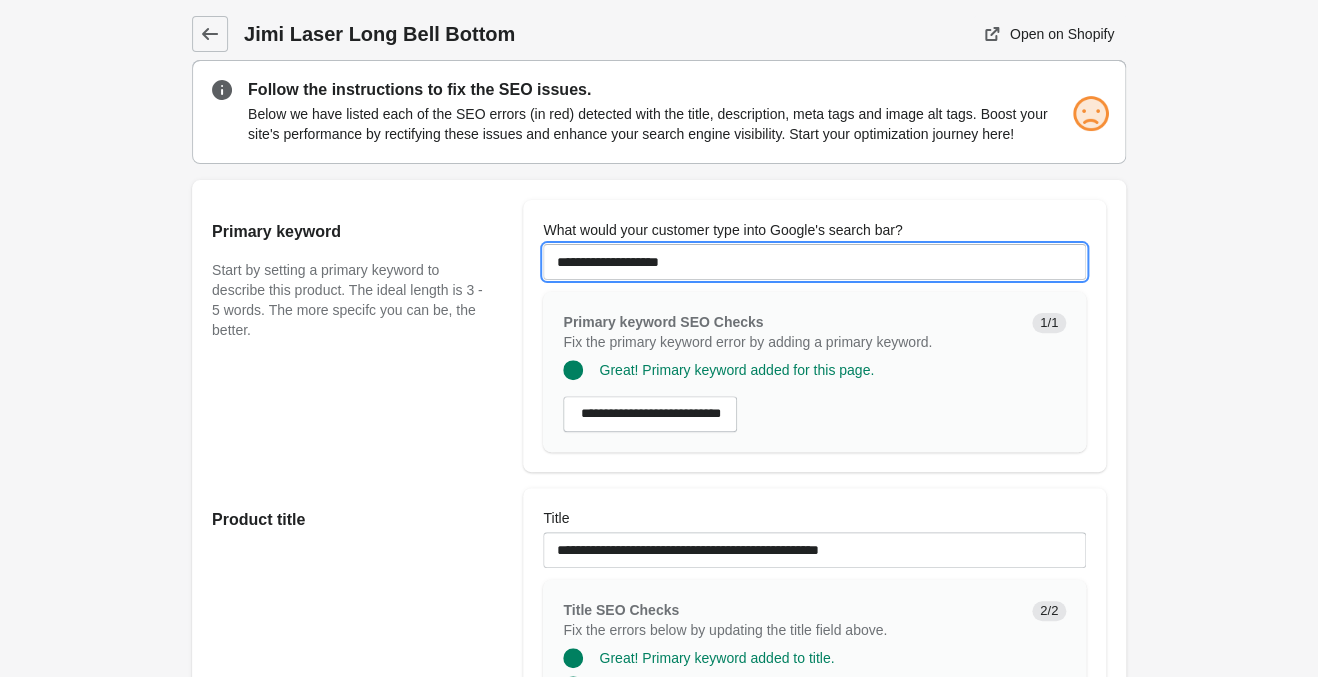 drag, startPoint x: 687, startPoint y: 268, endPoint x: 388, endPoint y: 259, distance: 299.1354 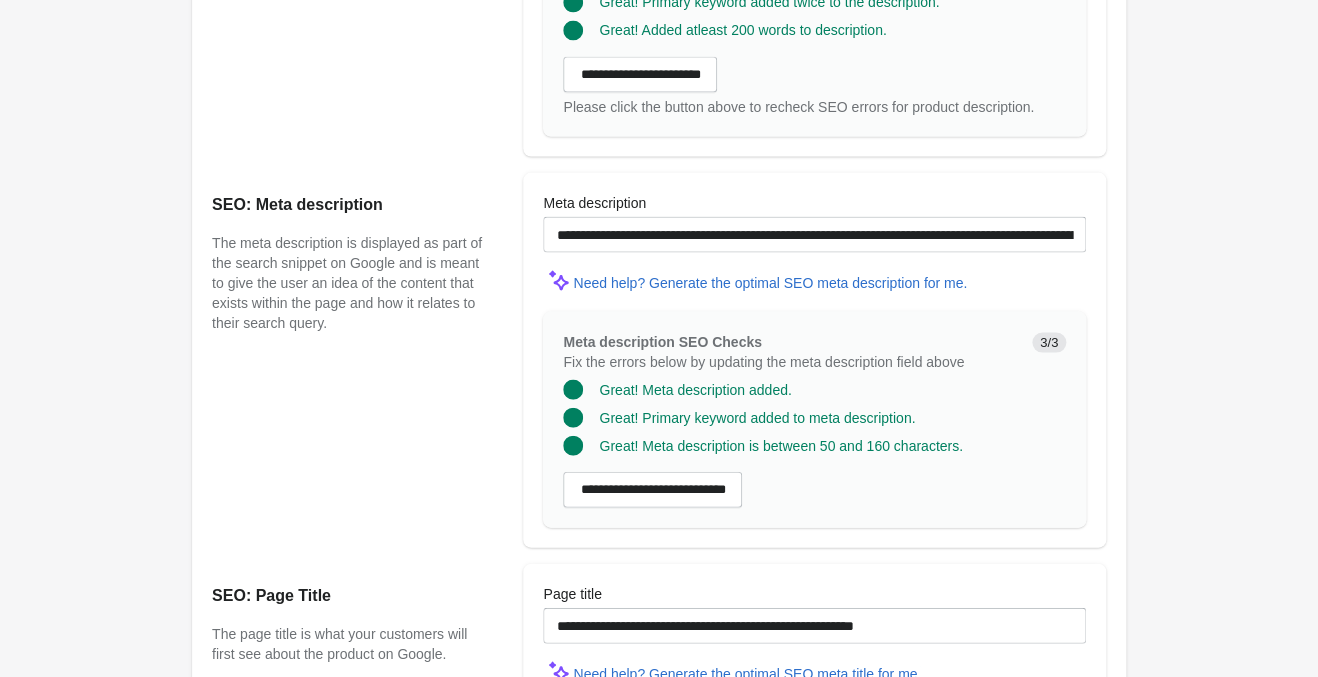 scroll, scrollTop: 1603, scrollLeft: 0, axis: vertical 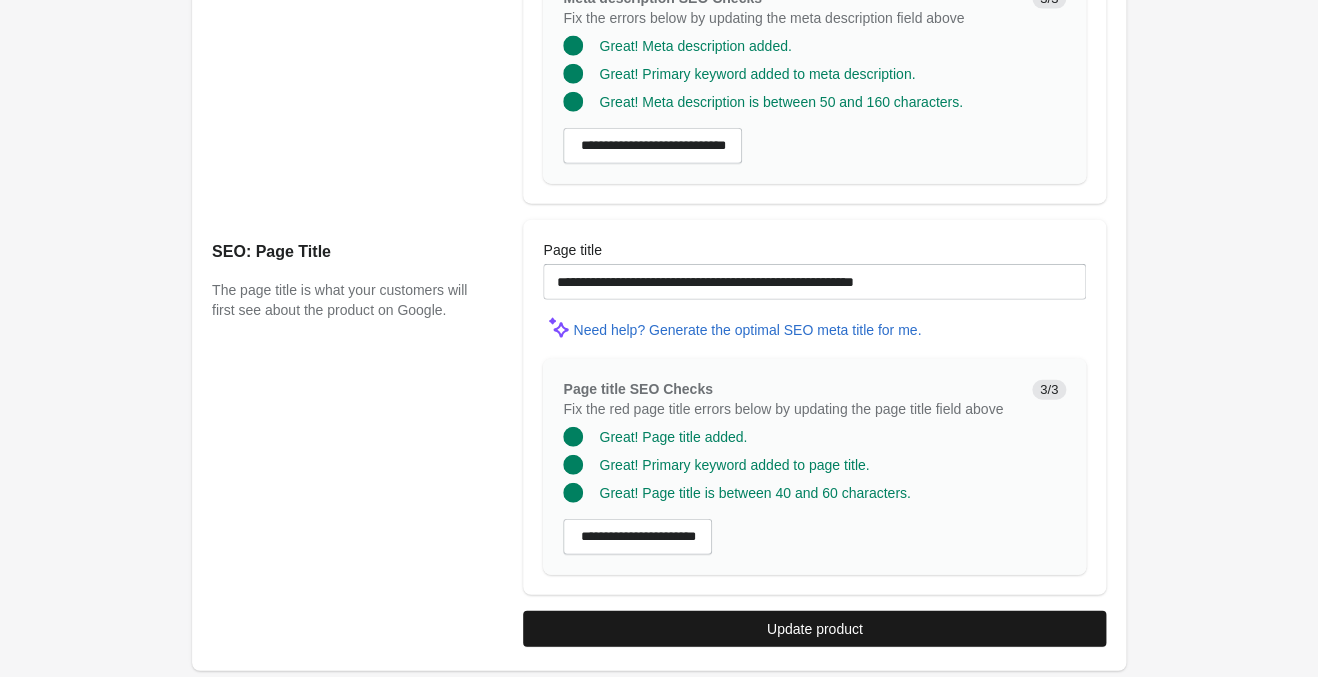 click on "Update product" at bounding box center [814, 629] 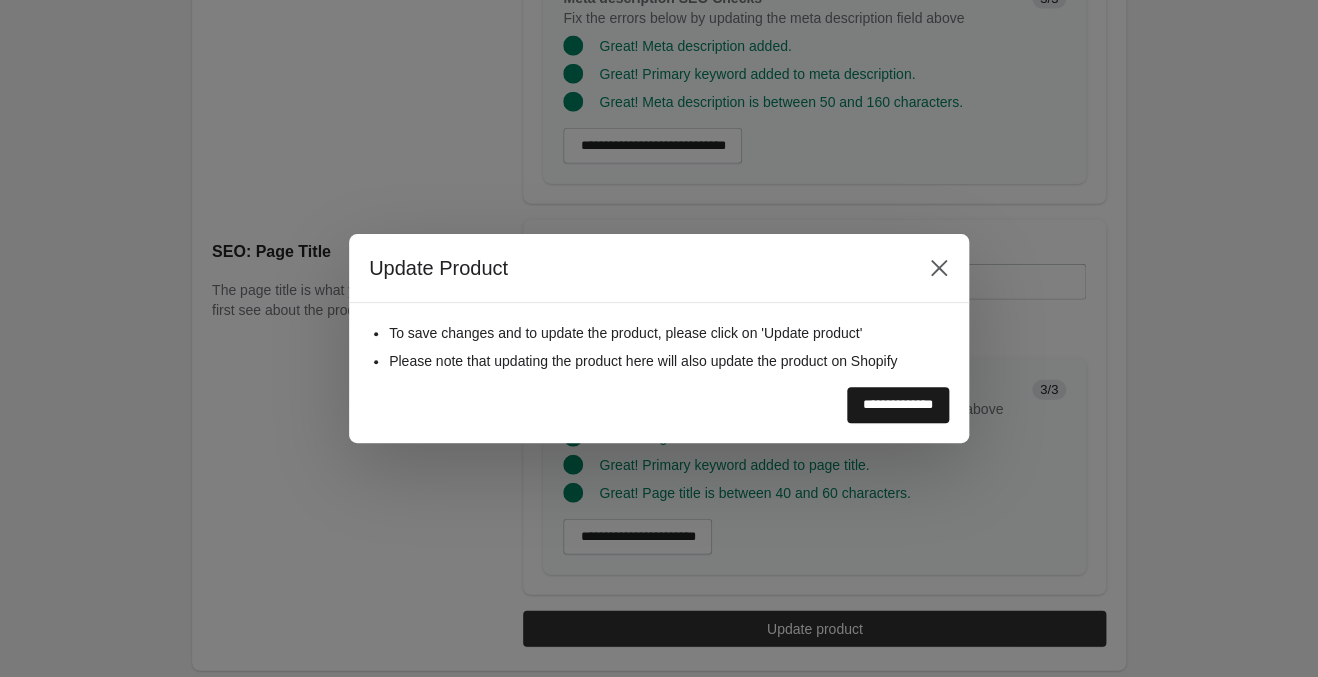 click on "**********" at bounding box center [898, 405] 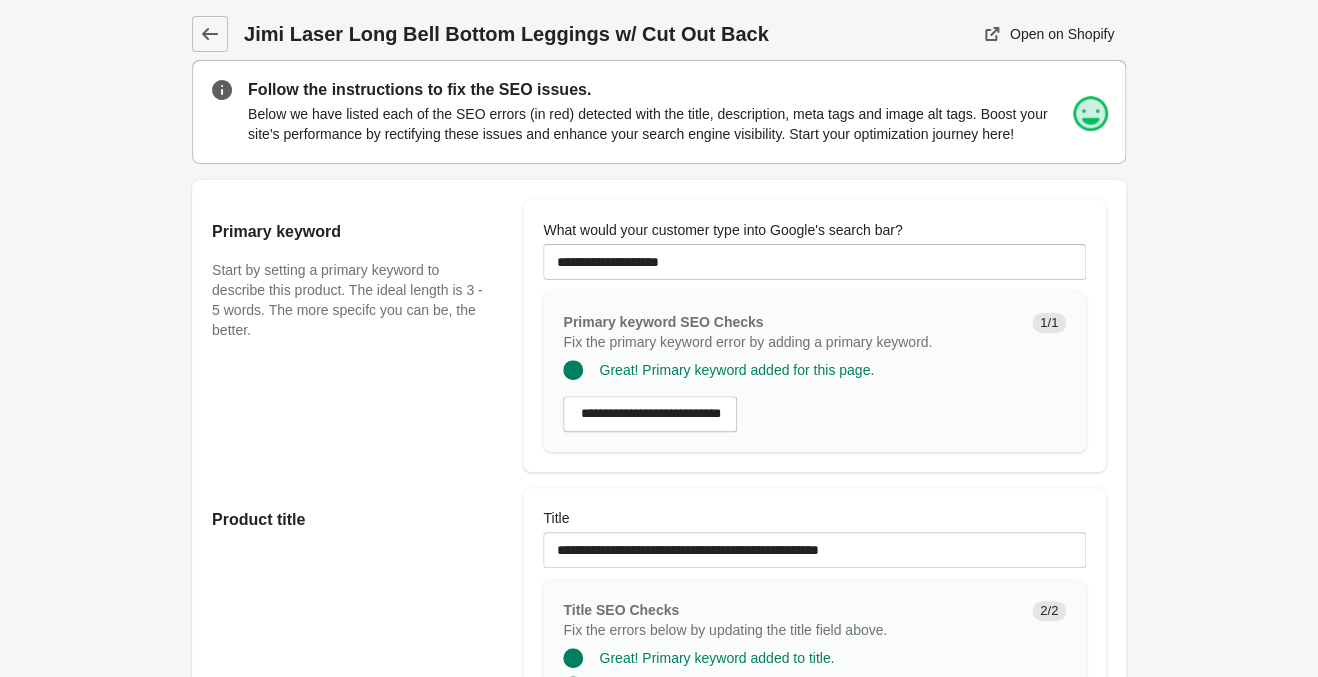 scroll, scrollTop: 0, scrollLeft: 0, axis: both 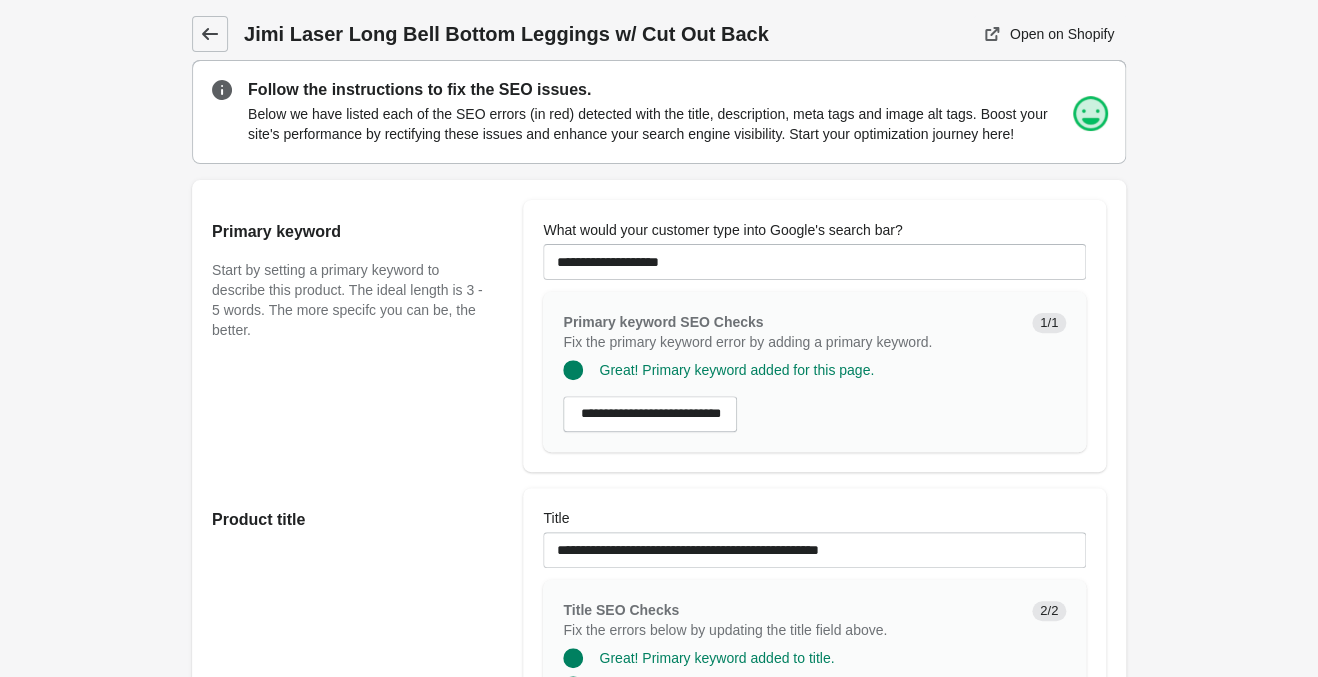 click 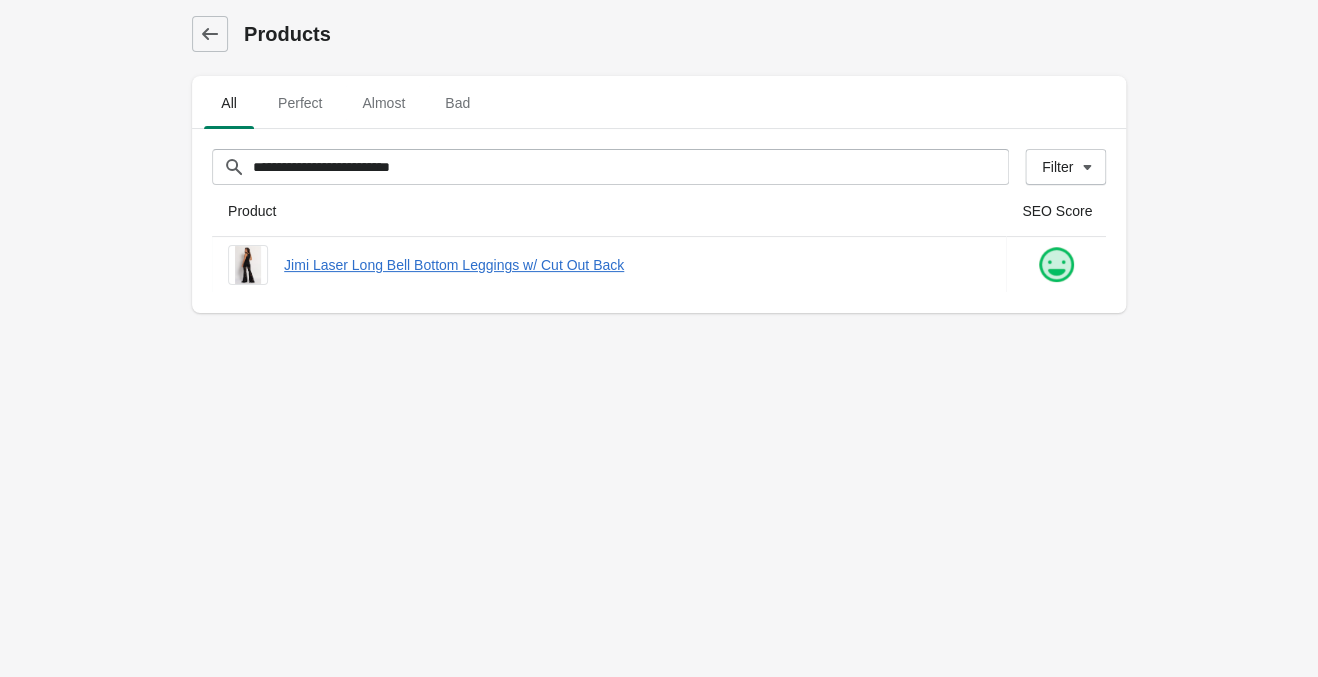 click on "**********" at bounding box center [659, 338] 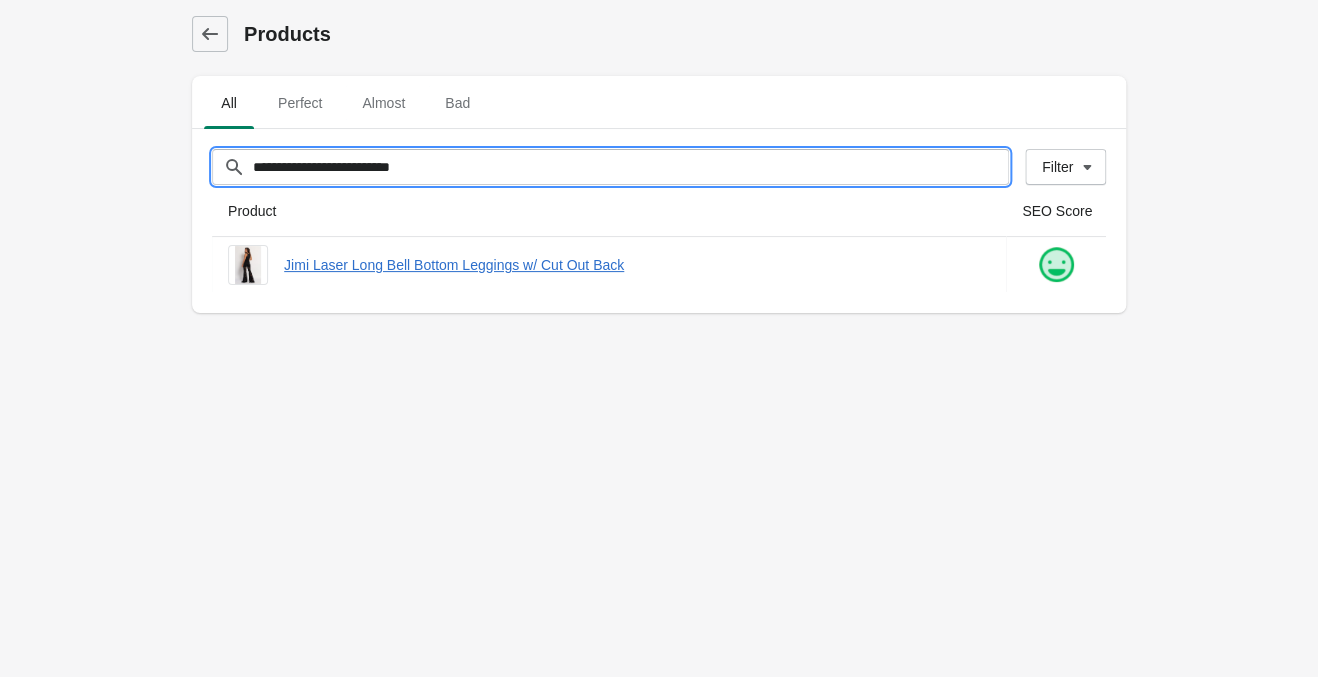 drag, startPoint x: 471, startPoint y: 160, endPoint x: 182, endPoint y: 175, distance: 289.389 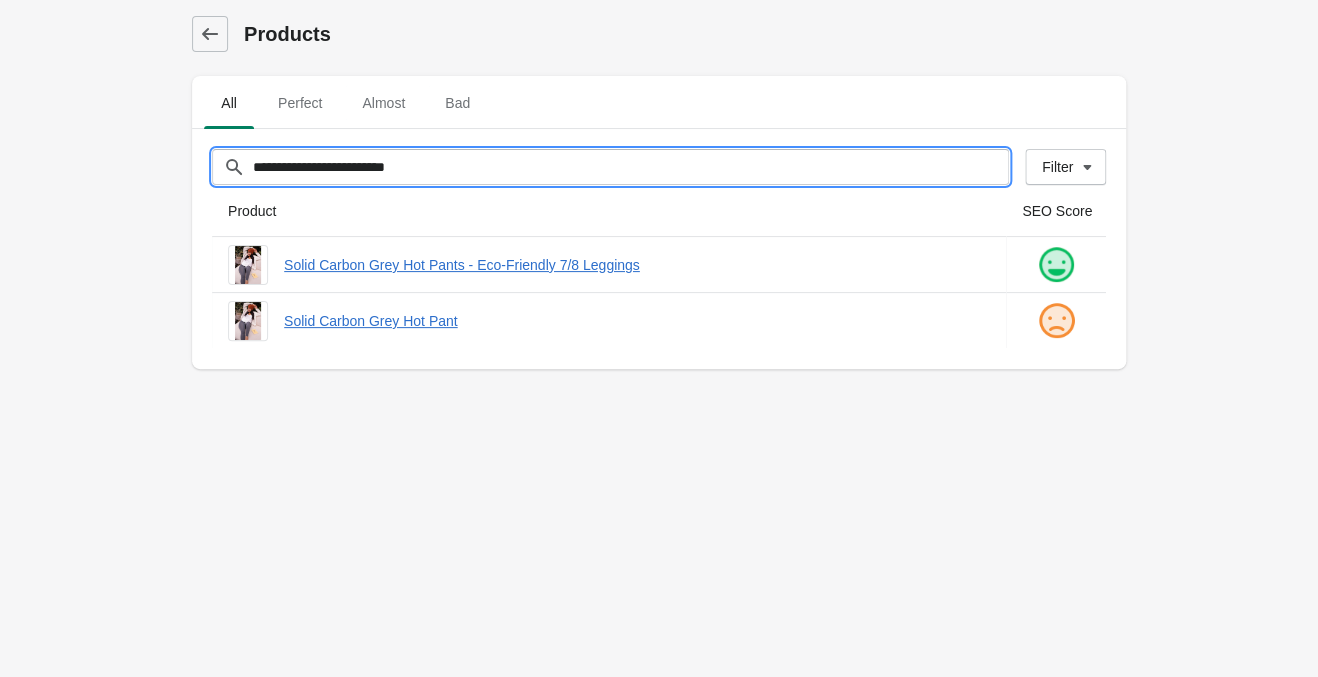 type on "**********" 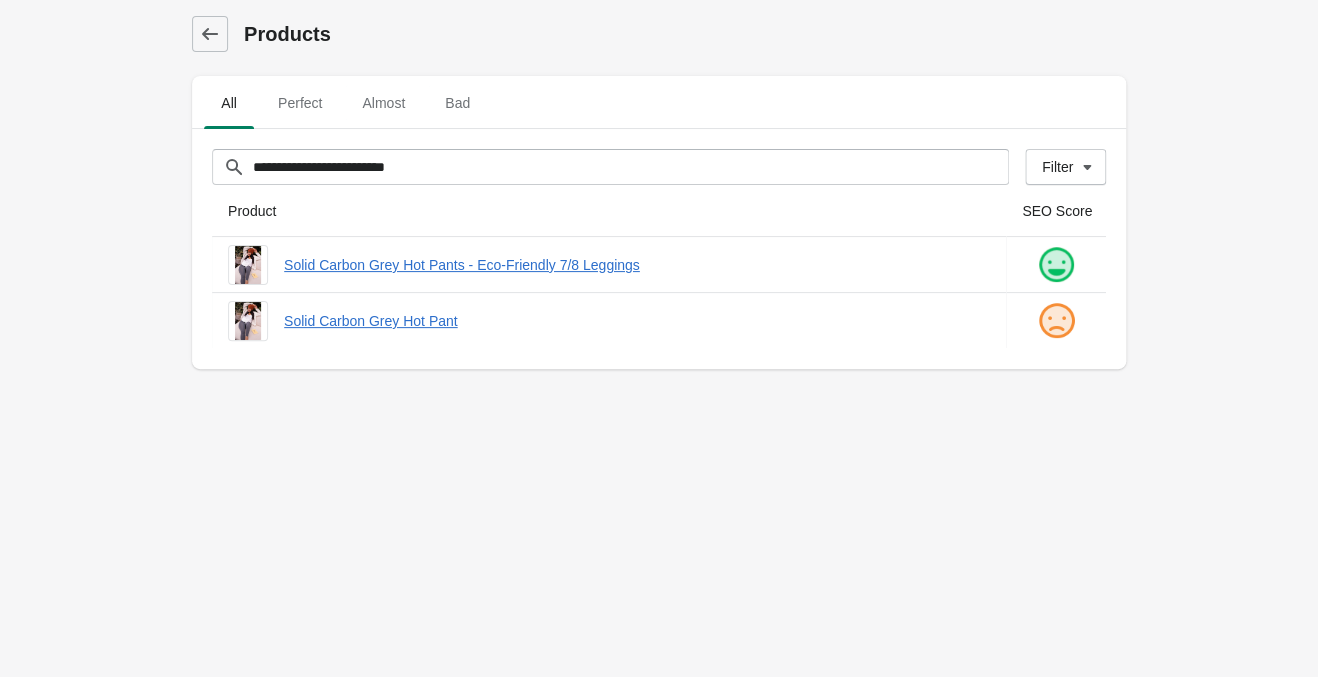 click on "**********" at bounding box center (659, 338) 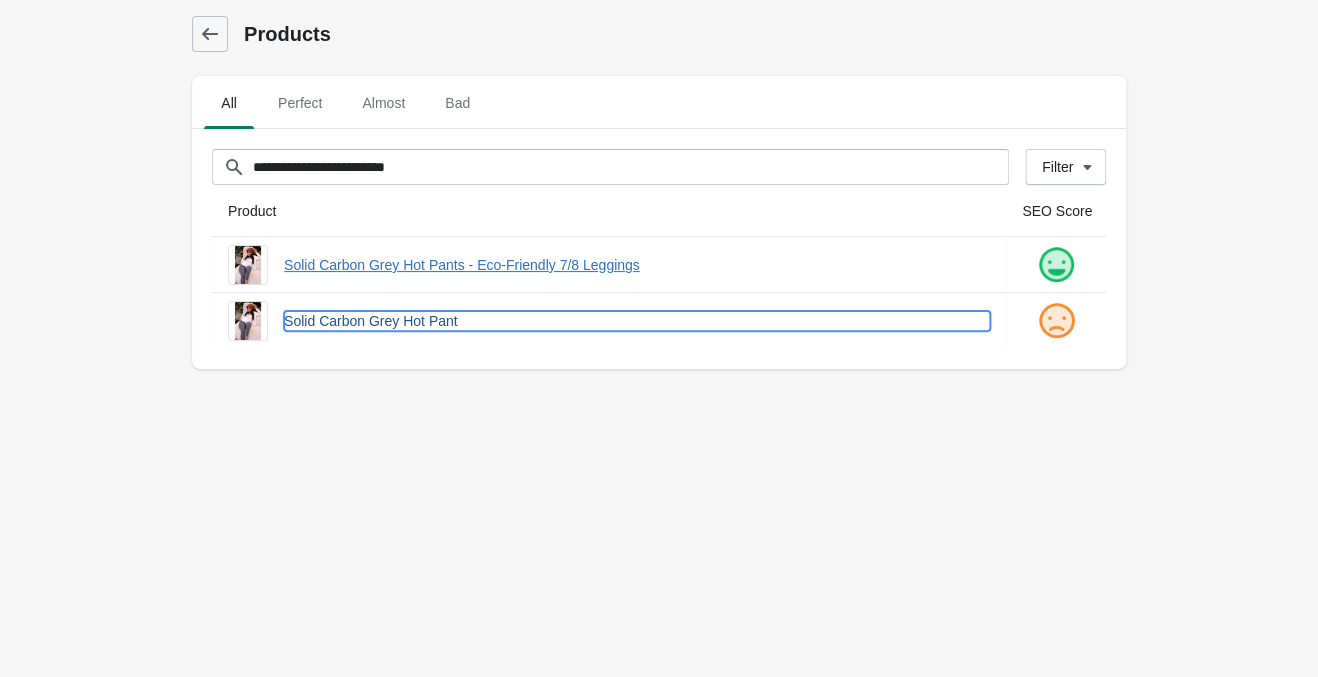 click on "Solid Carbon Grey Hot Pant" at bounding box center (637, 321) 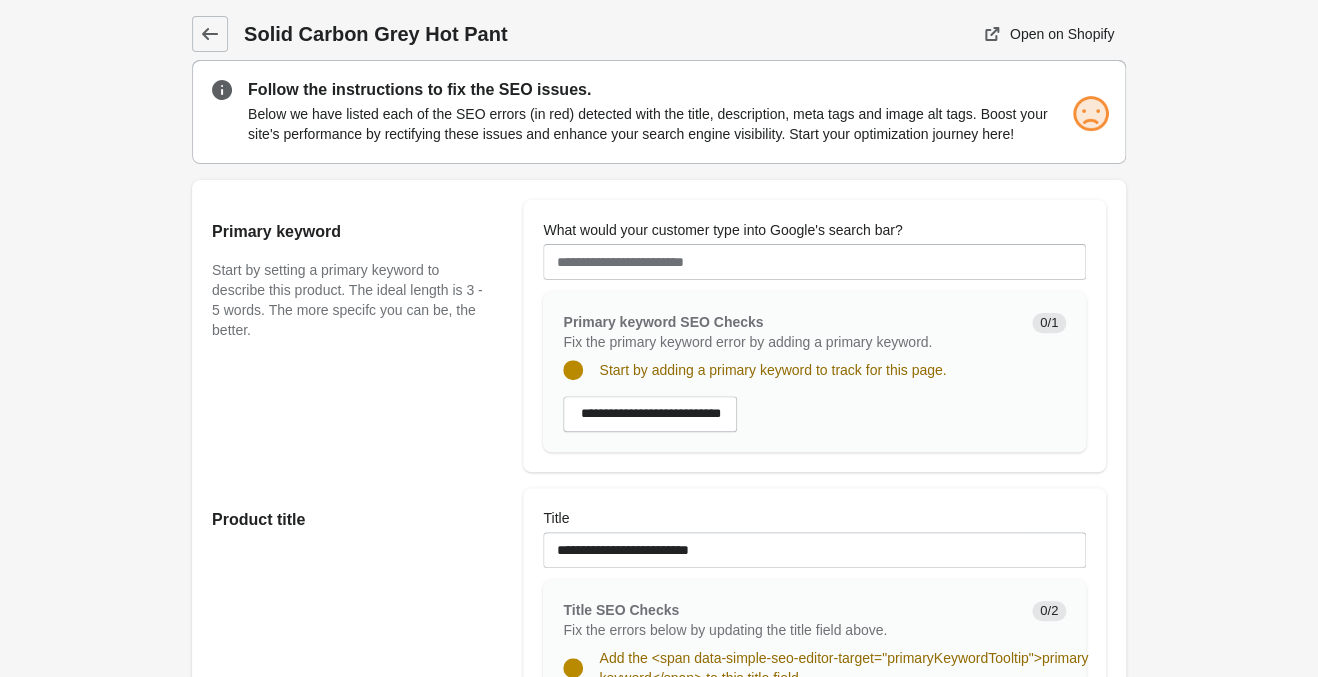 scroll, scrollTop: 0, scrollLeft: 0, axis: both 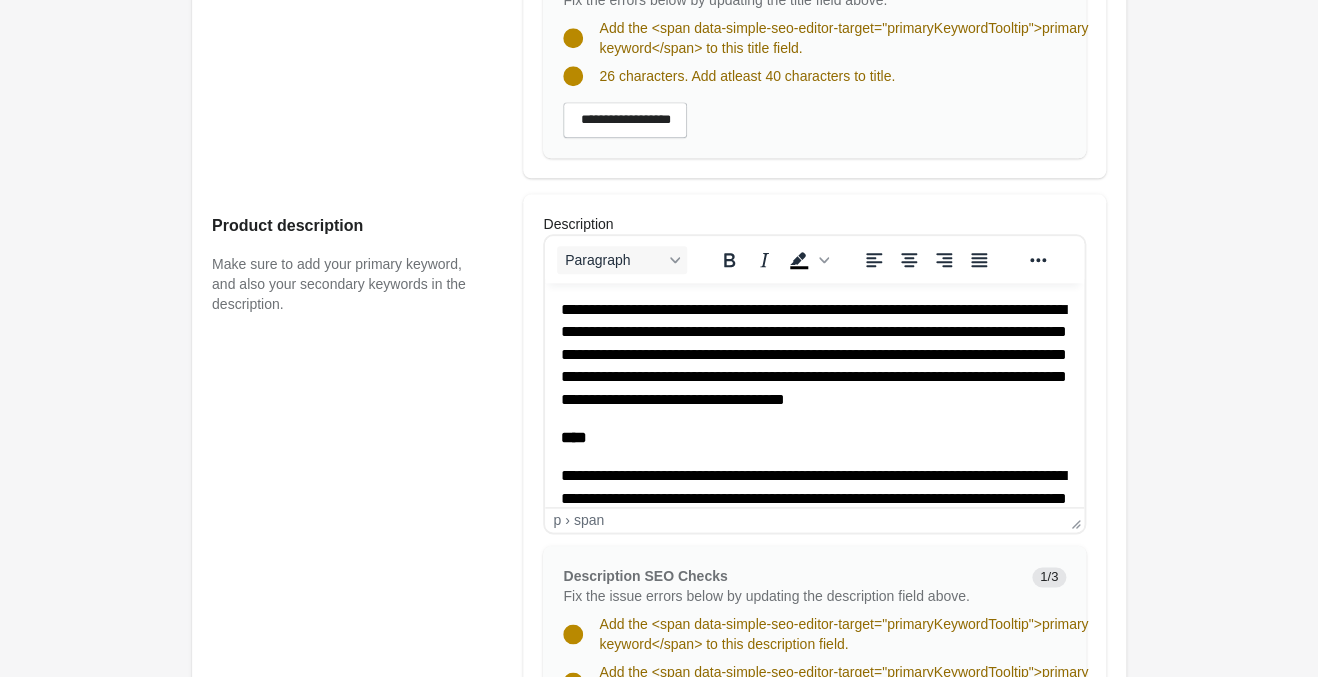 click on "**********" at bounding box center [814, 354] 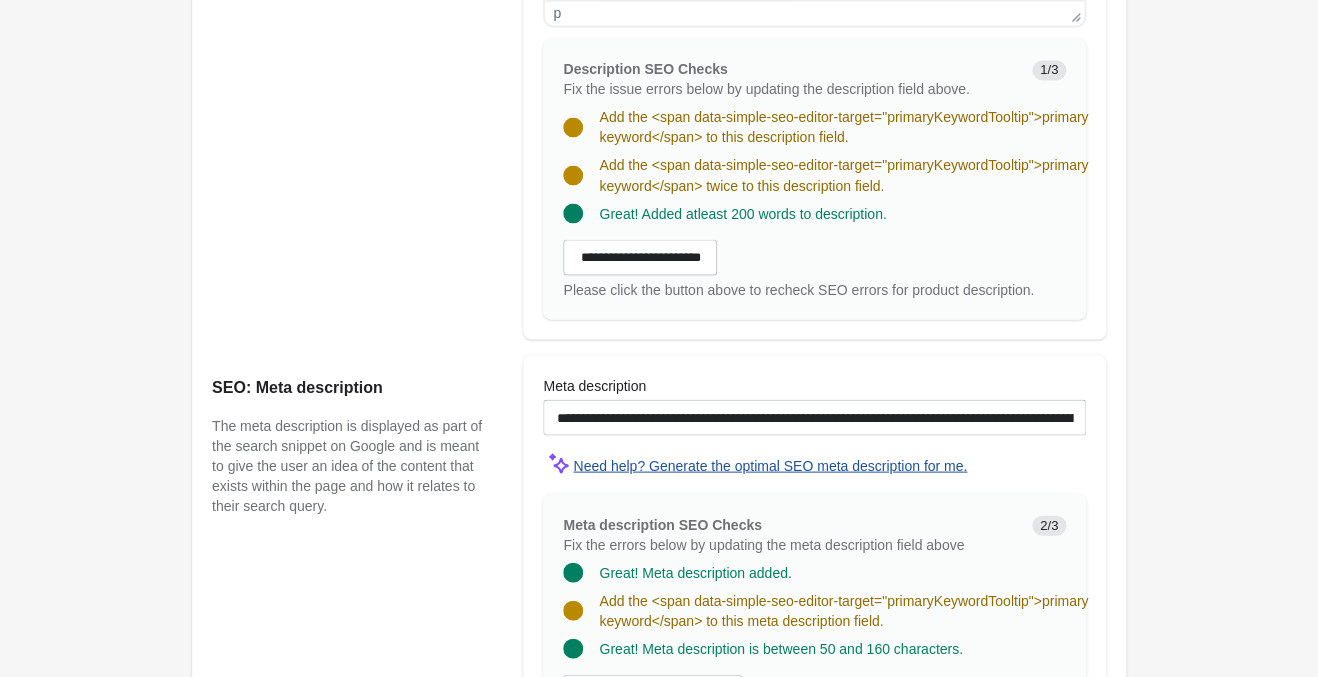 scroll, scrollTop: 1155, scrollLeft: 0, axis: vertical 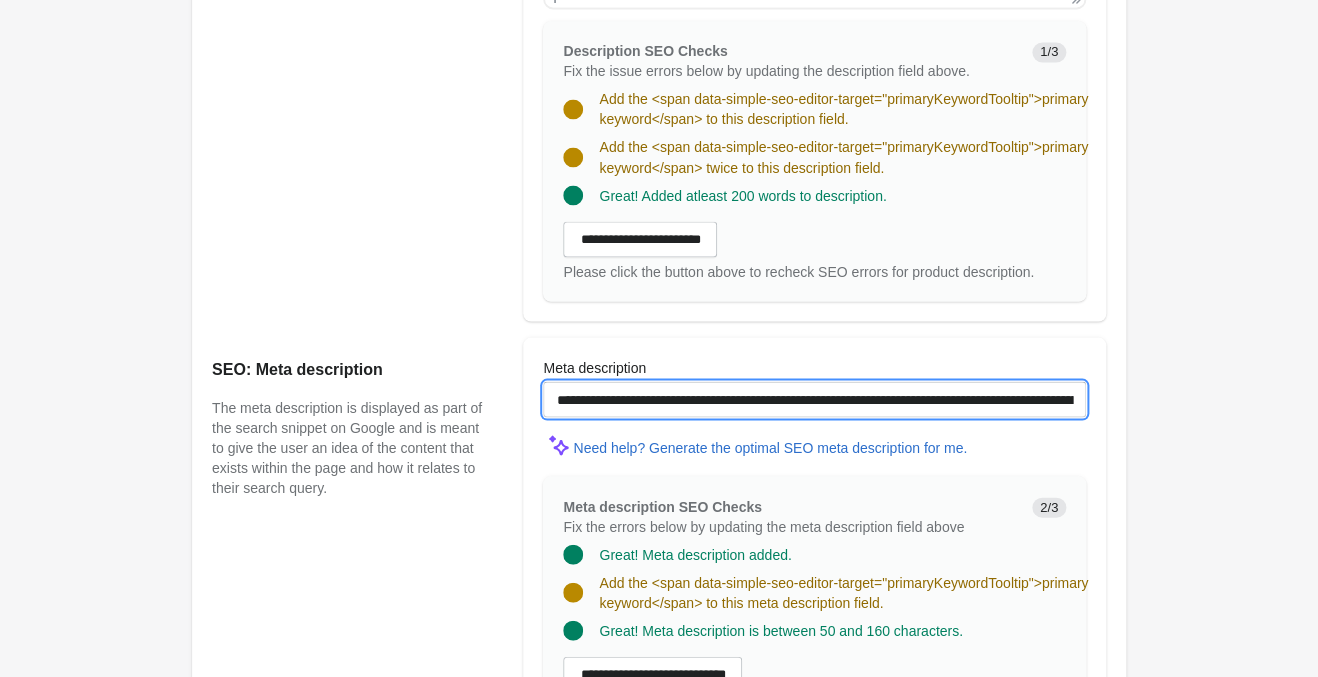 click on "**********" at bounding box center (814, 399) 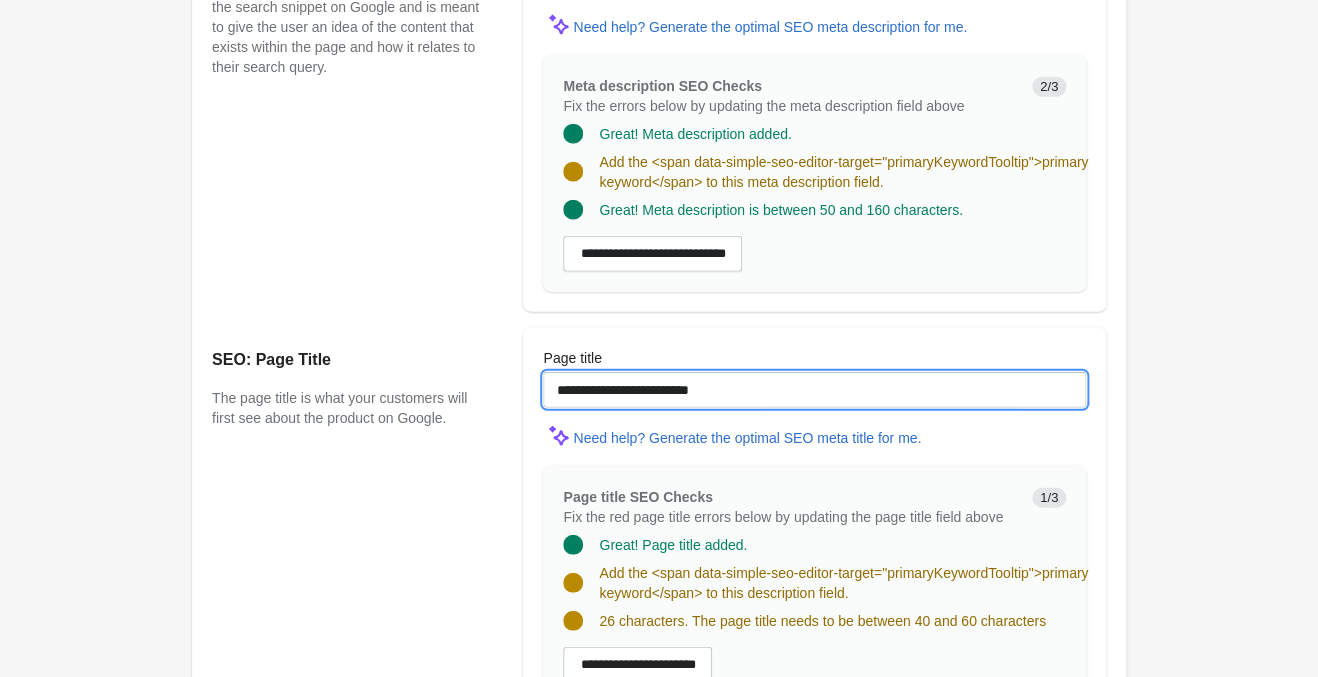 click on "**********" at bounding box center [814, 390] 